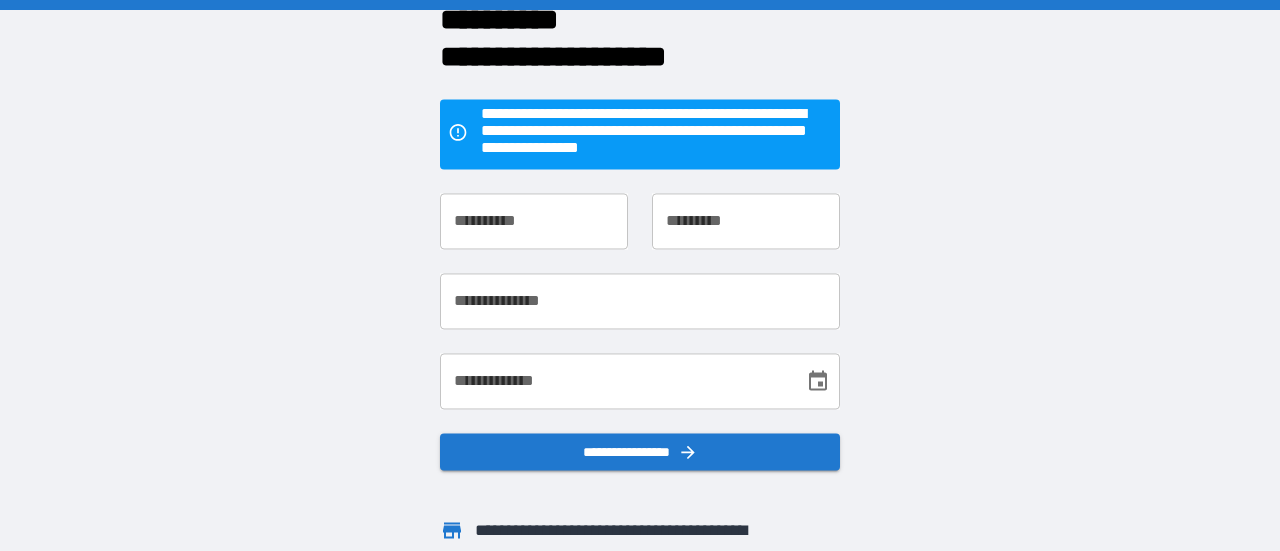 scroll, scrollTop: 0, scrollLeft: 0, axis: both 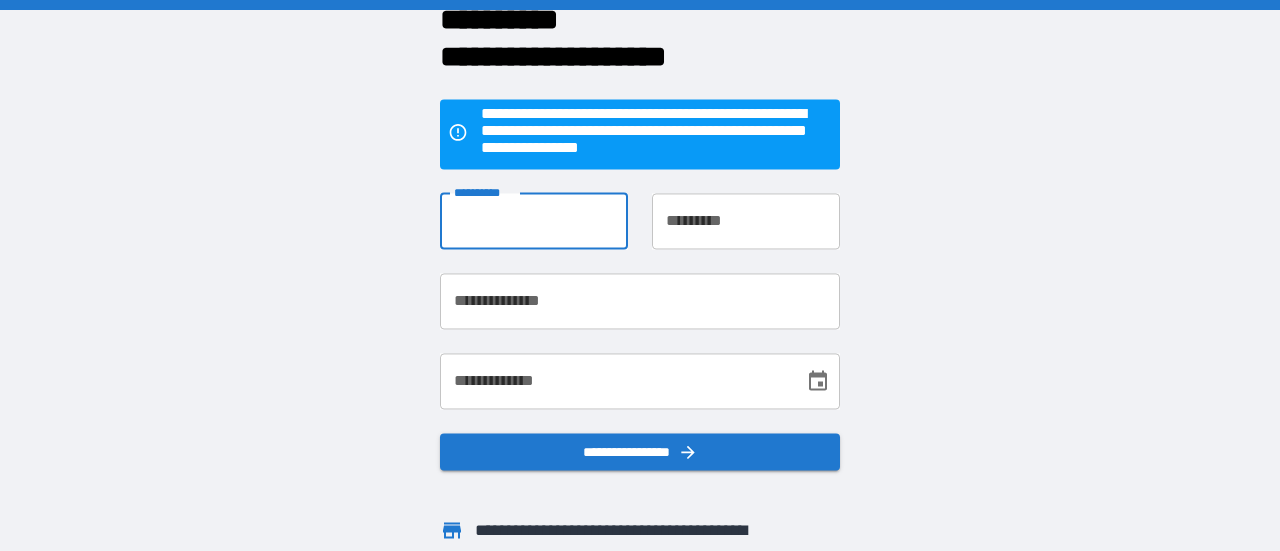 type on "*****" 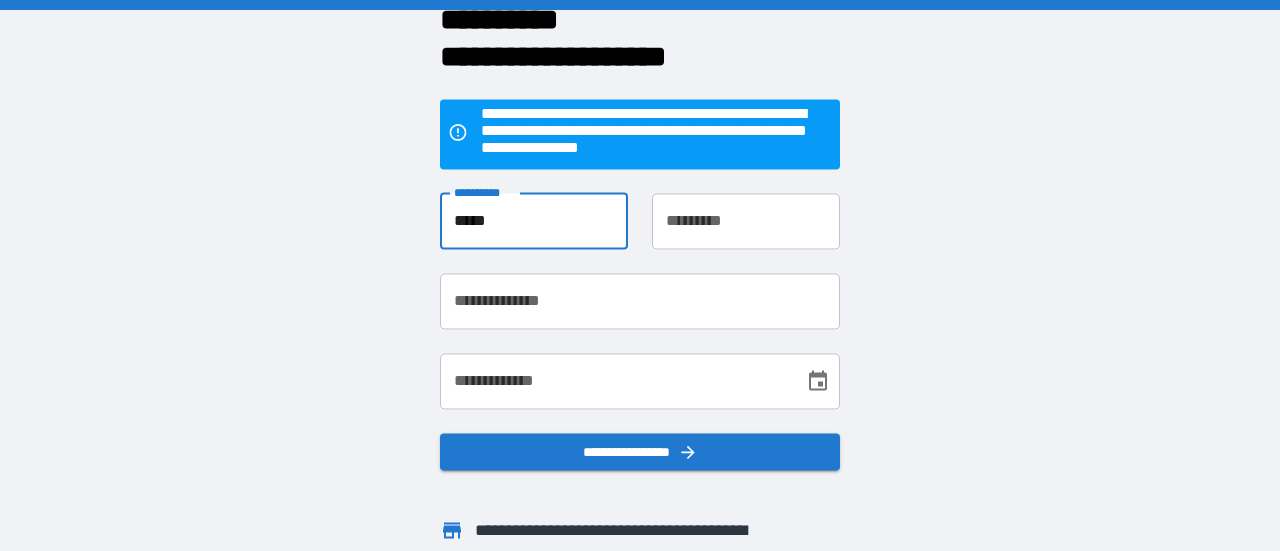 type on "*******" 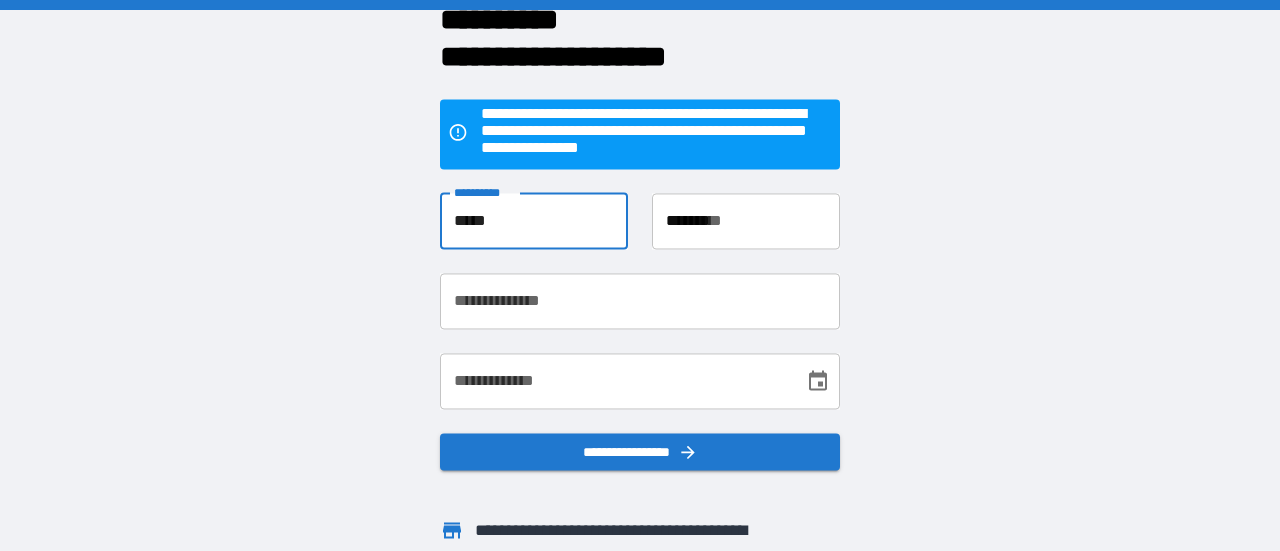type on "**********" 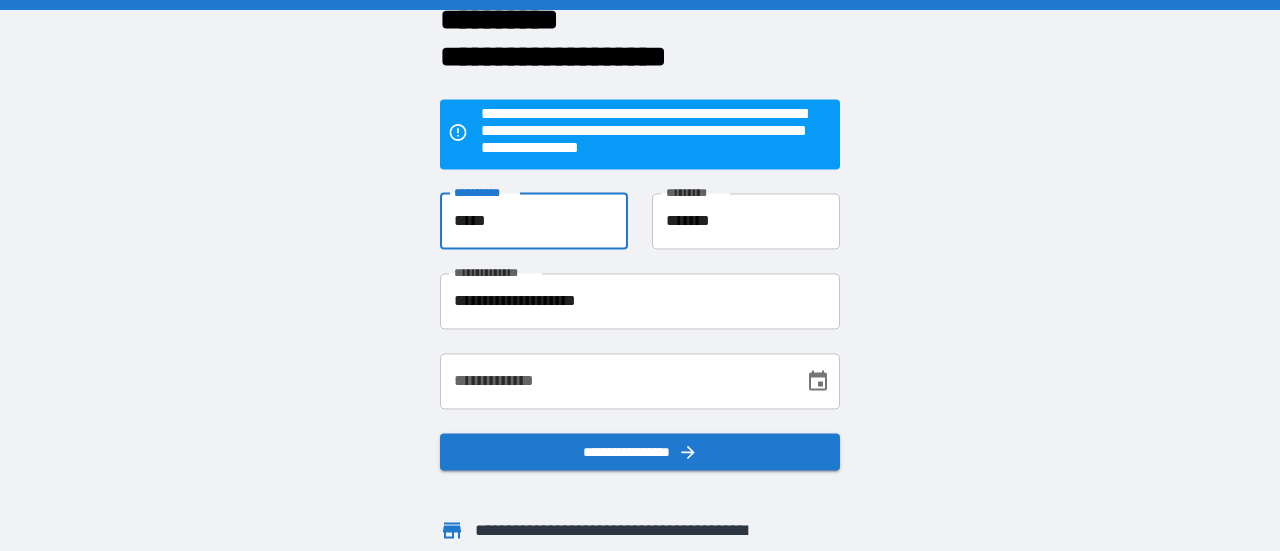 click on "**********" at bounding box center [615, 381] 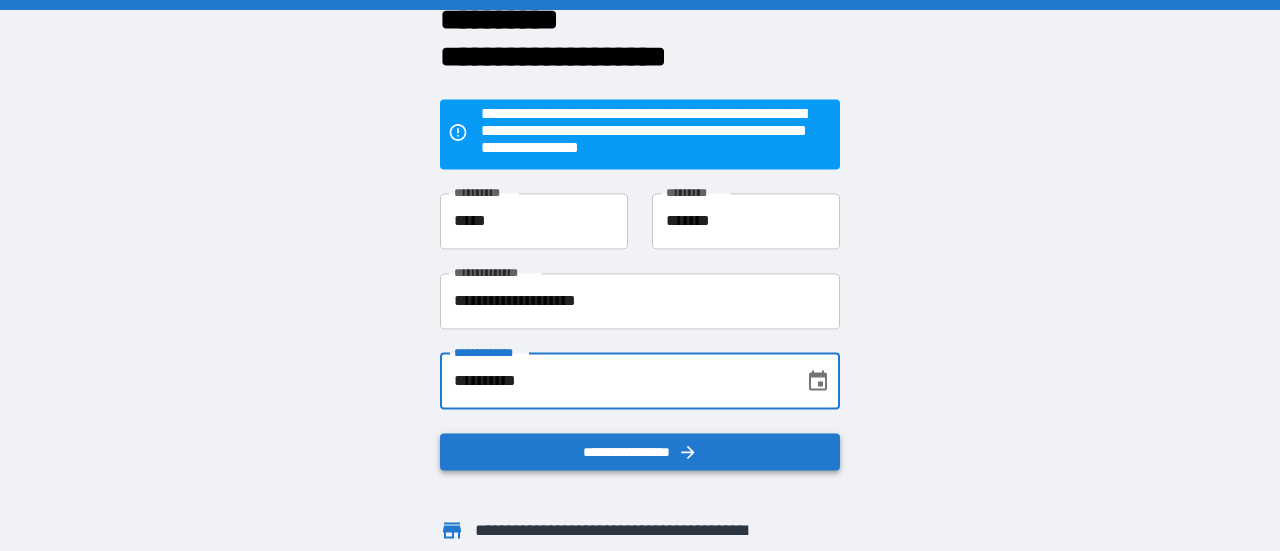 type on "**********" 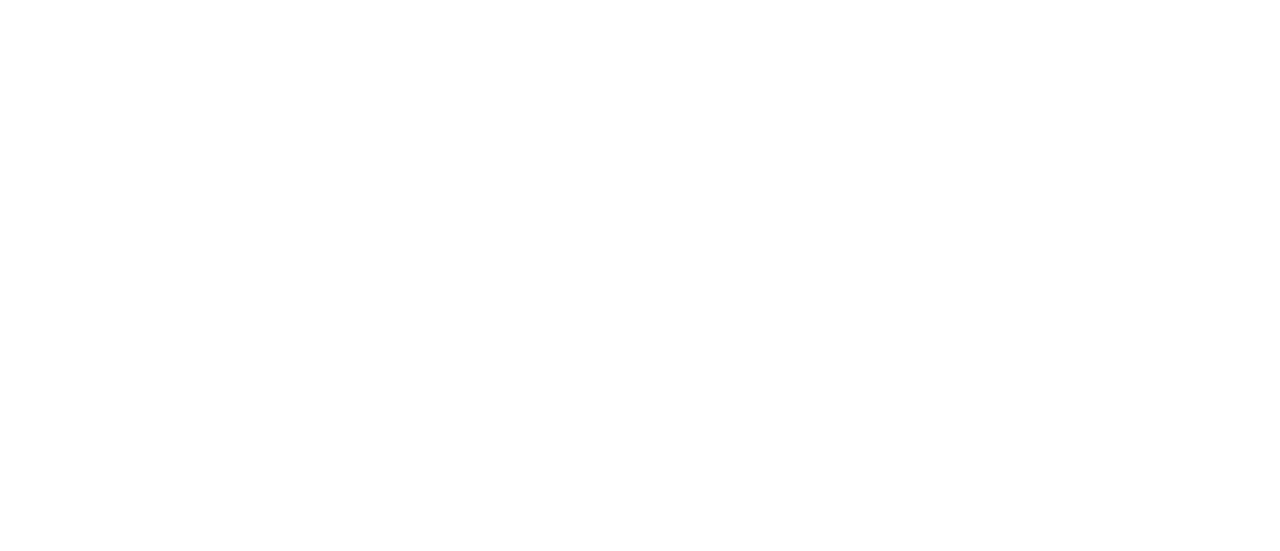 scroll, scrollTop: 0, scrollLeft: 0, axis: both 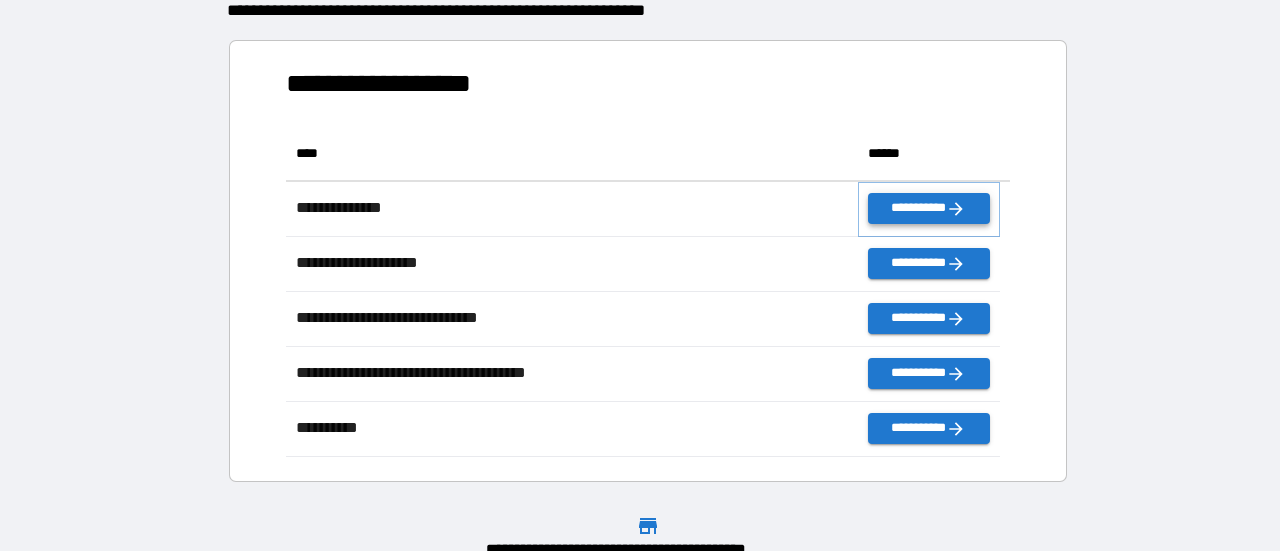 click on "**********" at bounding box center (929, 208) 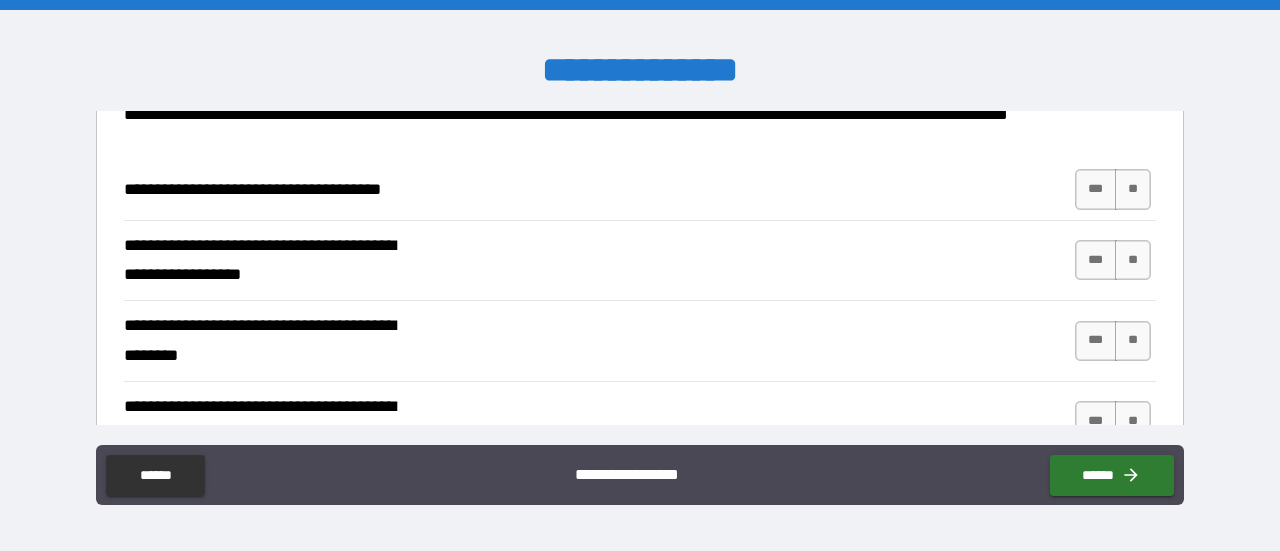 scroll, scrollTop: 200, scrollLeft: 0, axis: vertical 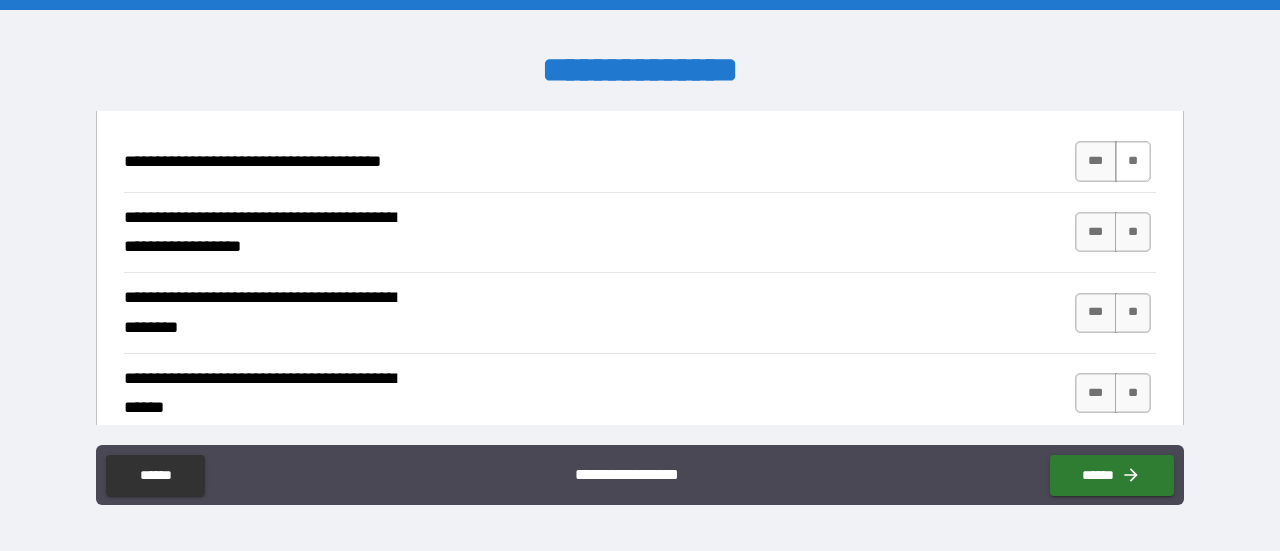 click on "**" at bounding box center [1133, 161] 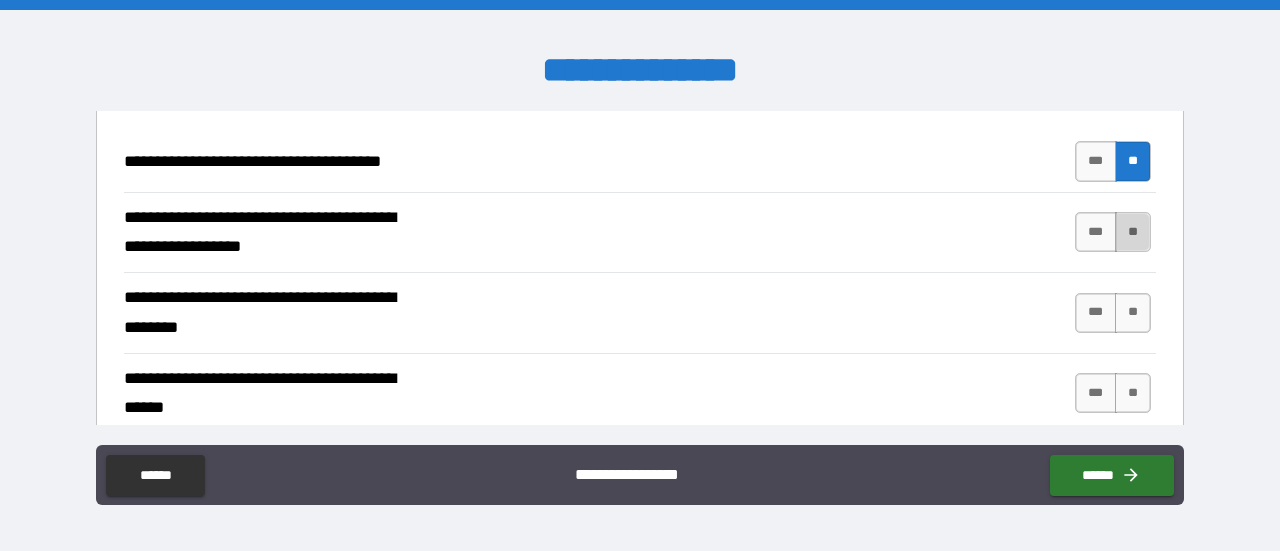 click on "**" at bounding box center (1133, 232) 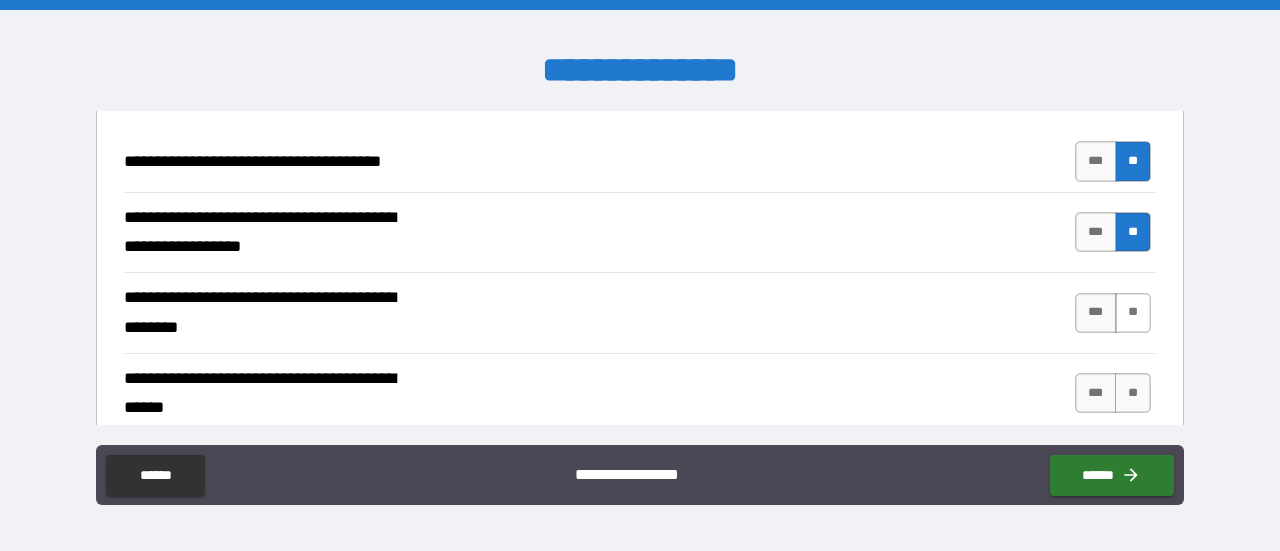 click on "**" at bounding box center [1133, 313] 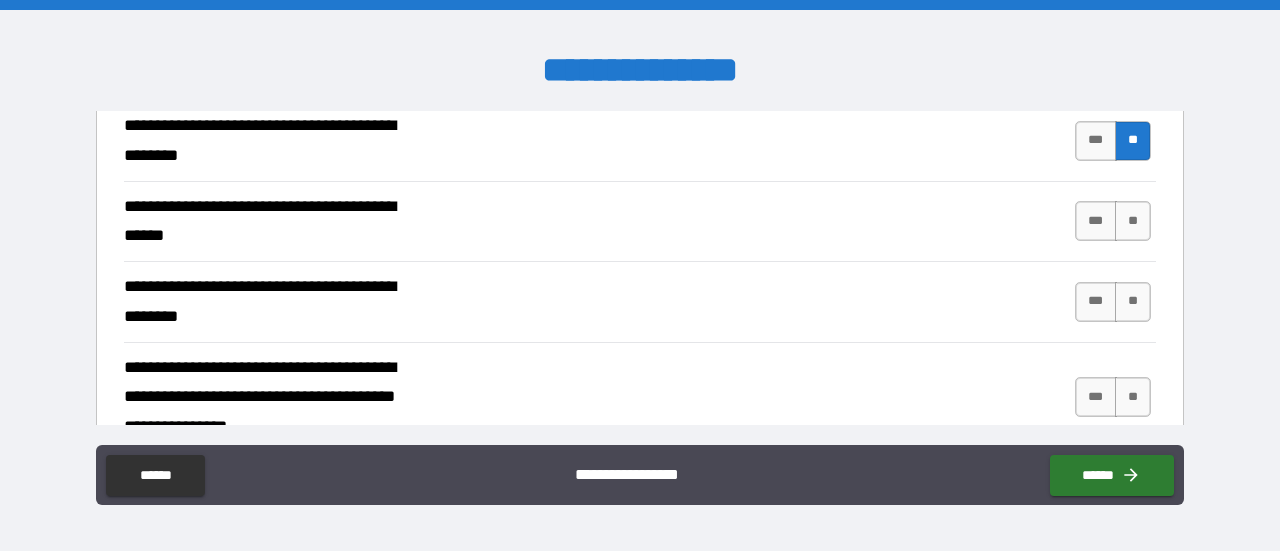 scroll, scrollTop: 400, scrollLeft: 0, axis: vertical 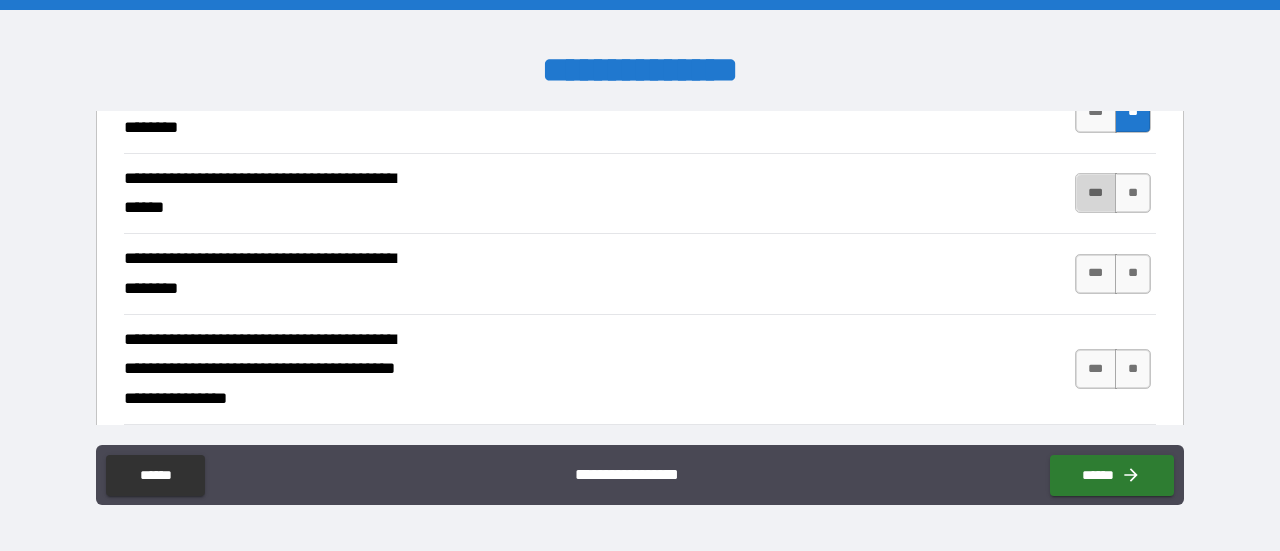click on "***" at bounding box center (1096, 193) 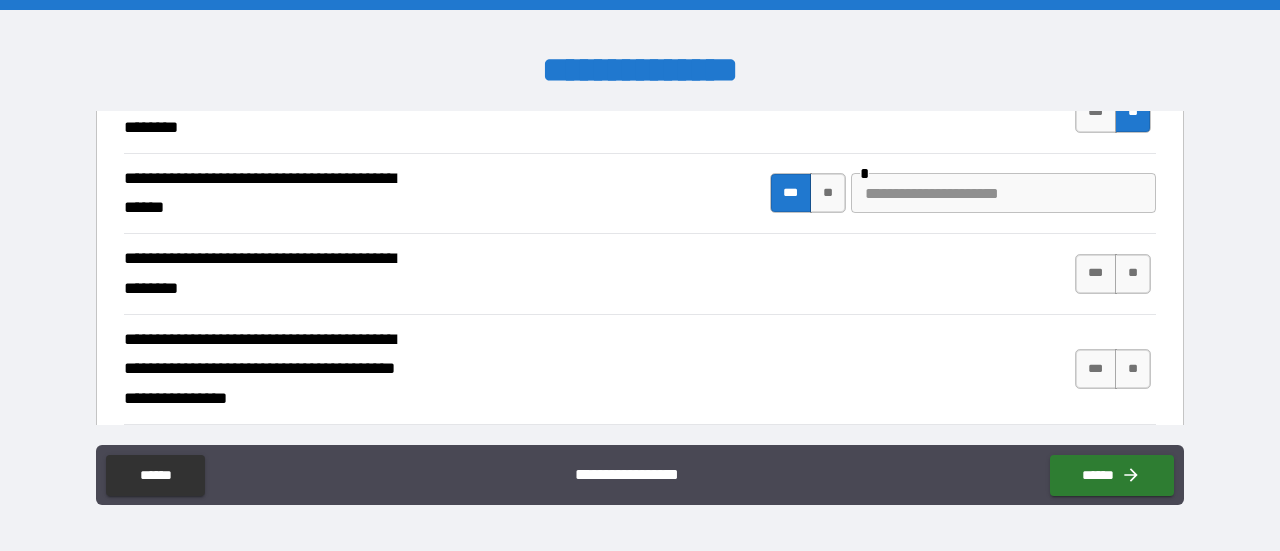 click at bounding box center [1003, 193] 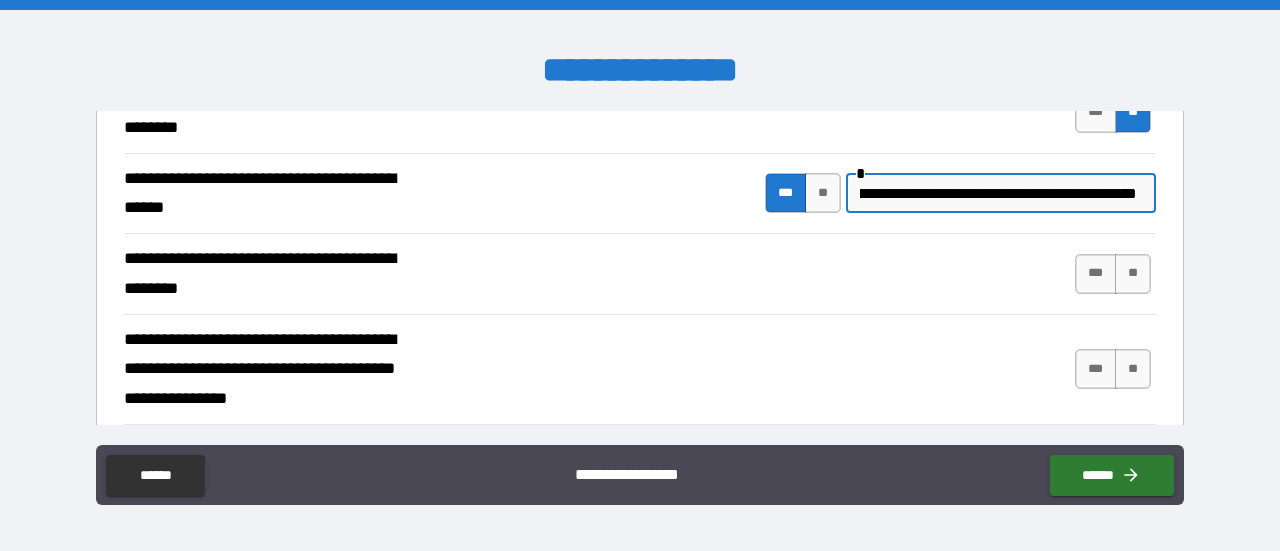 scroll, scrollTop: 0, scrollLeft: 352, axis: horizontal 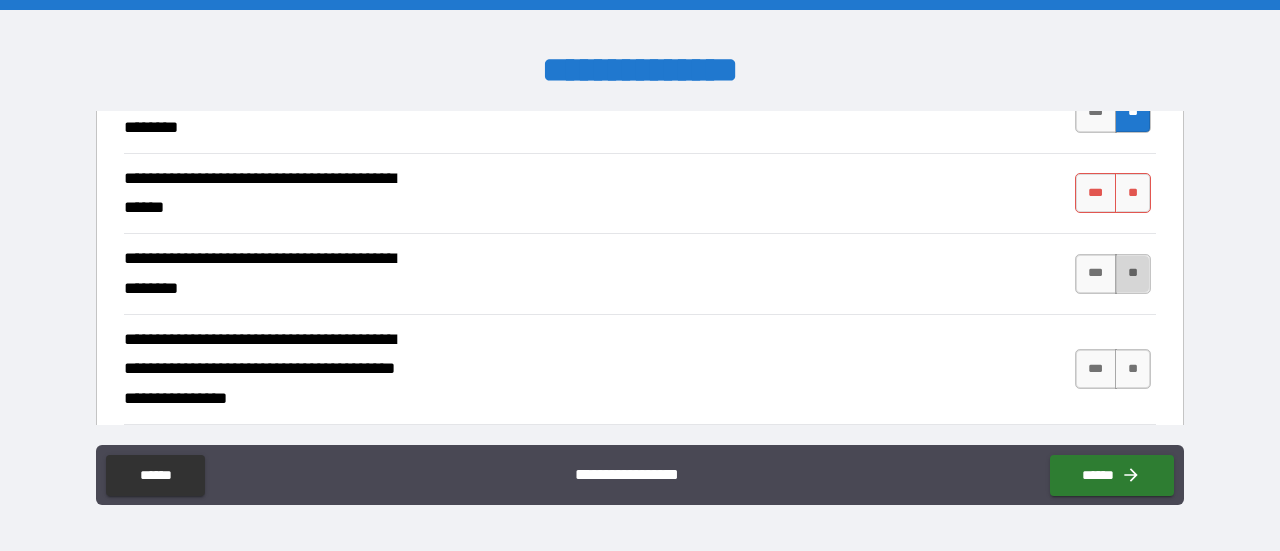 click on "**" at bounding box center [1133, 274] 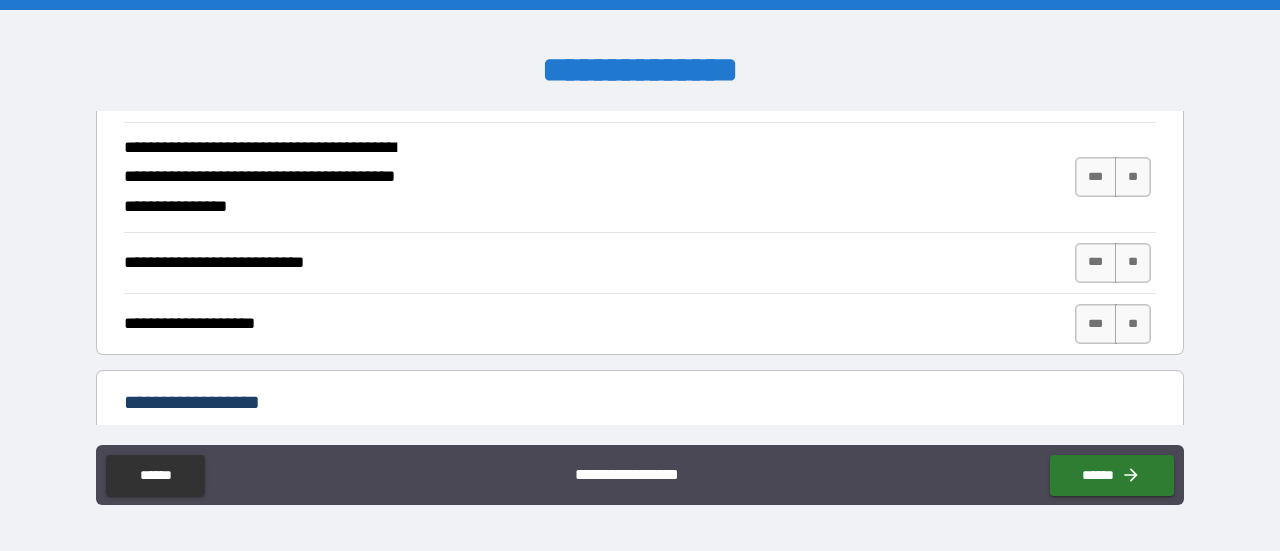 scroll, scrollTop: 600, scrollLeft: 0, axis: vertical 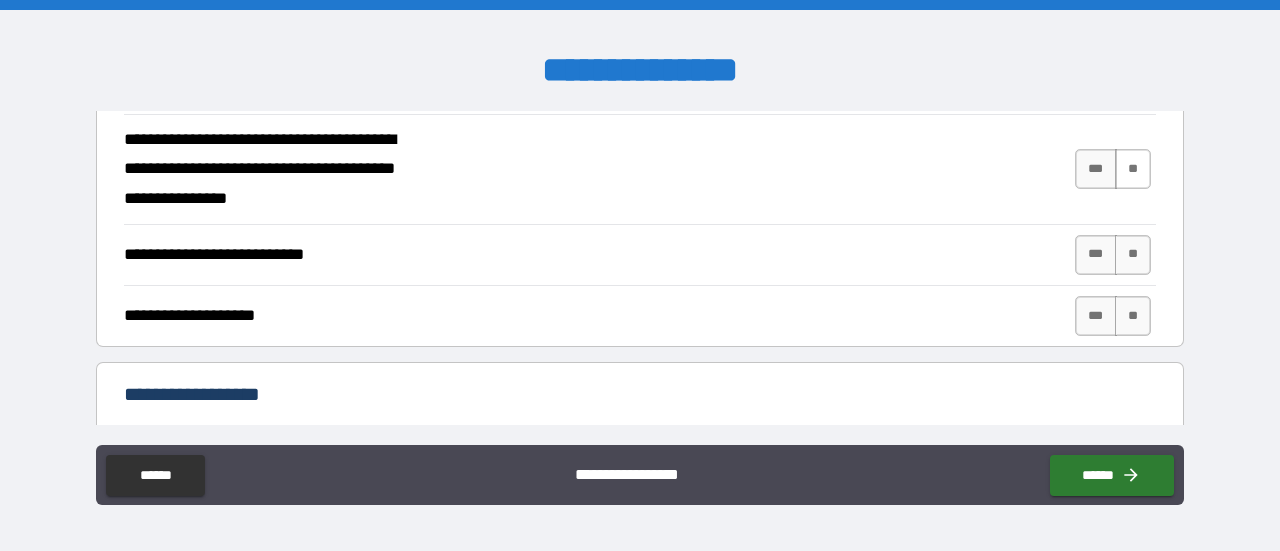 click on "**" at bounding box center (1133, 169) 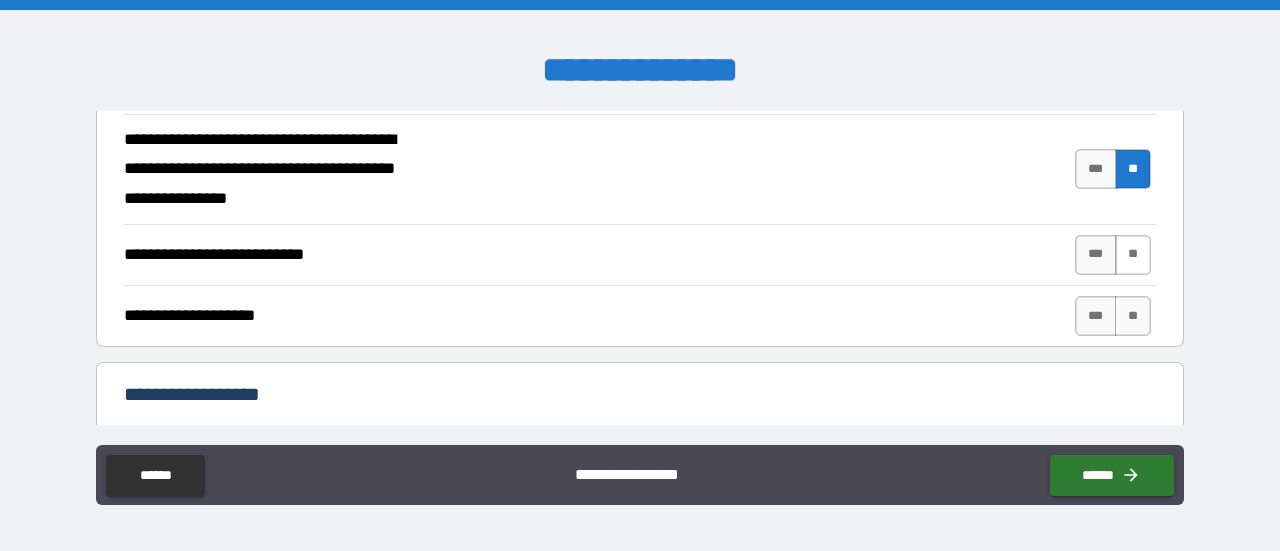 click on "**" at bounding box center (1133, 255) 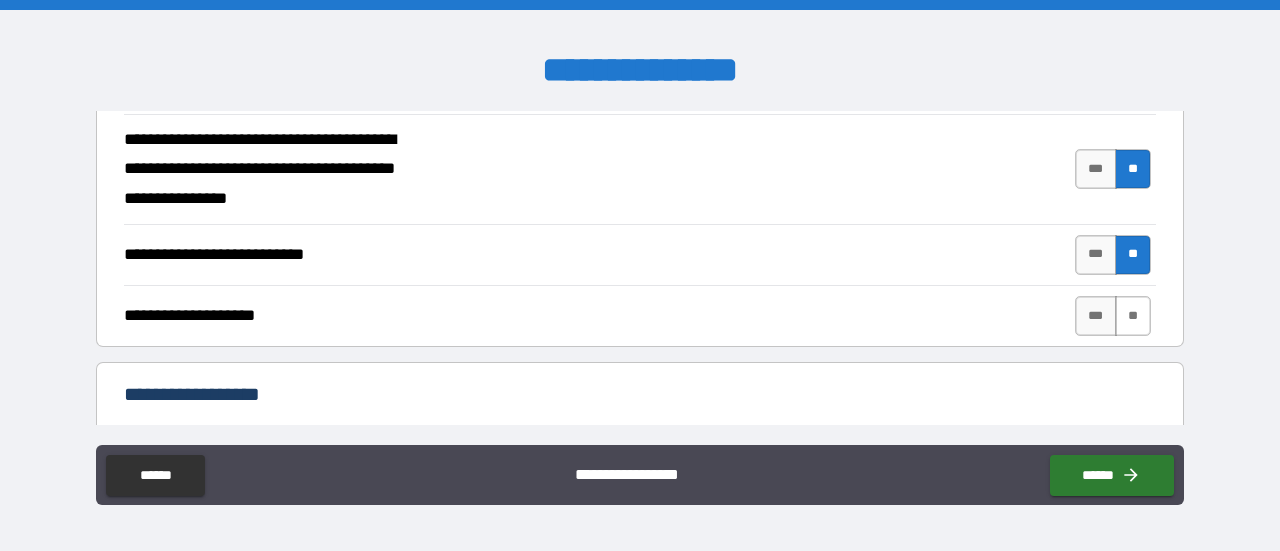 click on "**" at bounding box center [1133, 316] 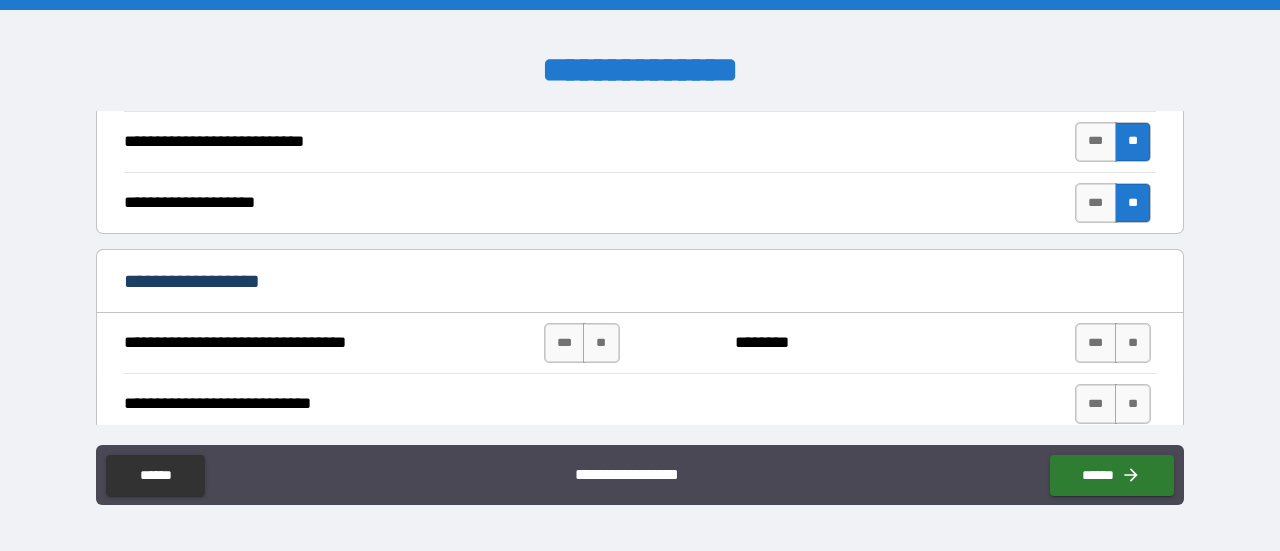 scroll, scrollTop: 800, scrollLeft: 0, axis: vertical 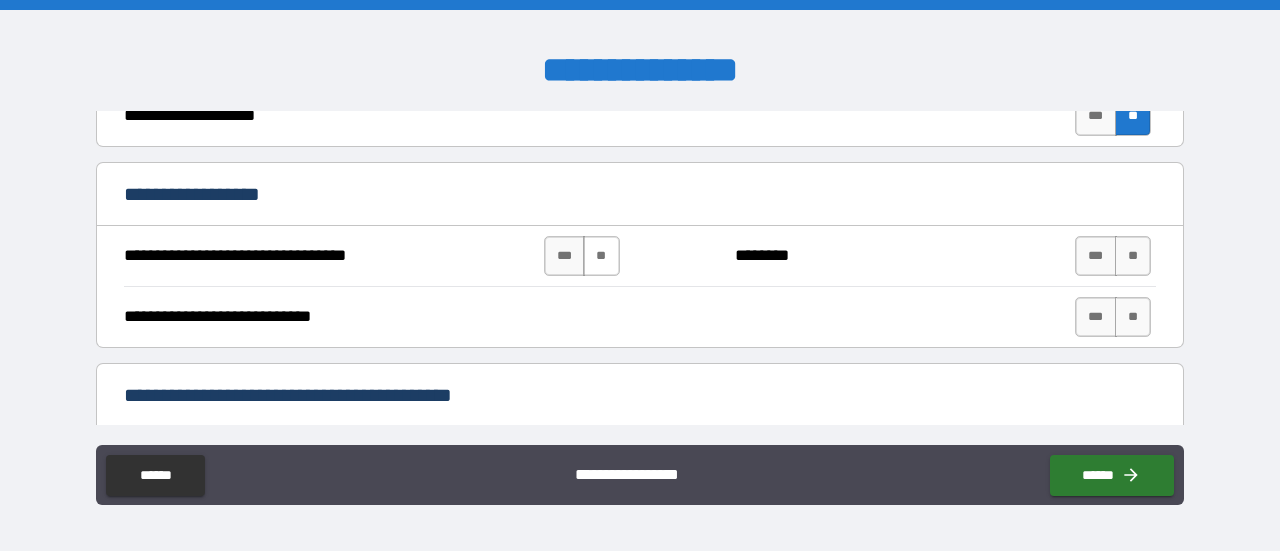 click on "**" at bounding box center [601, 256] 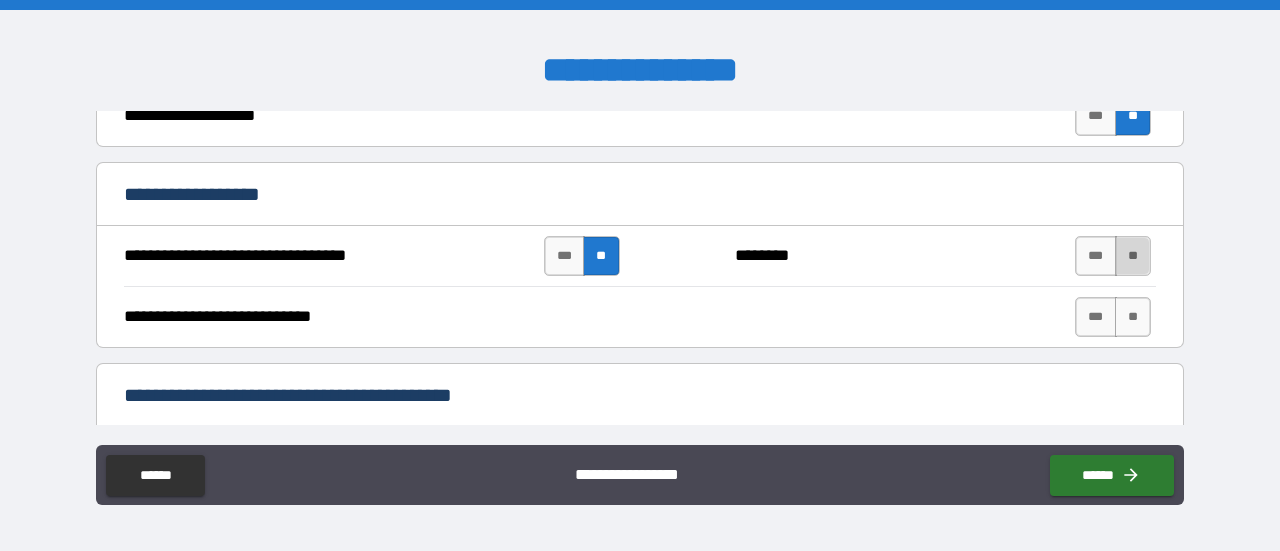 click on "**" at bounding box center [1133, 256] 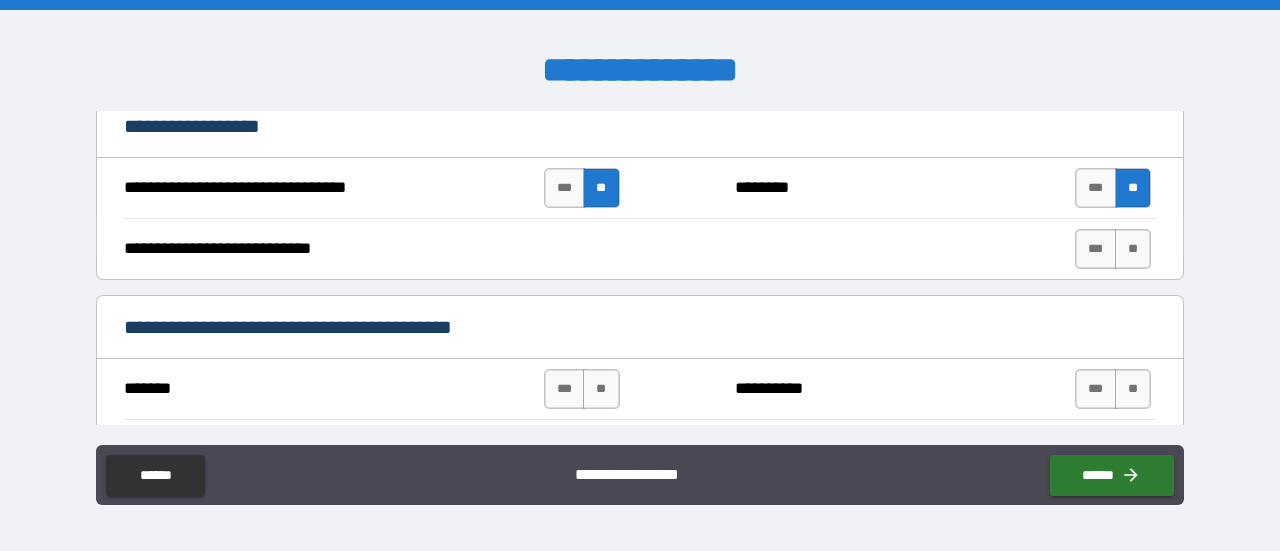 scroll, scrollTop: 900, scrollLeft: 0, axis: vertical 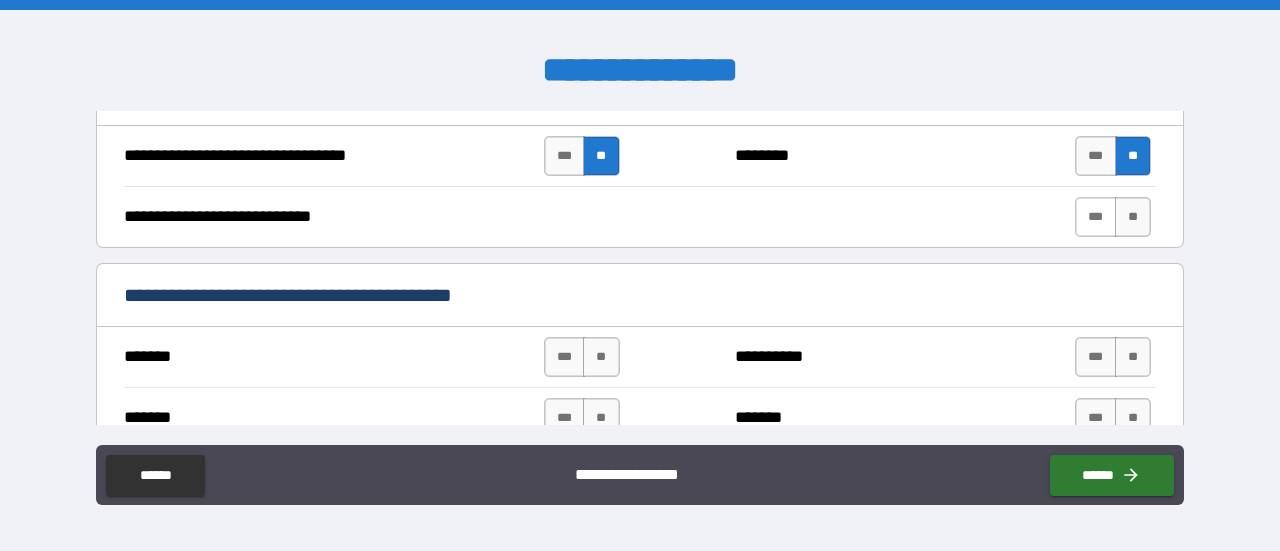click on "***" at bounding box center [1096, 217] 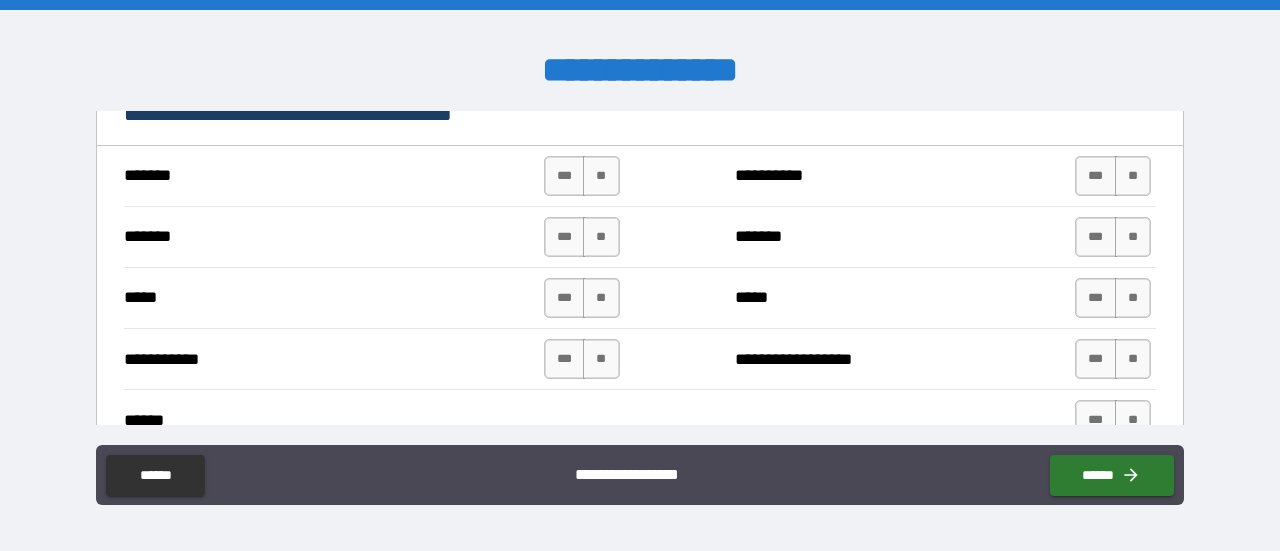 scroll, scrollTop: 1100, scrollLeft: 0, axis: vertical 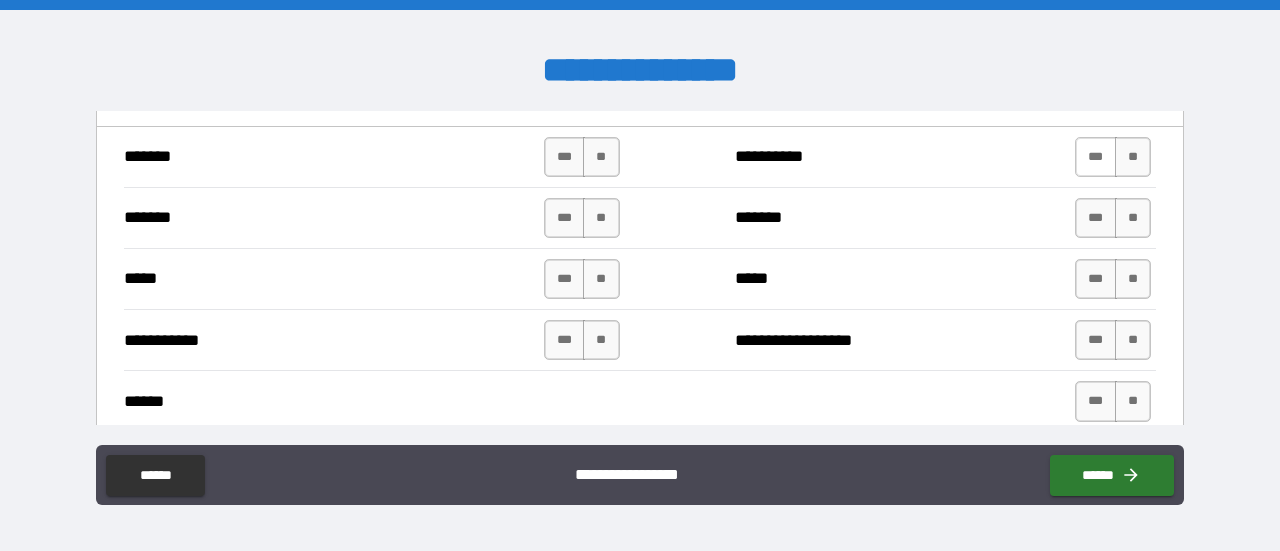 click on "***" at bounding box center [1096, 157] 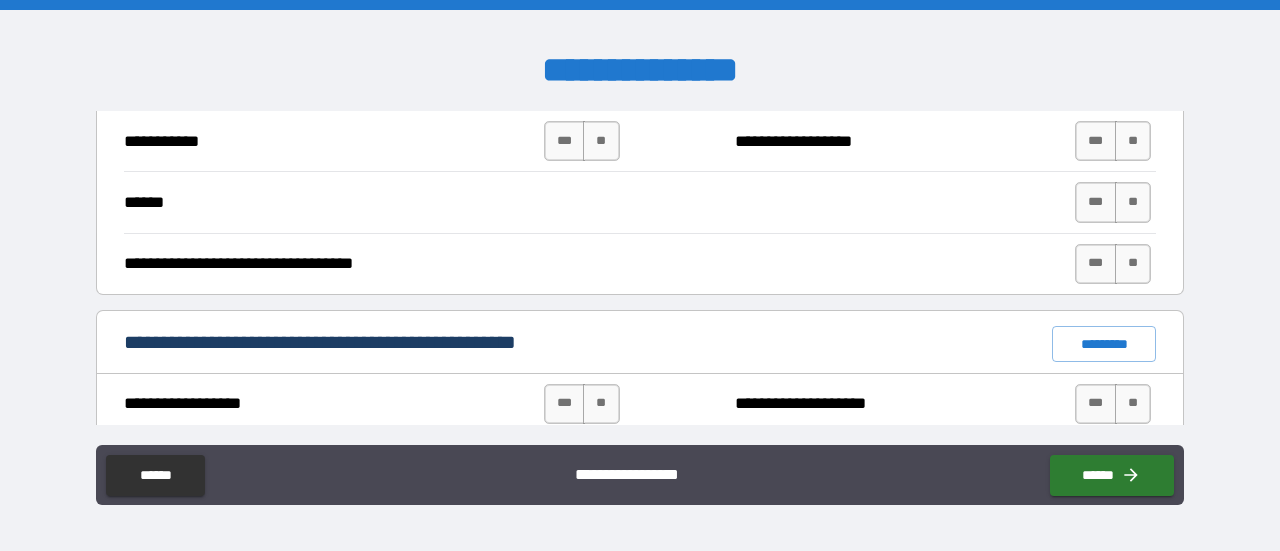 scroll, scrollTop: 1300, scrollLeft: 0, axis: vertical 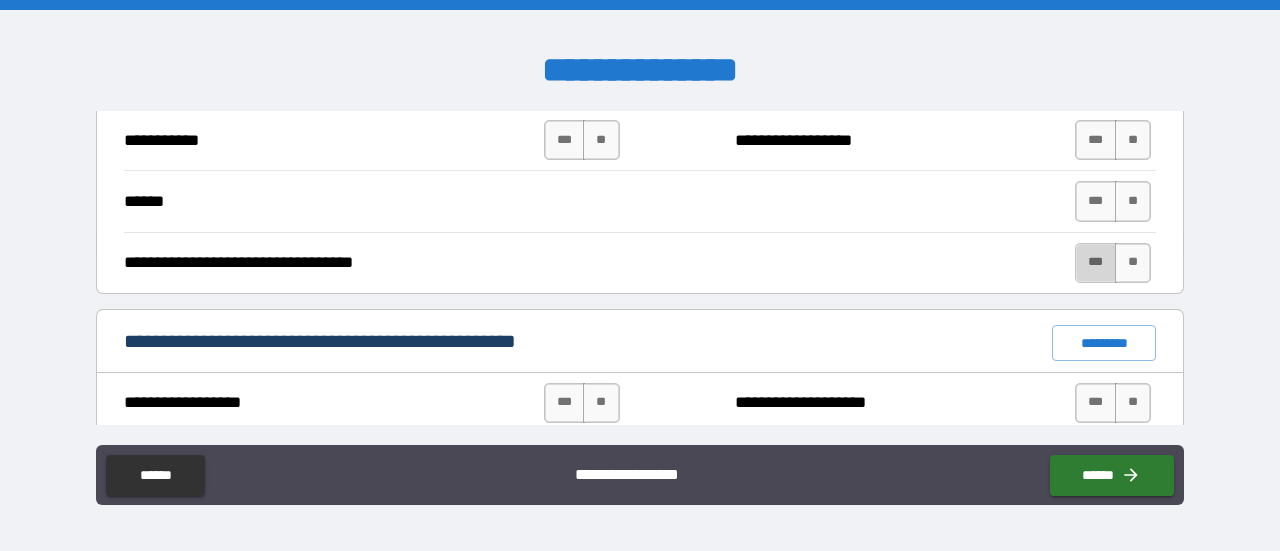 click on "***" at bounding box center [1096, 263] 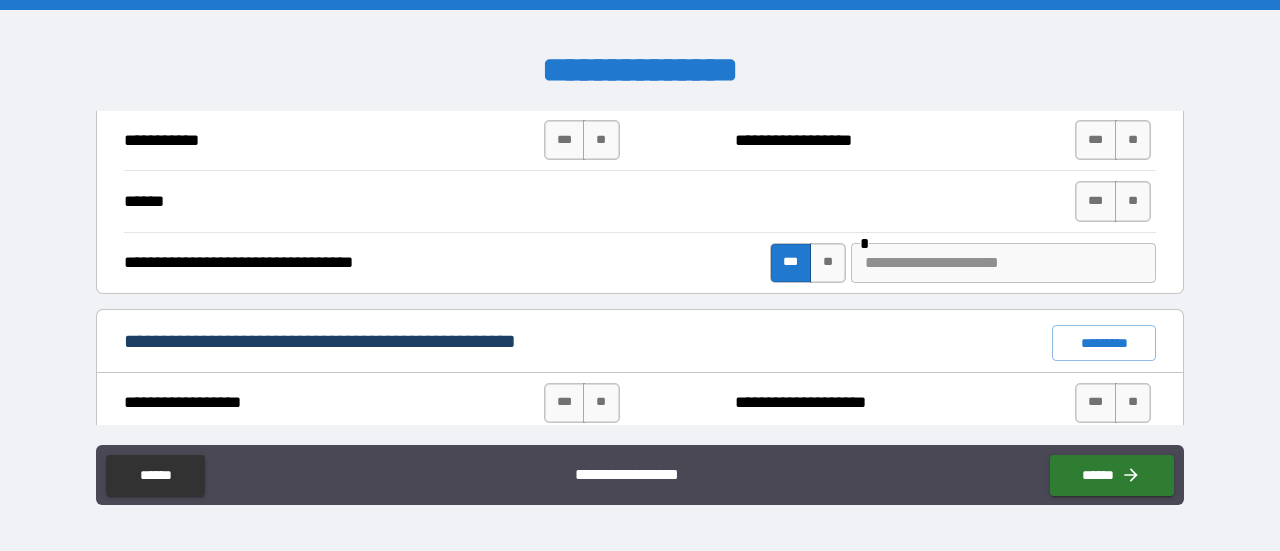 click at bounding box center [1003, 263] 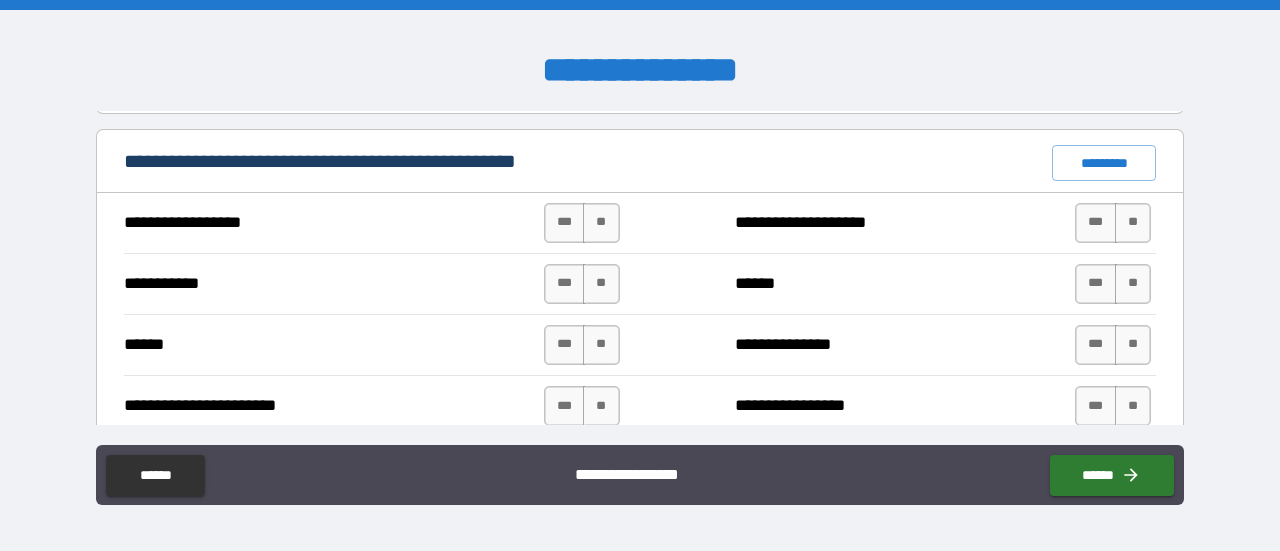 scroll, scrollTop: 1500, scrollLeft: 0, axis: vertical 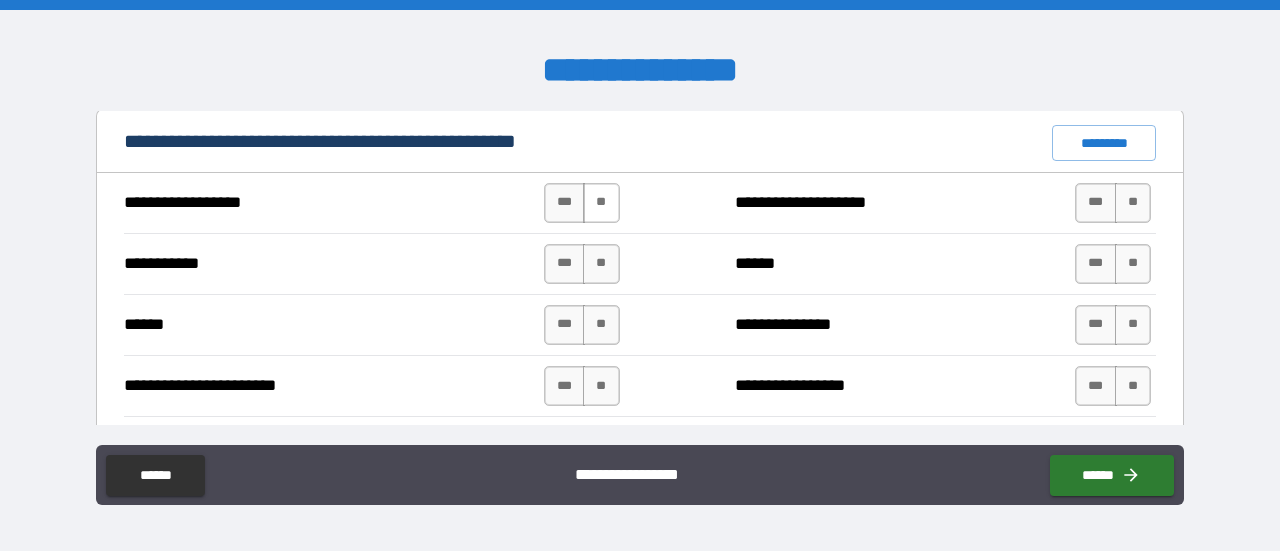 type on "**********" 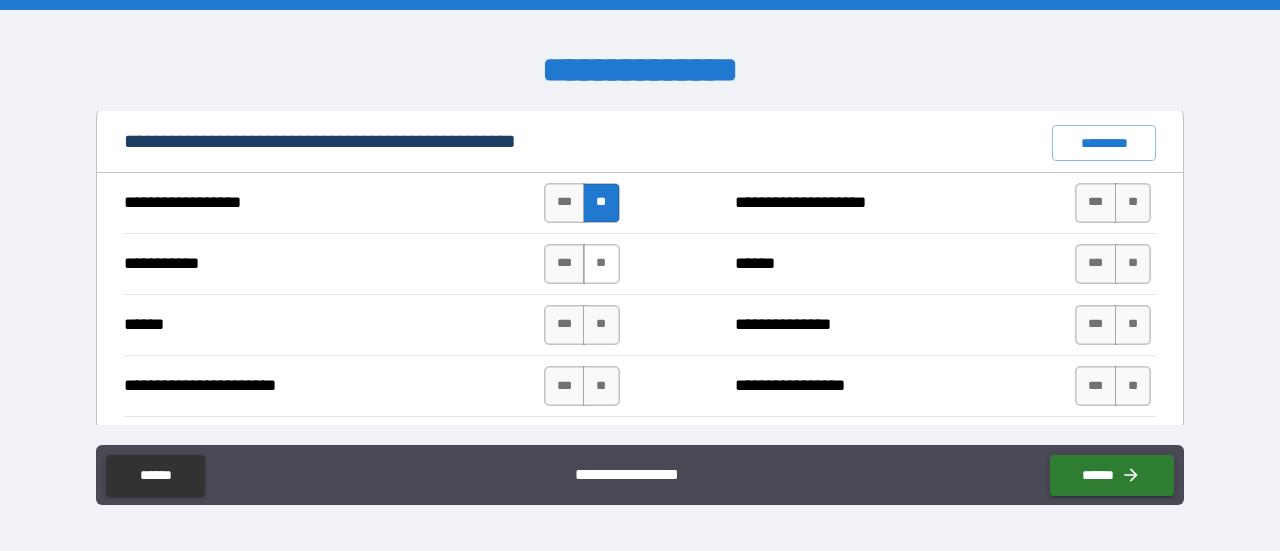 click on "**" at bounding box center [601, 264] 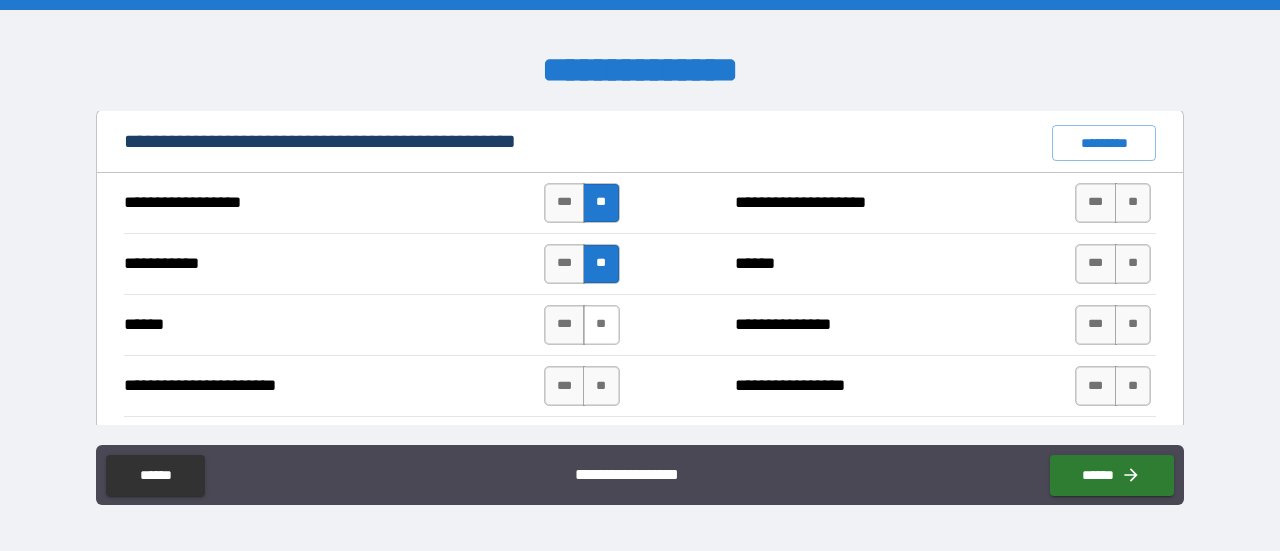click on "**" at bounding box center [601, 325] 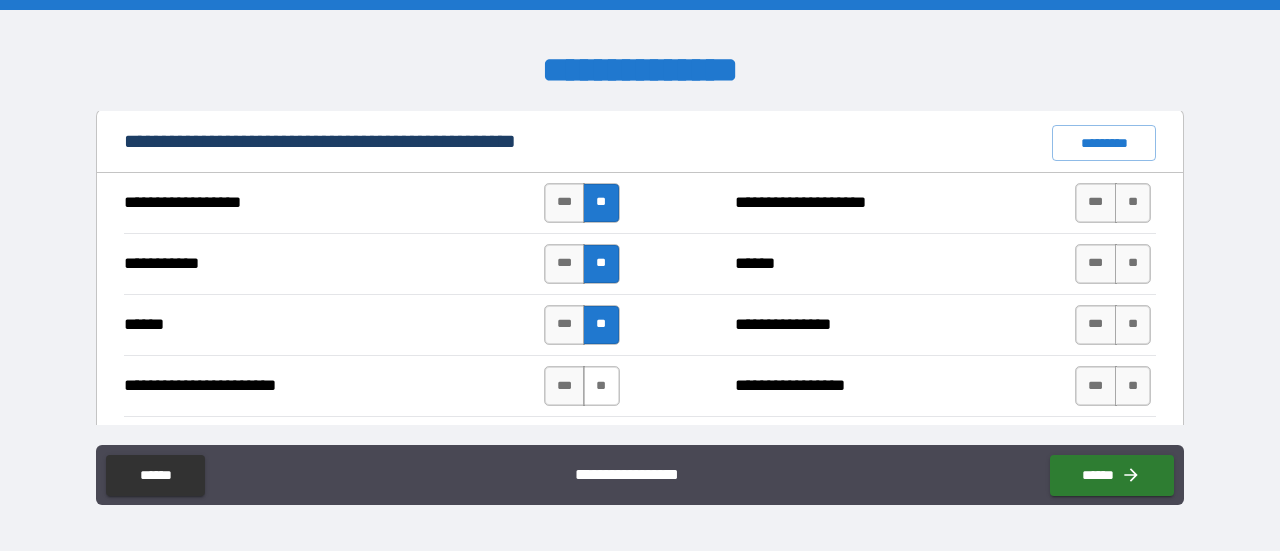 click on "**" at bounding box center [601, 386] 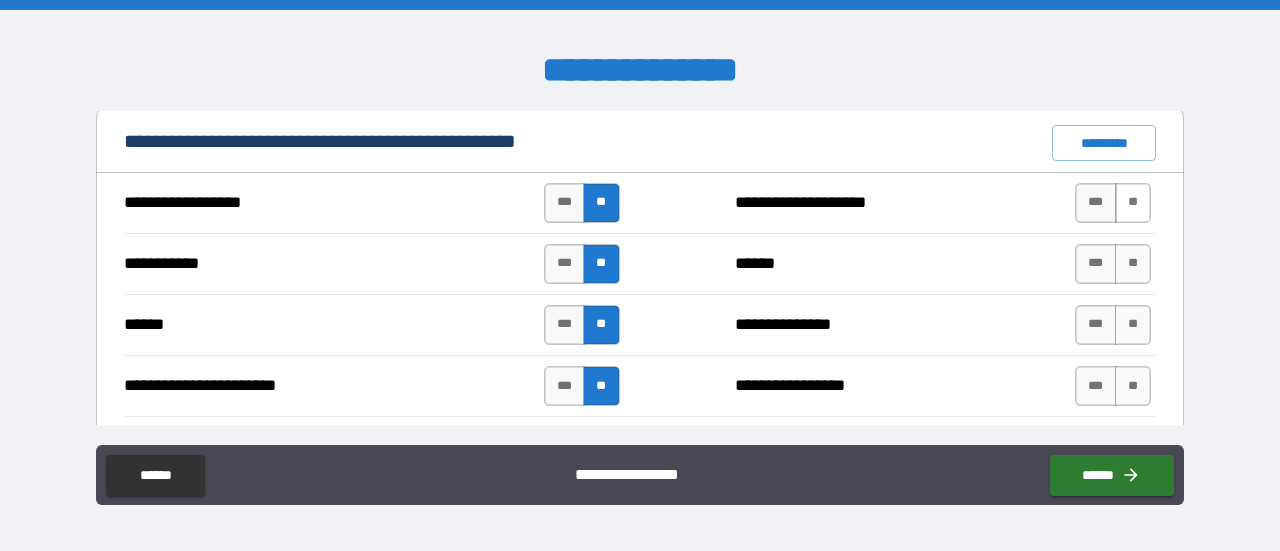 click on "**" at bounding box center (1133, 203) 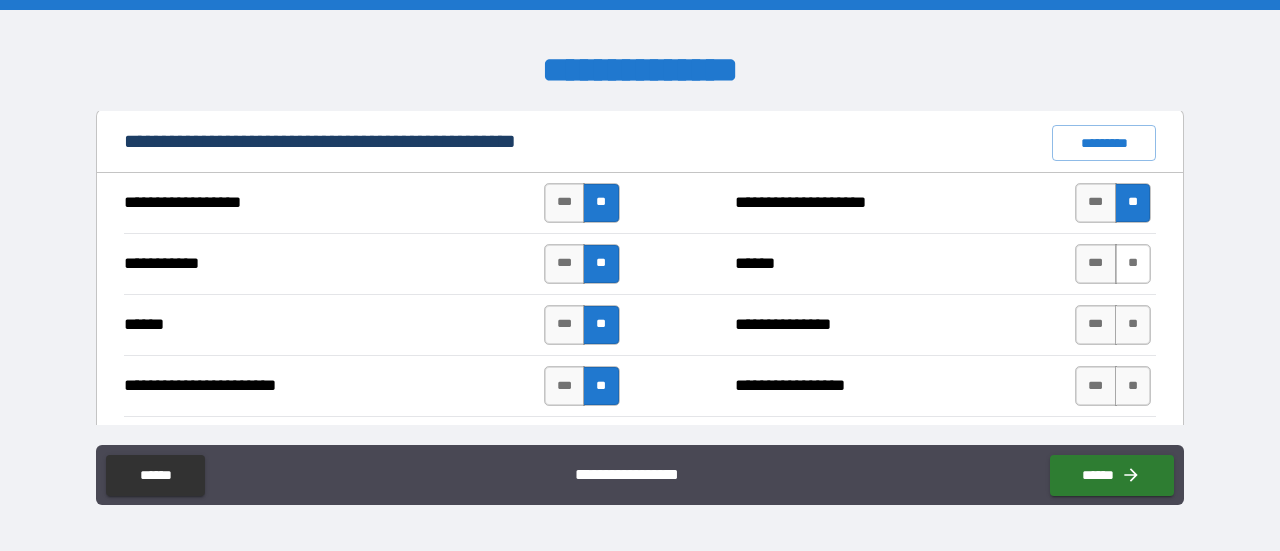 click on "**" at bounding box center [1133, 264] 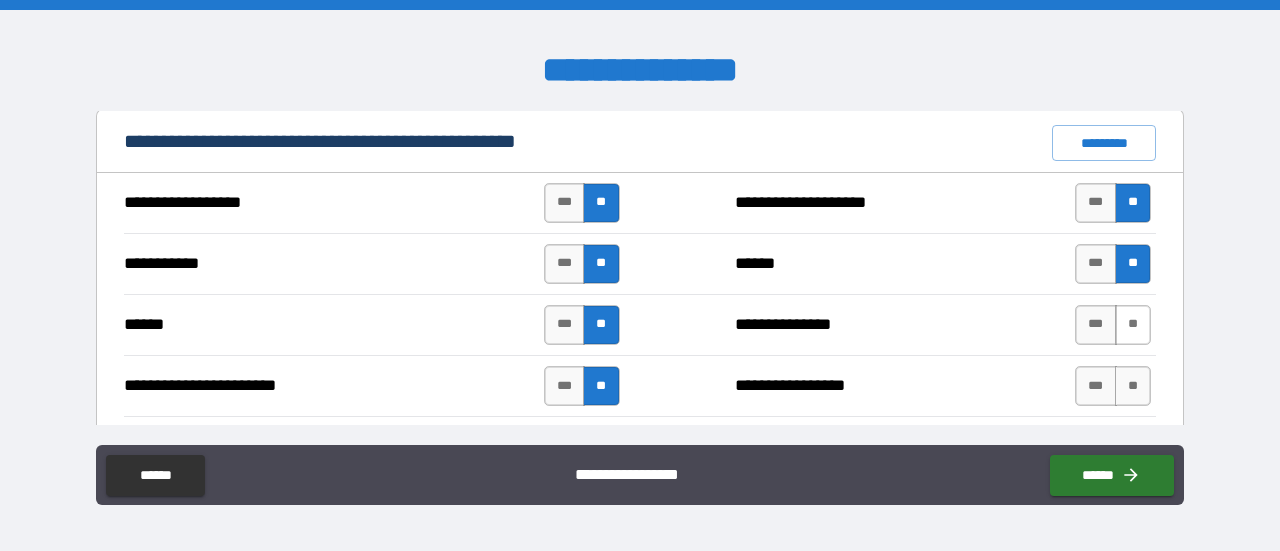 click on "**" at bounding box center (1133, 325) 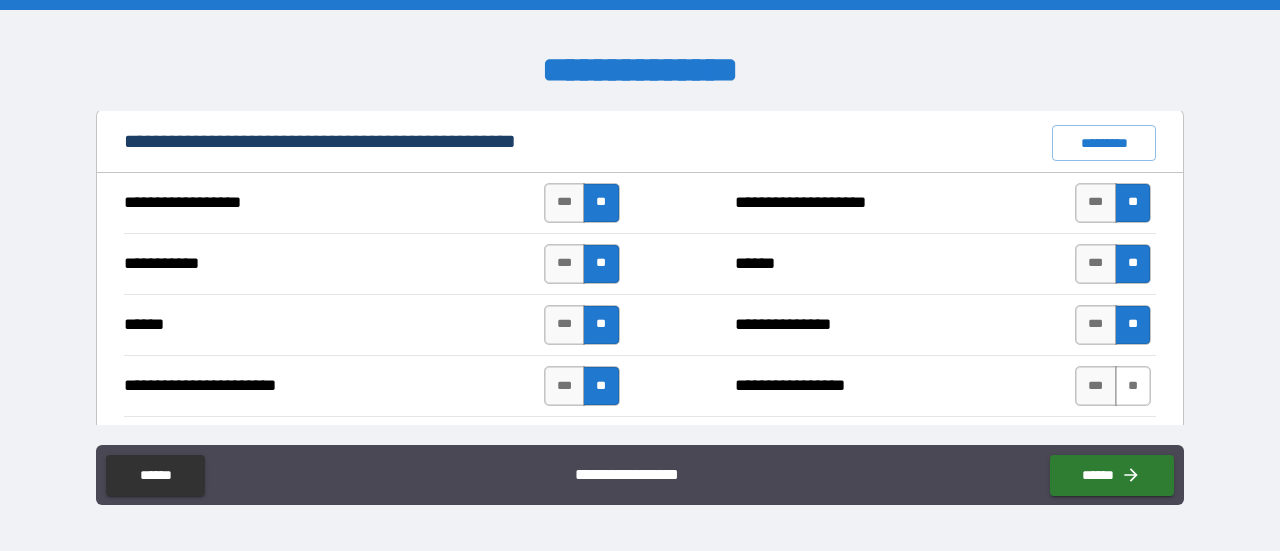 click on "**" at bounding box center [1133, 386] 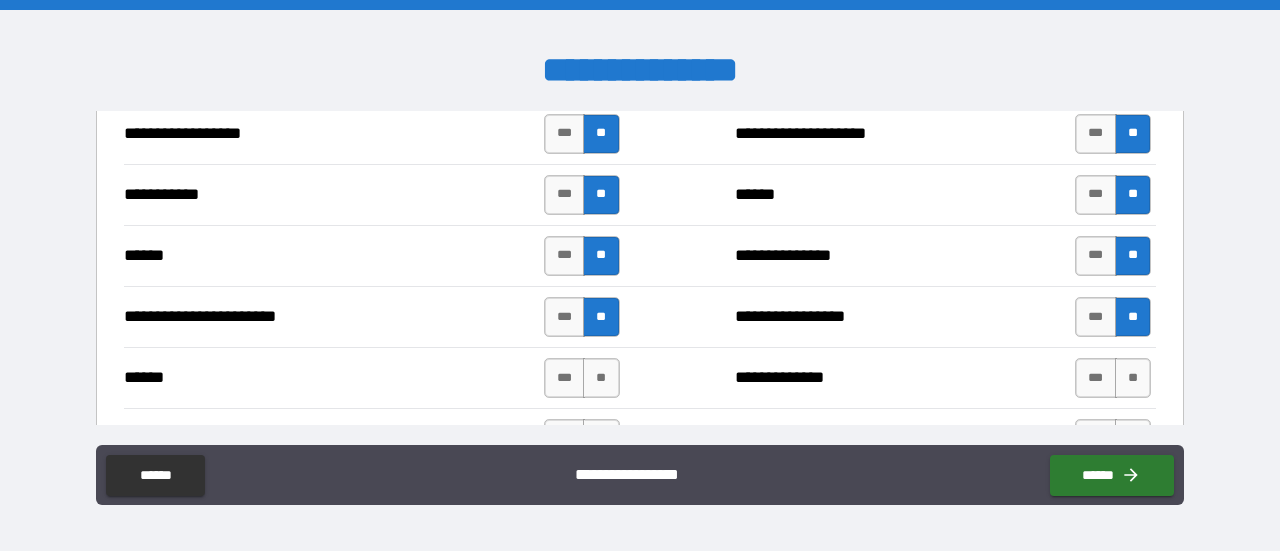 scroll, scrollTop: 1600, scrollLeft: 0, axis: vertical 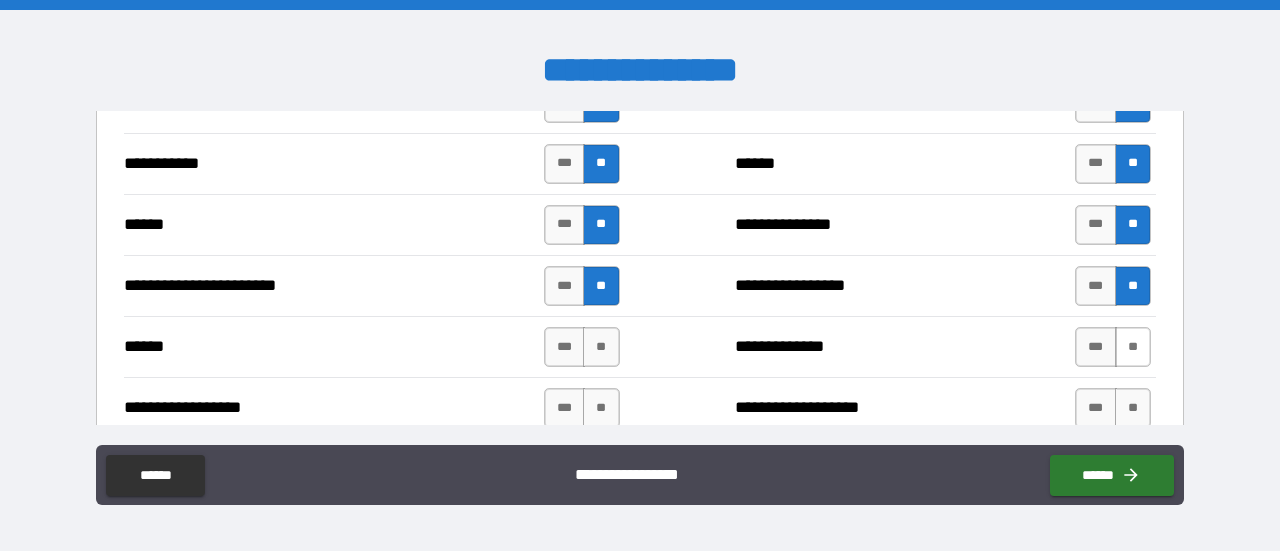 click on "**" at bounding box center (1133, 347) 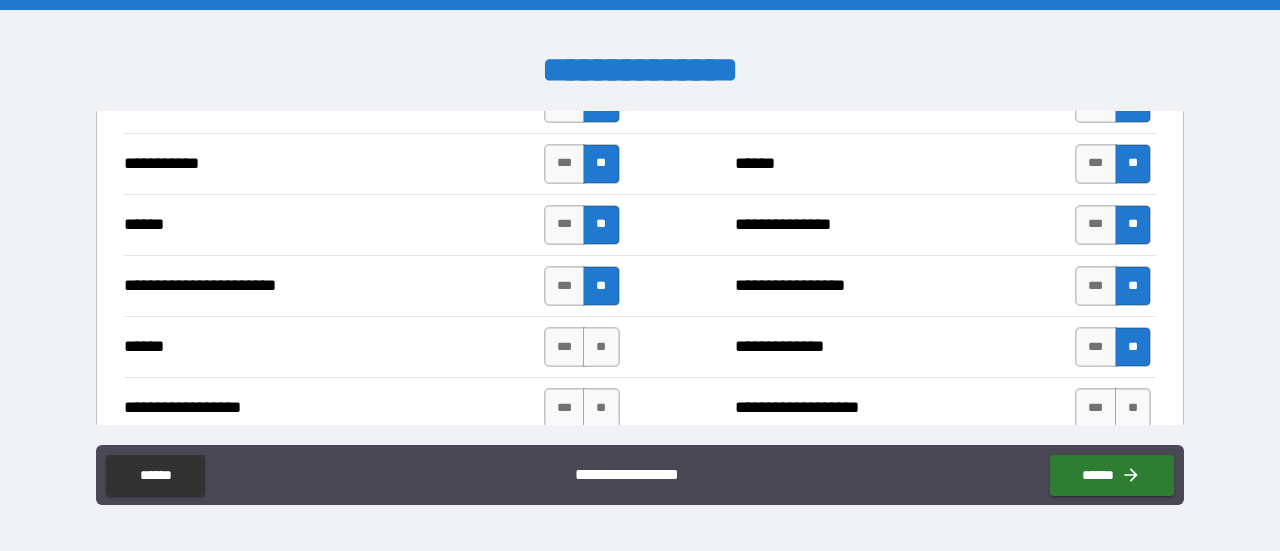 click on "**" at bounding box center (1133, 408) 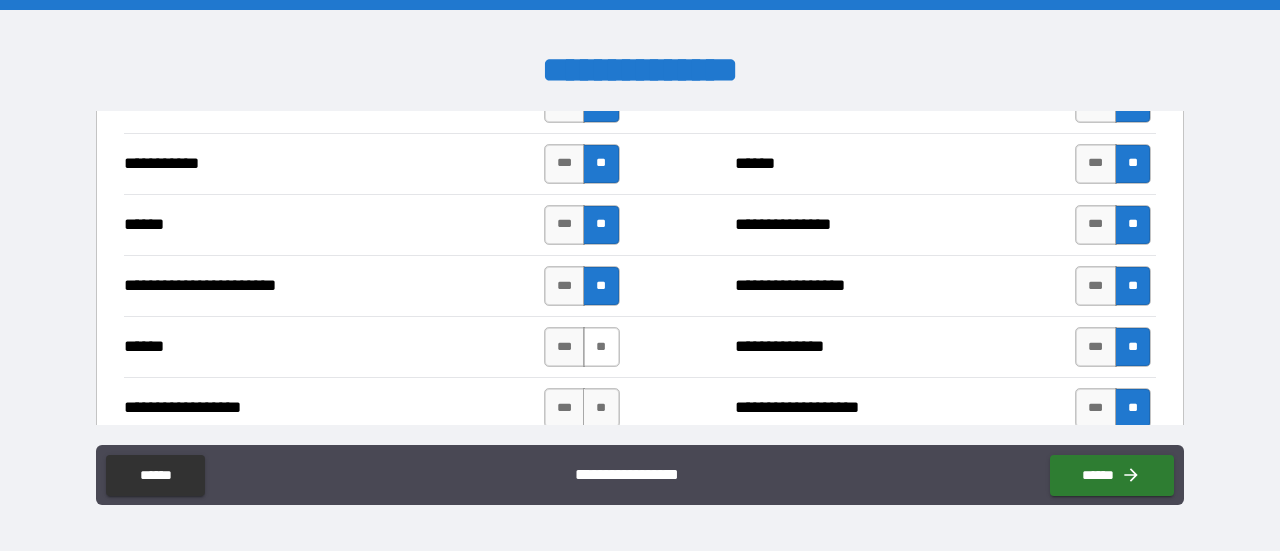 click on "**" at bounding box center [601, 347] 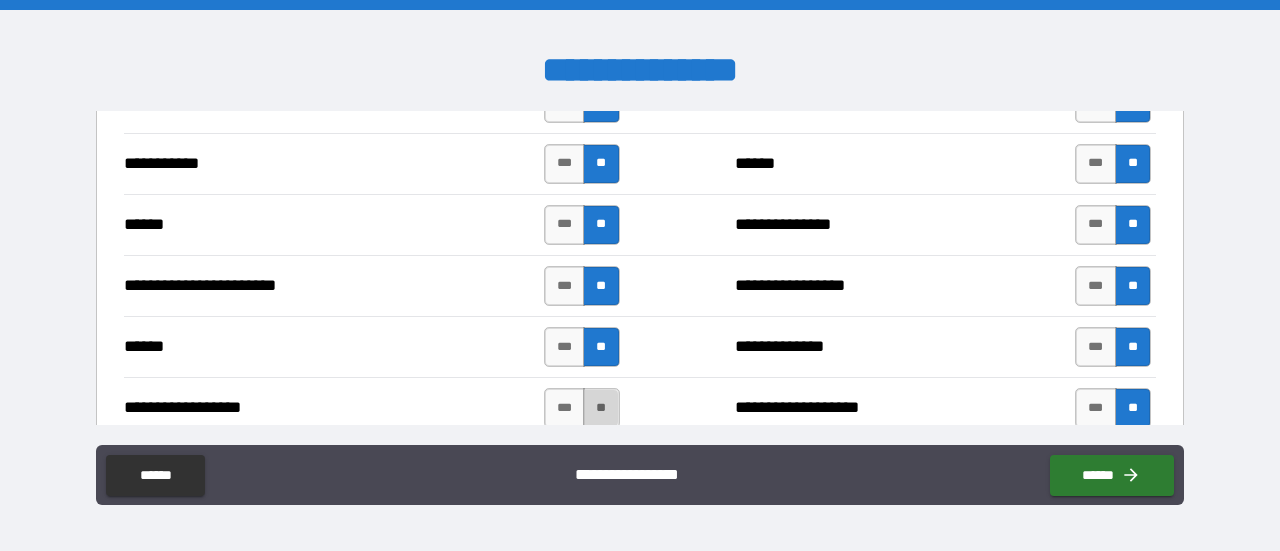 click on "**" at bounding box center [601, 408] 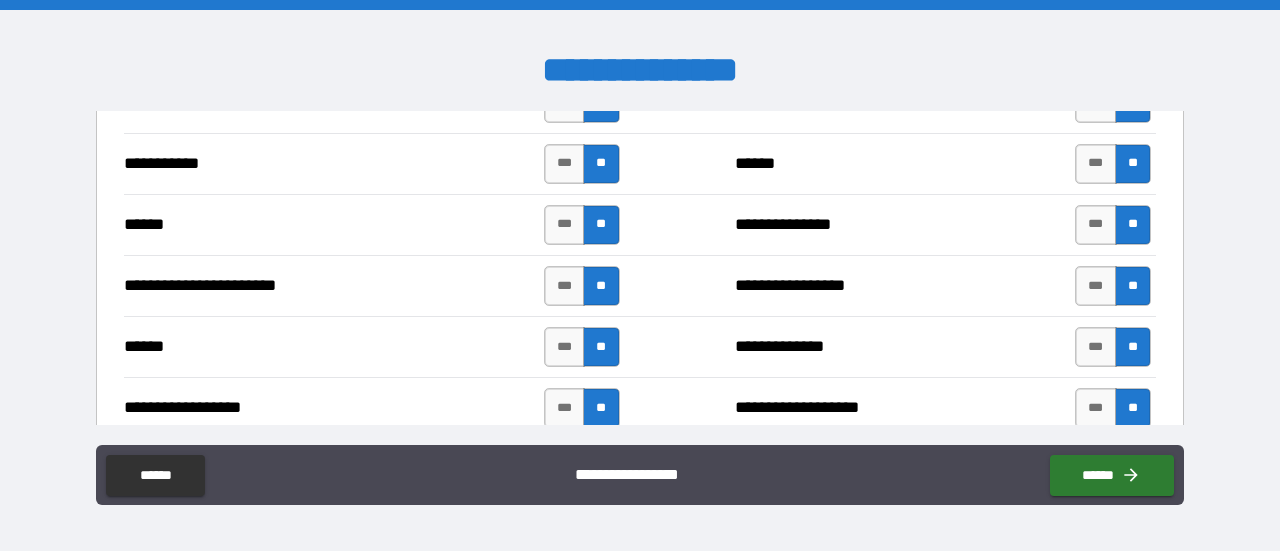 scroll, scrollTop: 1800, scrollLeft: 0, axis: vertical 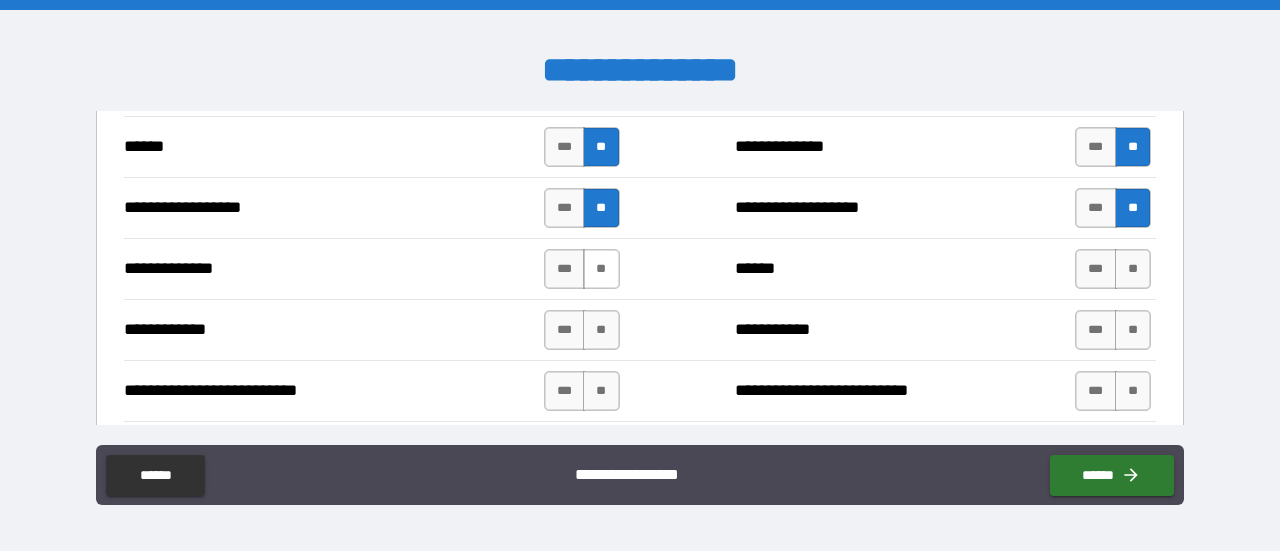 click on "**" at bounding box center (601, 269) 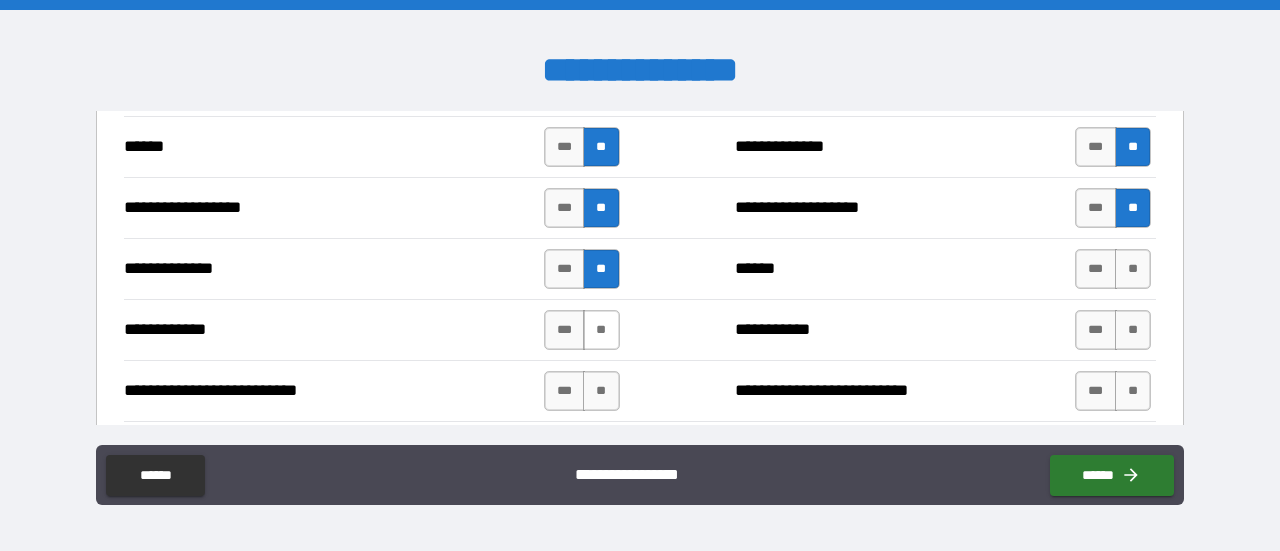 click on "**" at bounding box center (601, 330) 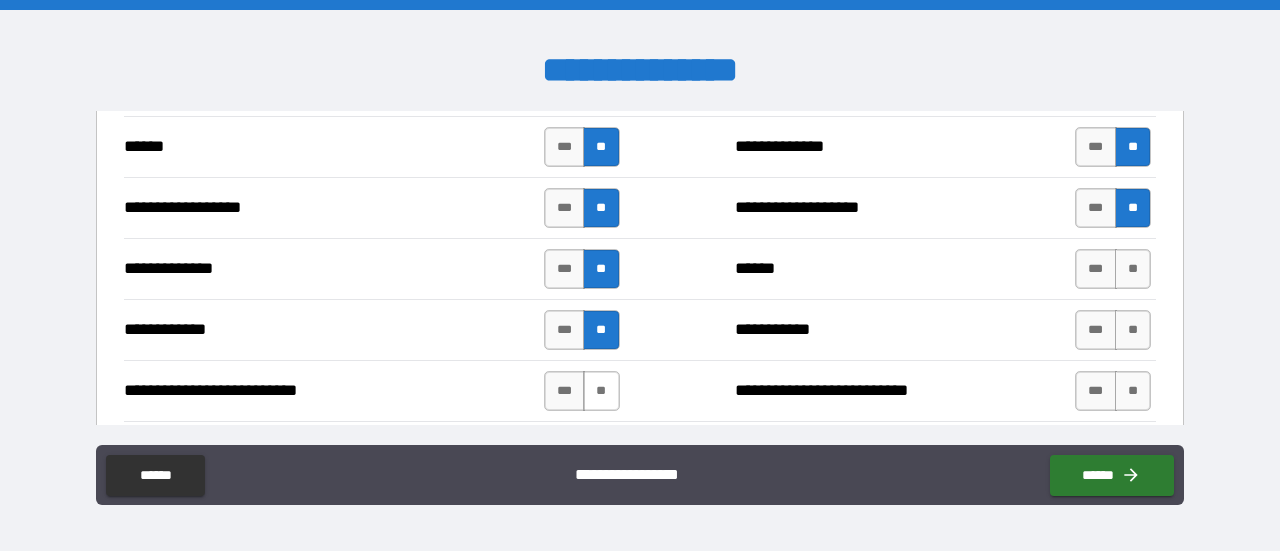click on "**" at bounding box center [601, 391] 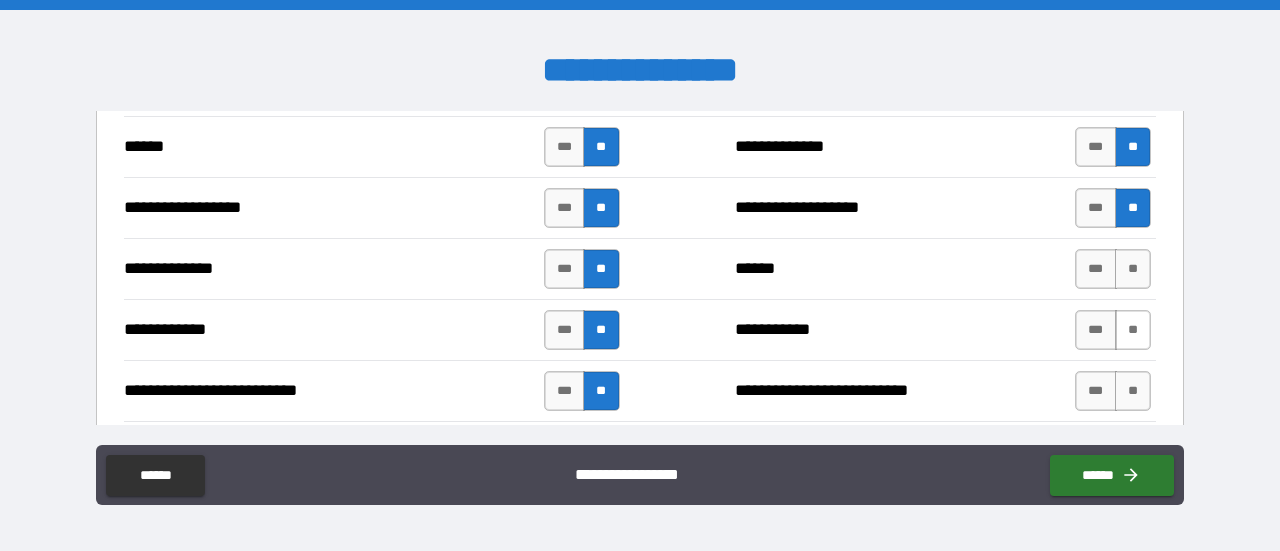 click on "**" at bounding box center (1133, 330) 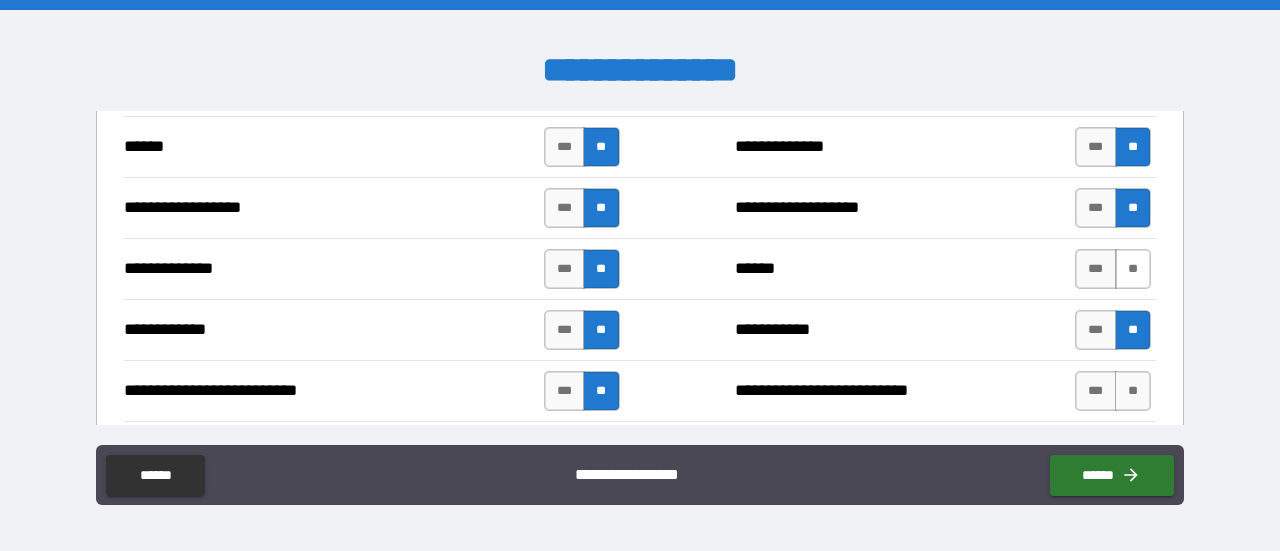 click on "**" at bounding box center [1133, 269] 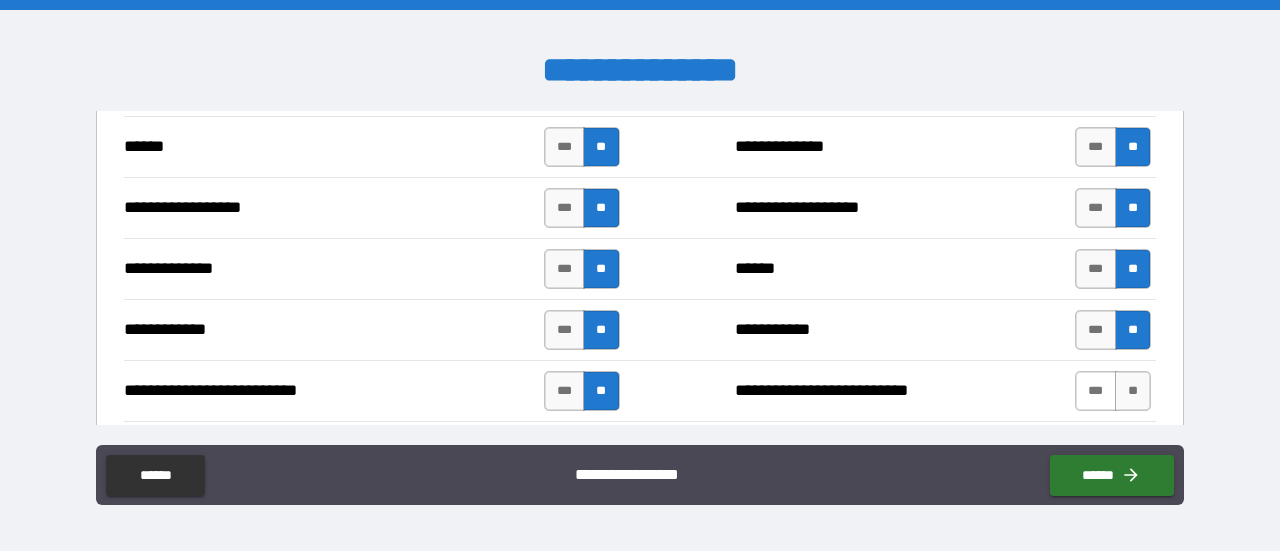 click on "**" at bounding box center [1133, 391] 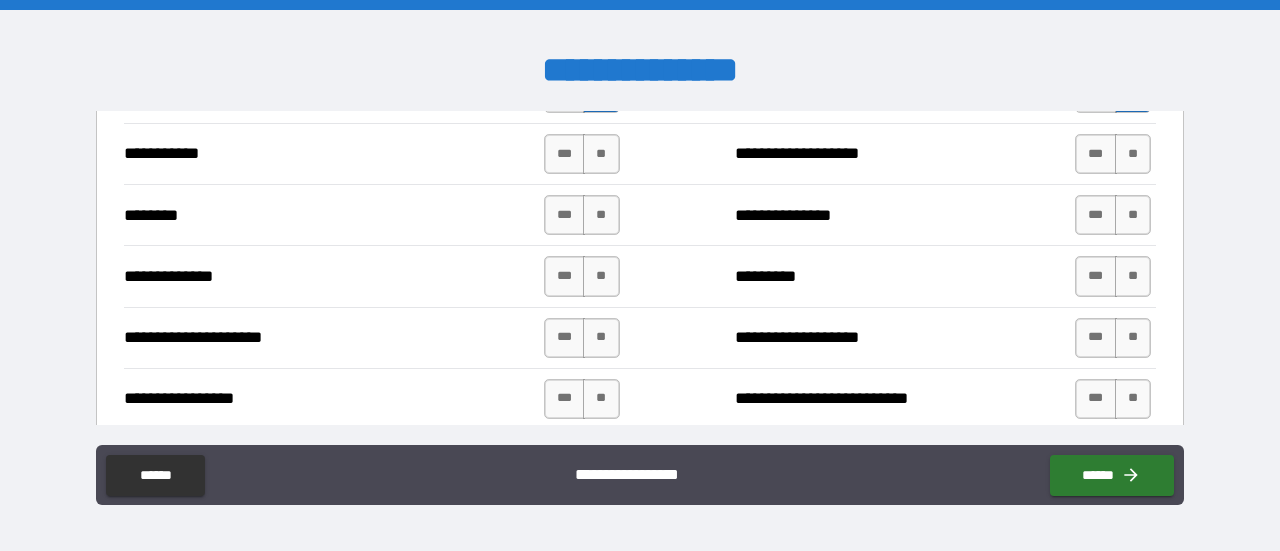 scroll, scrollTop: 2100, scrollLeft: 0, axis: vertical 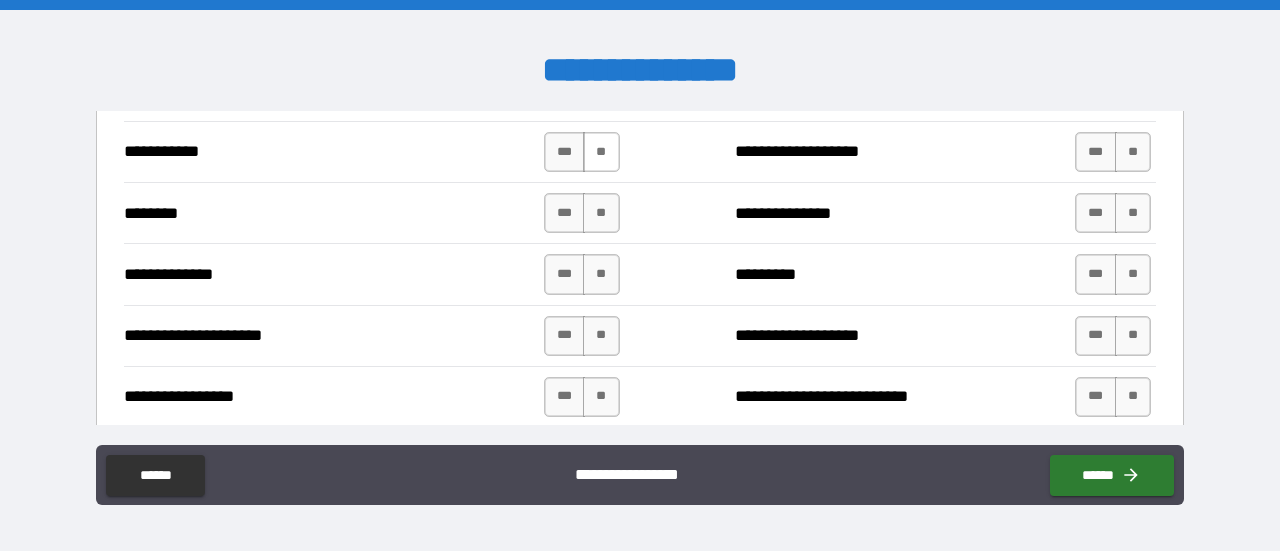click on "**" at bounding box center (601, 152) 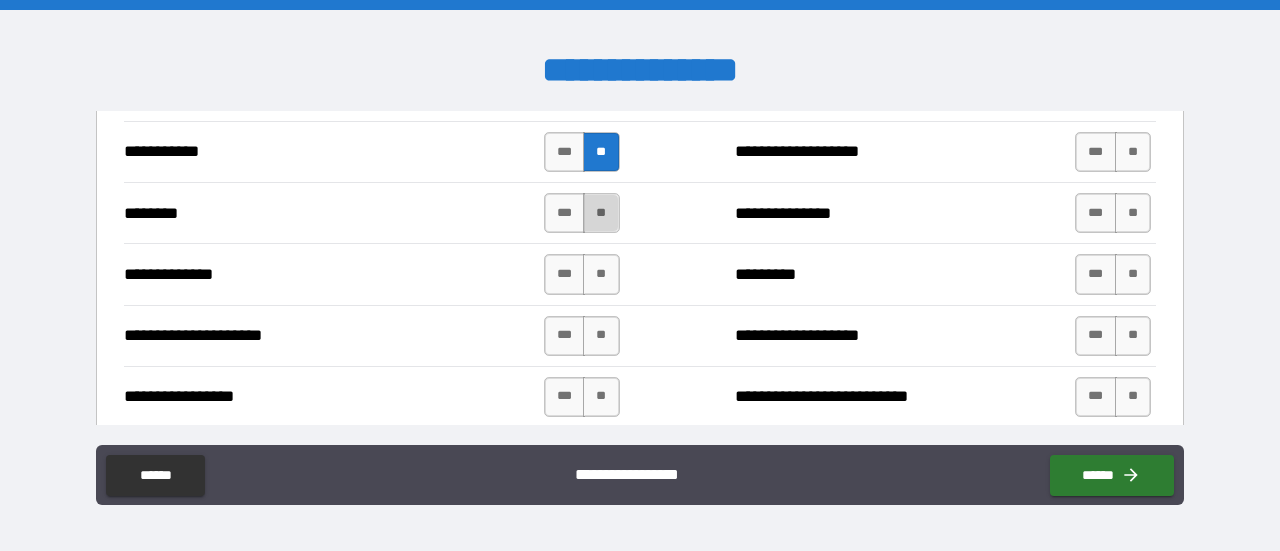 click on "**" at bounding box center (601, 213) 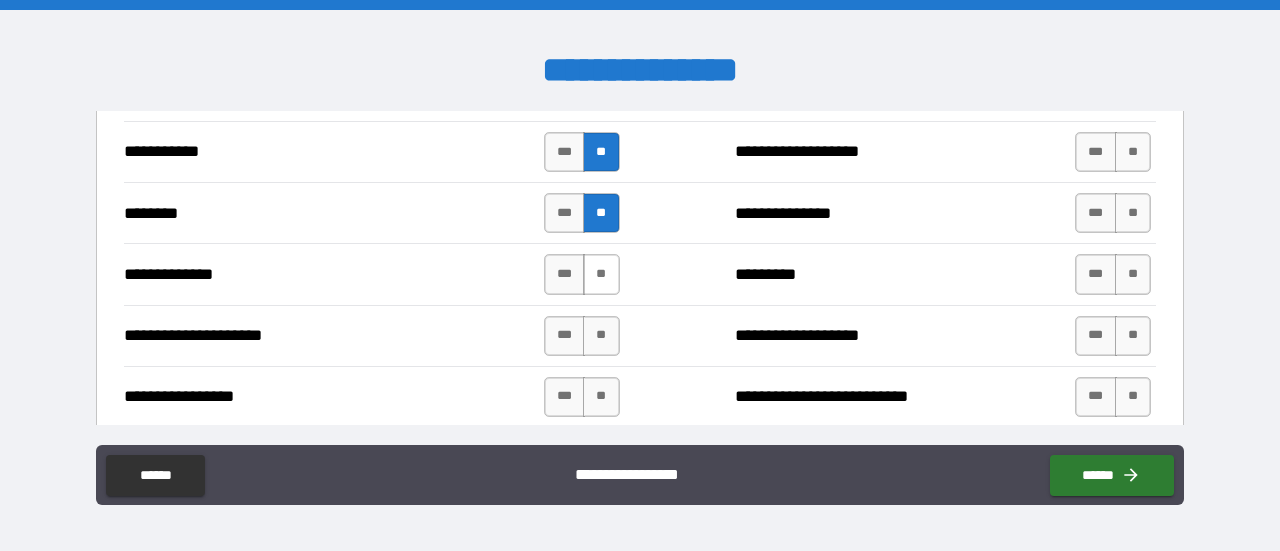 click on "**" at bounding box center [601, 274] 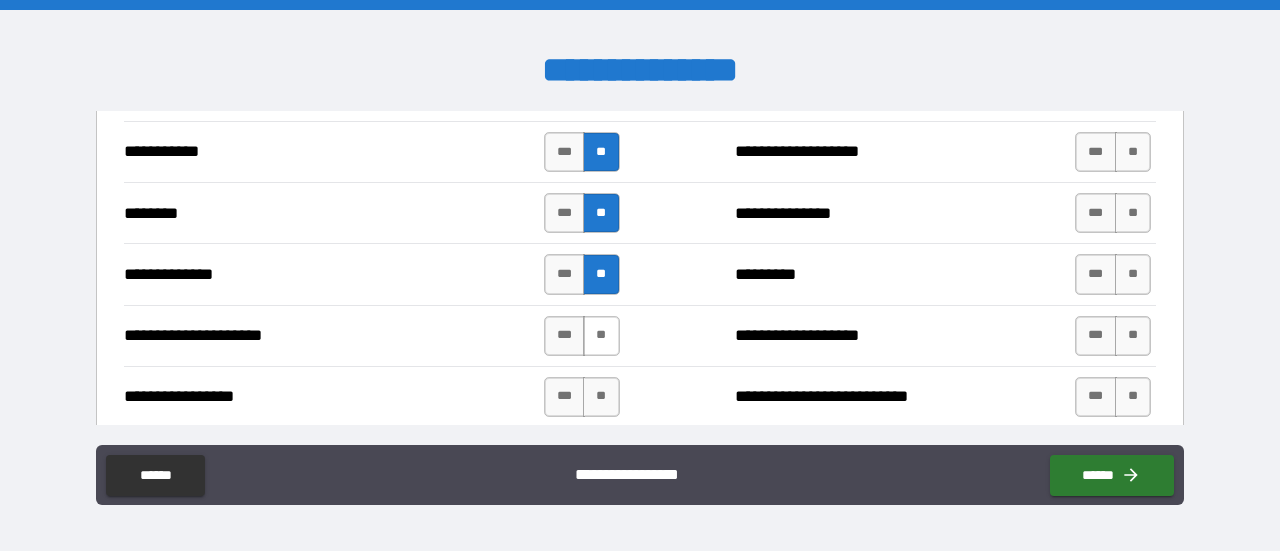 drag, startPoint x: 606, startPoint y: 311, endPoint x: 608, endPoint y: 325, distance: 14.142136 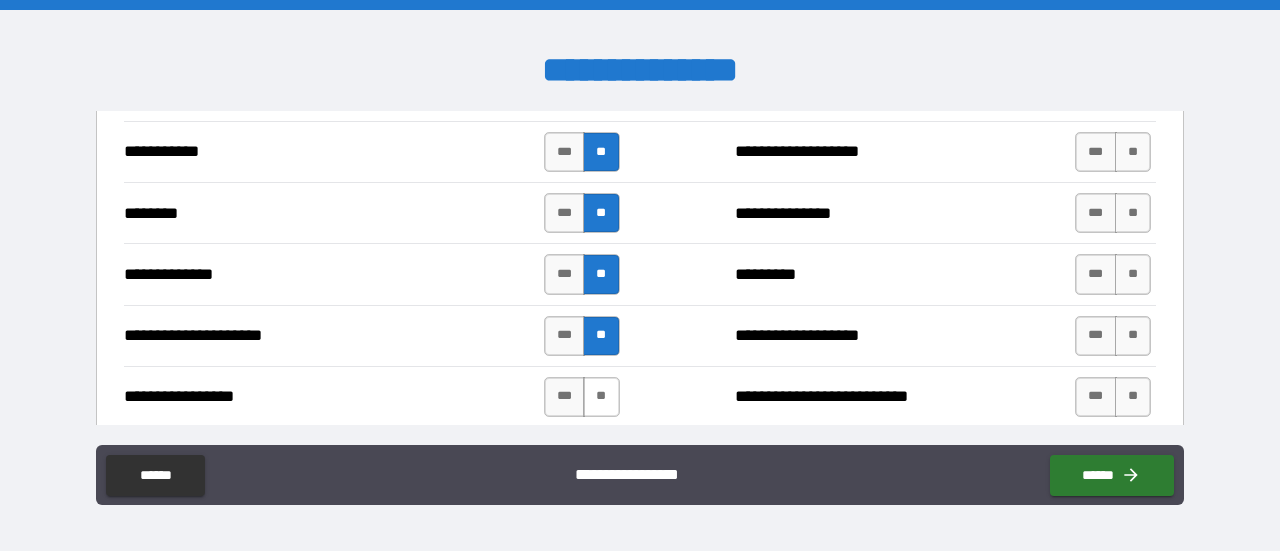click on "**" at bounding box center (601, 397) 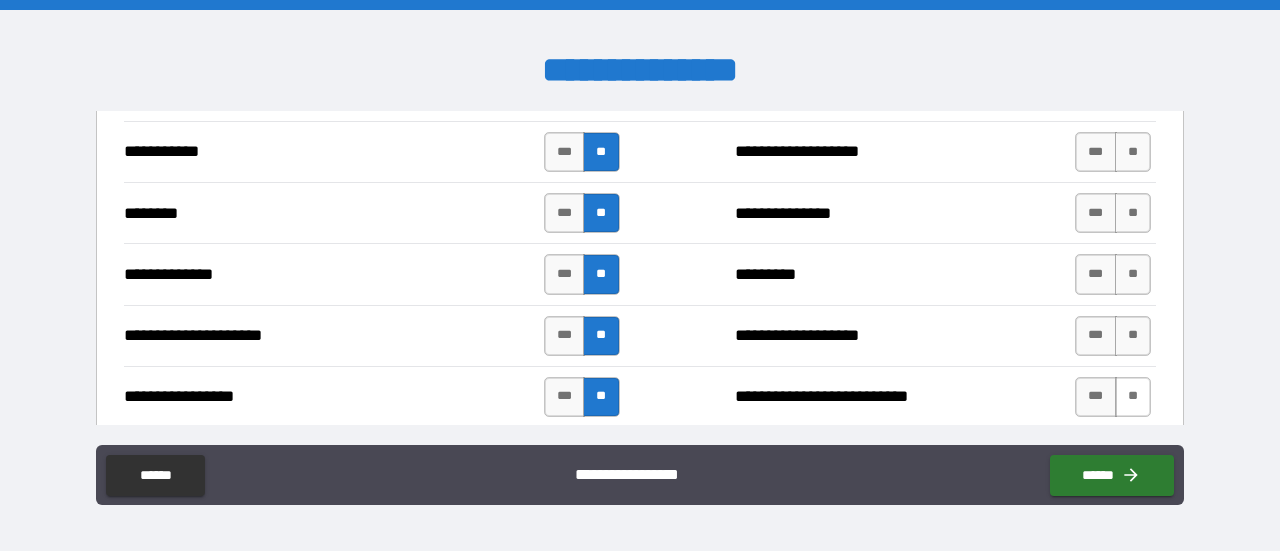click on "**" at bounding box center (1133, 397) 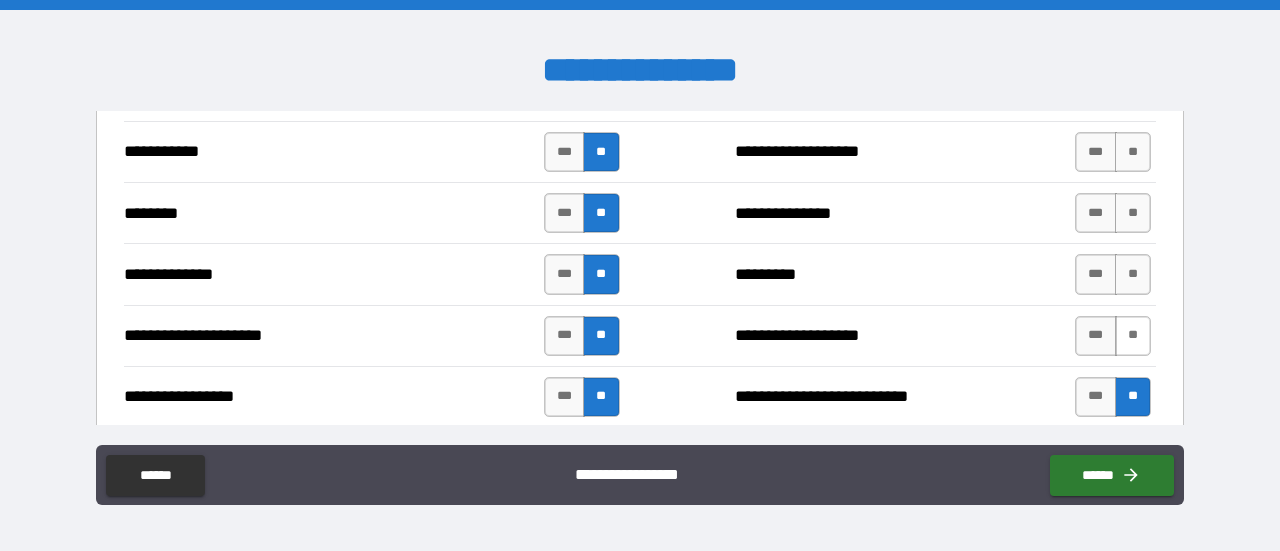 click on "**" at bounding box center [1133, 336] 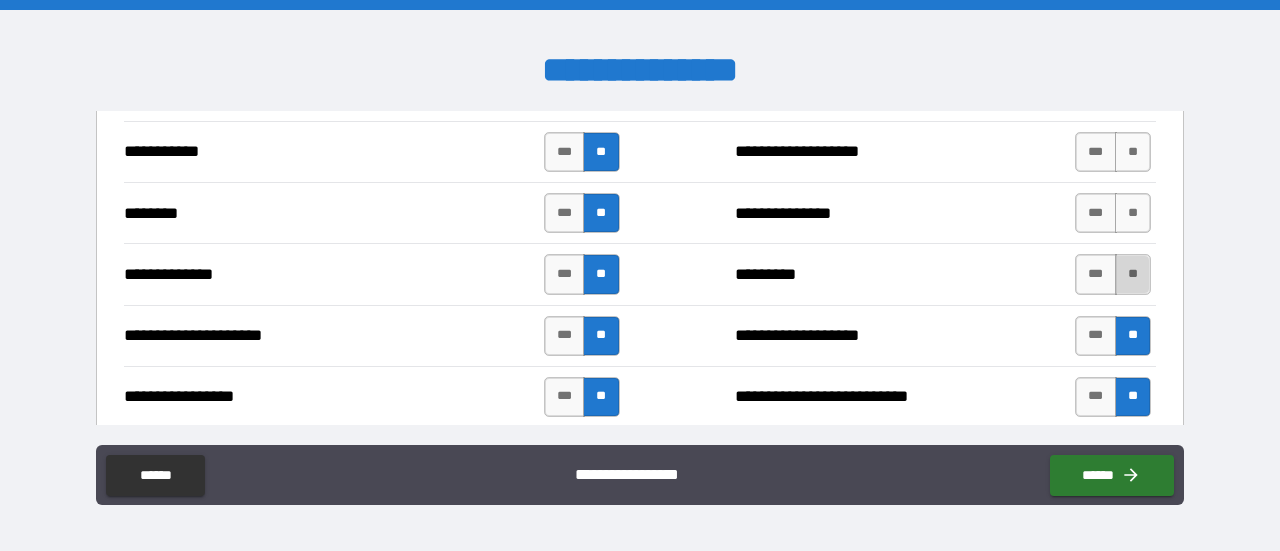 click on "**" at bounding box center [1133, 274] 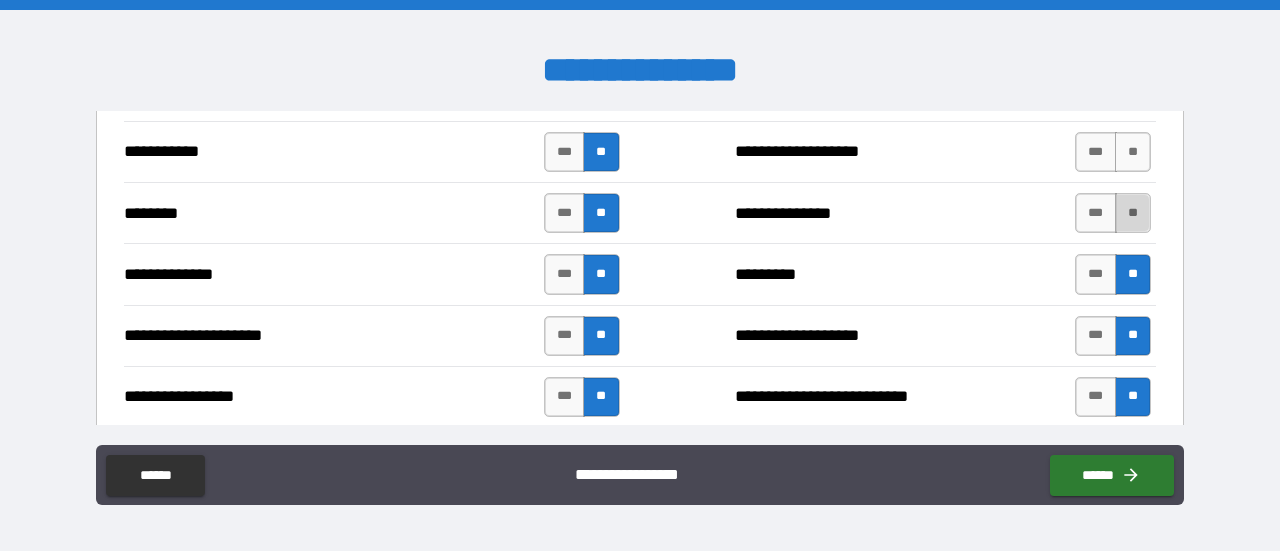 click on "**" at bounding box center (1133, 213) 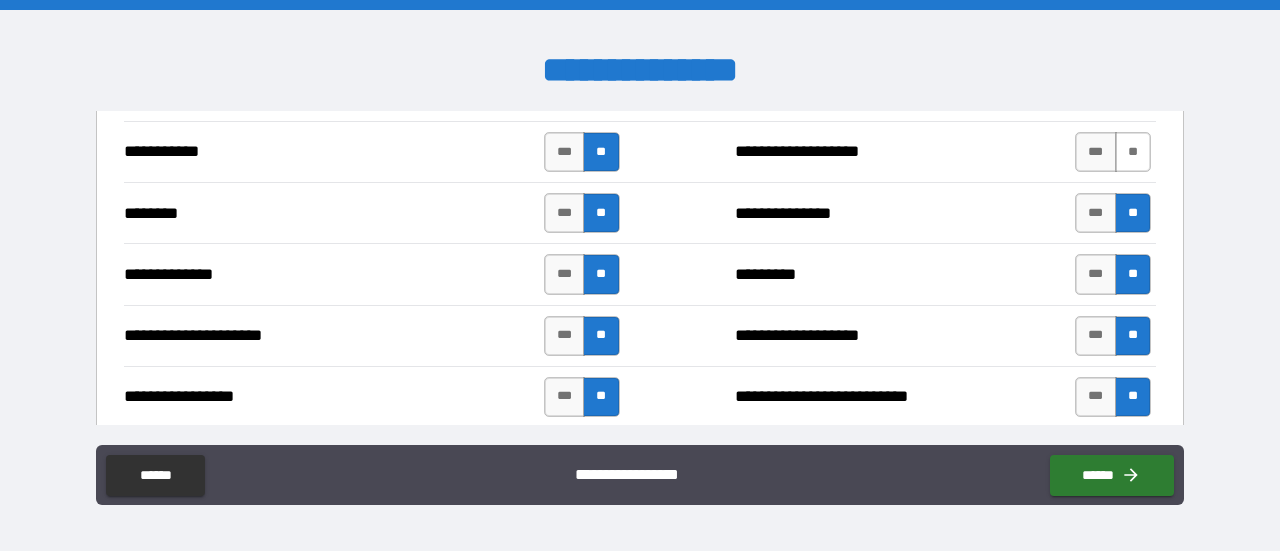click on "**" at bounding box center [1133, 152] 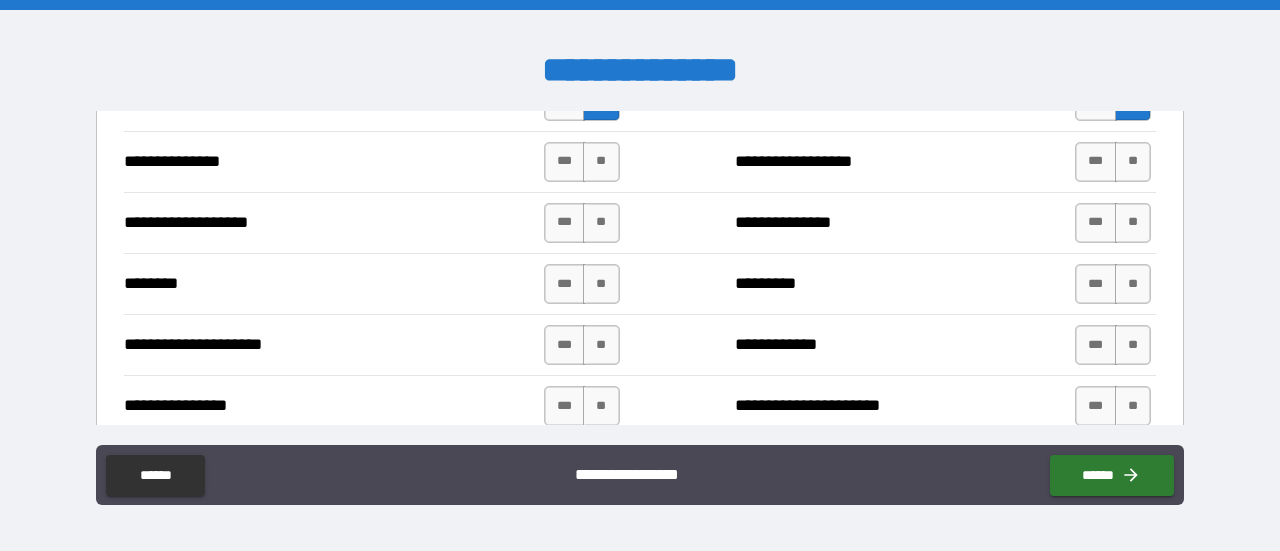scroll, scrollTop: 2400, scrollLeft: 0, axis: vertical 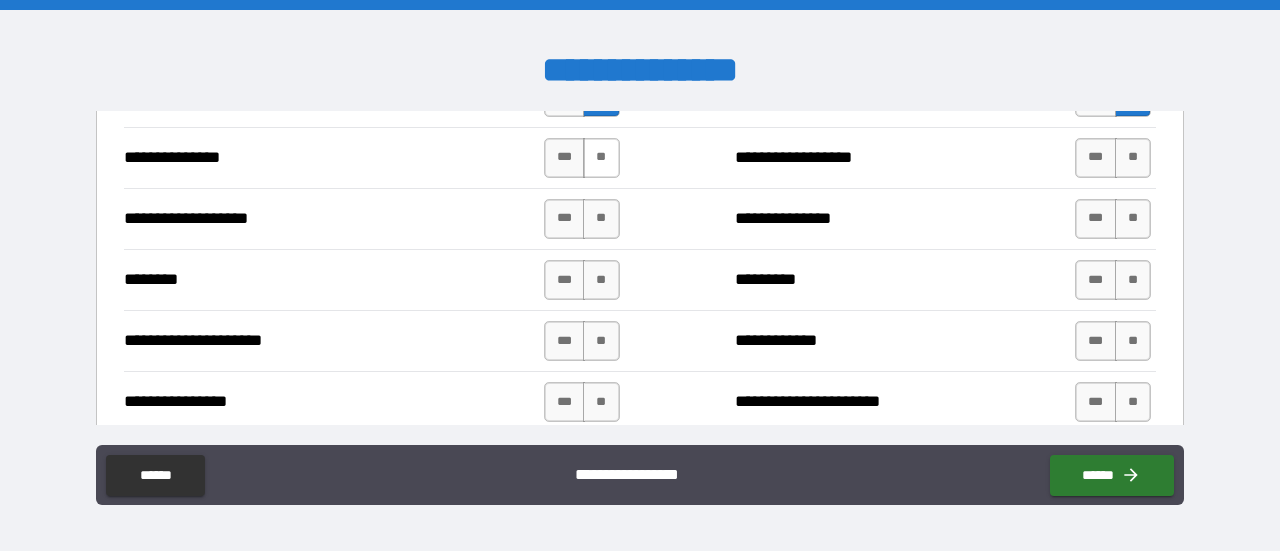 click on "**" at bounding box center (601, 158) 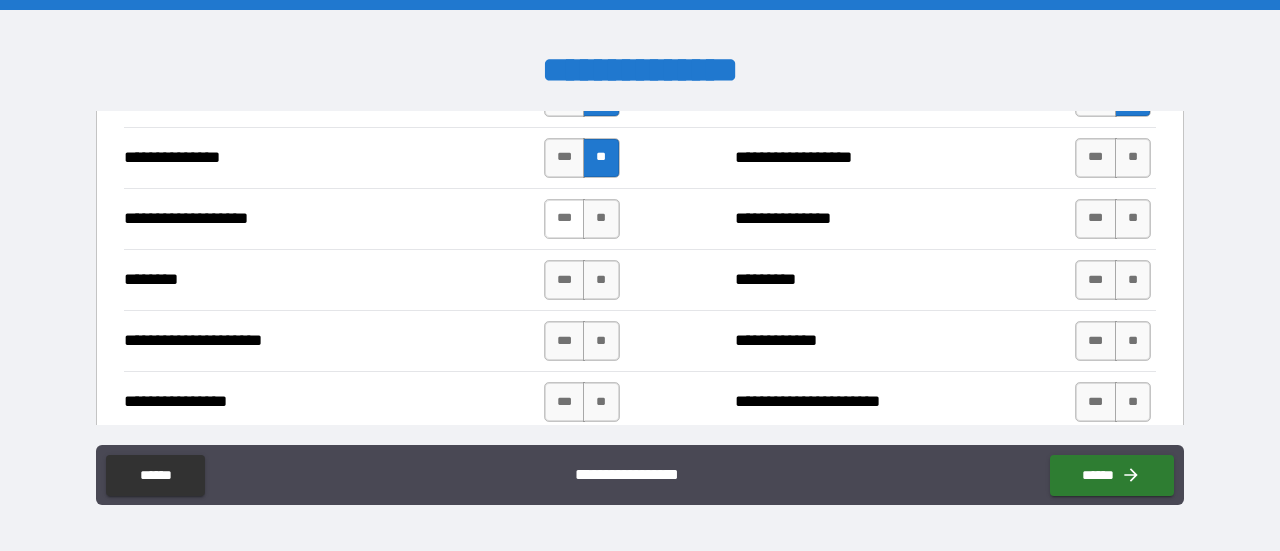 click on "***" at bounding box center [565, 219] 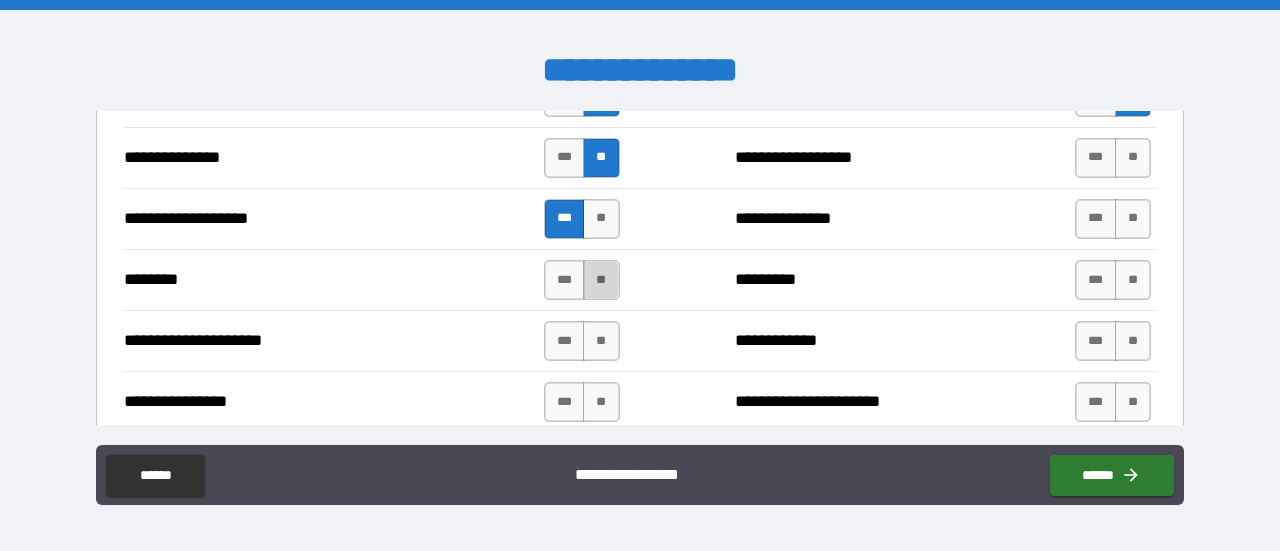 click on "**" at bounding box center (601, 280) 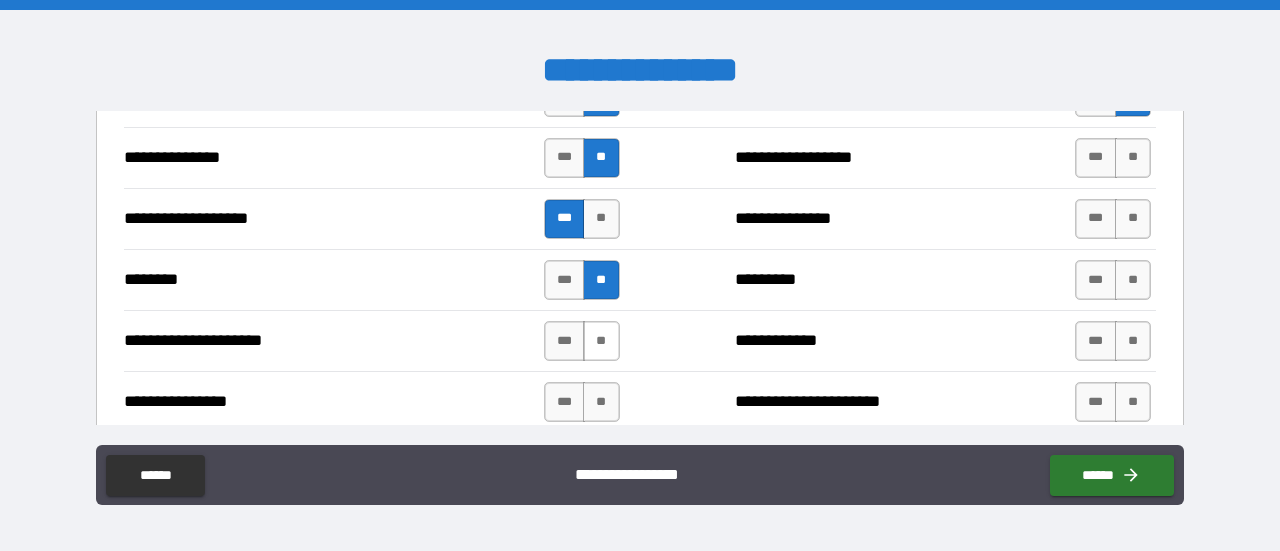 click on "**" at bounding box center [601, 341] 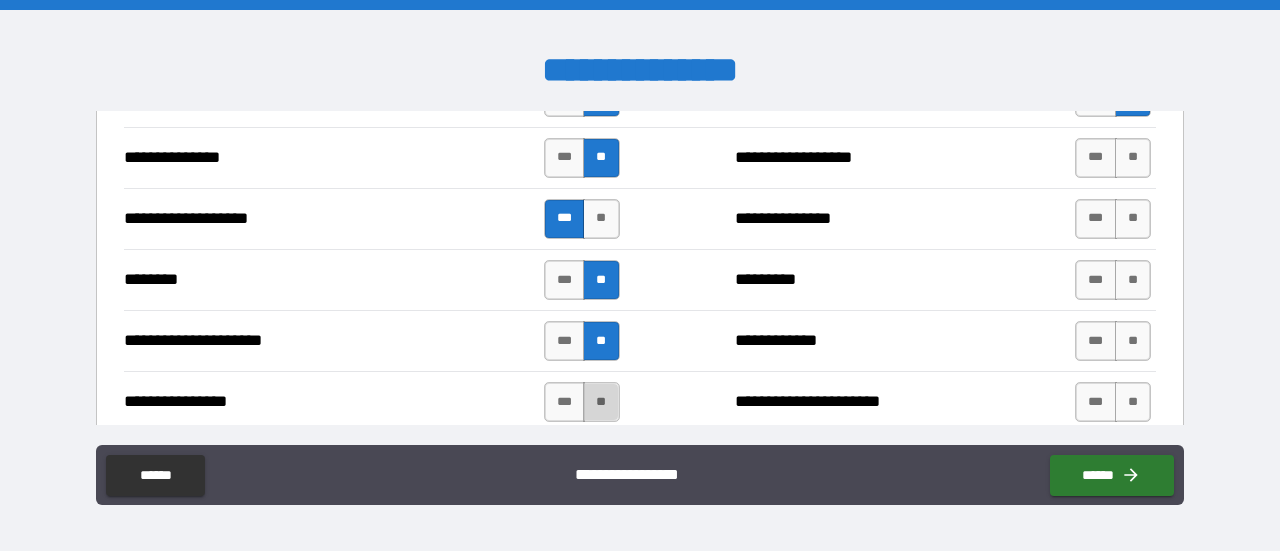 click on "**" at bounding box center (601, 402) 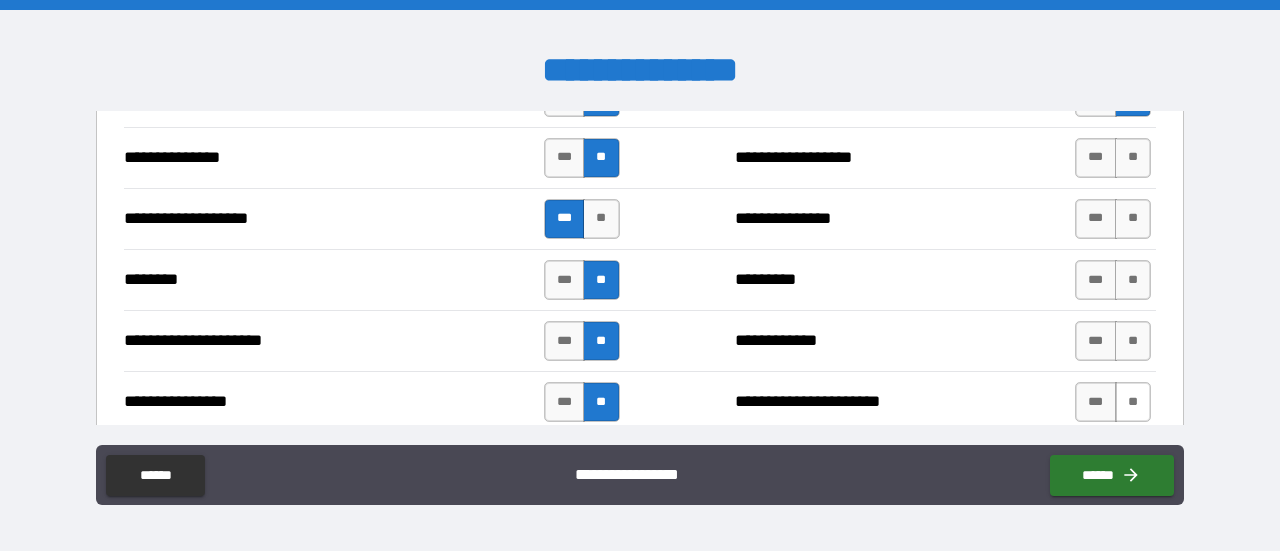 click on "**" at bounding box center (1133, 402) 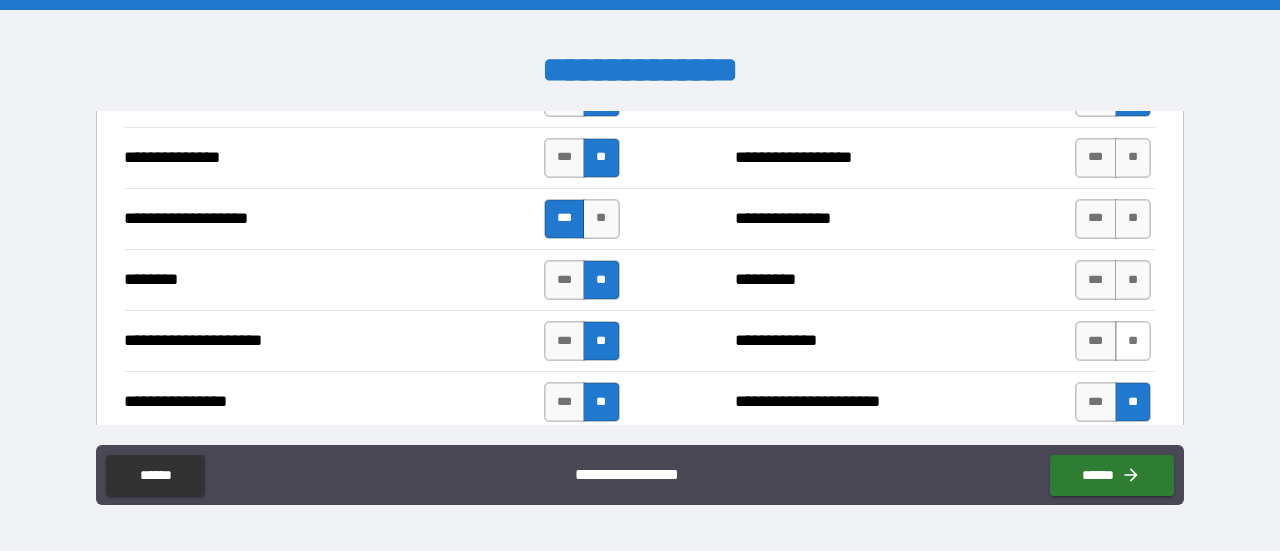 drag, startPoint x: 1123, startPoint y: 321, endPoint x: 1122, endPoint y: 311, distance: 10.049875 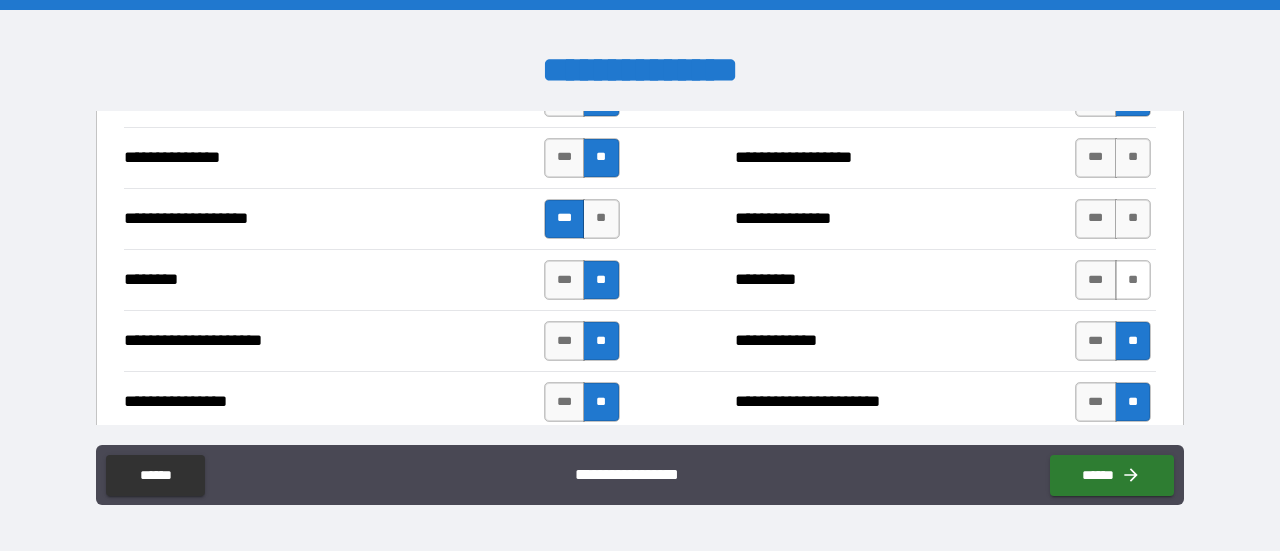 click on "**" at bounding box center [1133, 280] 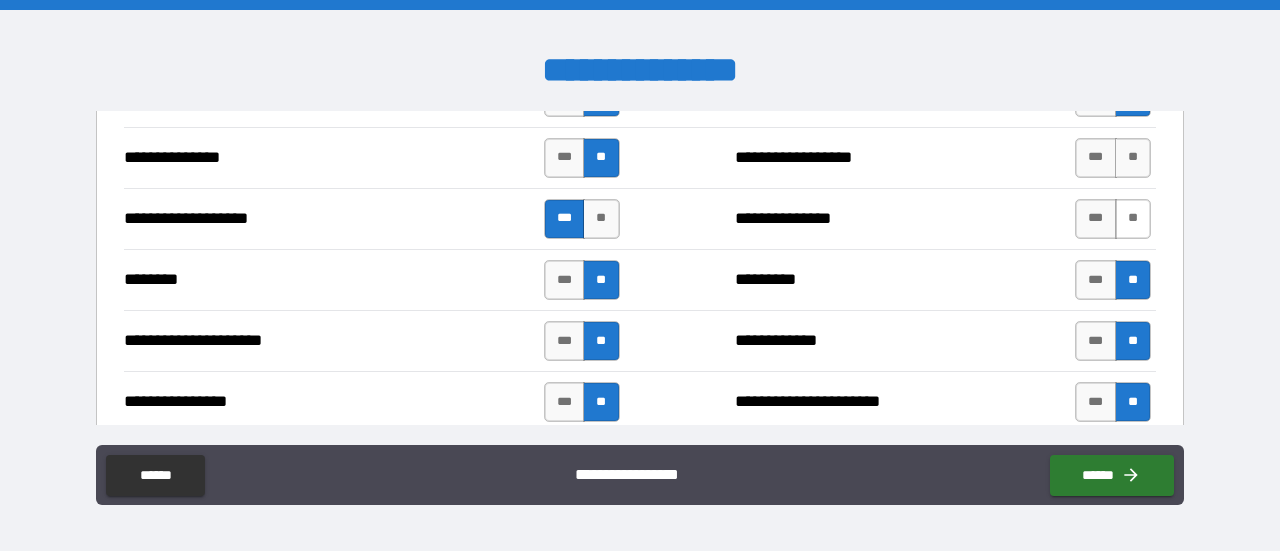 click on "**" at bounding box center (1133, 219) 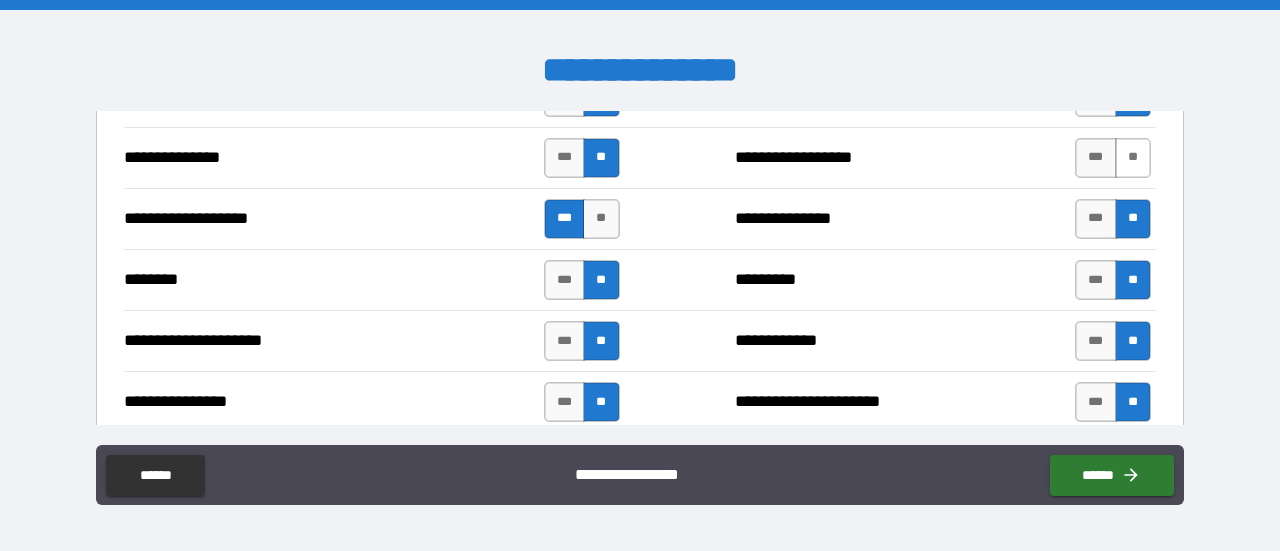 click on "**" at bounding box center (1133, 158) 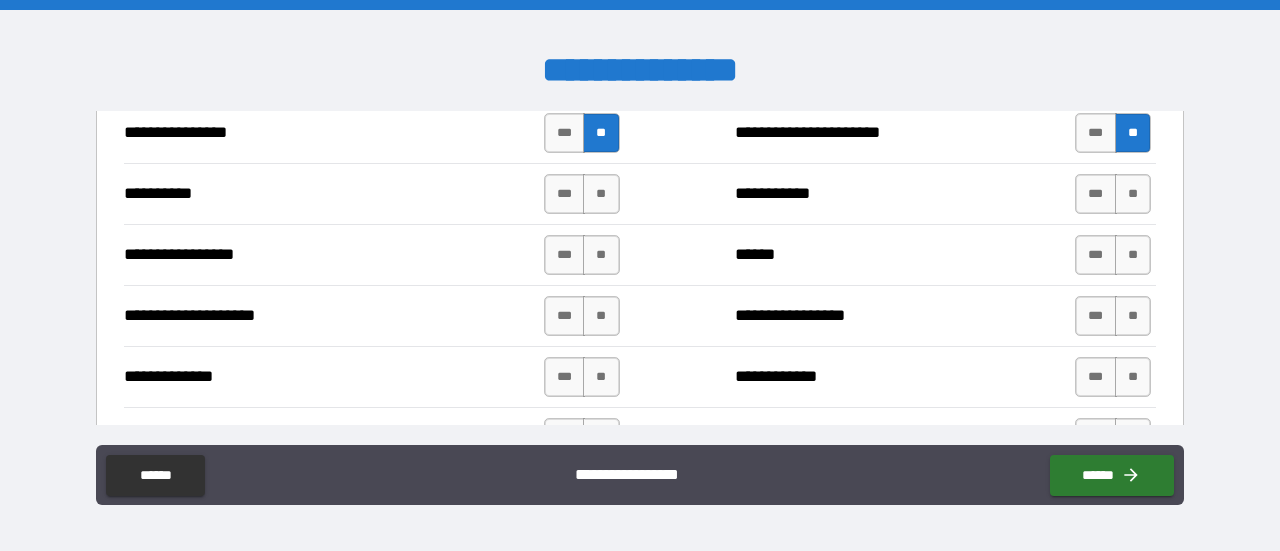 scroll, scrollTop: 2700, scrollLeft: 0, axis: vertical 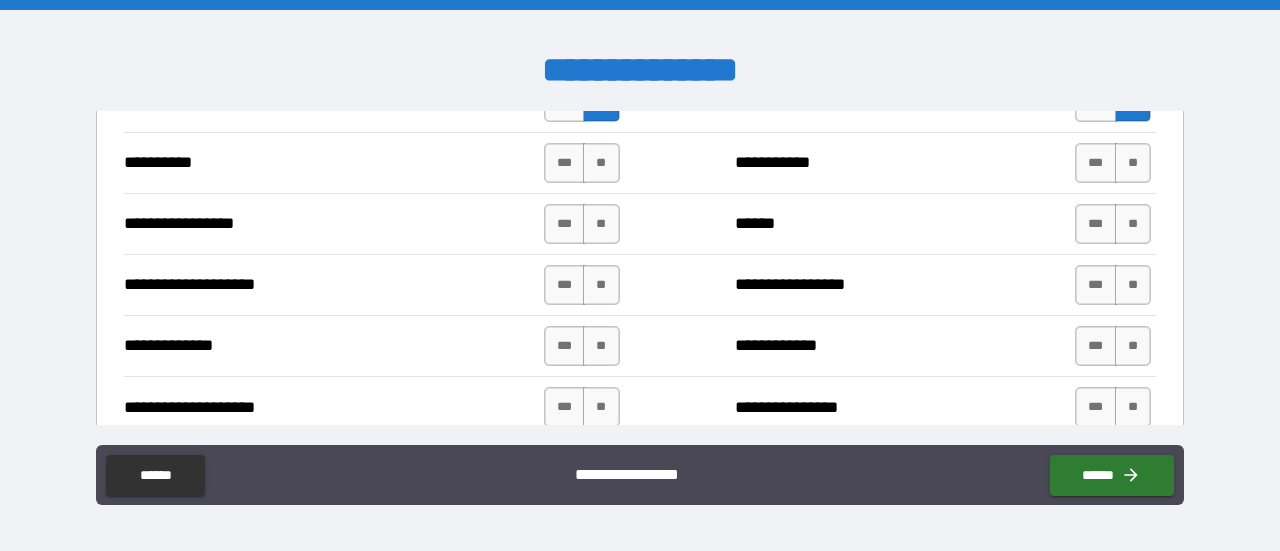 drag, startPoint x: 599, startPoint y: 146, endPoint x: 594, endPoint y: 167, distance: 21.587032 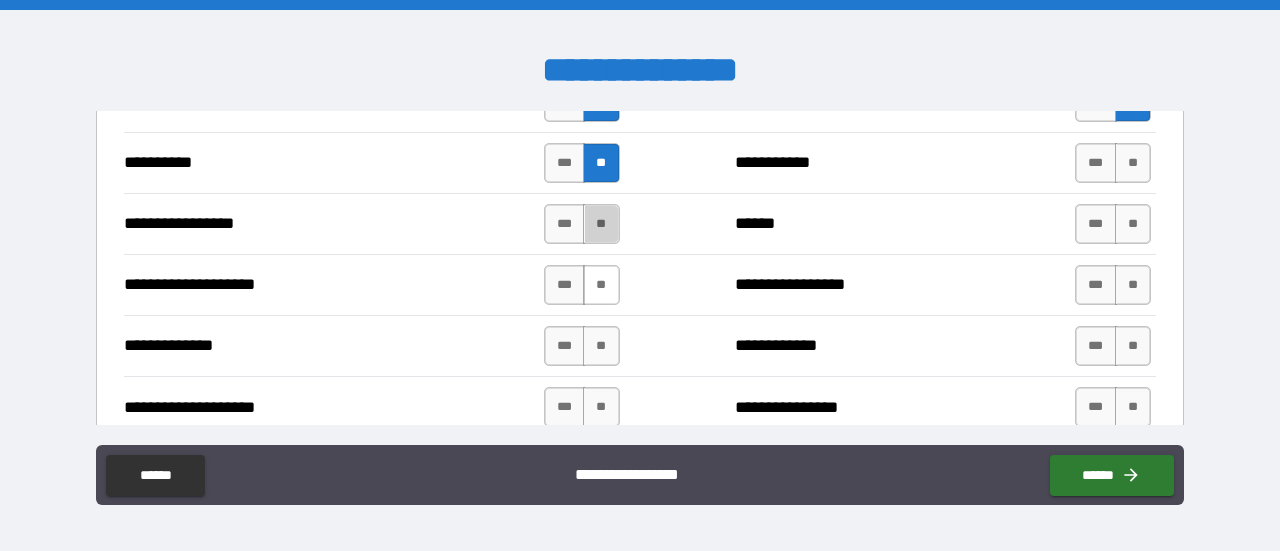 drag, startPoint x: 599, startPoint y: 215, endPoint x: 598, endPoint y: 253, distance: 38.013157 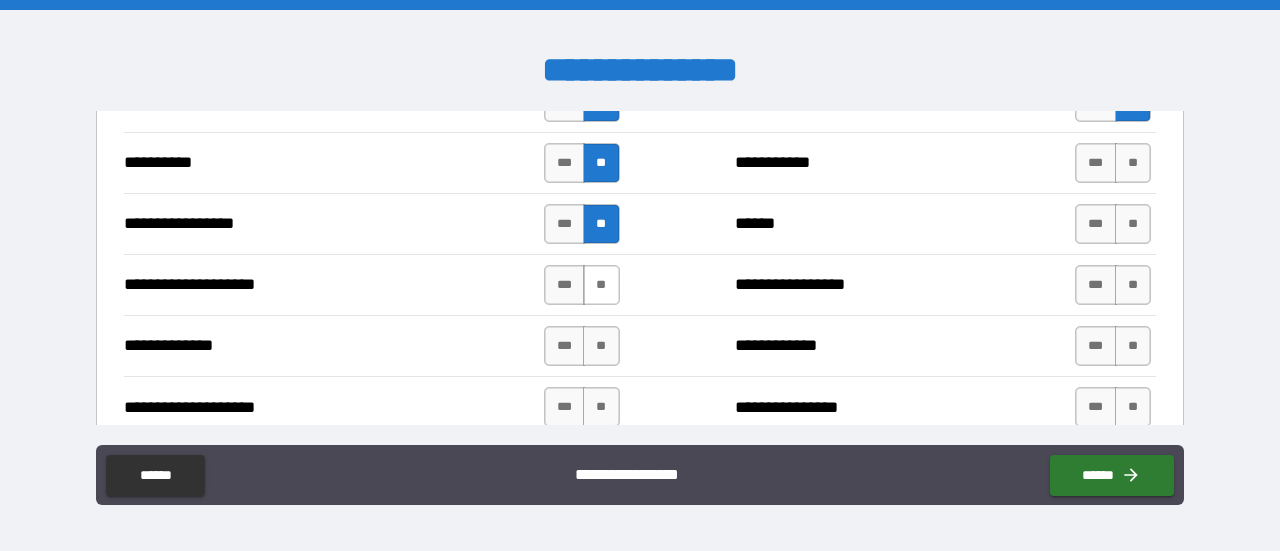 click on "**" at bounding box center (601, 285) 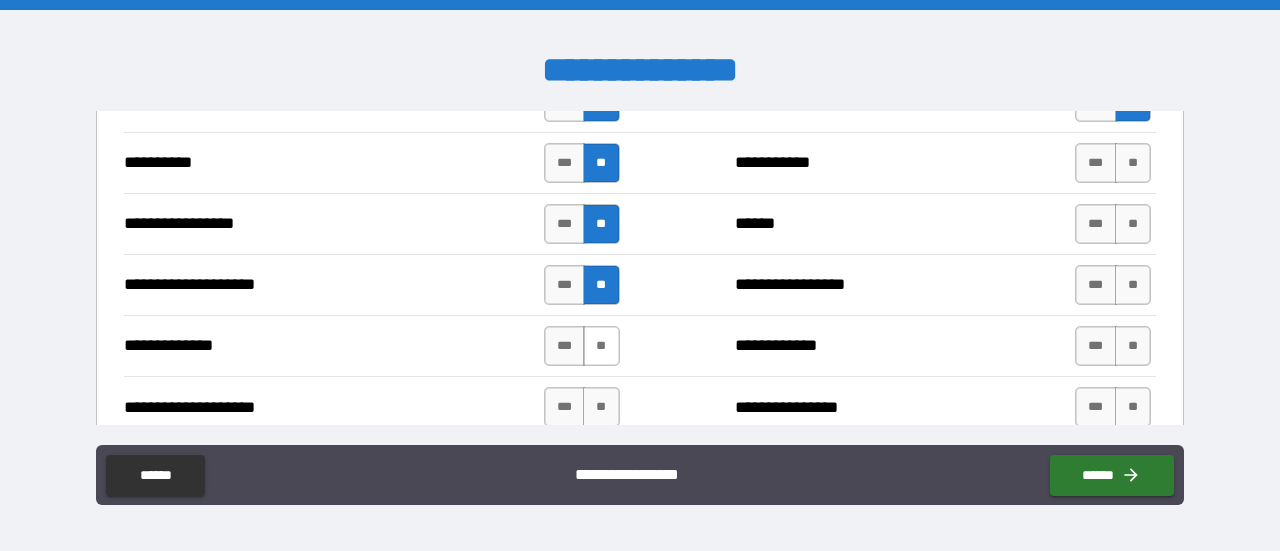 click on "**" at bounding box center (601, 346) 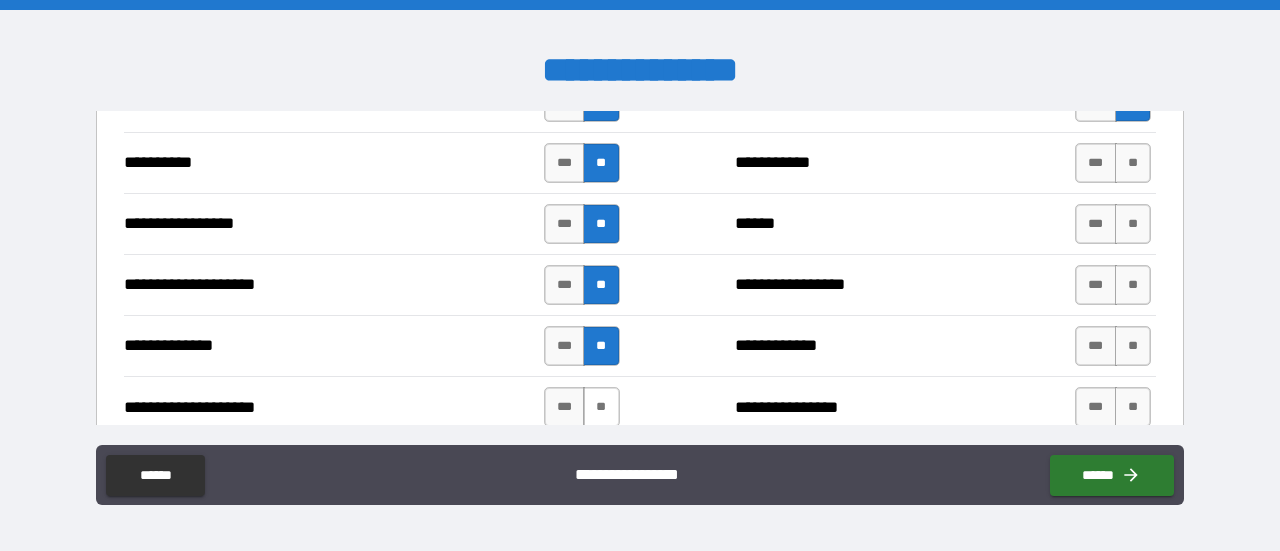 click on "**" at bounding box center (601, 407) 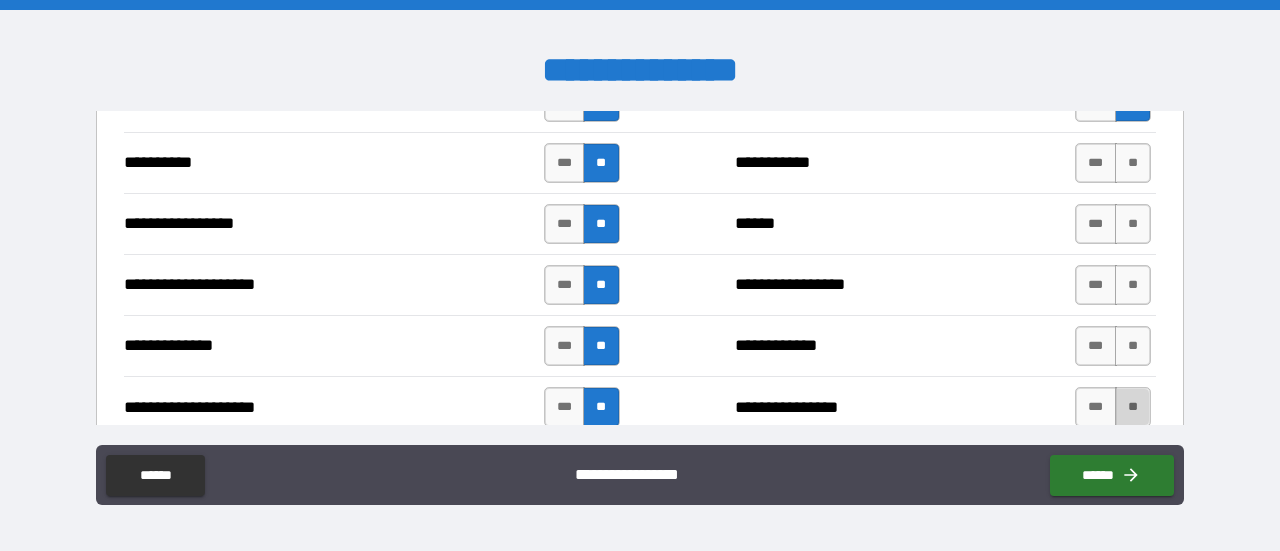 click on "**" at bounding box center (1133, 407) 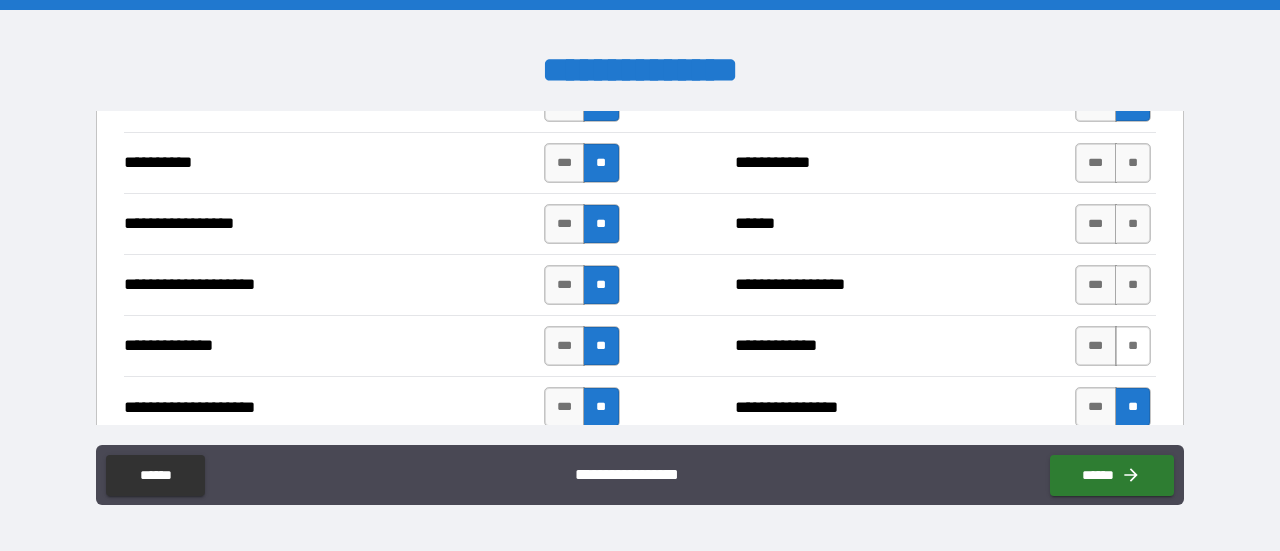 click on "**" at bounding box center [1133, 346] 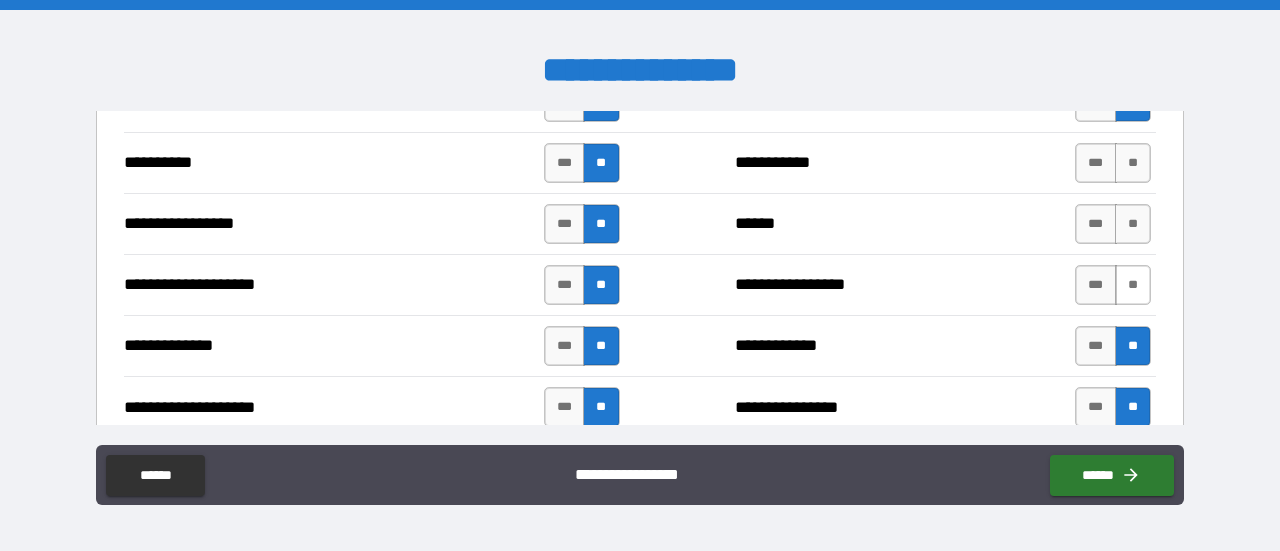 click on "**" at bounding box center [1133, 285] 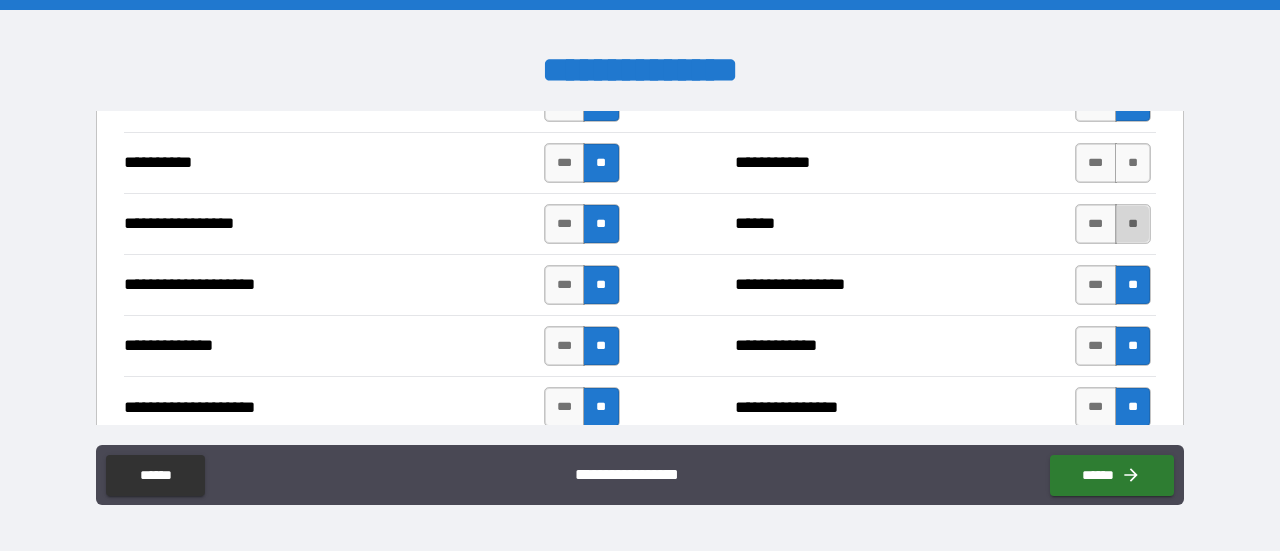 drag, startPoint x: 1129, startPoint y: 217, endPoint x: 1126, endPoint y: 194, distance: 23.194826 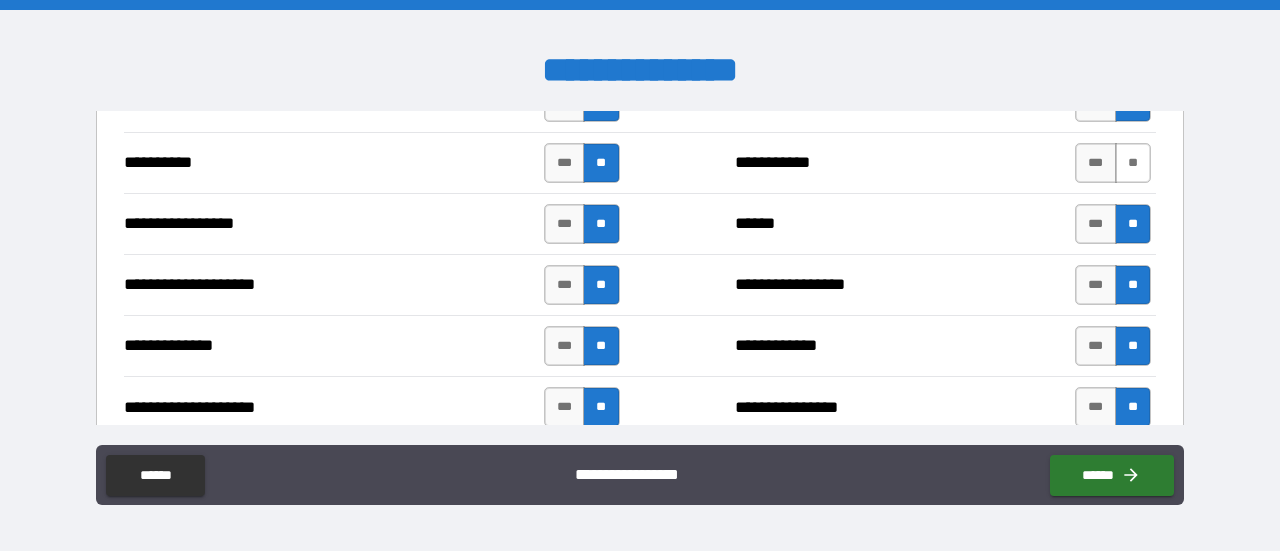 click on "**" at bounding box center [1133, 163] 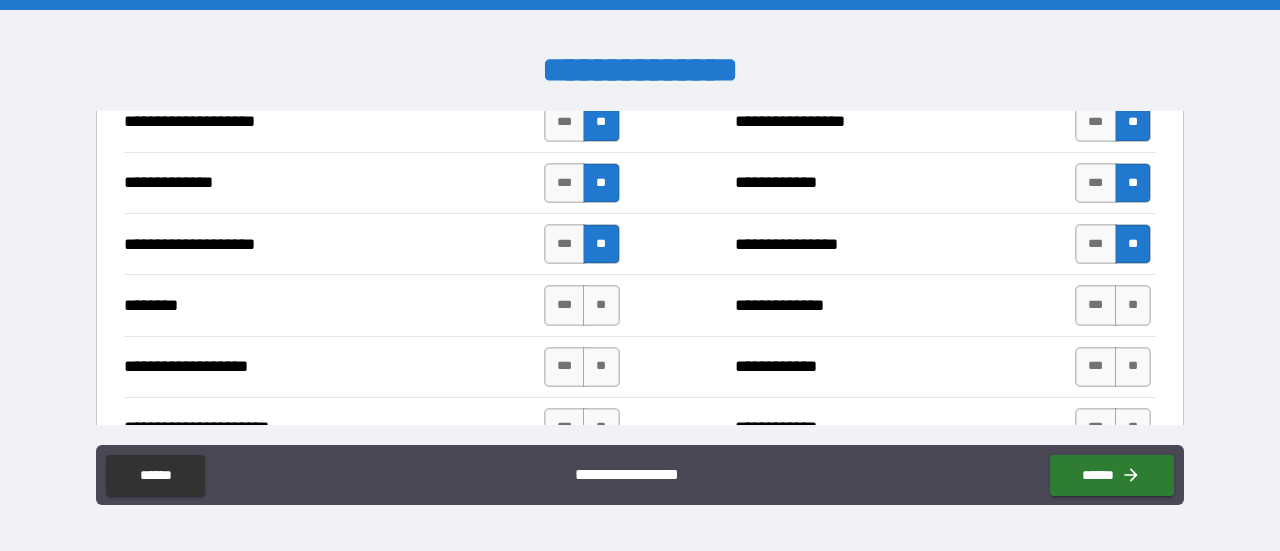 scroll, scrollTop: 2900, scrollLeft: 0, axis: vertical 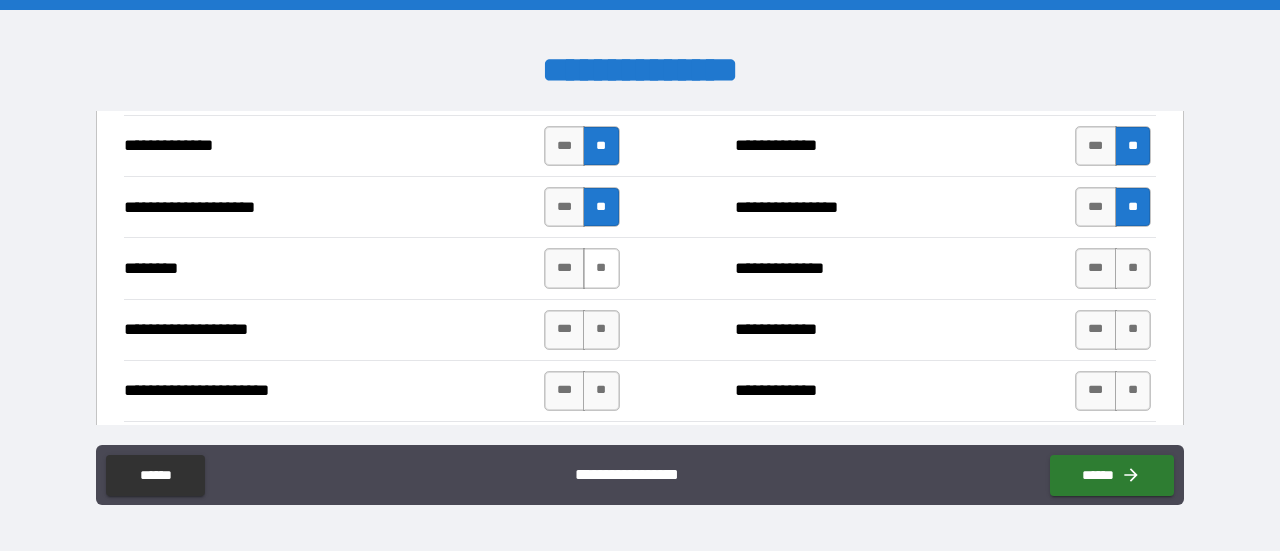 click on "**" at bounding box center [601, 268] 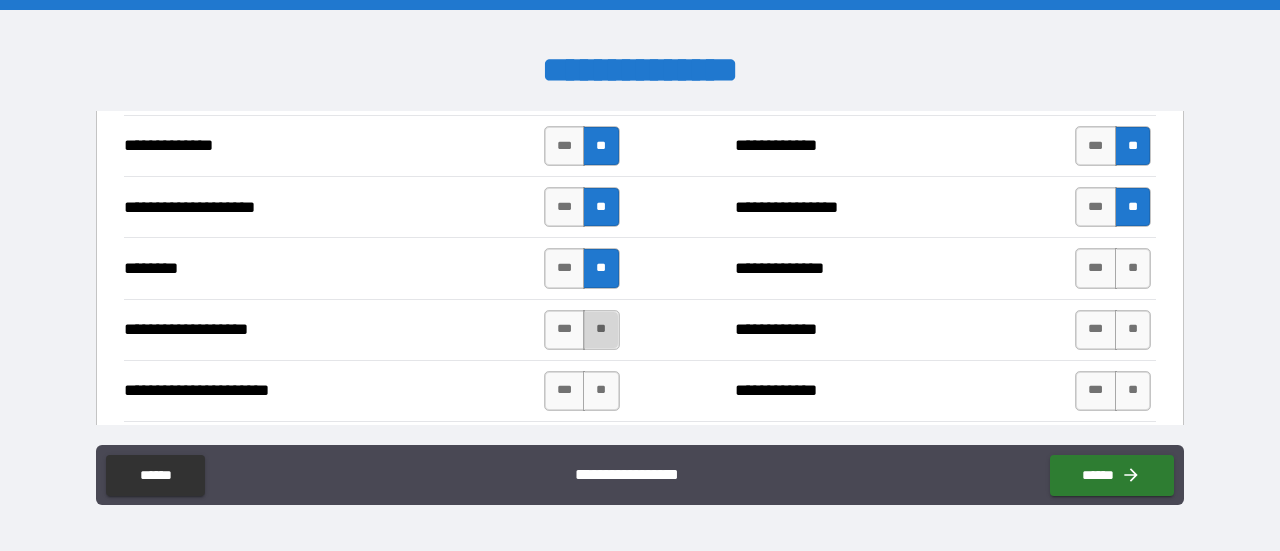 click on "**" at bounding box center (601, 330) 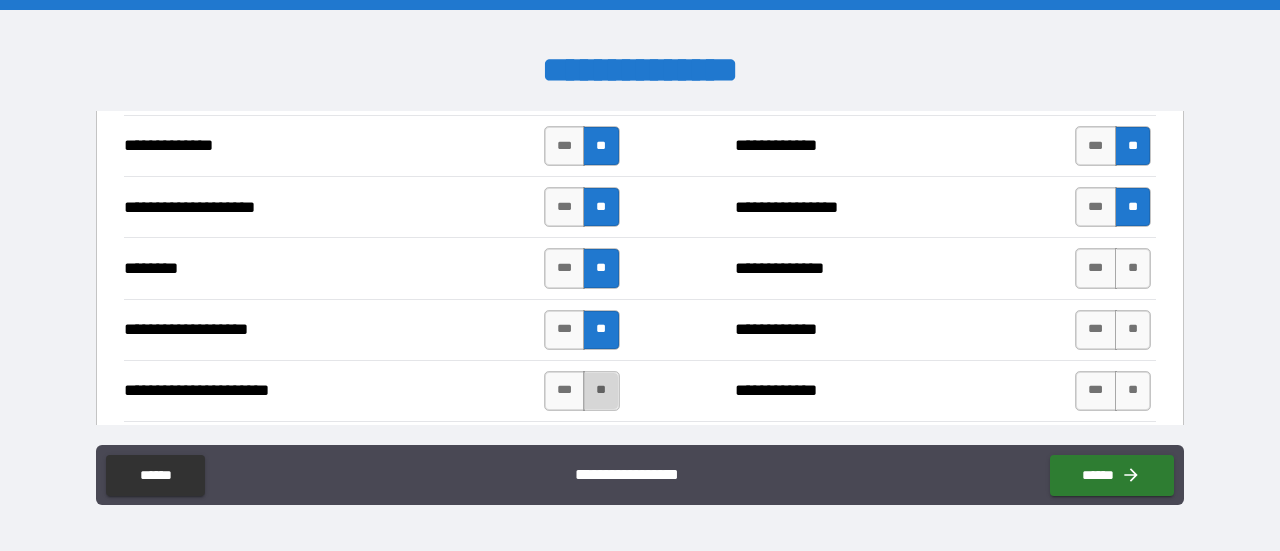 click on "**" at bounding box center [601, 391] 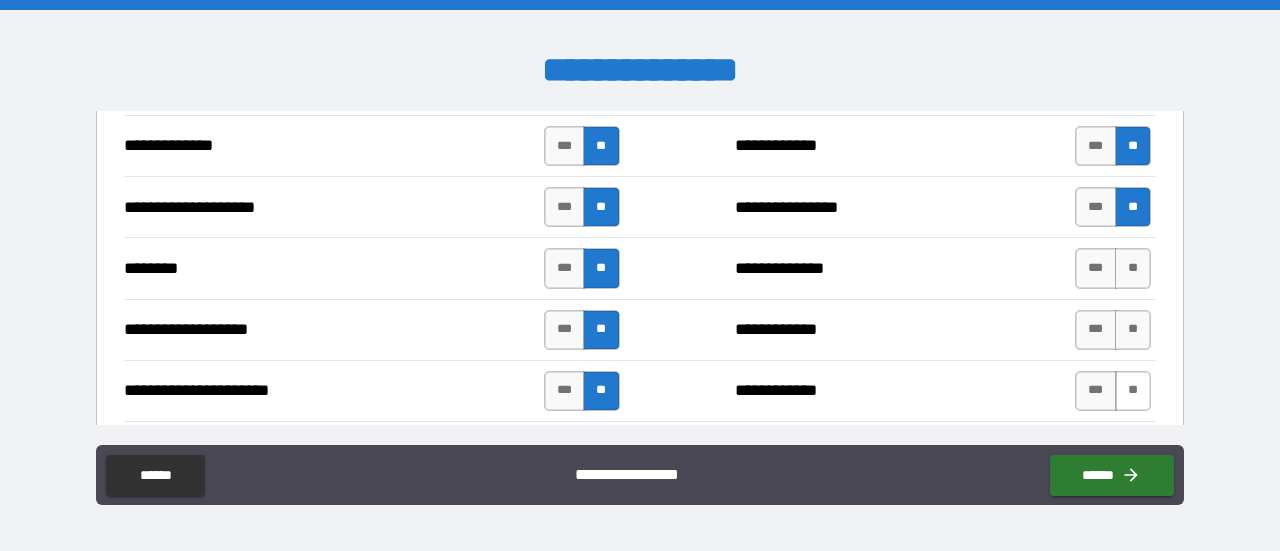 click on "**" at bounding box center (1133, 391) 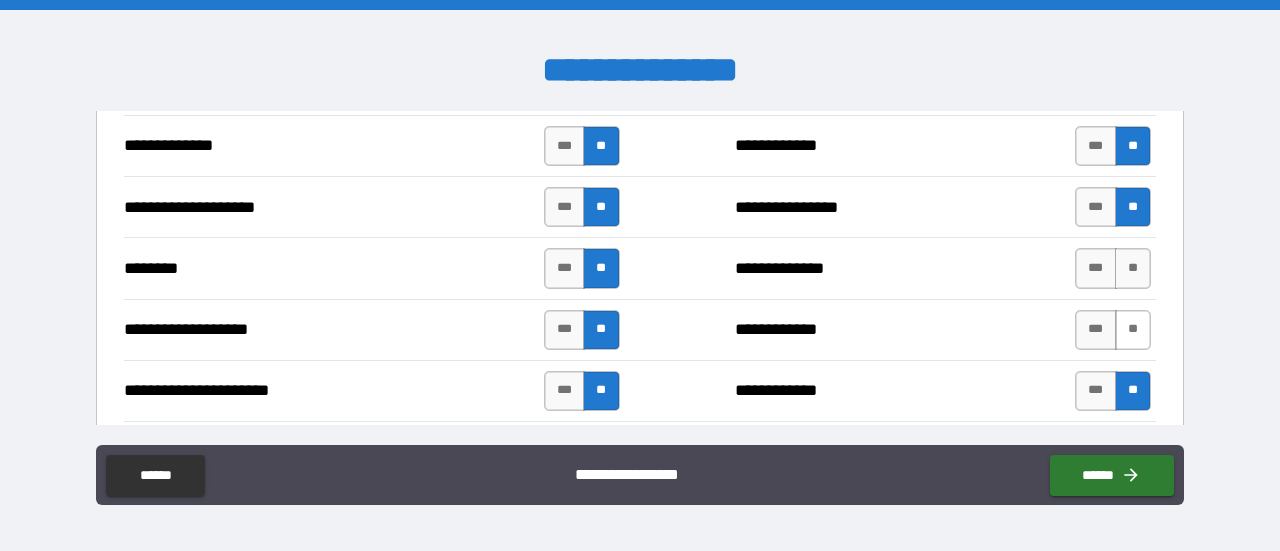 click on "**" at bounding box center [1133, 330] 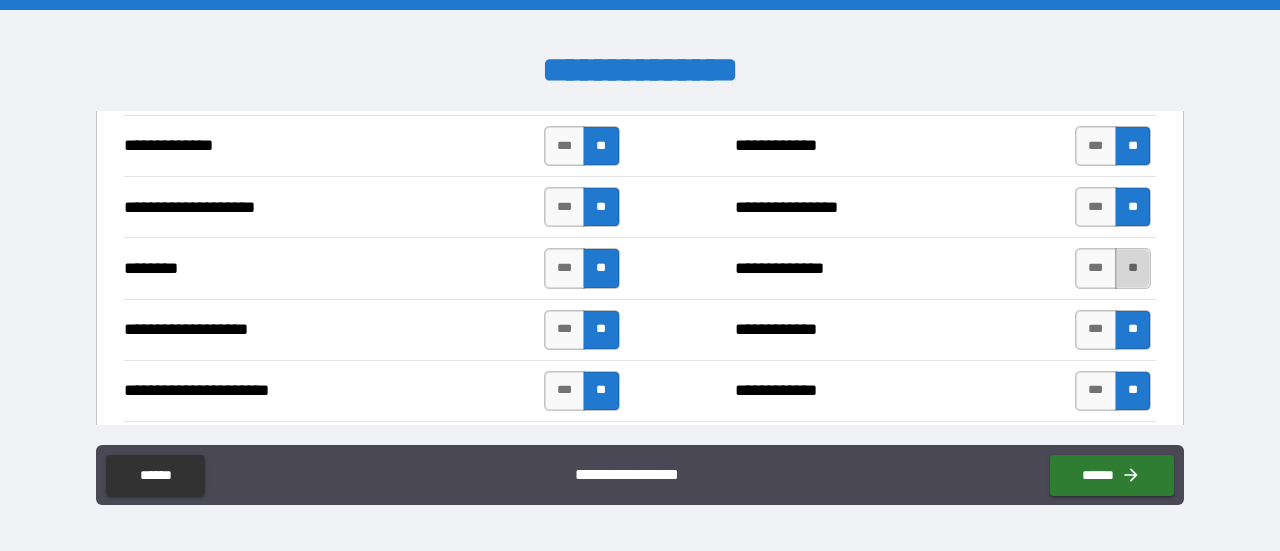 click on "**" at bounding box center (1133, 268) 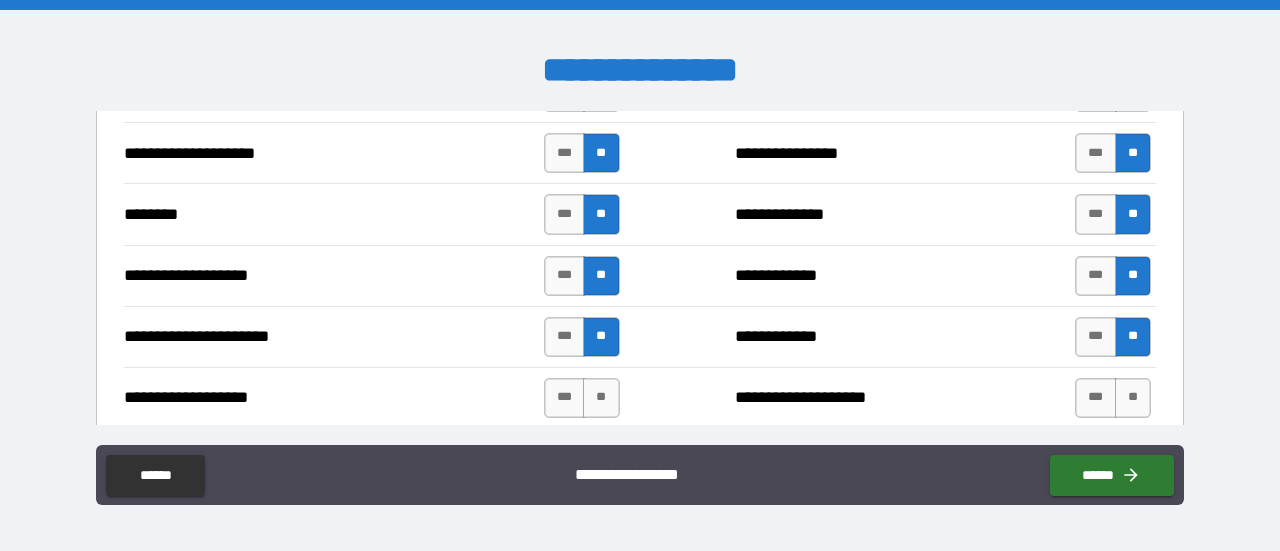 scroll, scrollTop: 3100, scrollLeft: 0, axis: vertical 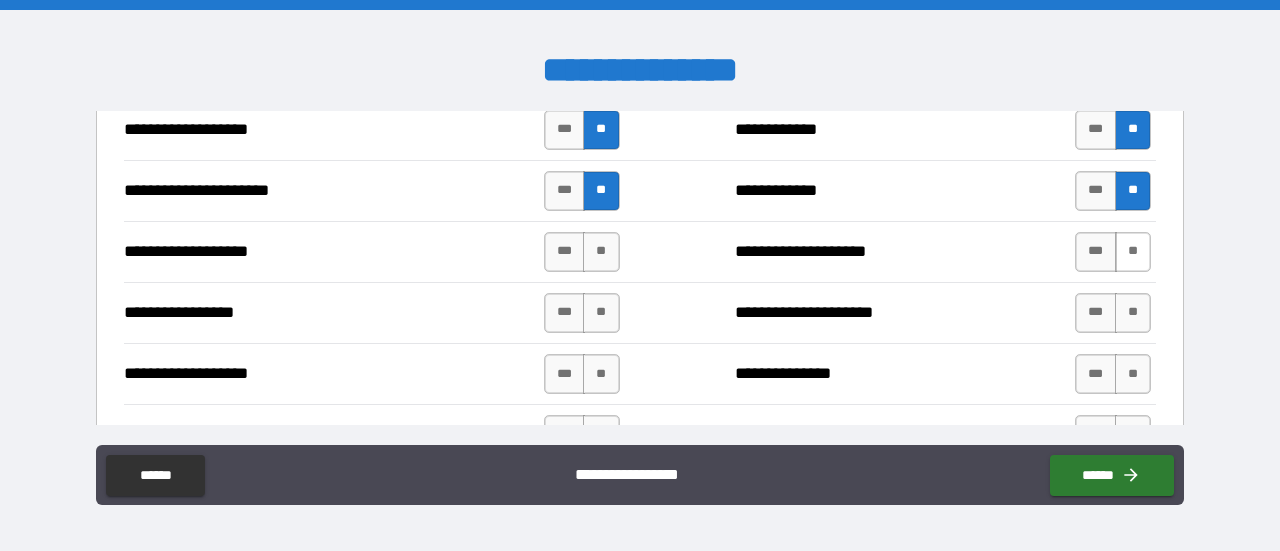 click on "**" at bounding box center (1133, 252) 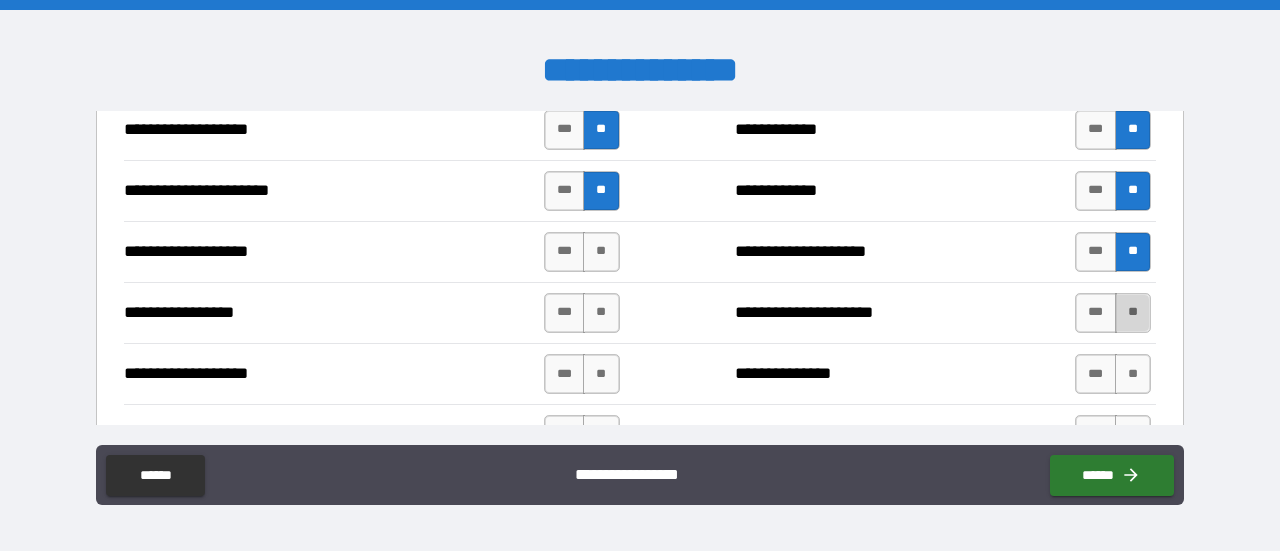 drag, startPoint x: 1118, startPoint y: 295, endPoint x: 1125, endPoint y: 326, distance: 31.780497 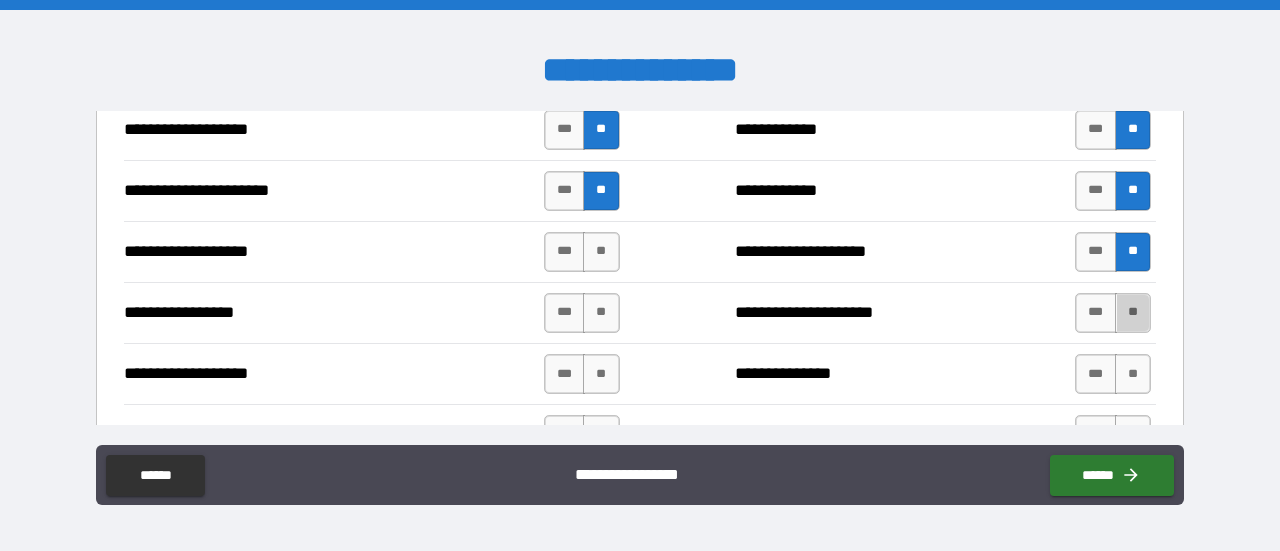 click on "**" at bounding box center [1133, 313] 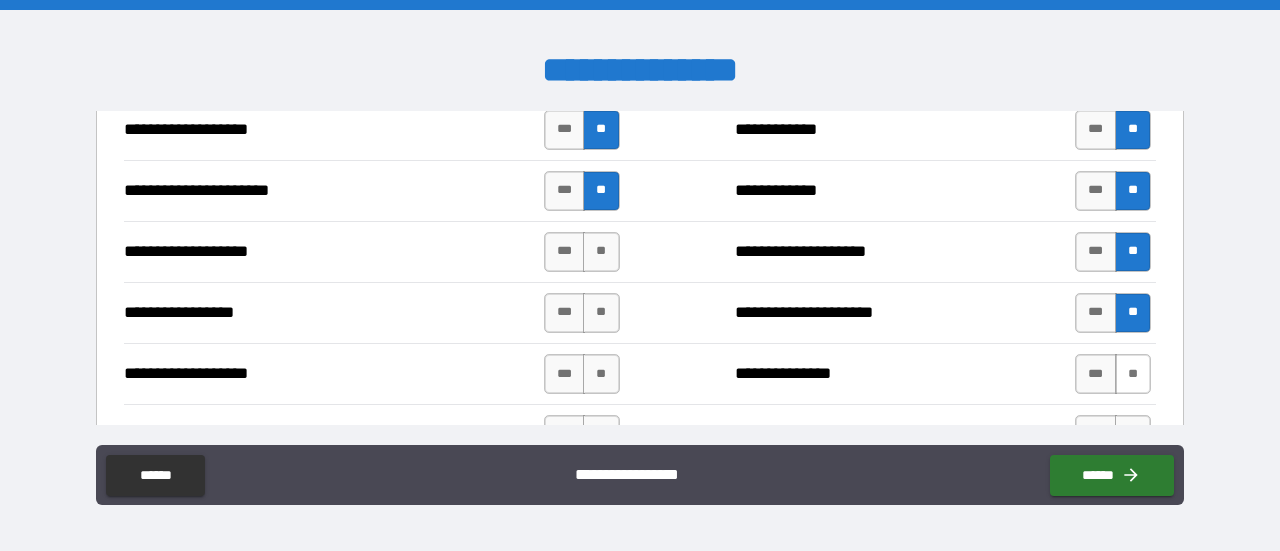 click on "**" at bounding box center (1133, 374) 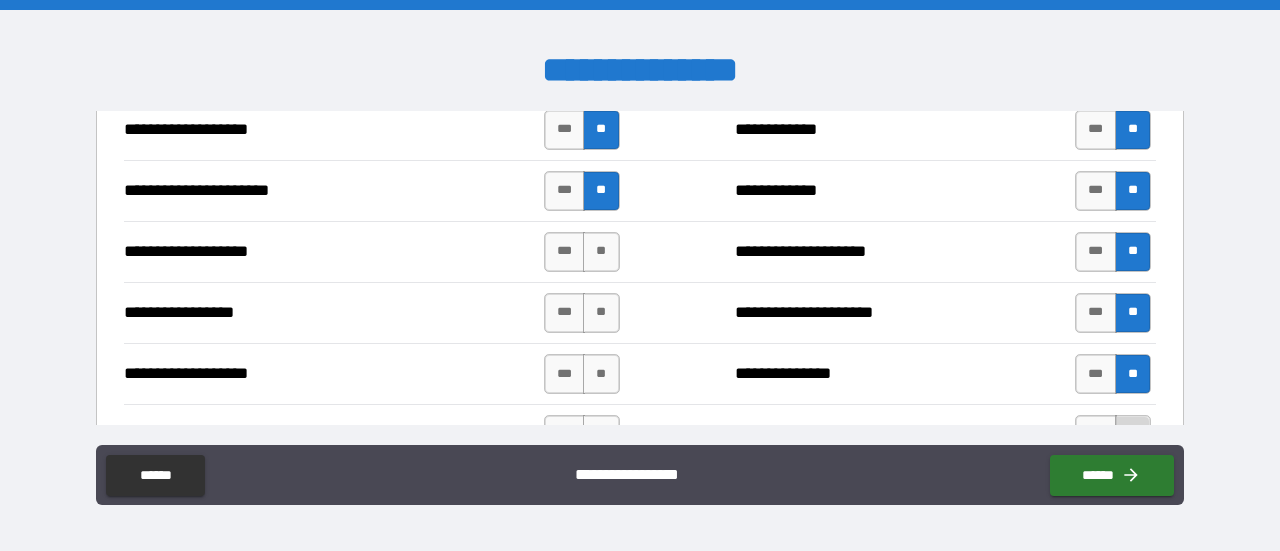 click on "**" at bounding box center [1133, 435] 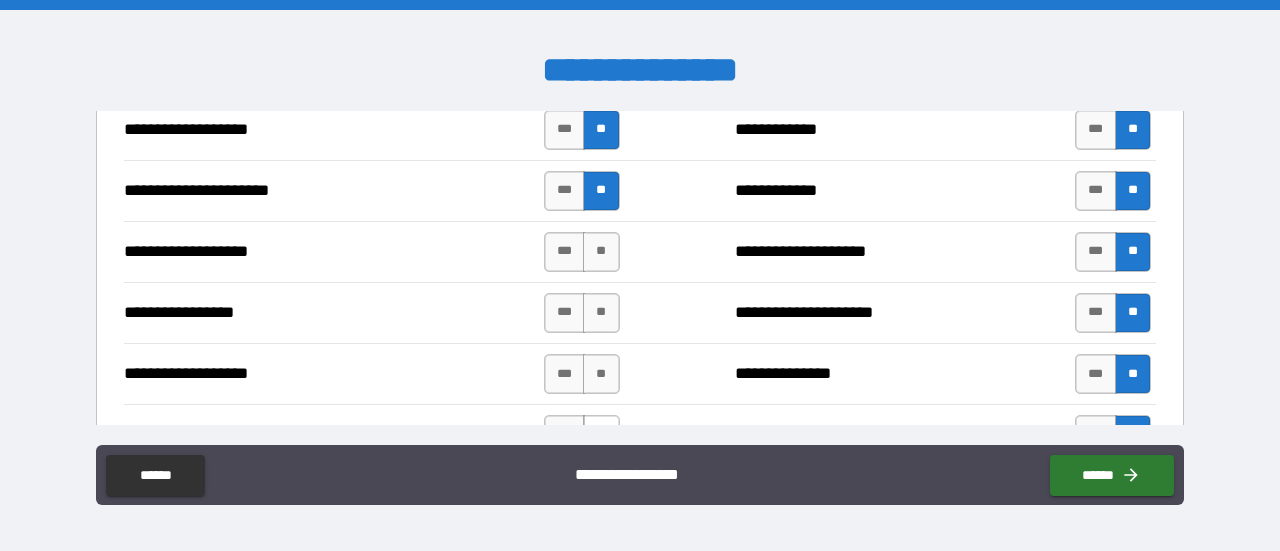 click on "**" at bounding box center (601, 435) 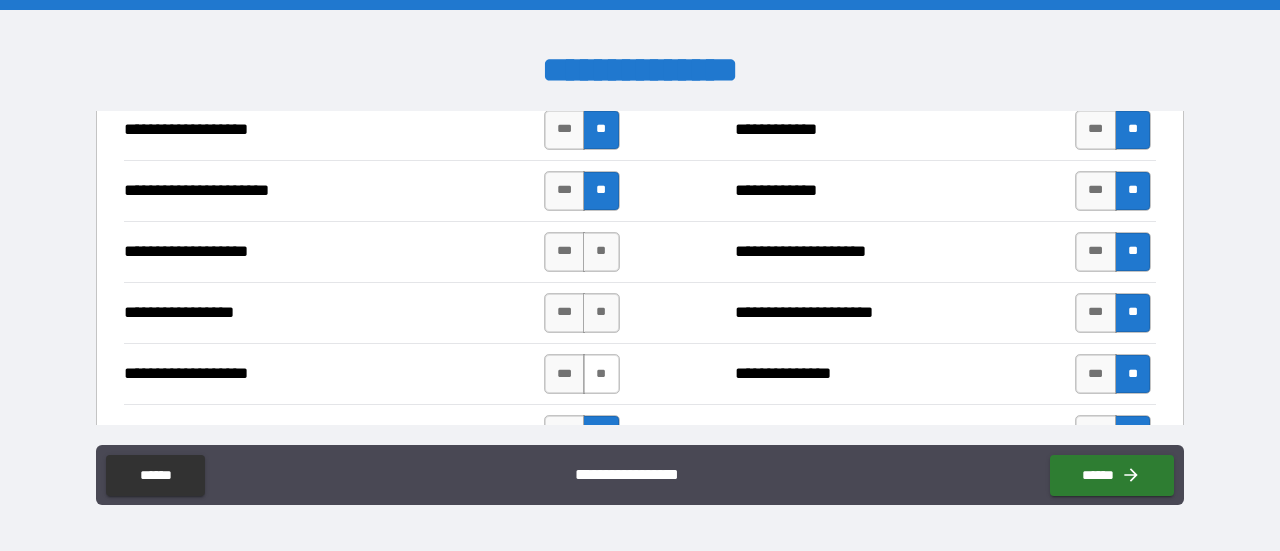 drag, startPoint x: 606, startPoint y: 356, endPoint x: 605, endPoint y: 343, distance: 13.038404 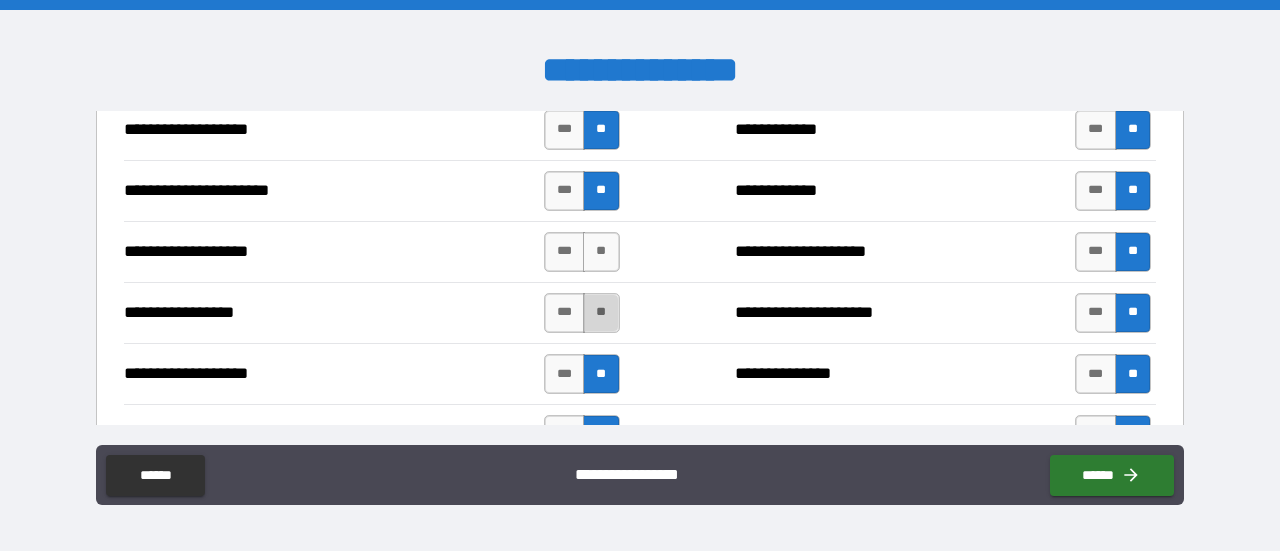 click on "**" at bounding box center (601, 313) 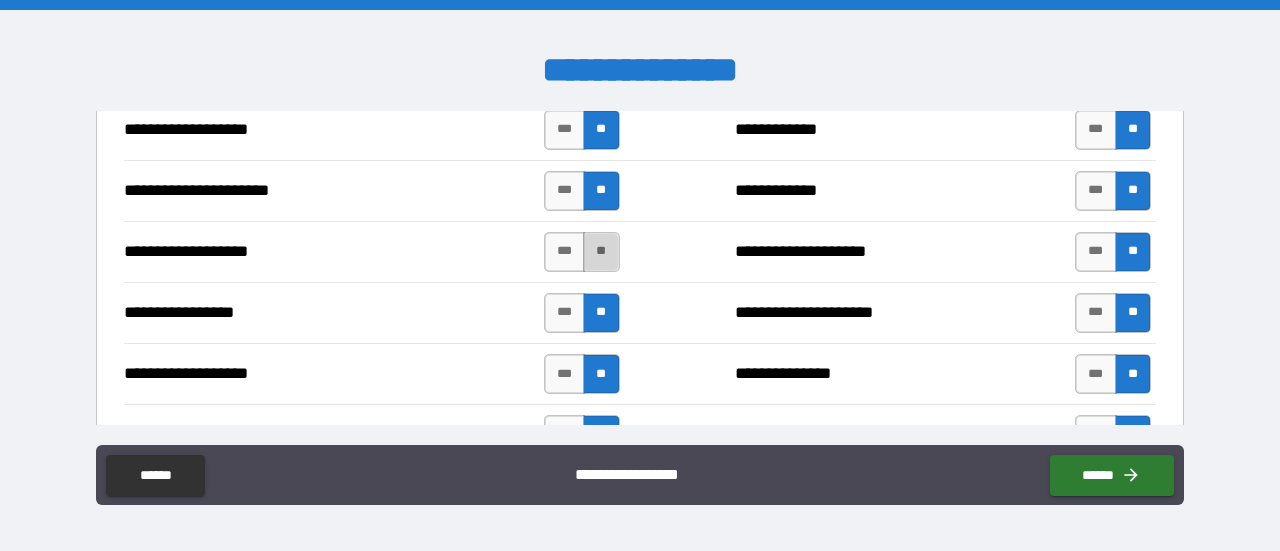 click on "**" at bounding box center (601, 252) 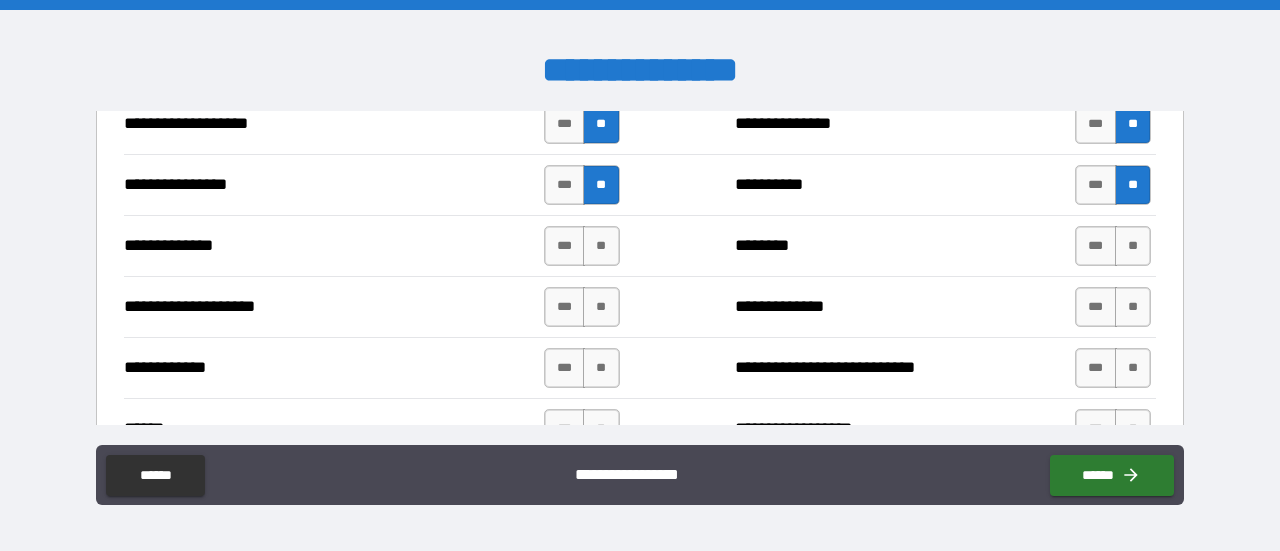 scroll, scrollTop: 3400, scrollLeft: 0, axis: vertical 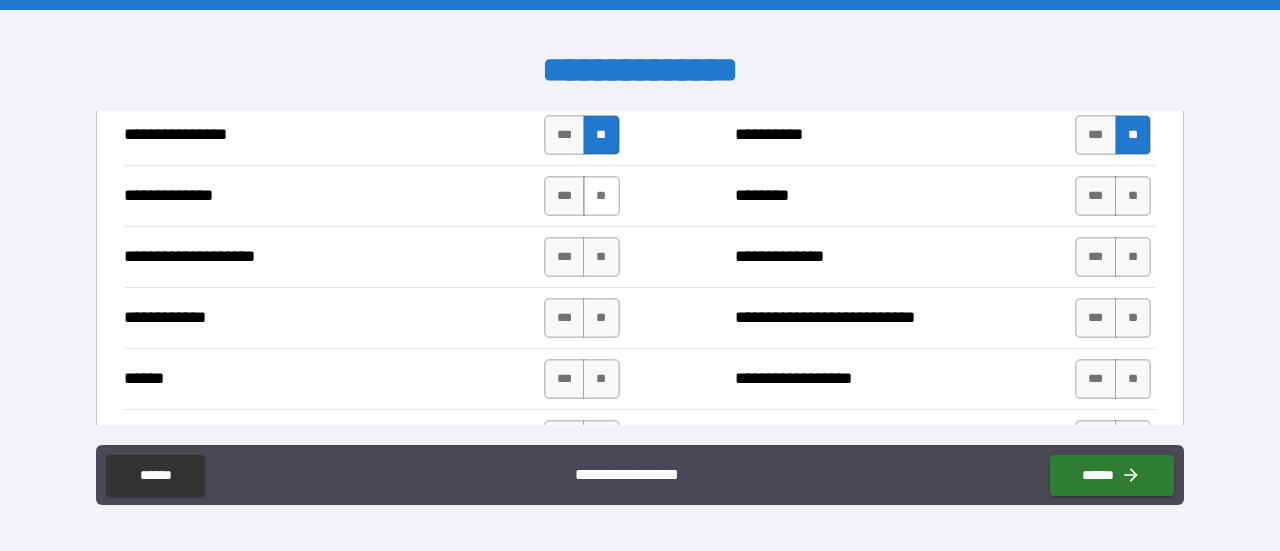 click on "**" at bounding box center (601, 196) 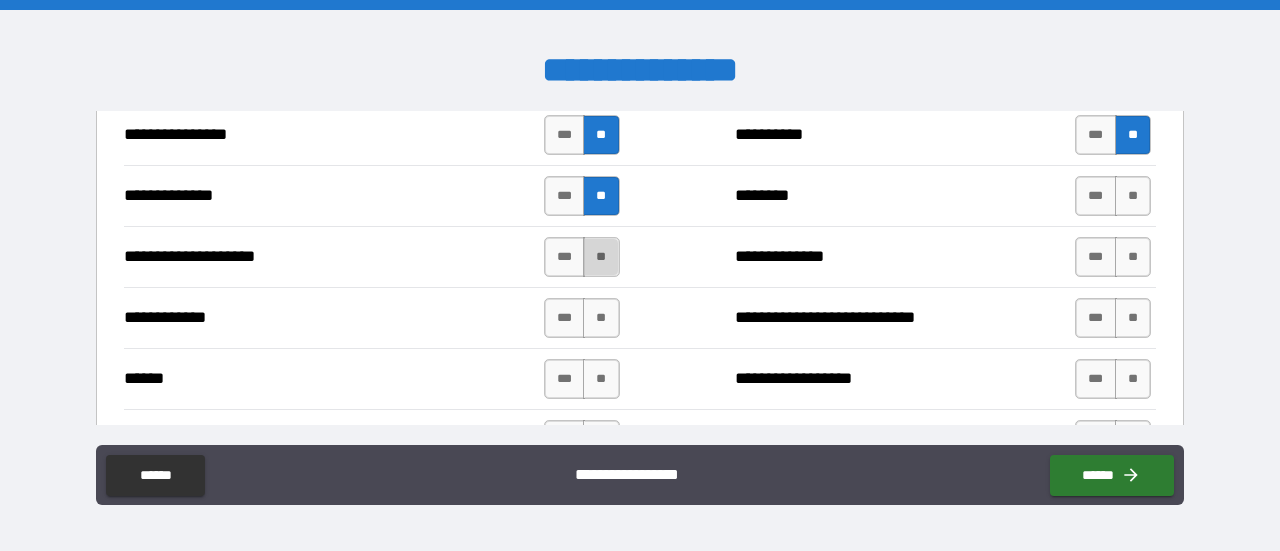 click on "**" at bounding box center (601, 257) 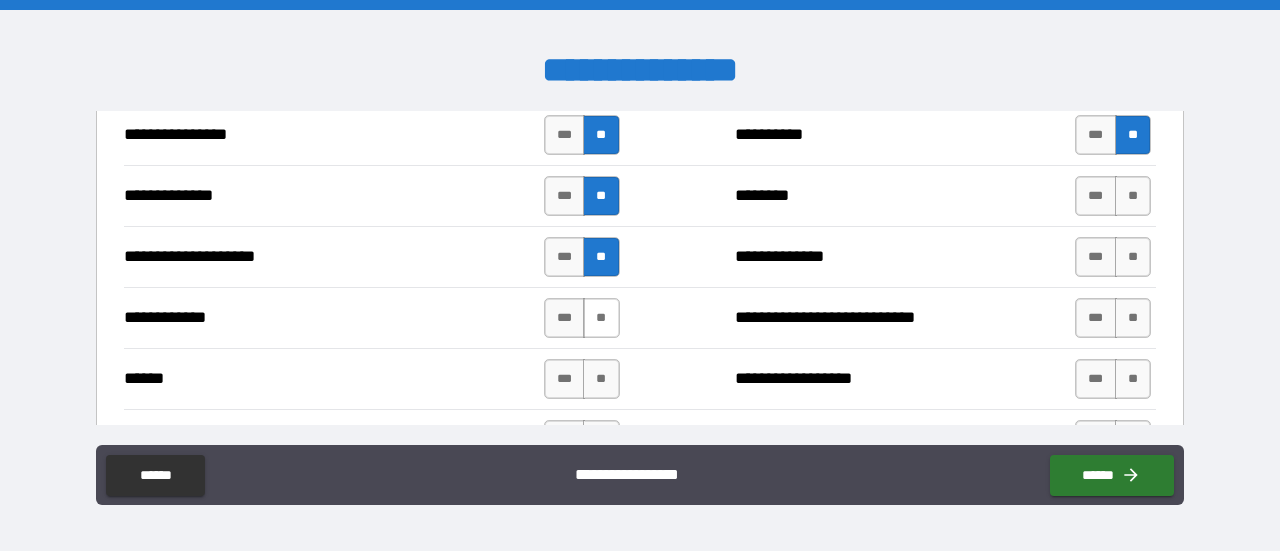 click on "**" at bounding box center [601, 318] 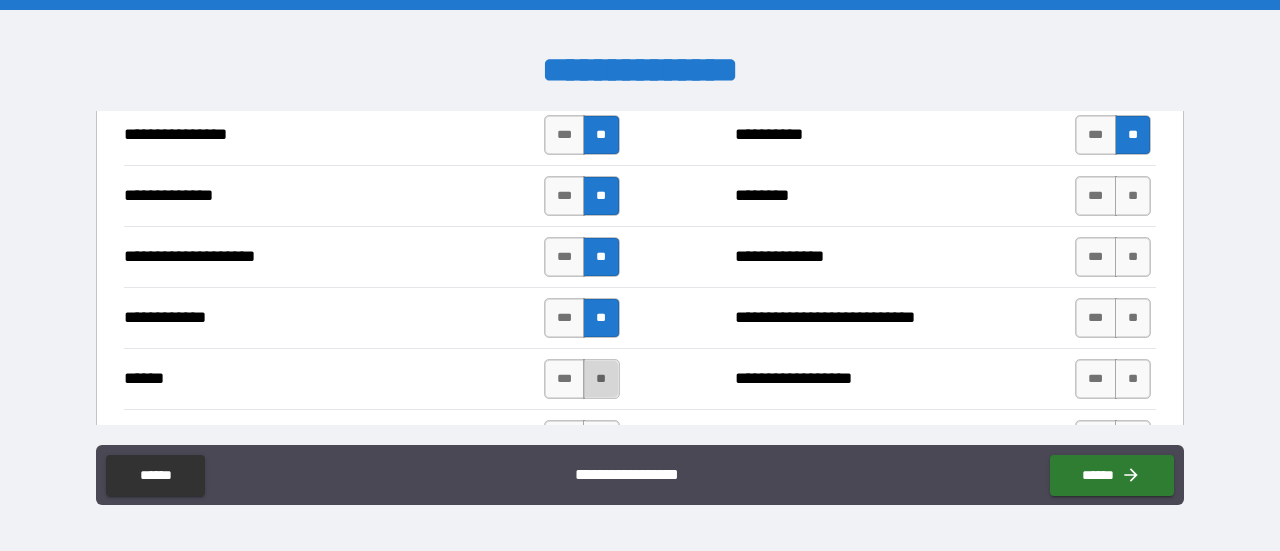 click on "**" at bounding box center (601, 379) 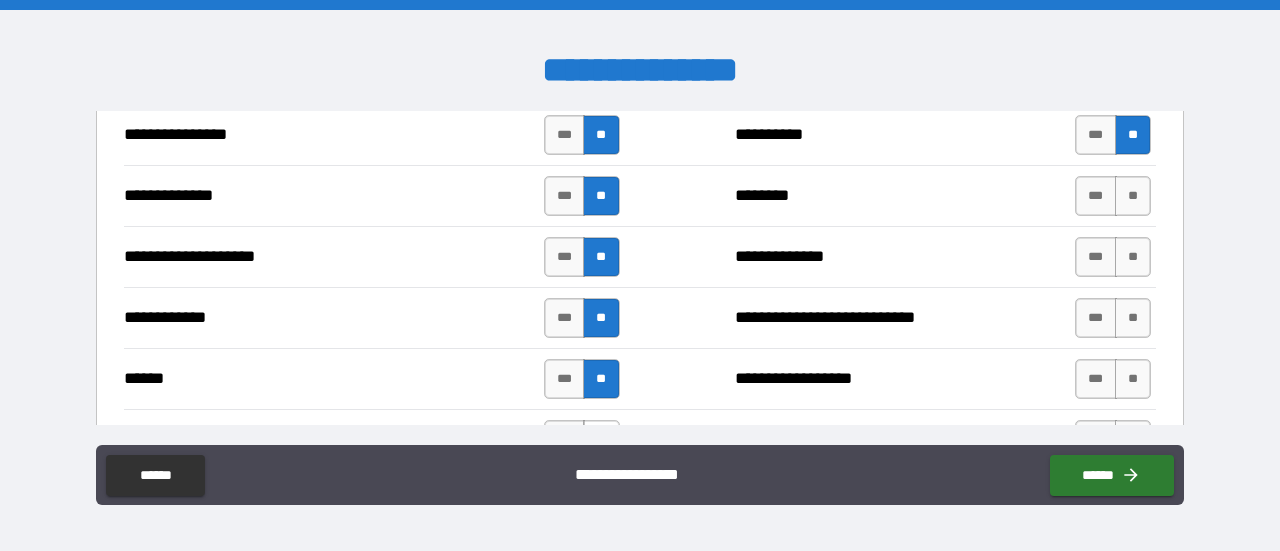 click on "**" at bounding box center [601, 440] 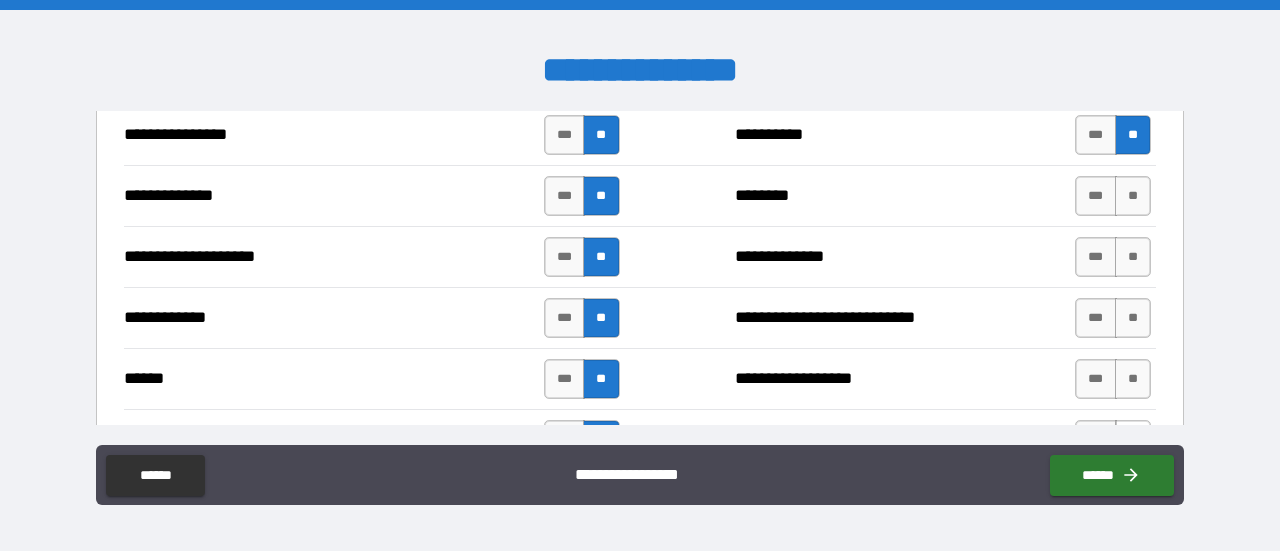 click on "**" at bounding box center (1133, 440) 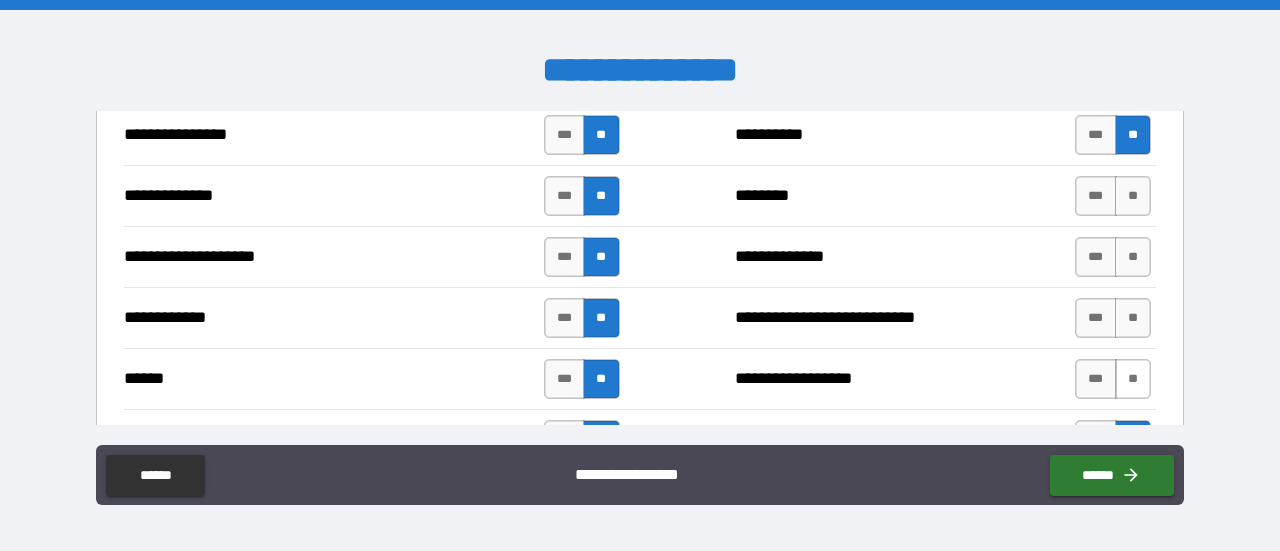 click on "**" at bounding box center [1133, 379] 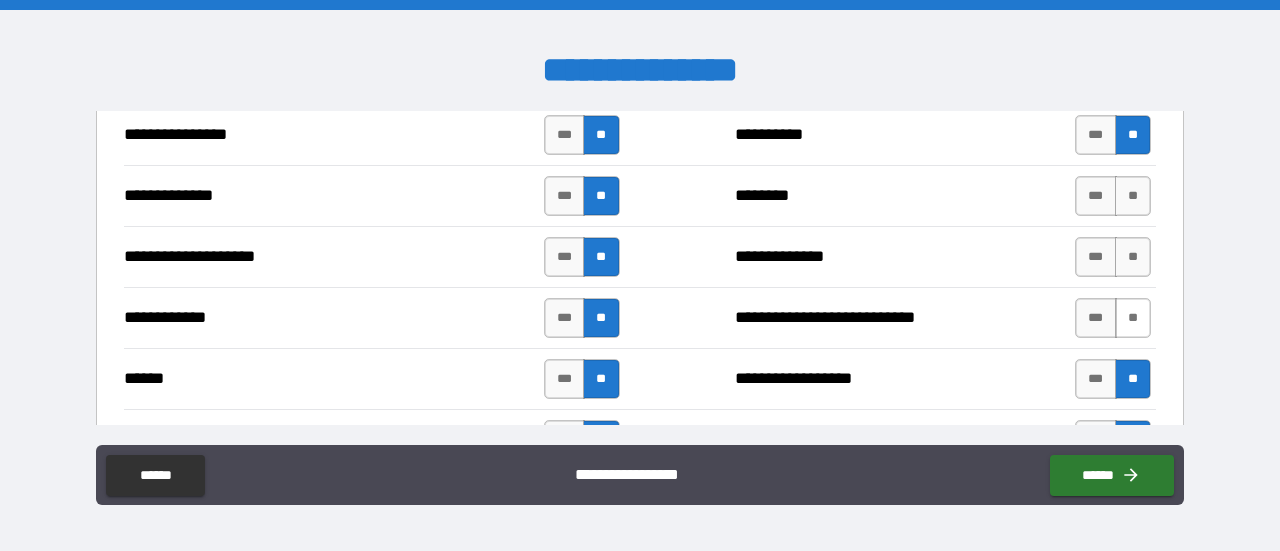 click on "**" at bounding box center [1133, 318] 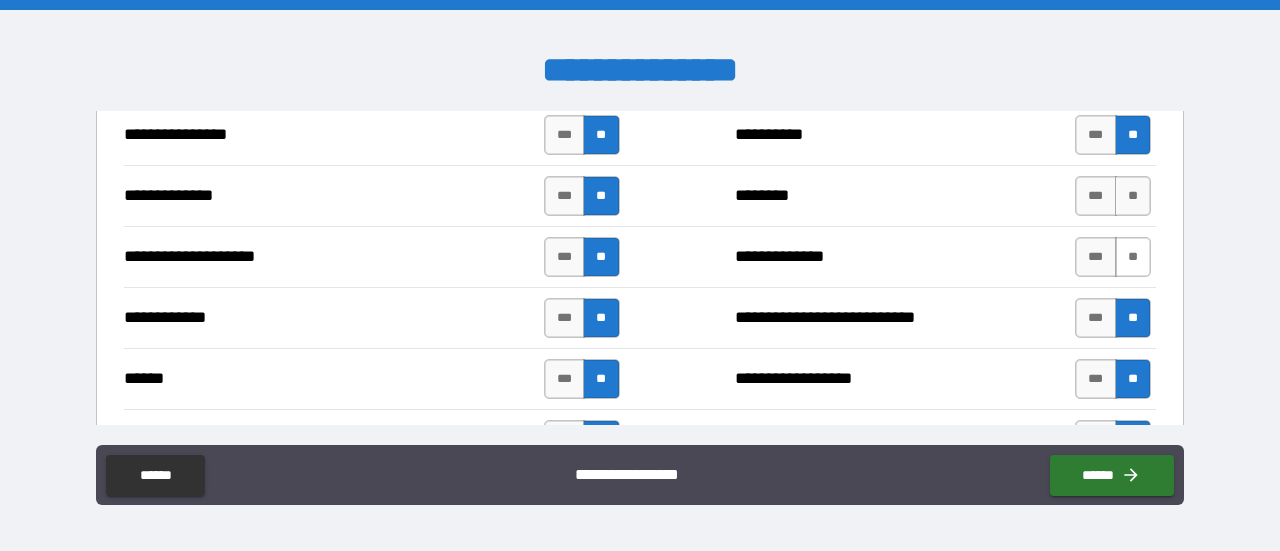click on "**" at bounding box center [1133, 257] 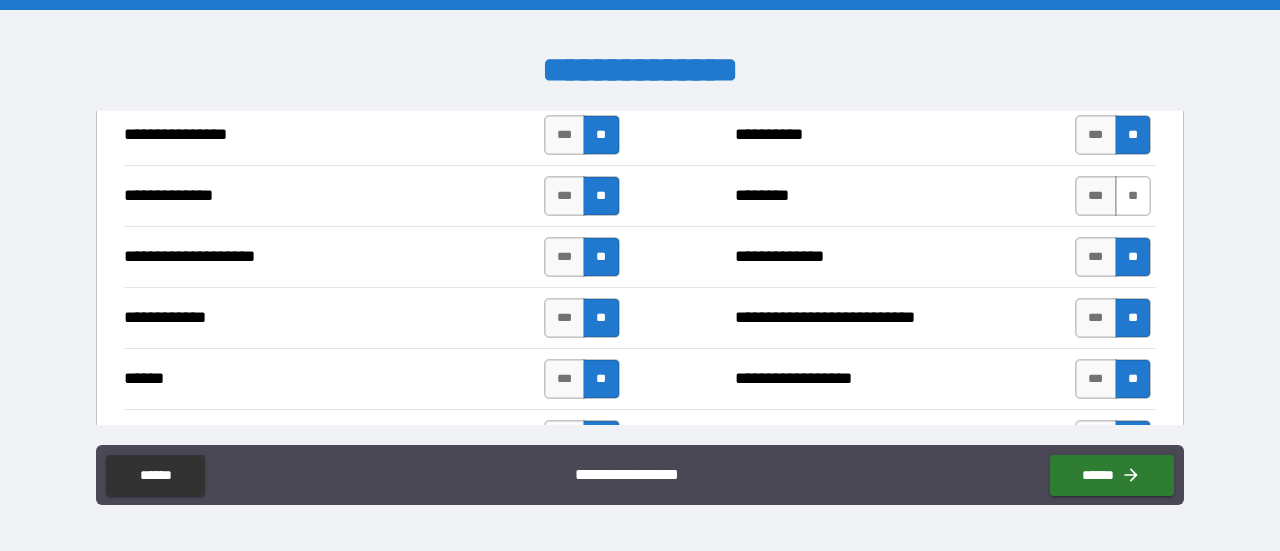 click on "**" at bounding box center (1133, 196) 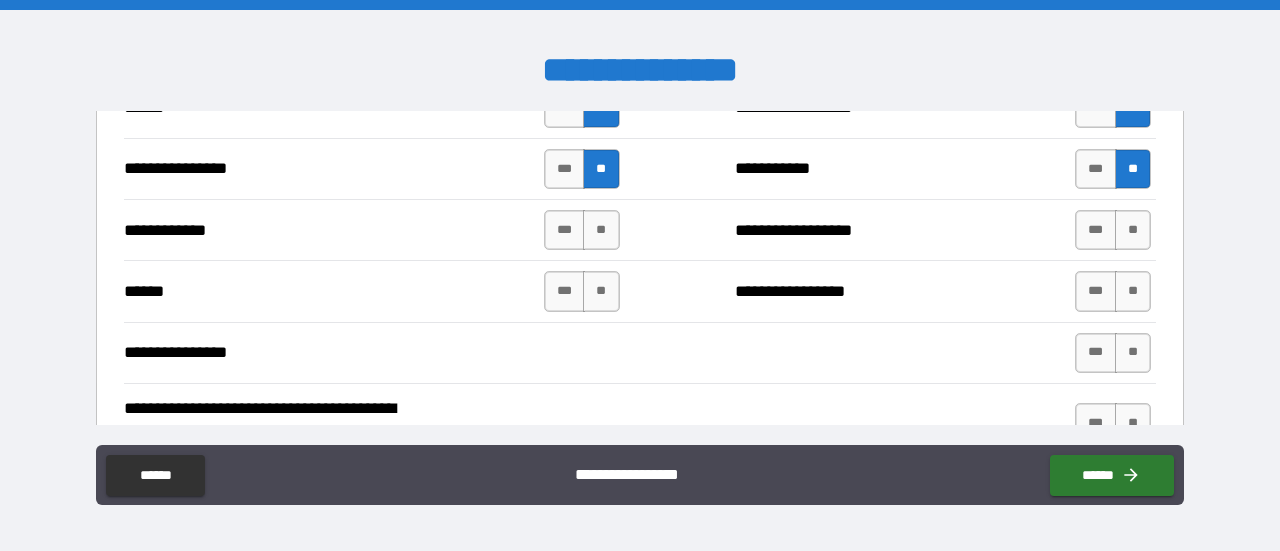 scroll, scrollTop: 3700, scrollLeft: 0, axis: vertical 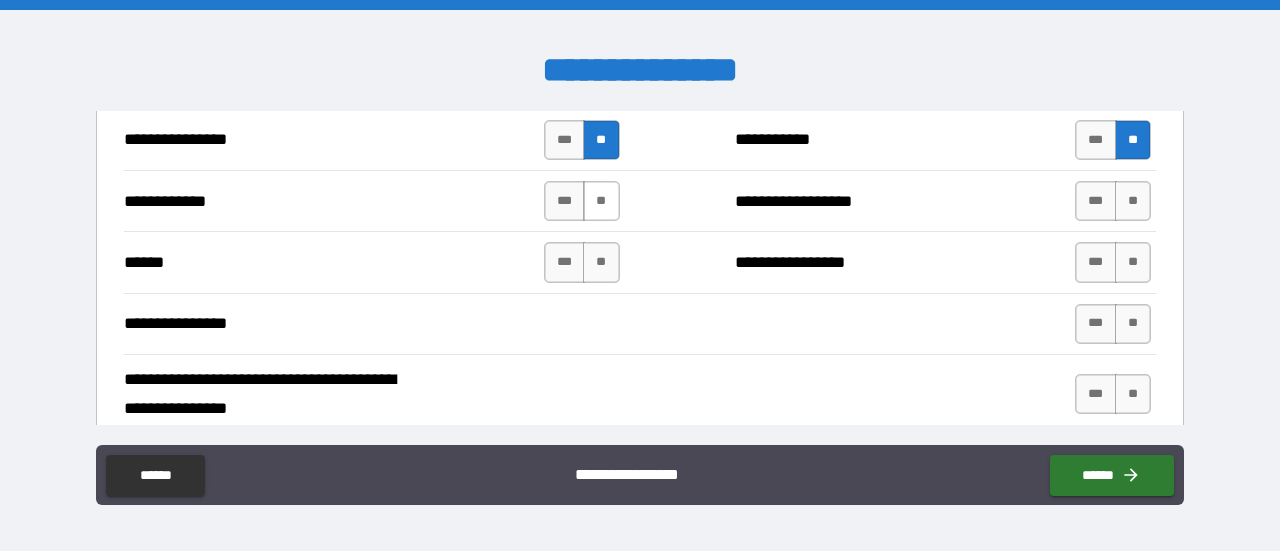 click on "**" at bounding box center [601, 201] 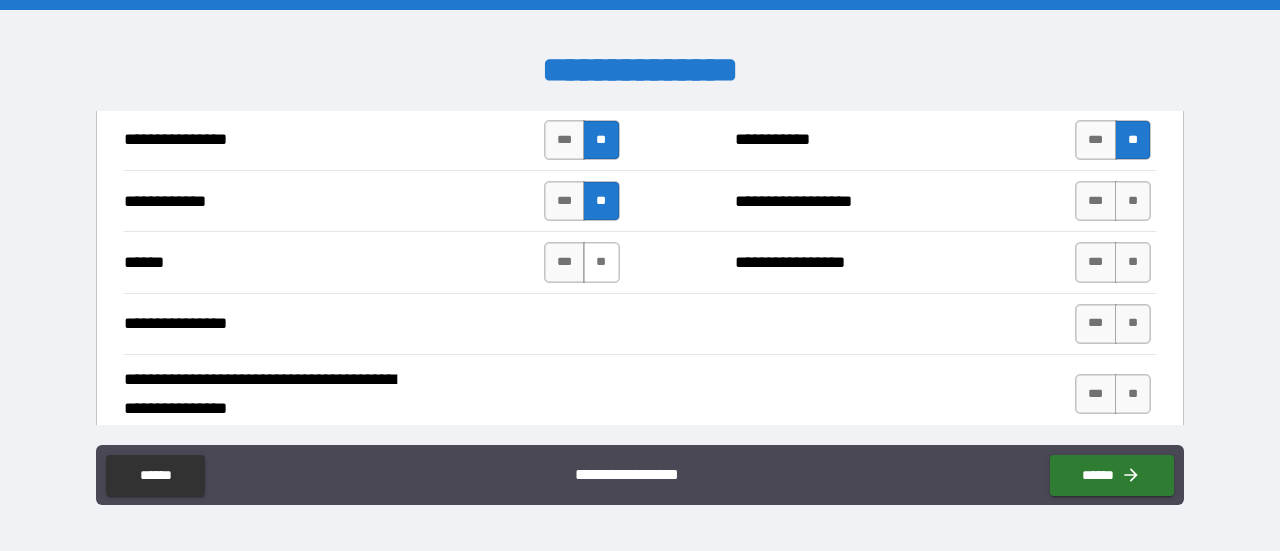click on "**" at bounding box center [601, 262] 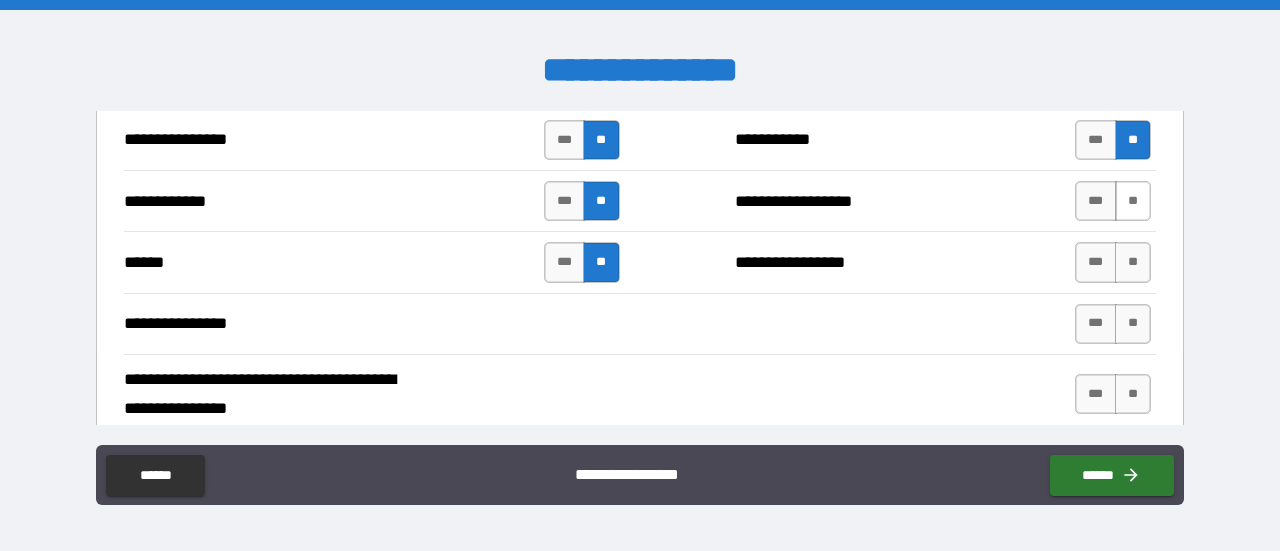 click on "**" at bounding box center [1133, 201] 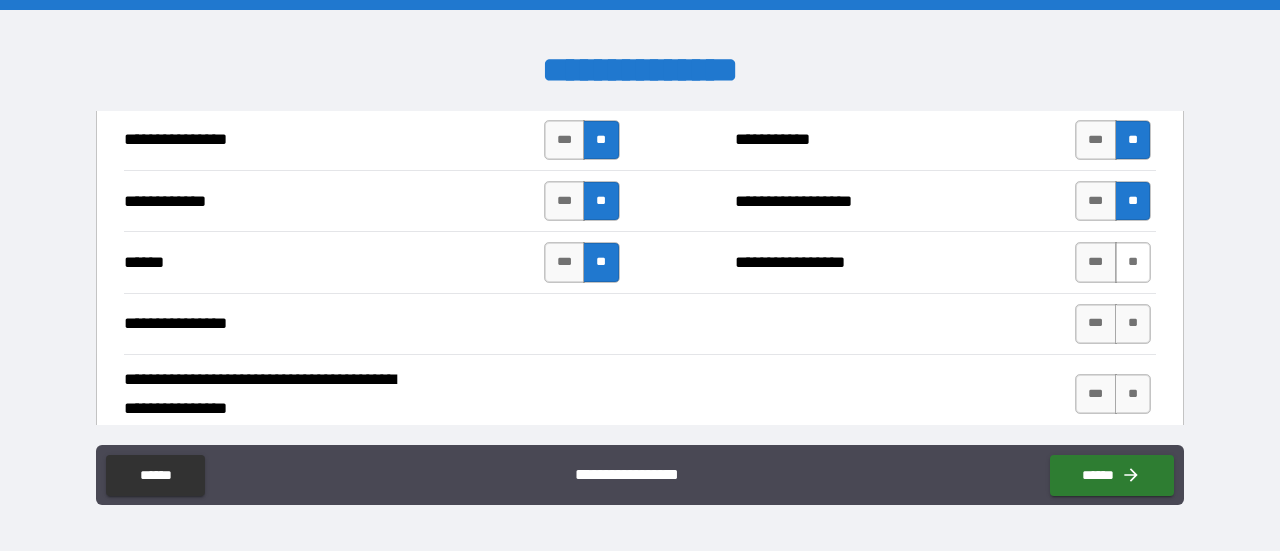 click on "**" at bounding box center (1133, 262) 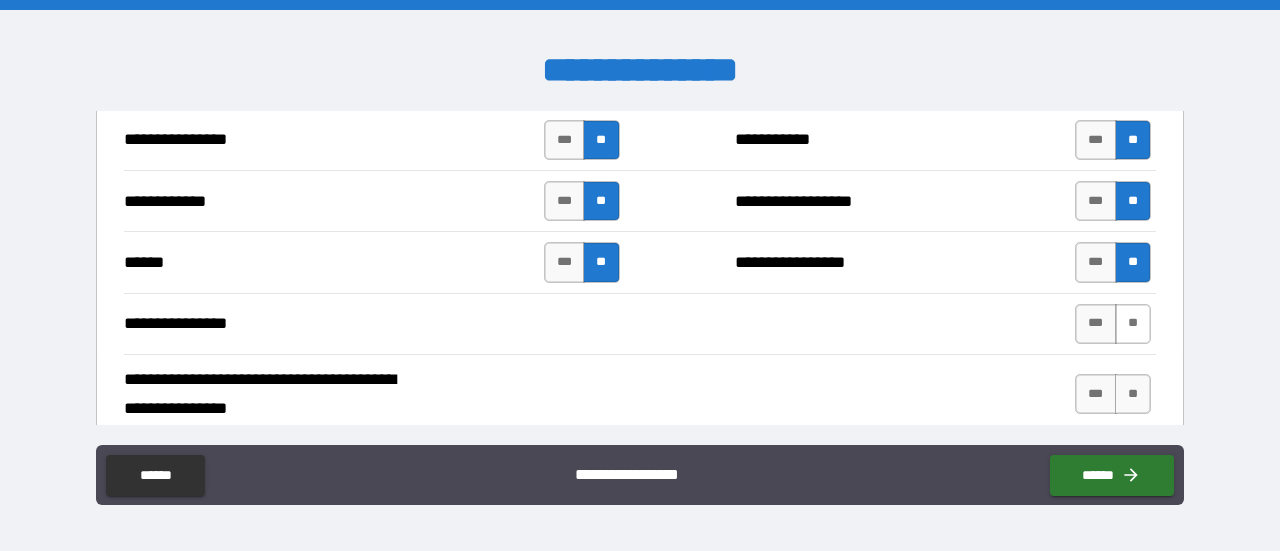 click on "**" at bounding box center (1133, 324) 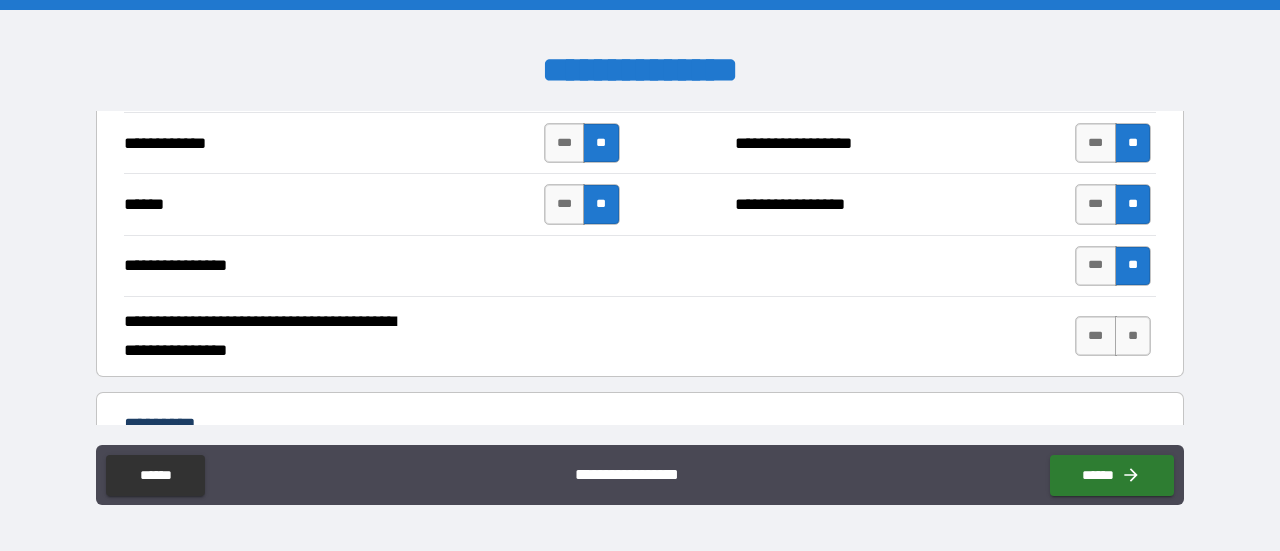 scroll, scrollTop: 3800, scrollLeft: 0, axis: vertical 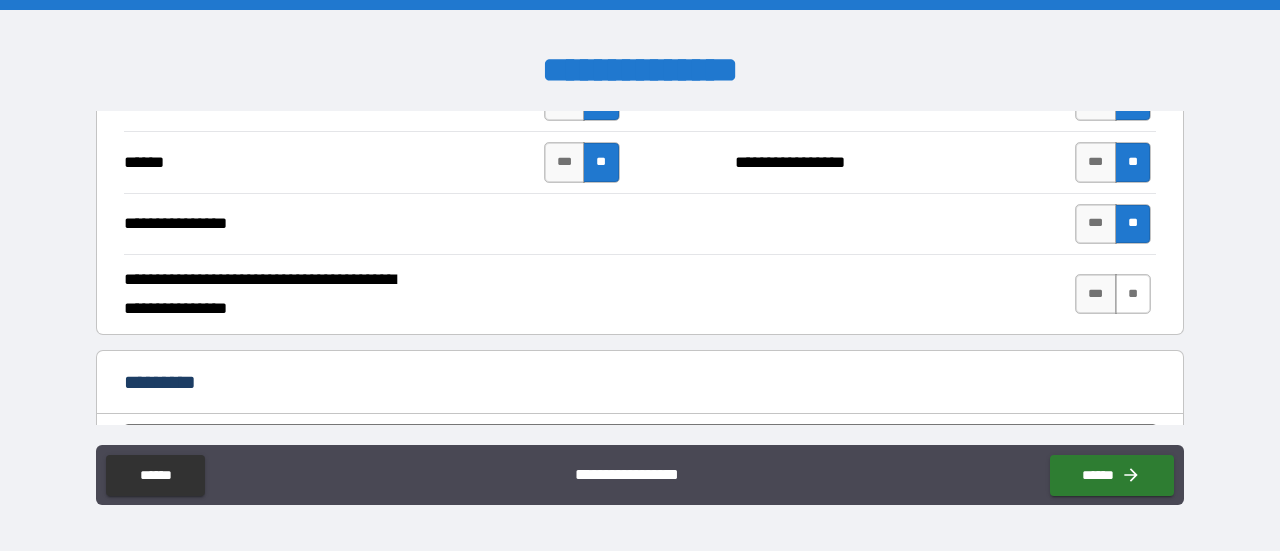 click on "**" at bounding box center [1133, 294] 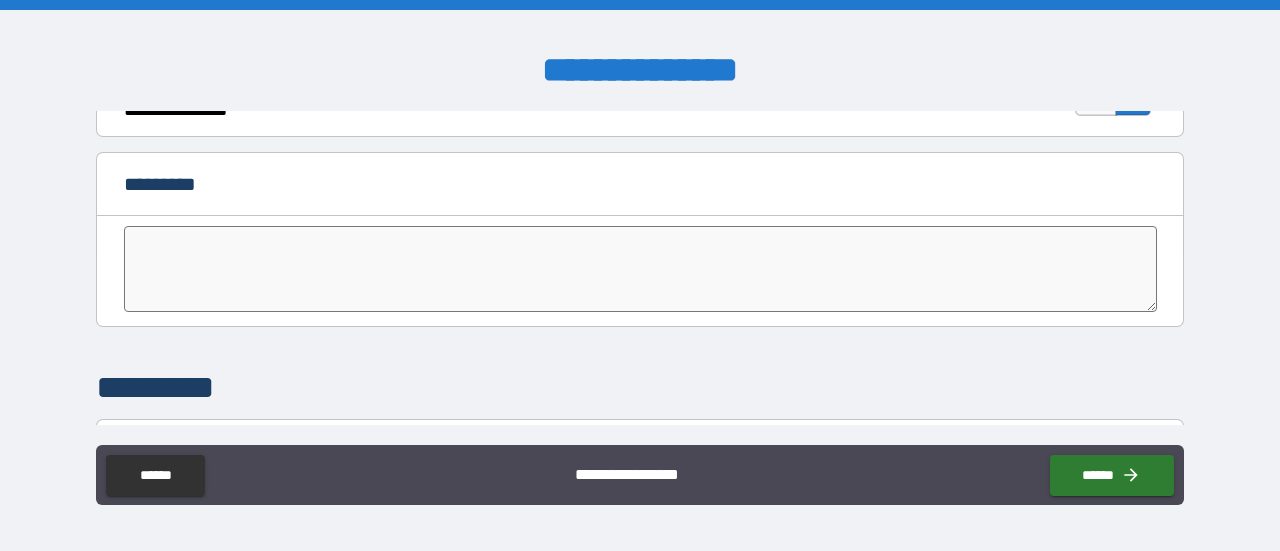 scroll, scrollTop: 4000, scrollLeft: 0, axis: vertical 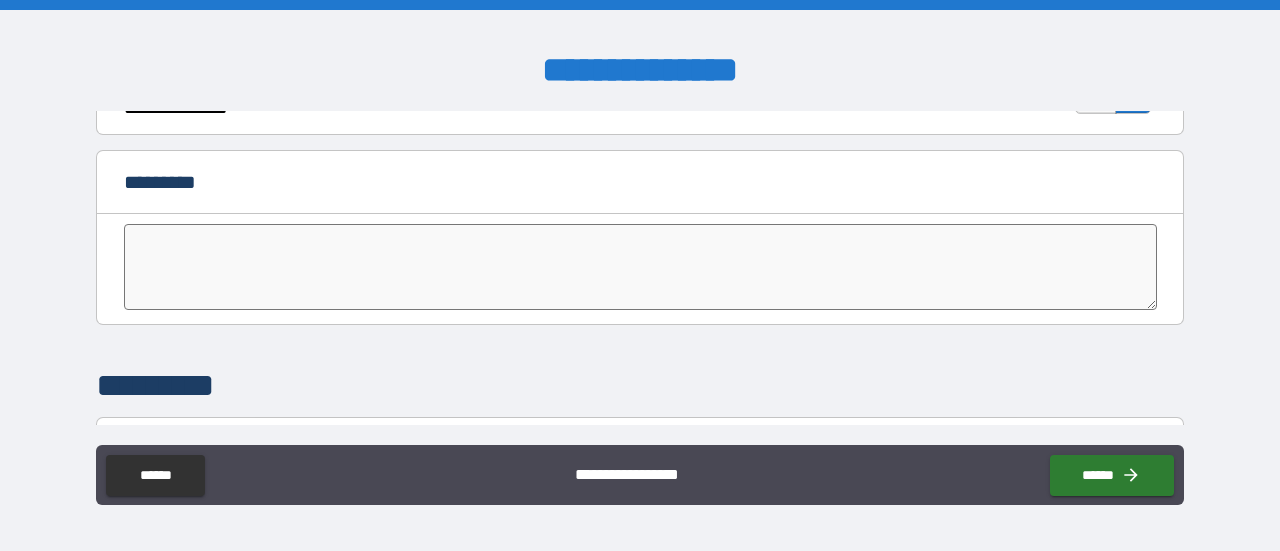 click at bounding box center (640, 267) 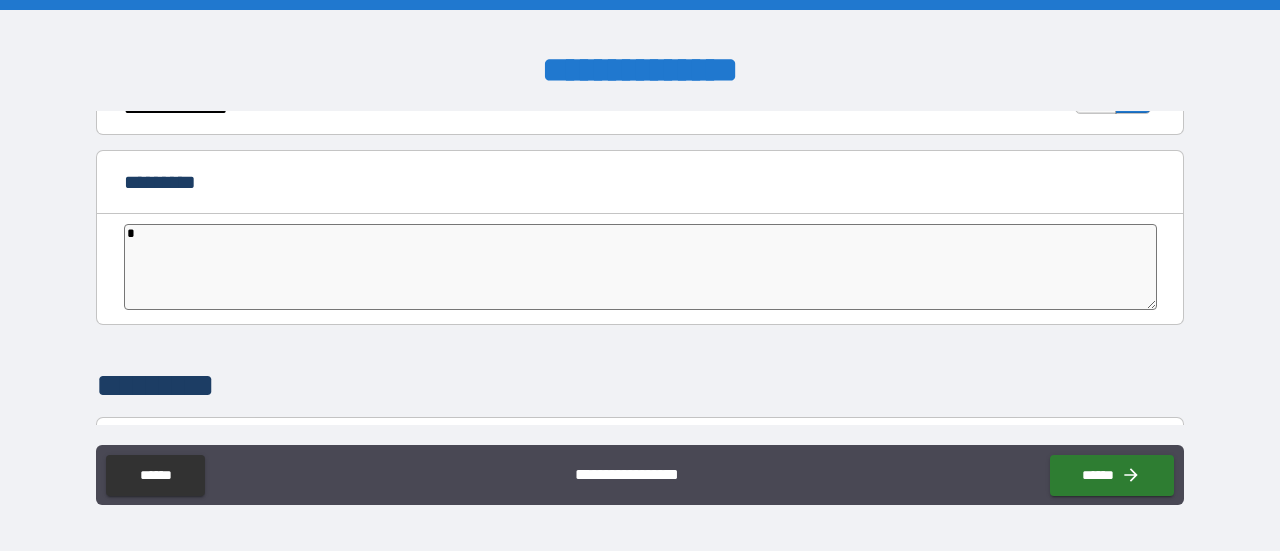 type on "*" 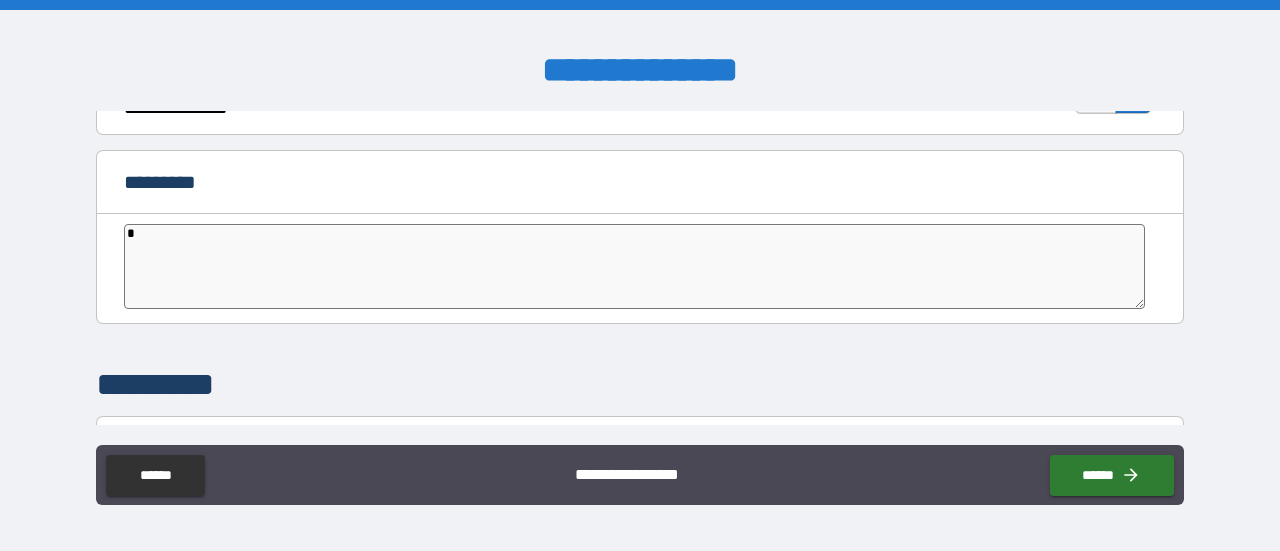 type on "**" 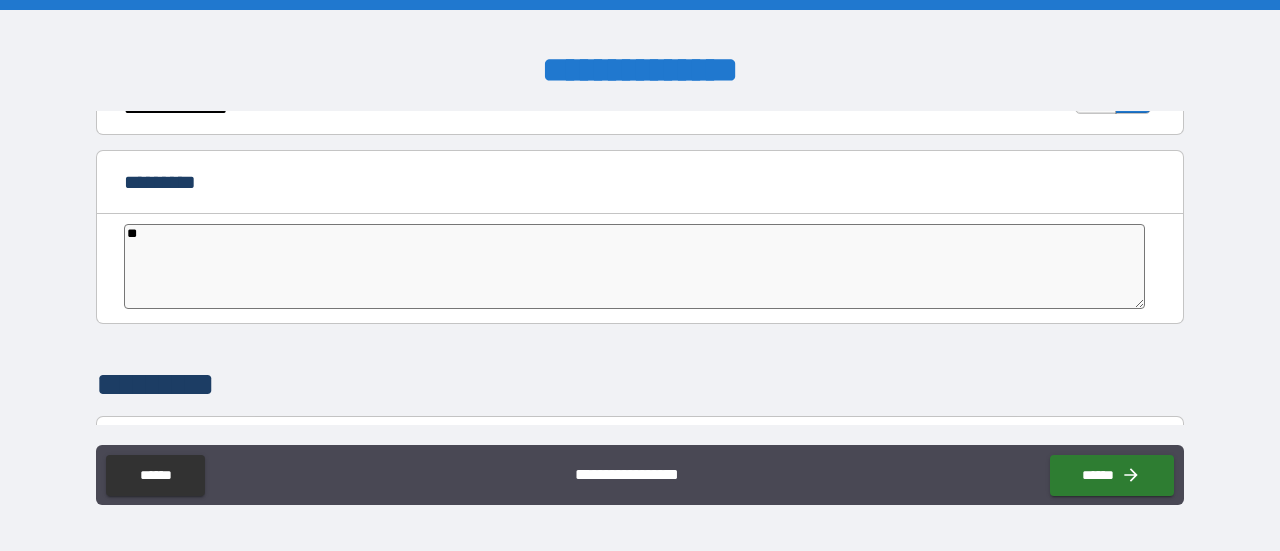 type on "***" 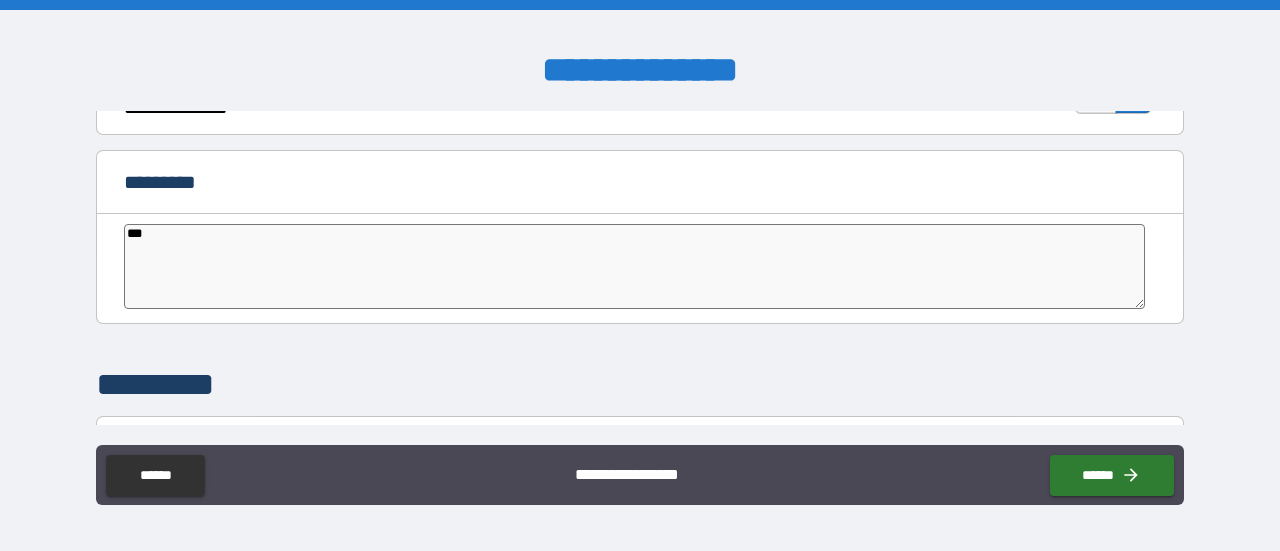 type on "****" 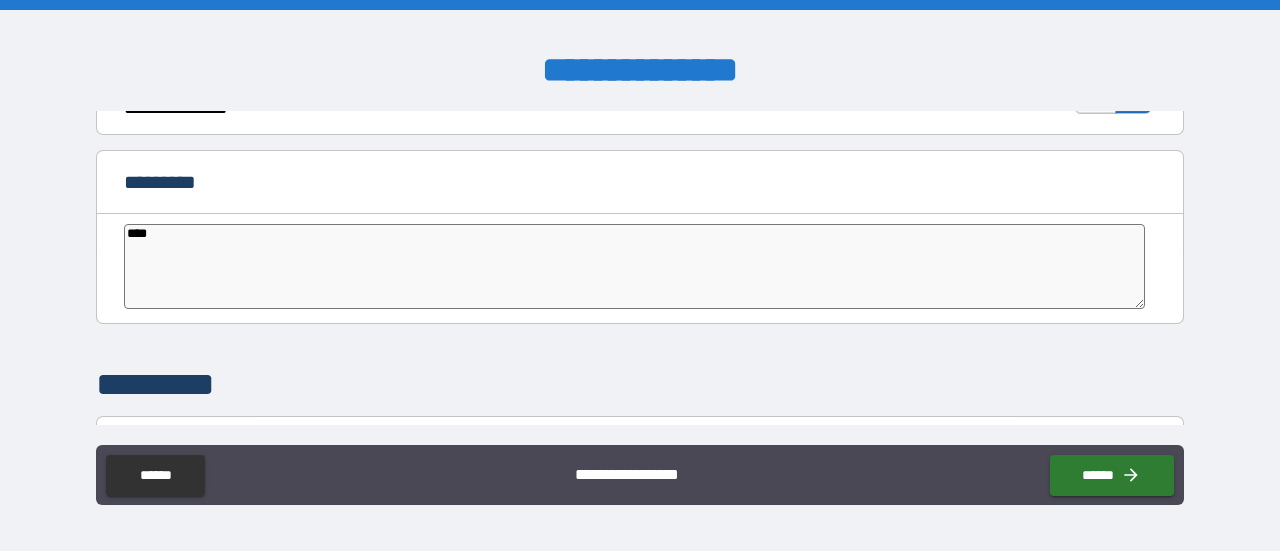 type on "*" 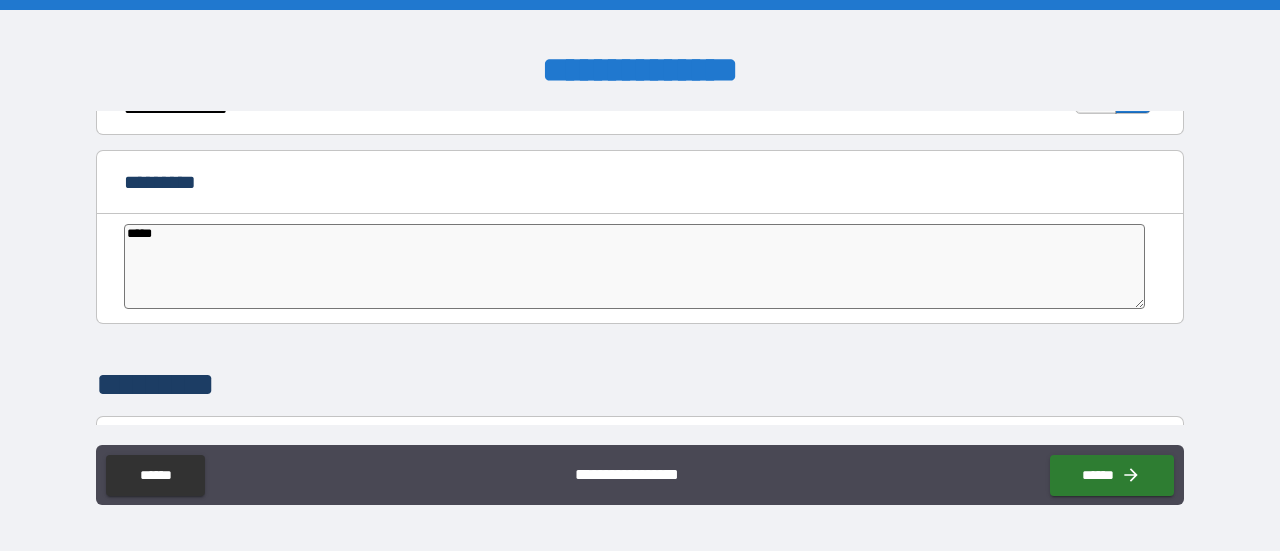 type on "*" 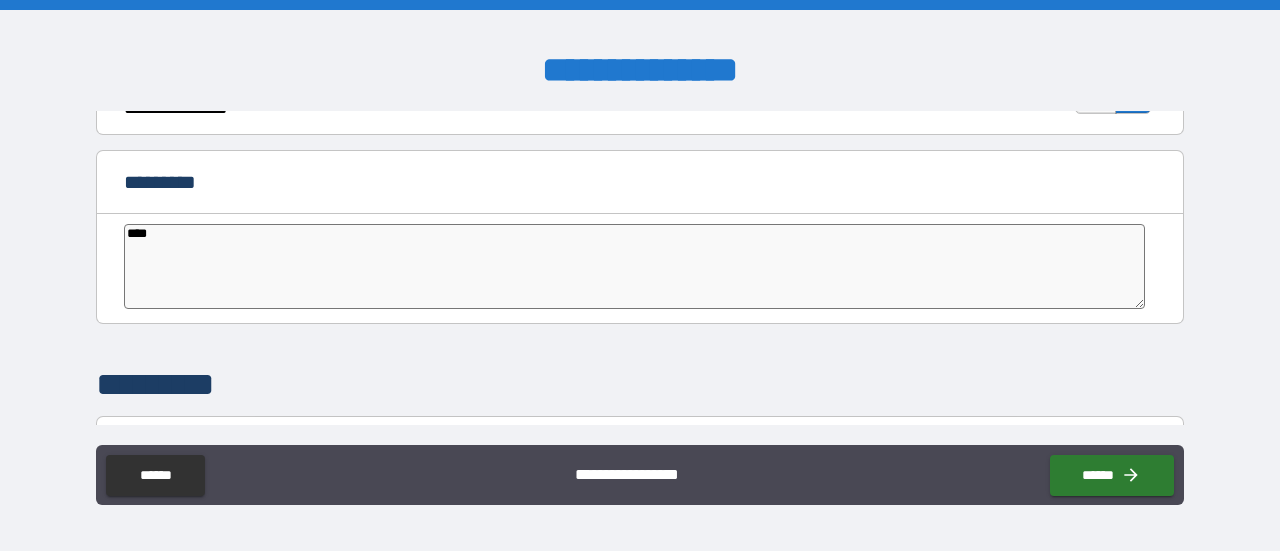 type on "*" 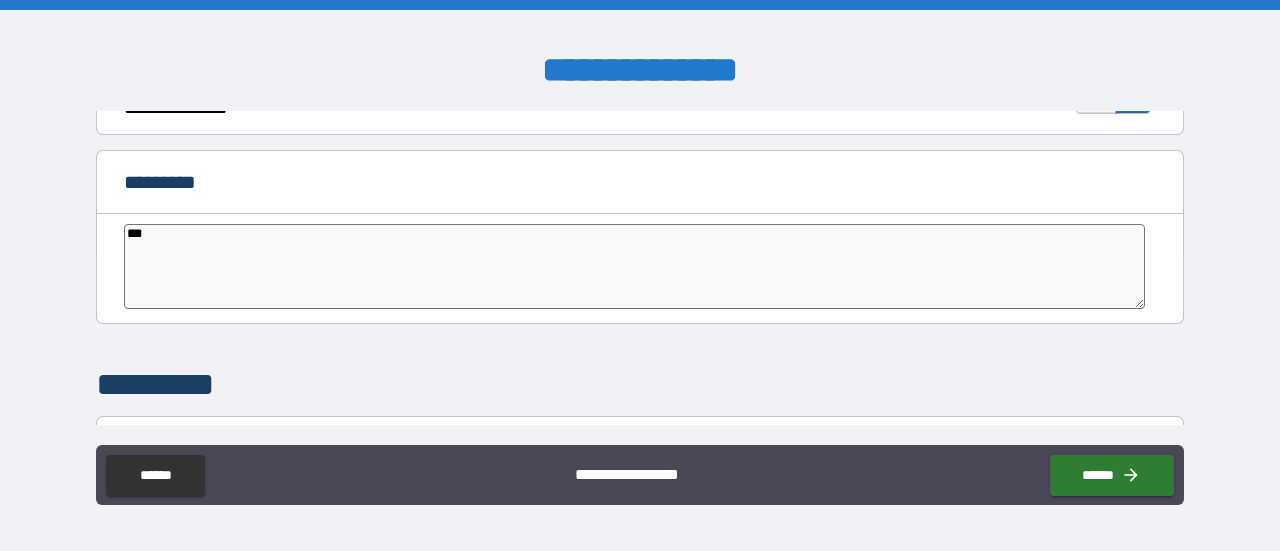 type on "**" 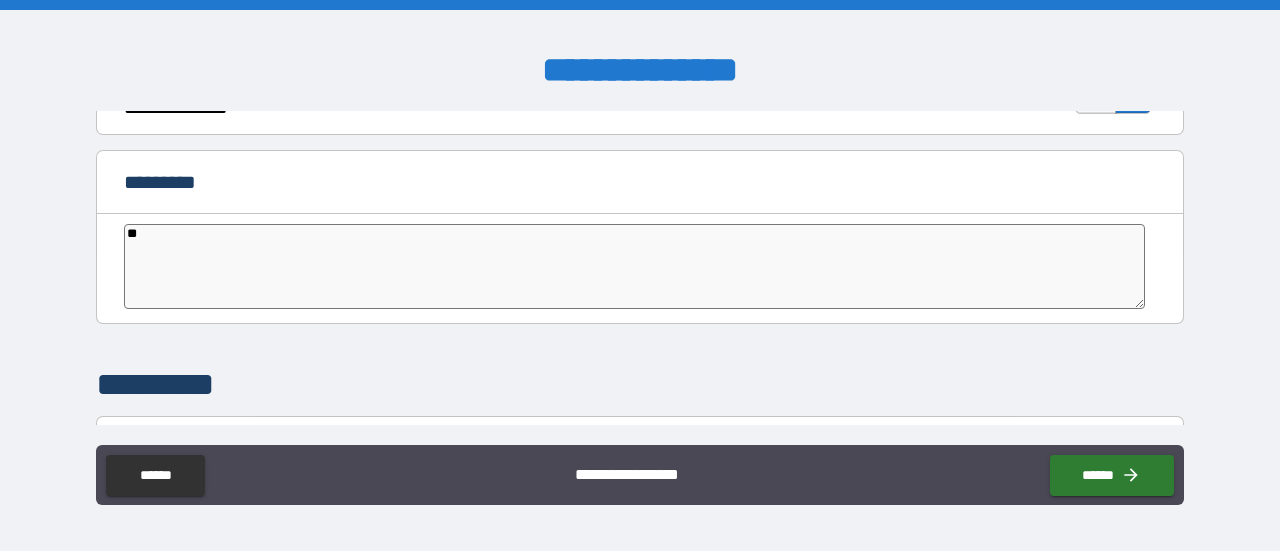 type on "*" 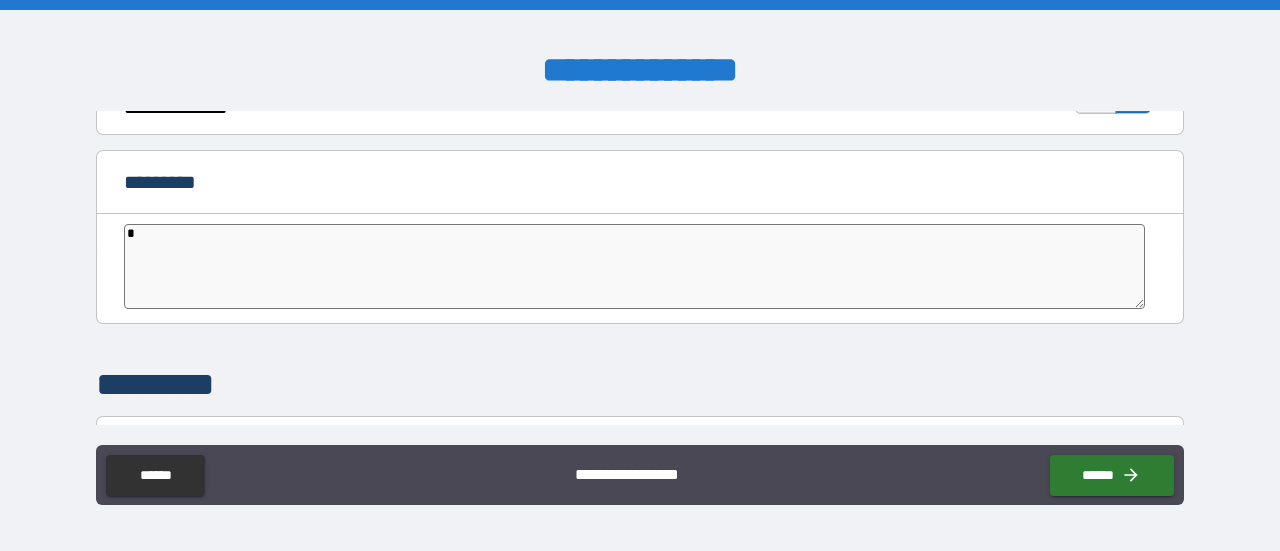 type on "*" 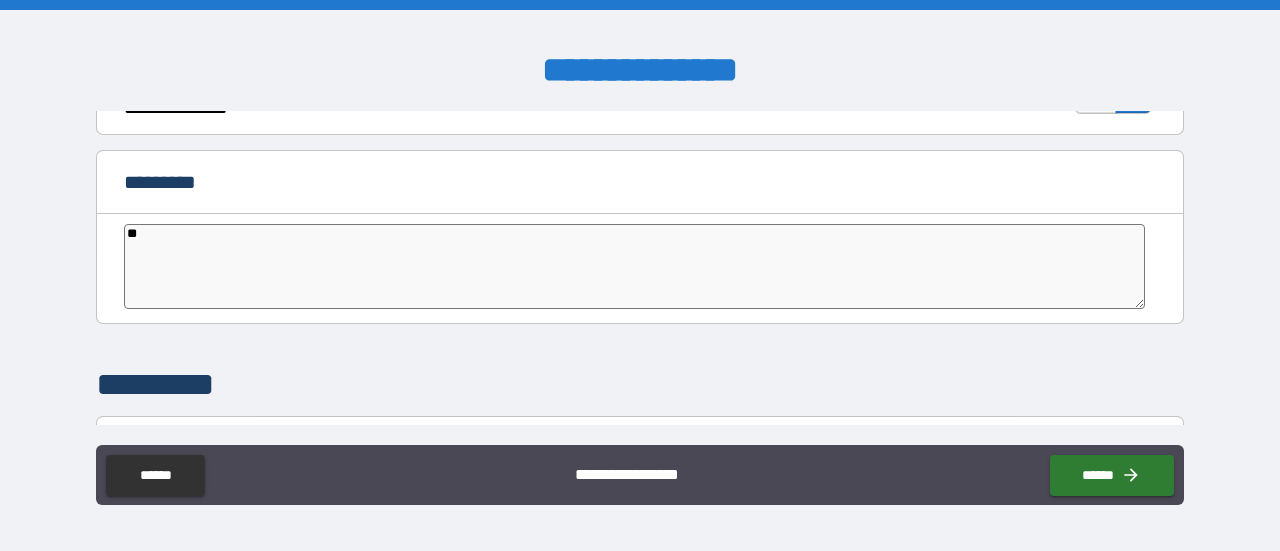 type on "*" 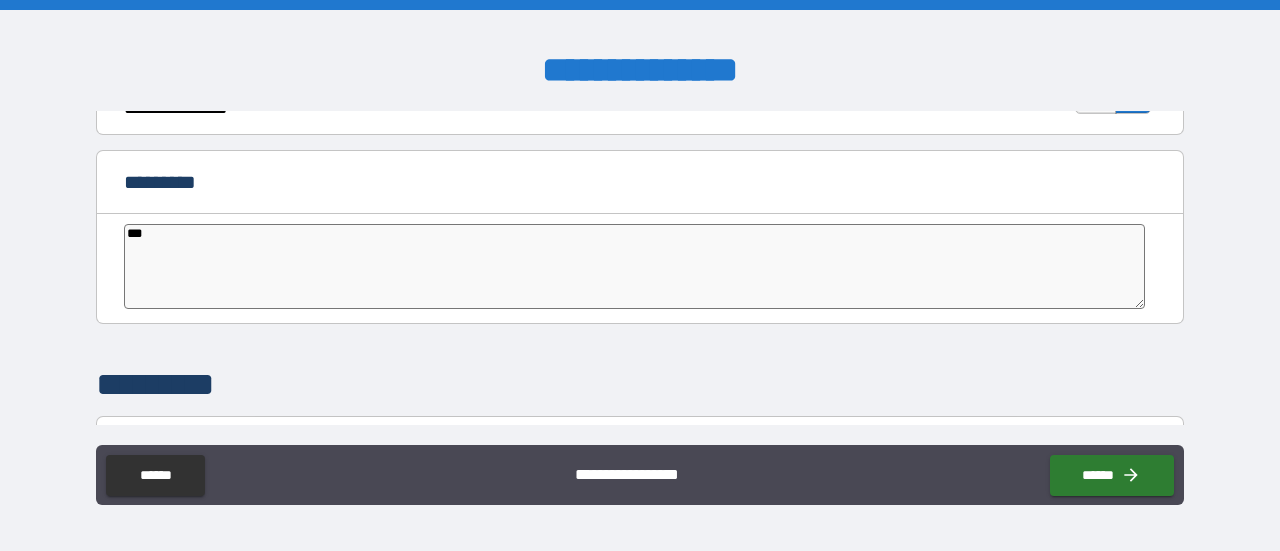 type on "*" 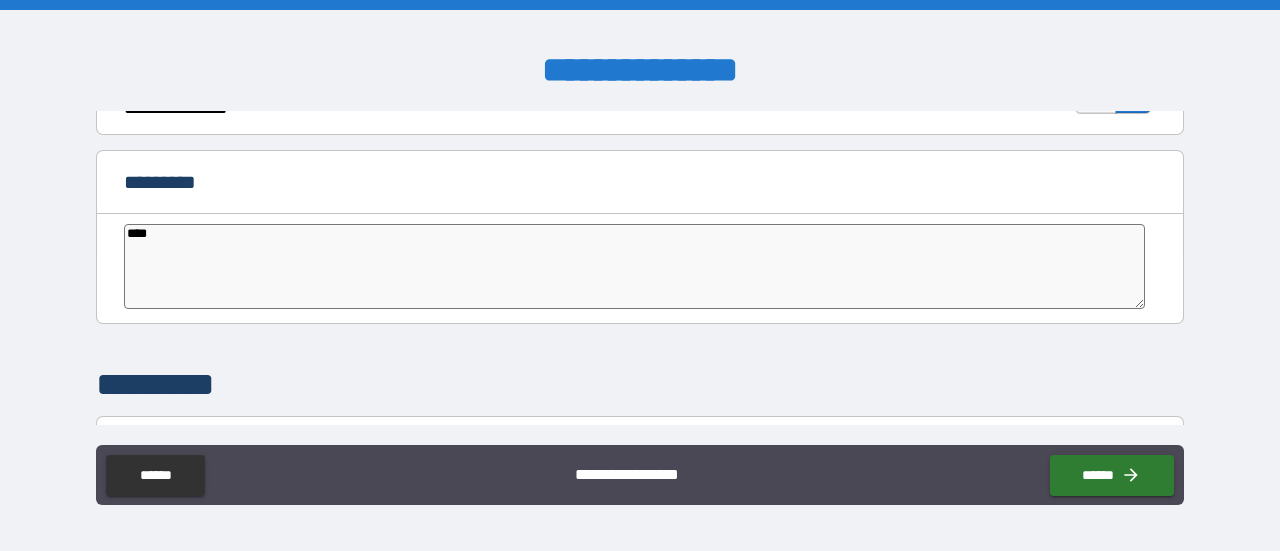 type on "*****" 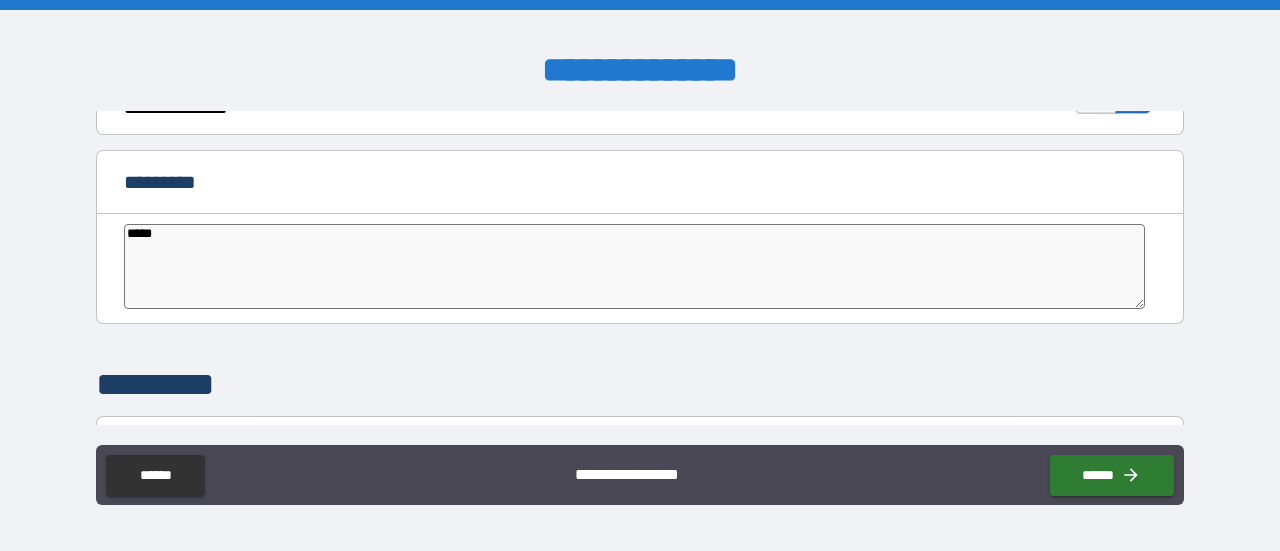 type on "******" 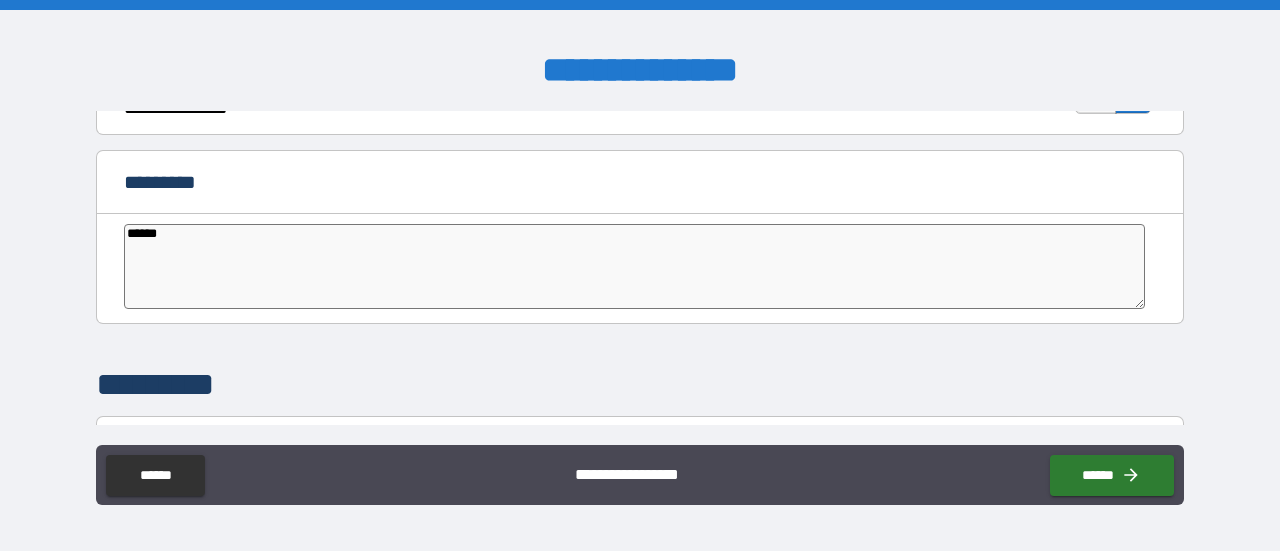 type on "*" 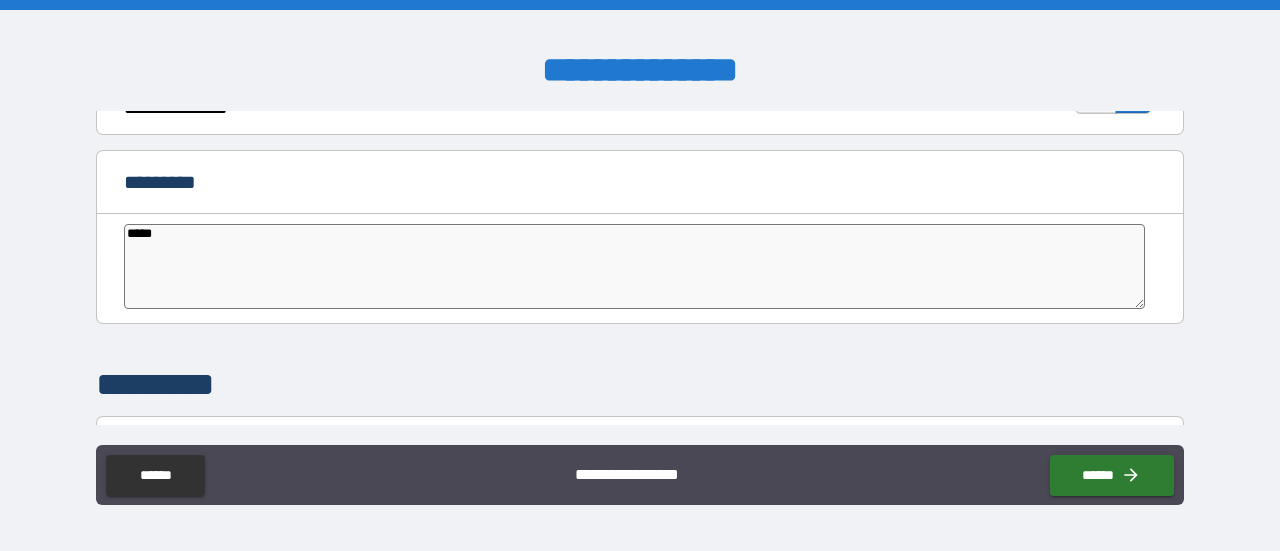 type on "*" 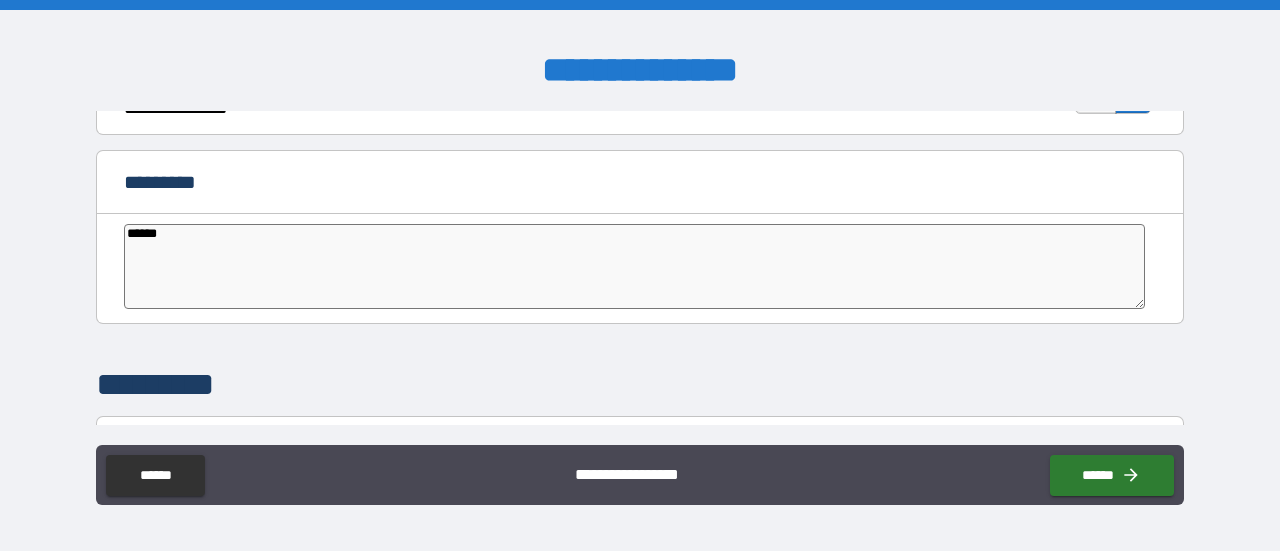 type on "*******" 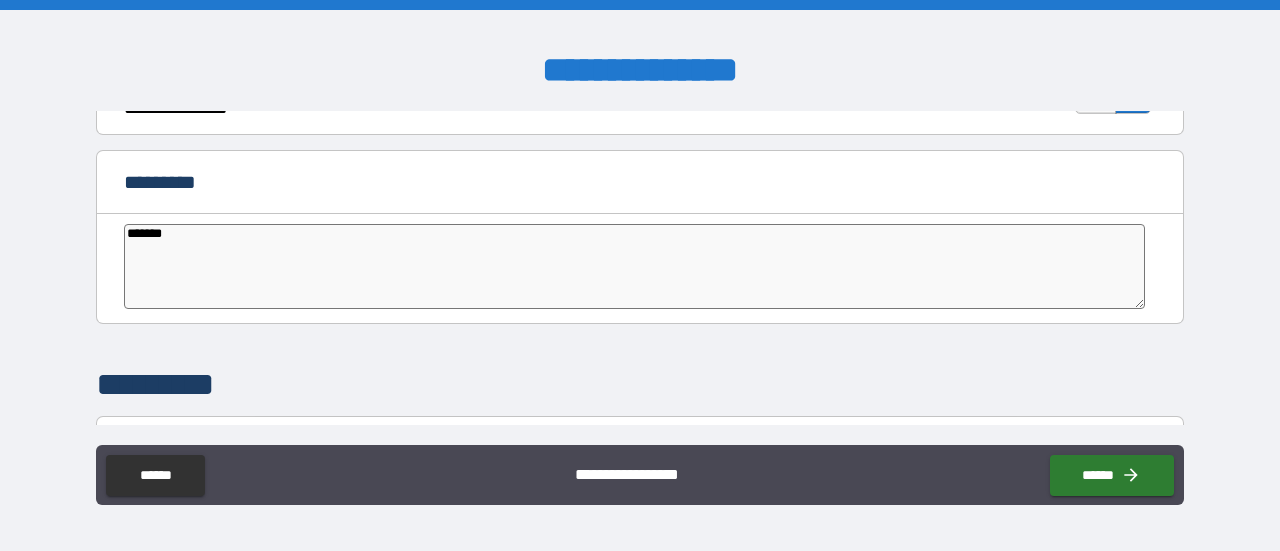 type on "*" 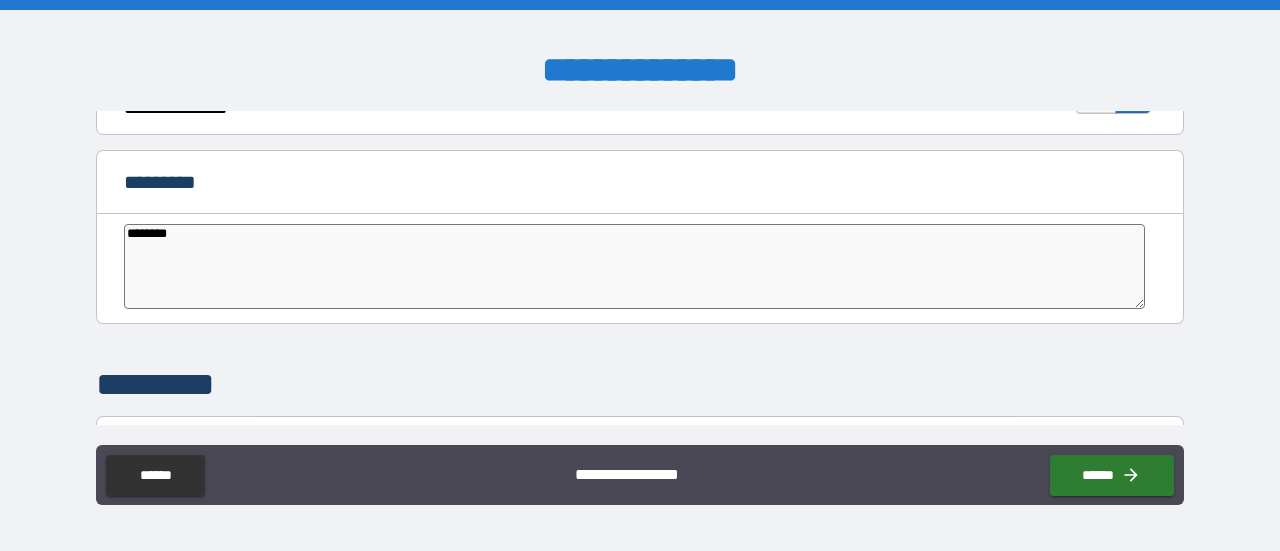 type on "*" 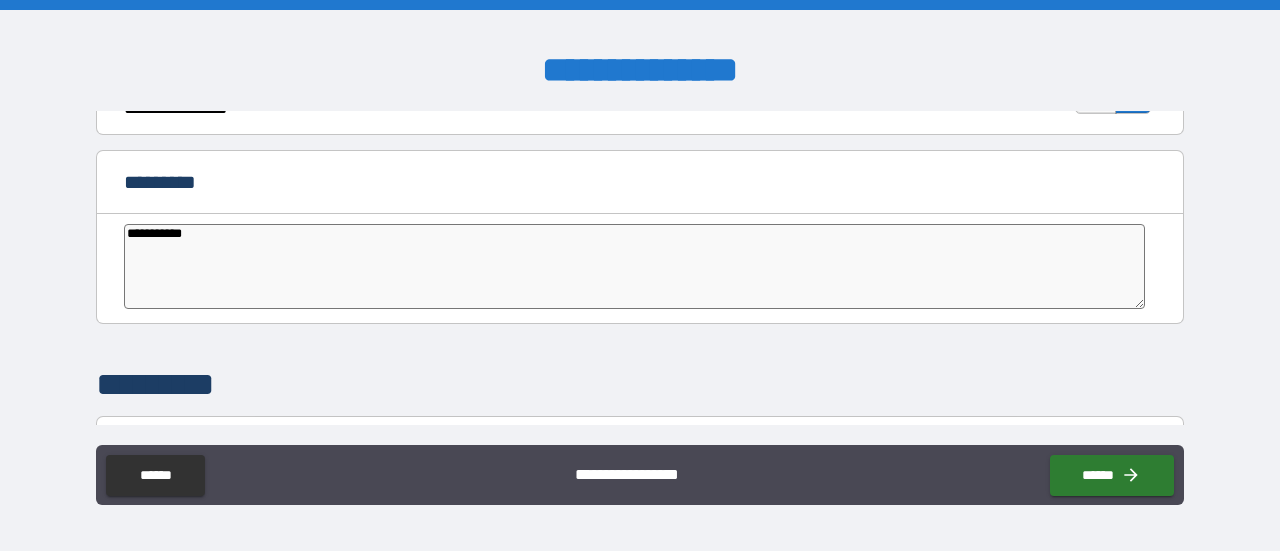 type on "**********" 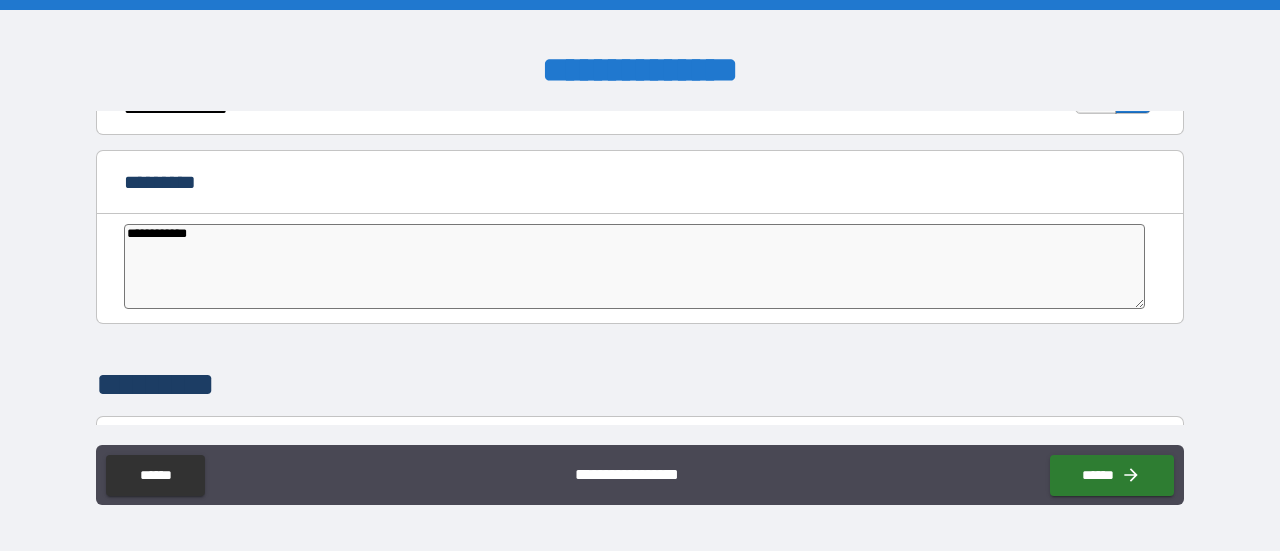 type on "*" 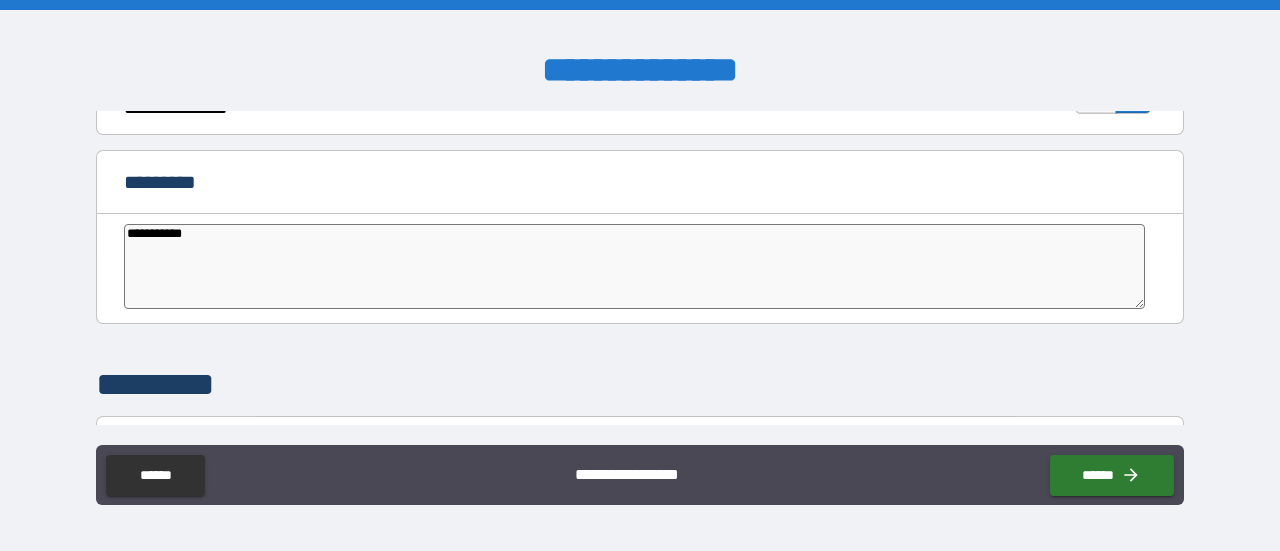type on "*" 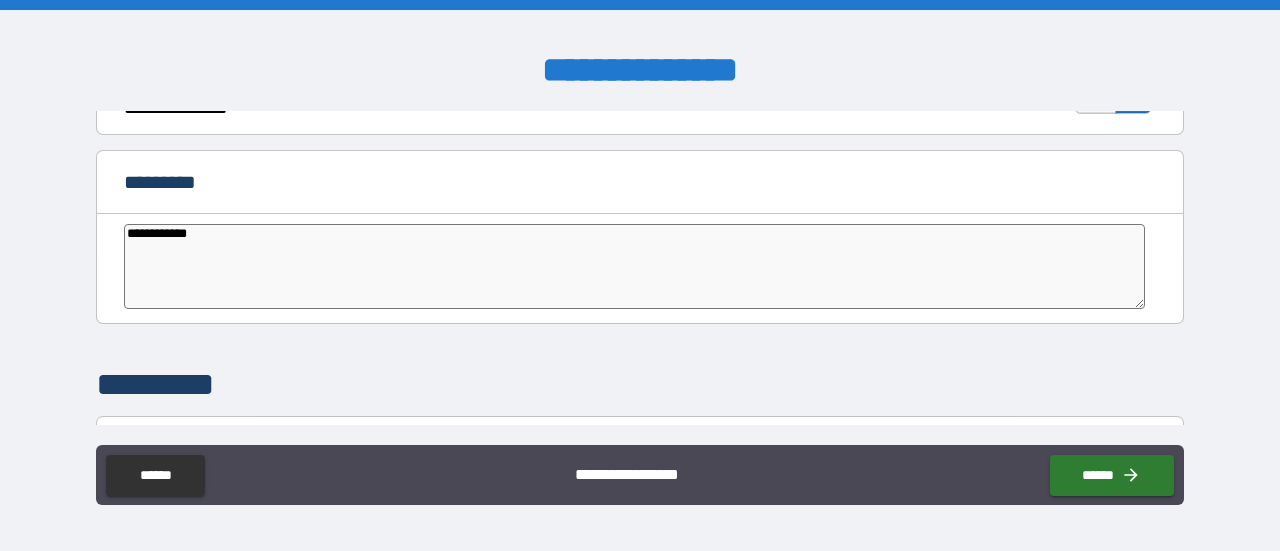 type on "*" 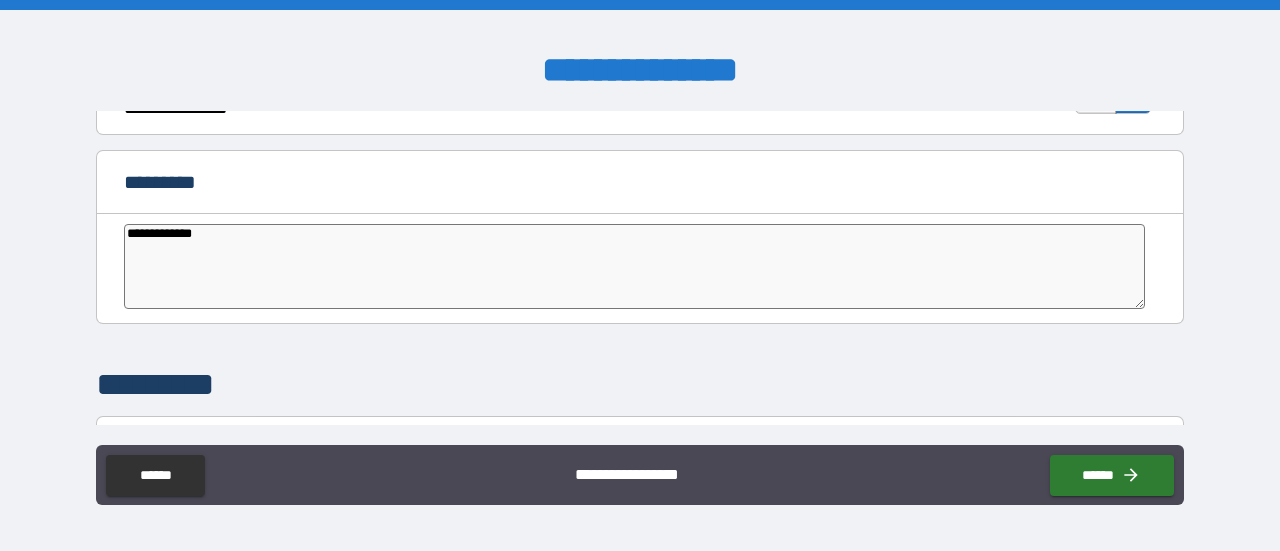 type on "**********" 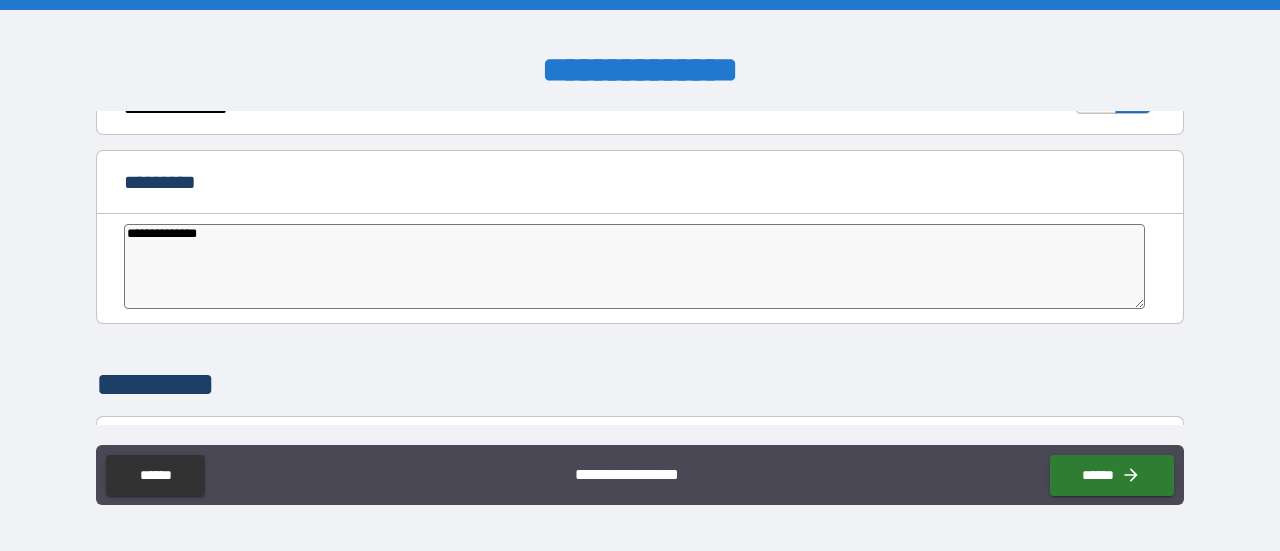 type on "*" 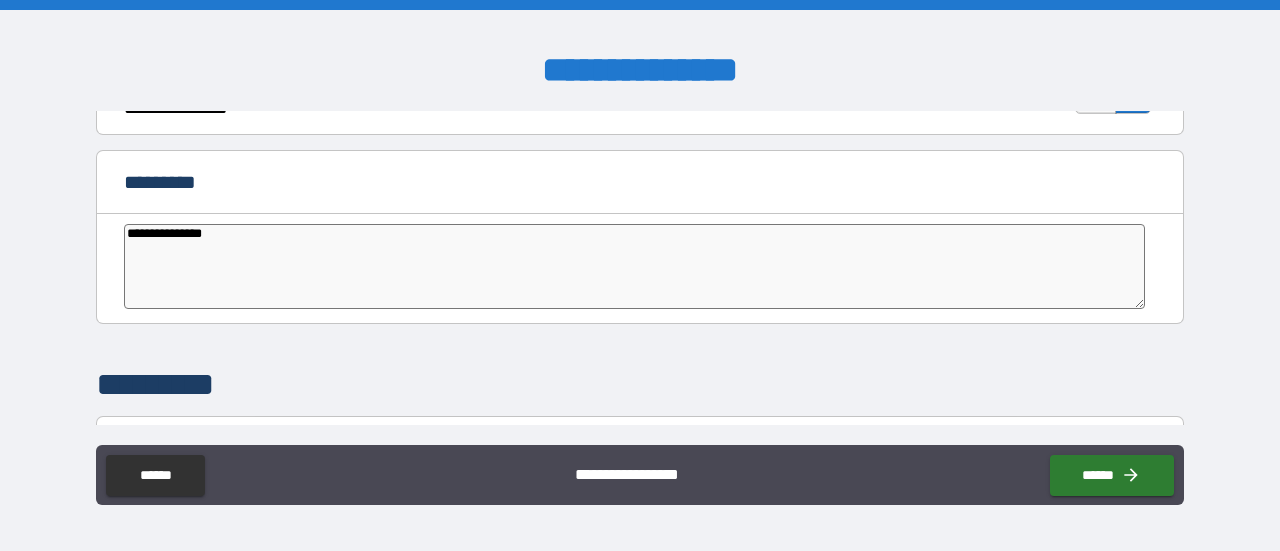 type on "**********" 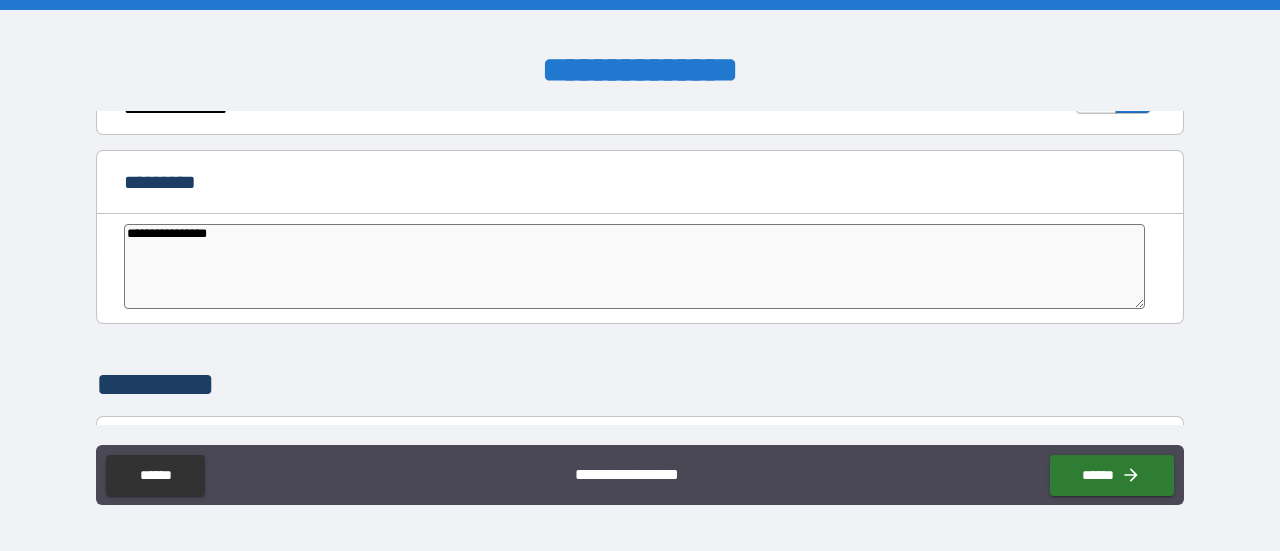 type on "*" 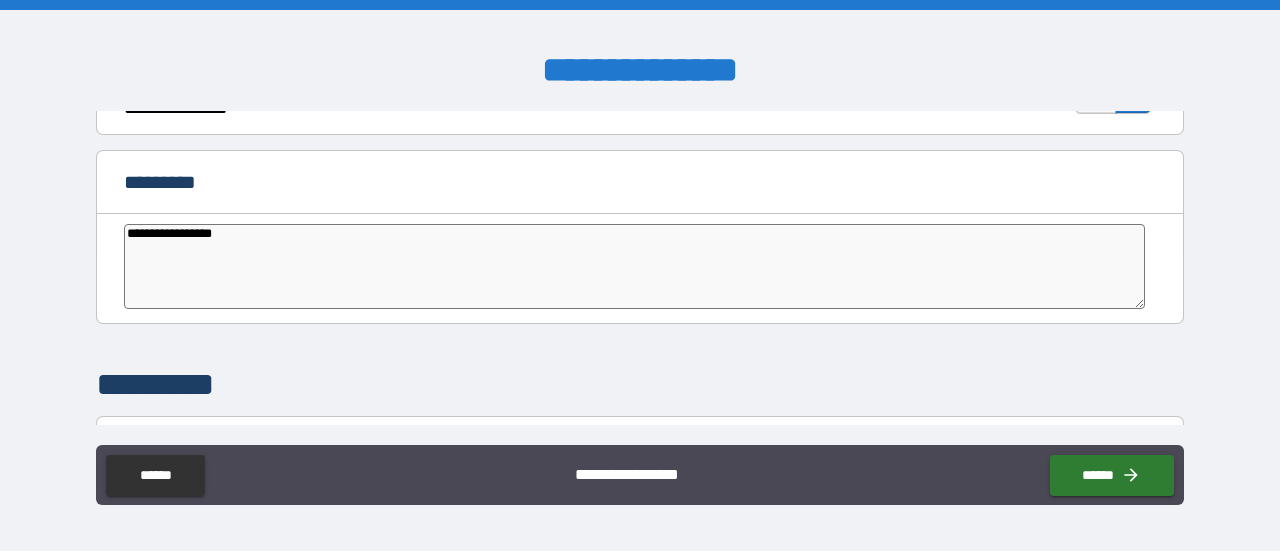 type on "**********" 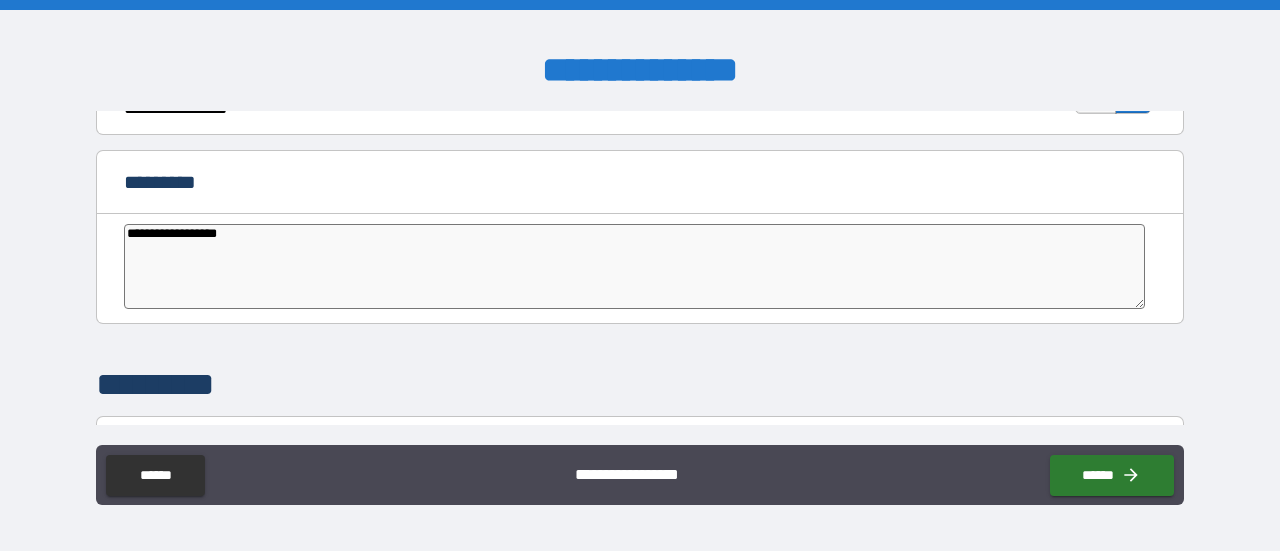 type on "*" 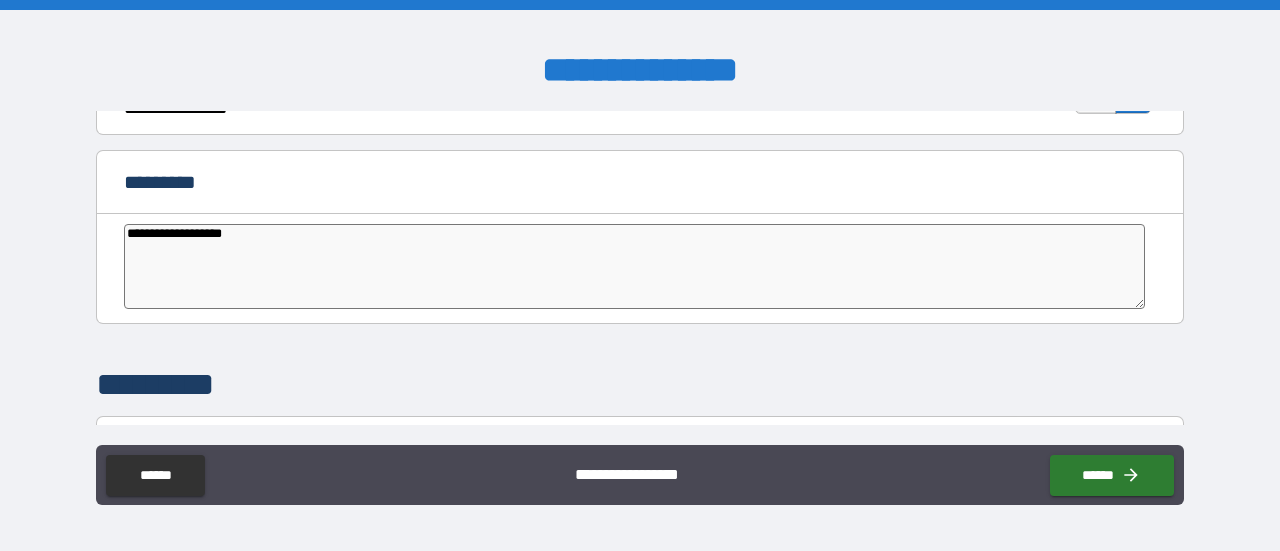 type on "**********" 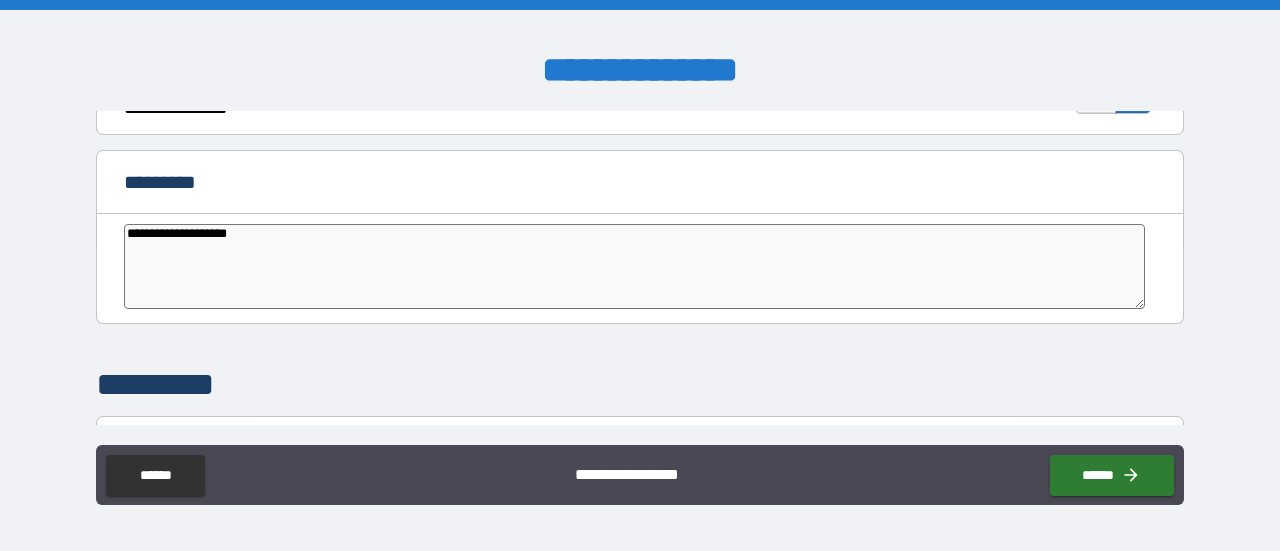 type on "**********" 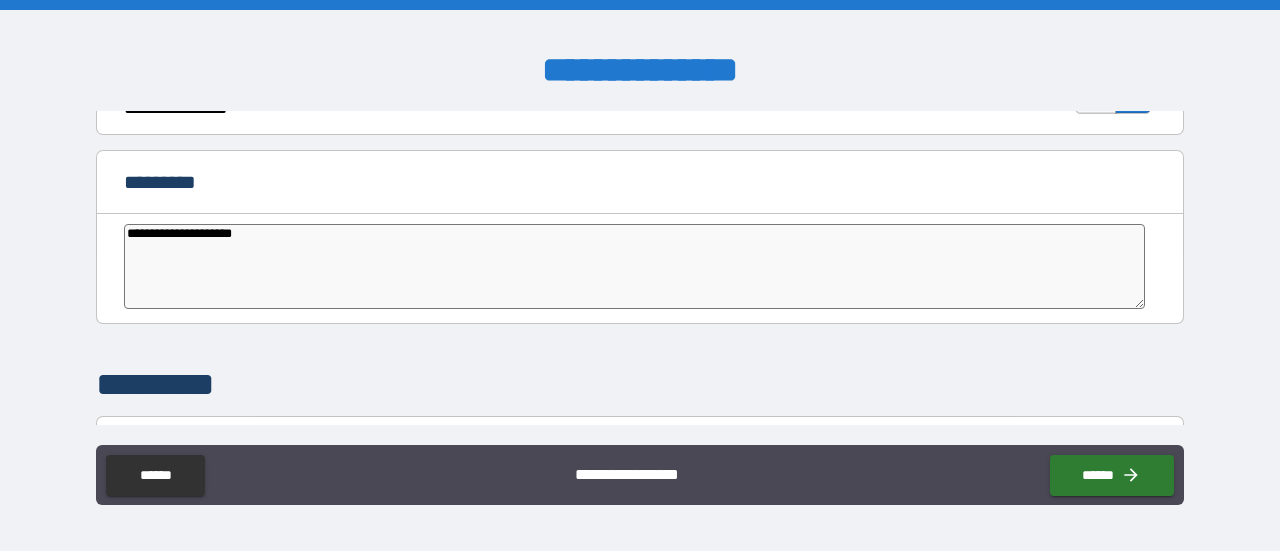 type on "*" 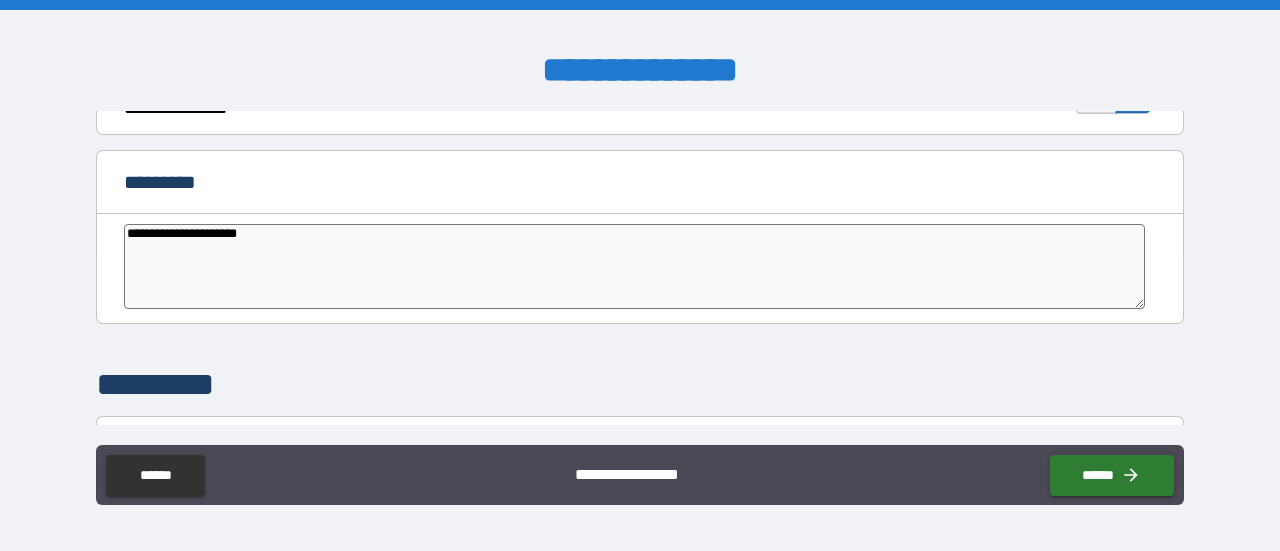 type on "**********" 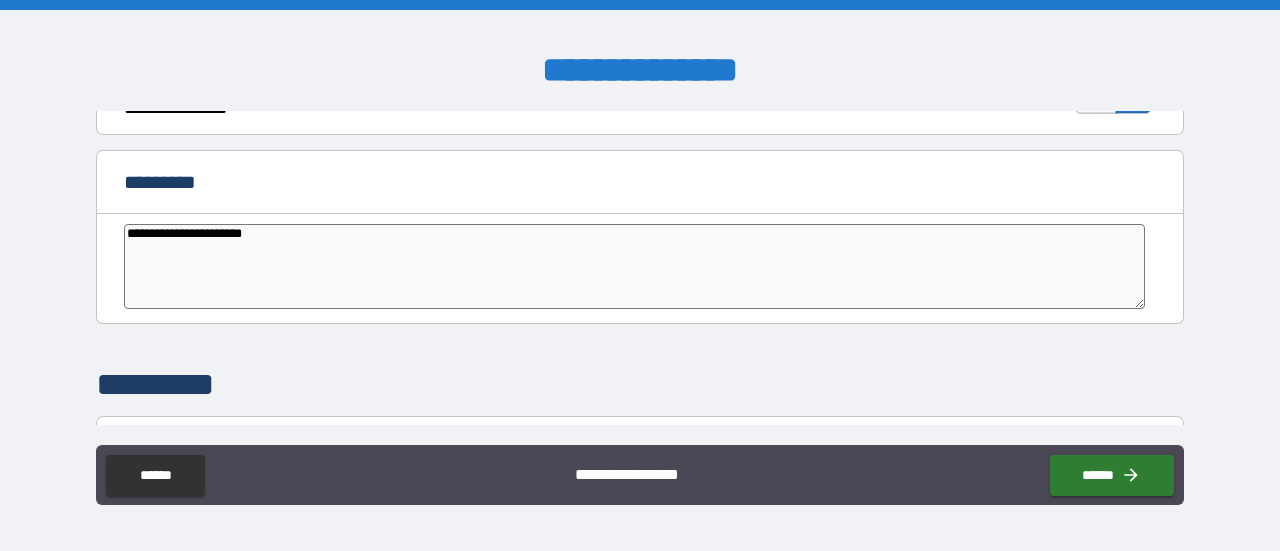 type on "**********" 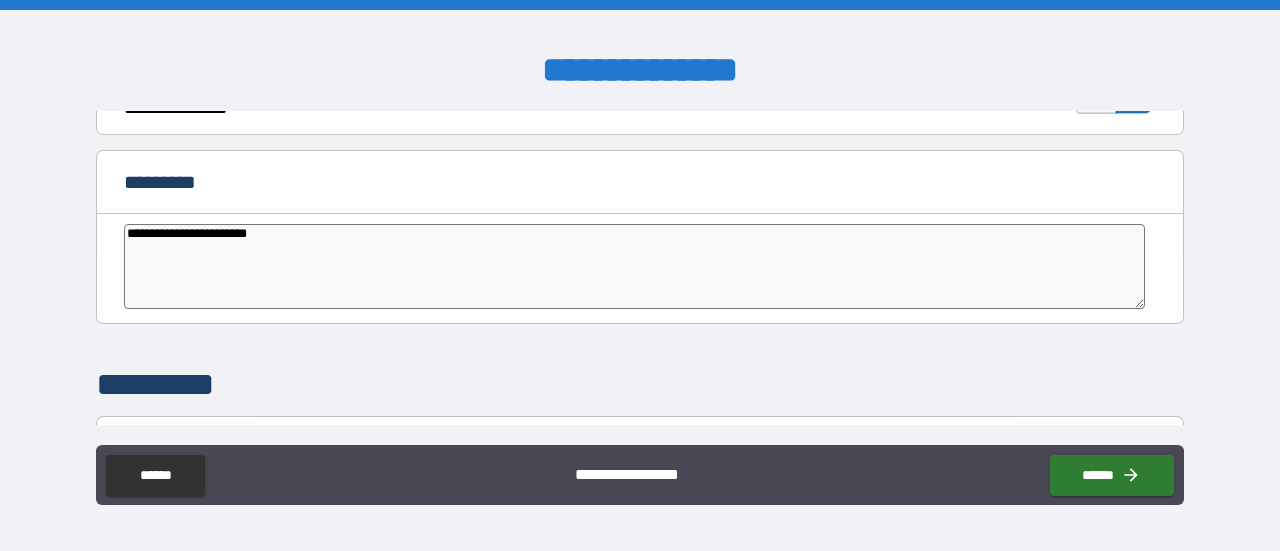 type on "*" 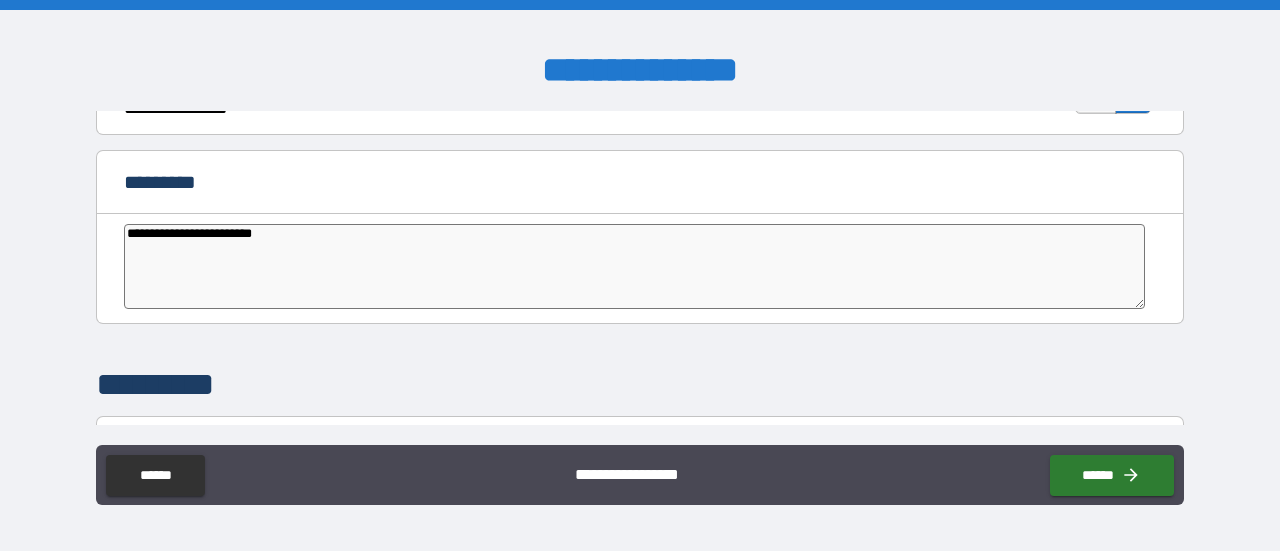 type on "**********" 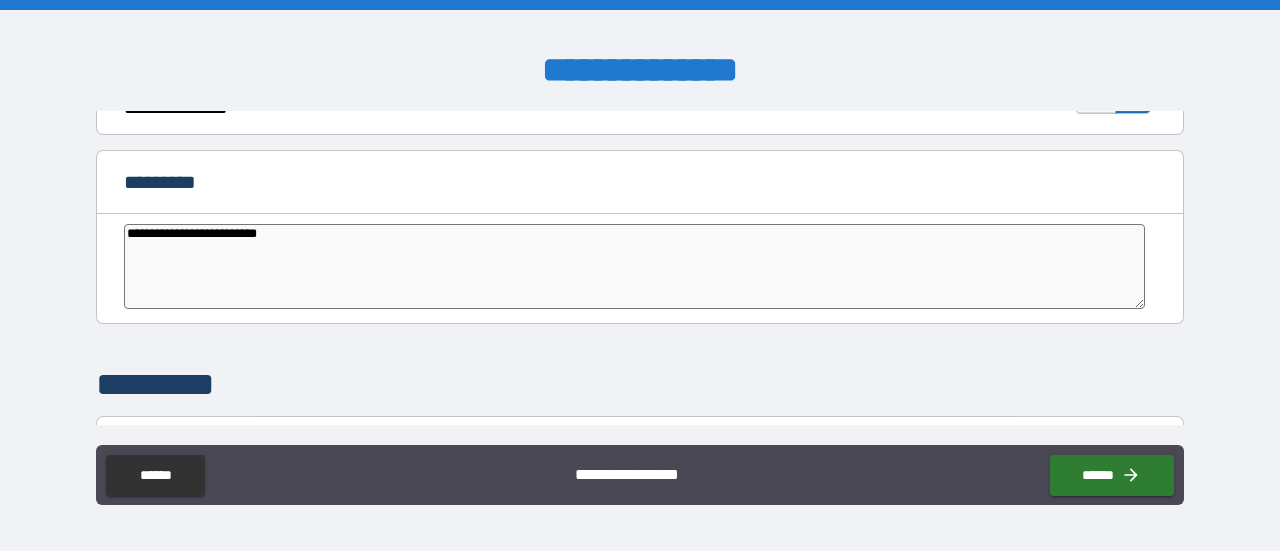 type on "*" 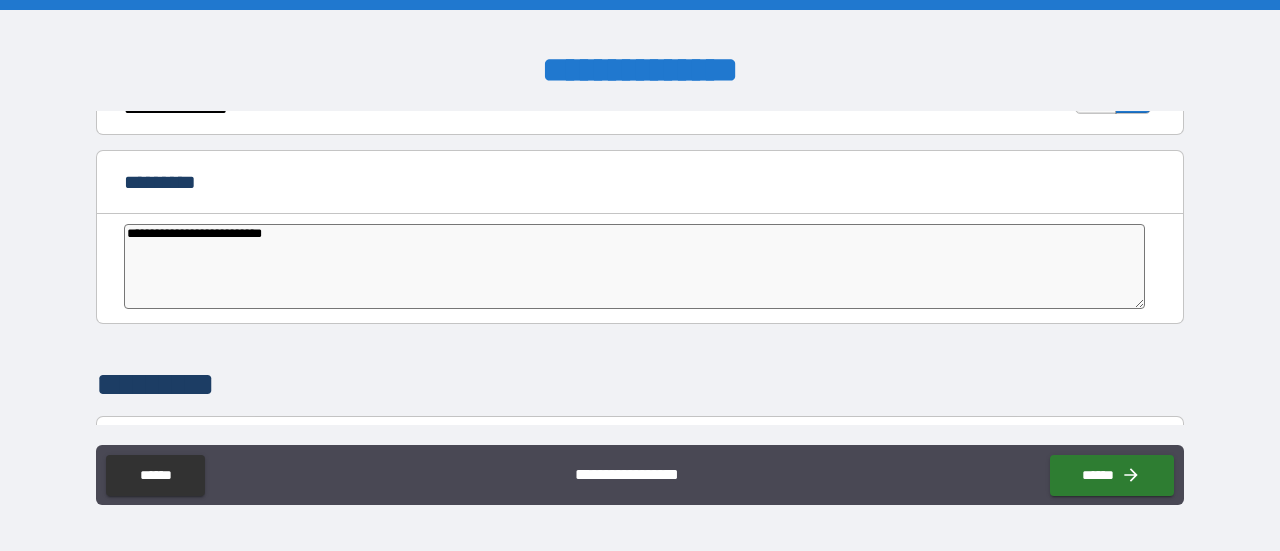 type on "*" 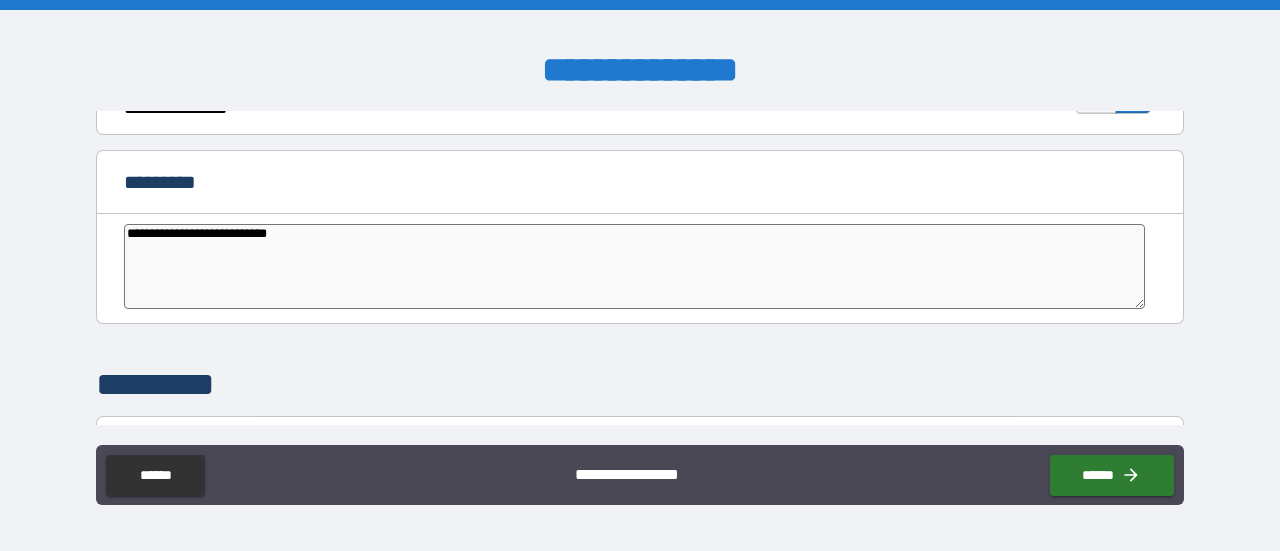type on "**********" 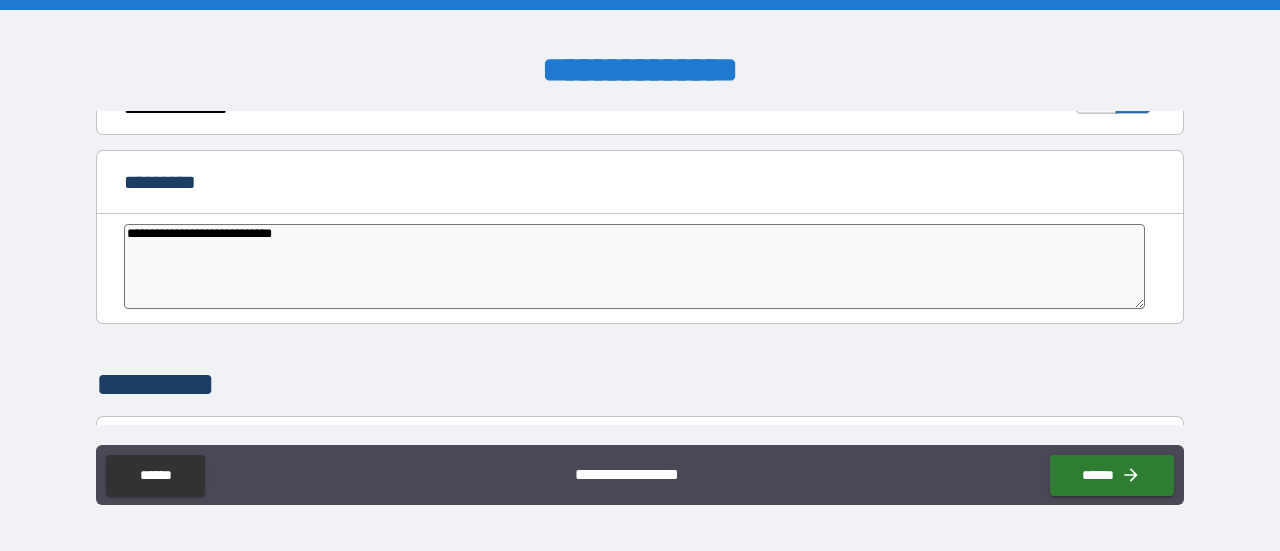 type on "*" 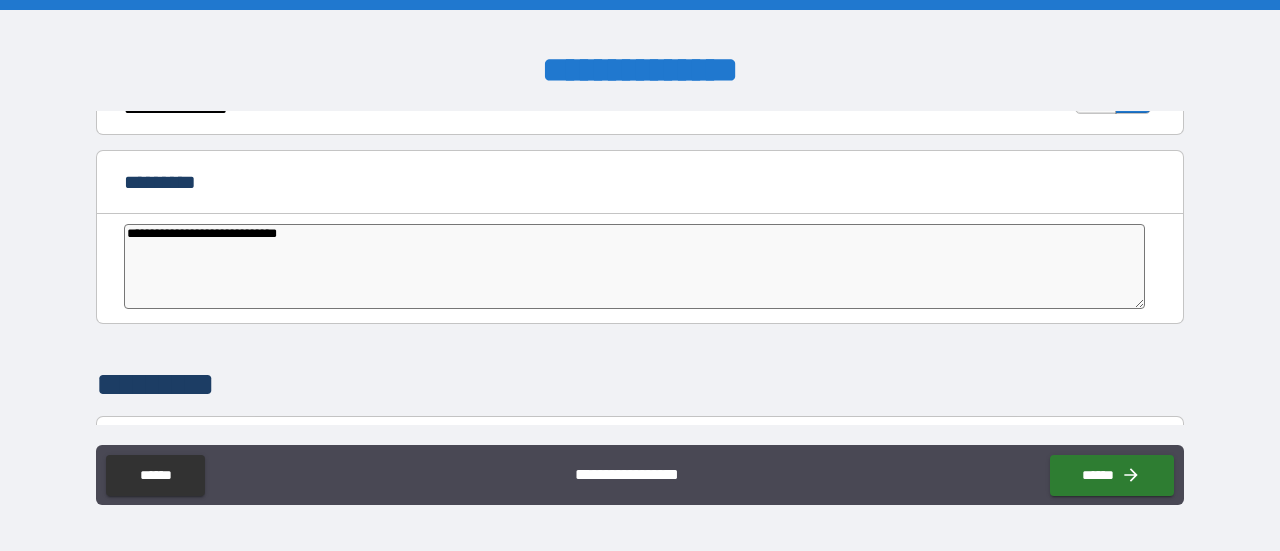 type on "*" 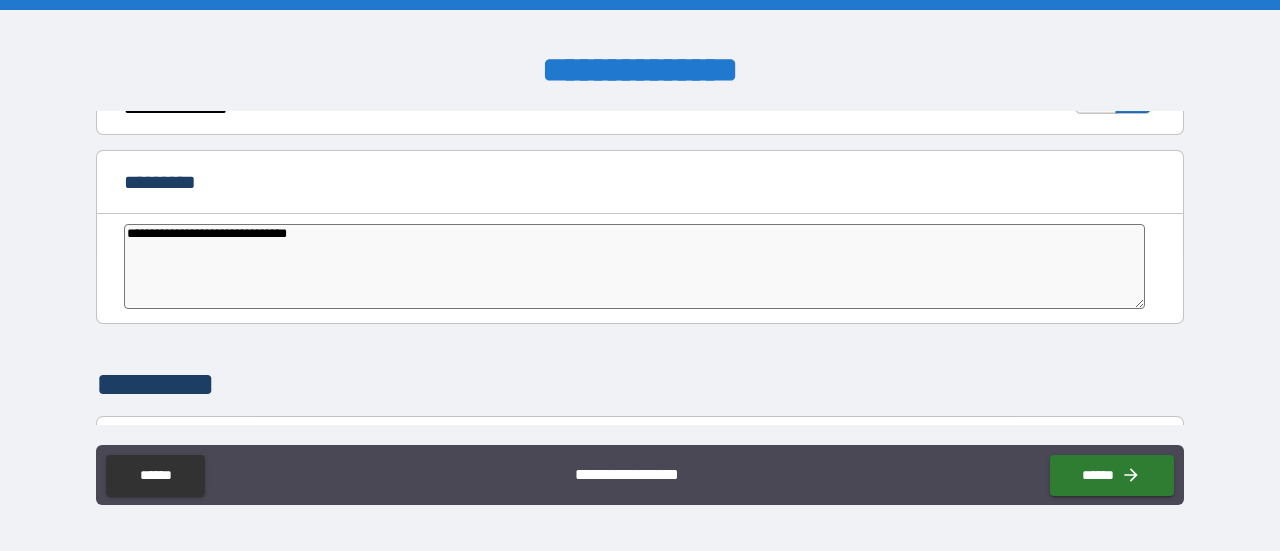 type on "**********" 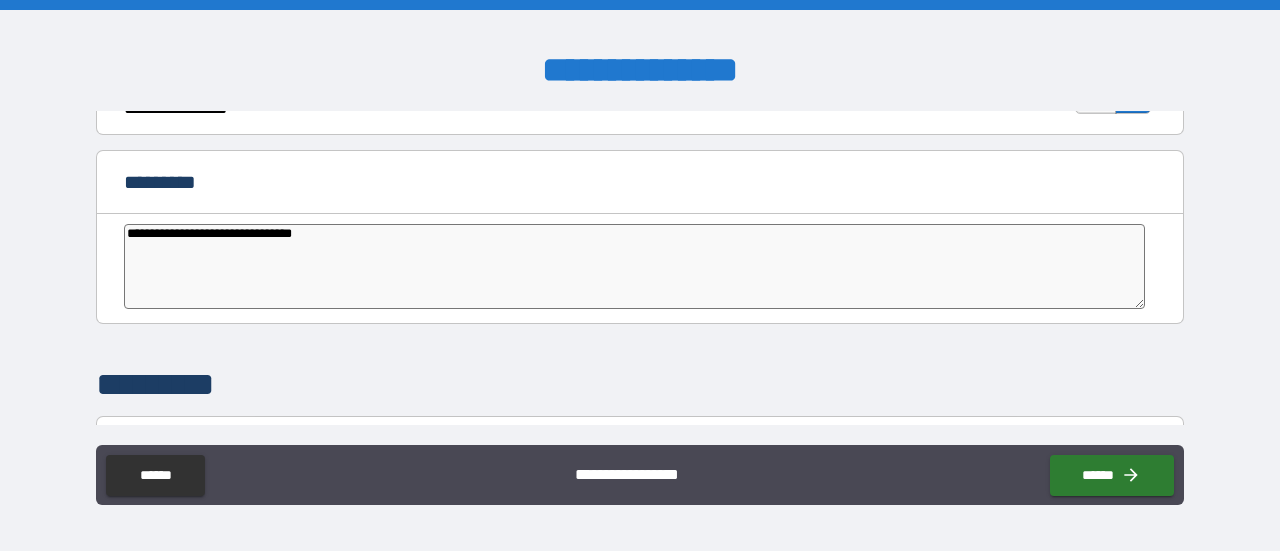 type on "*" 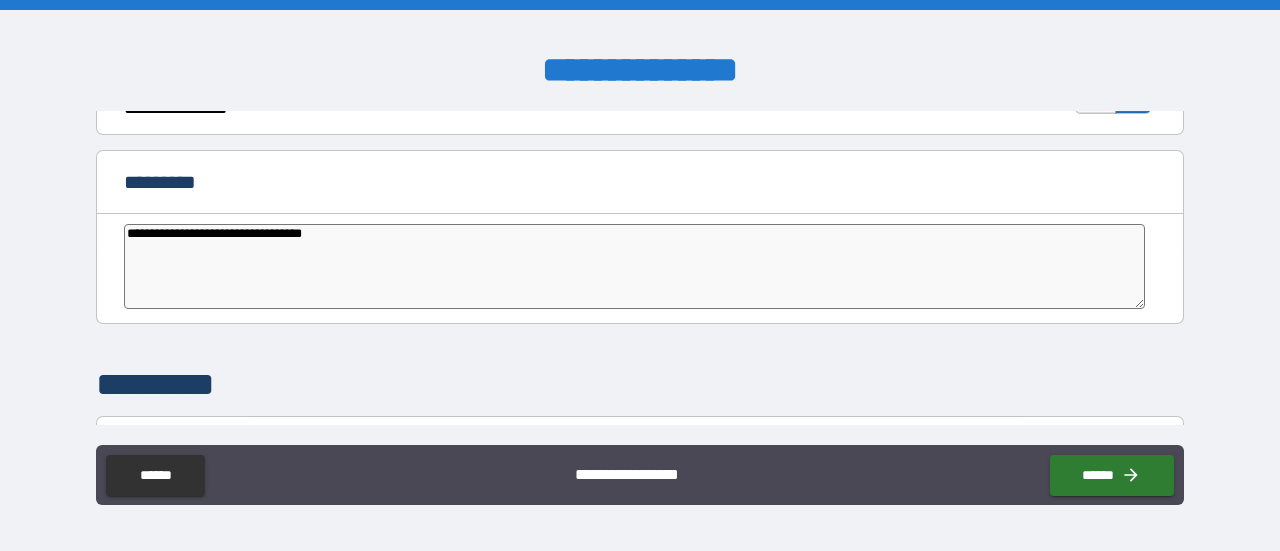 type on "**********" 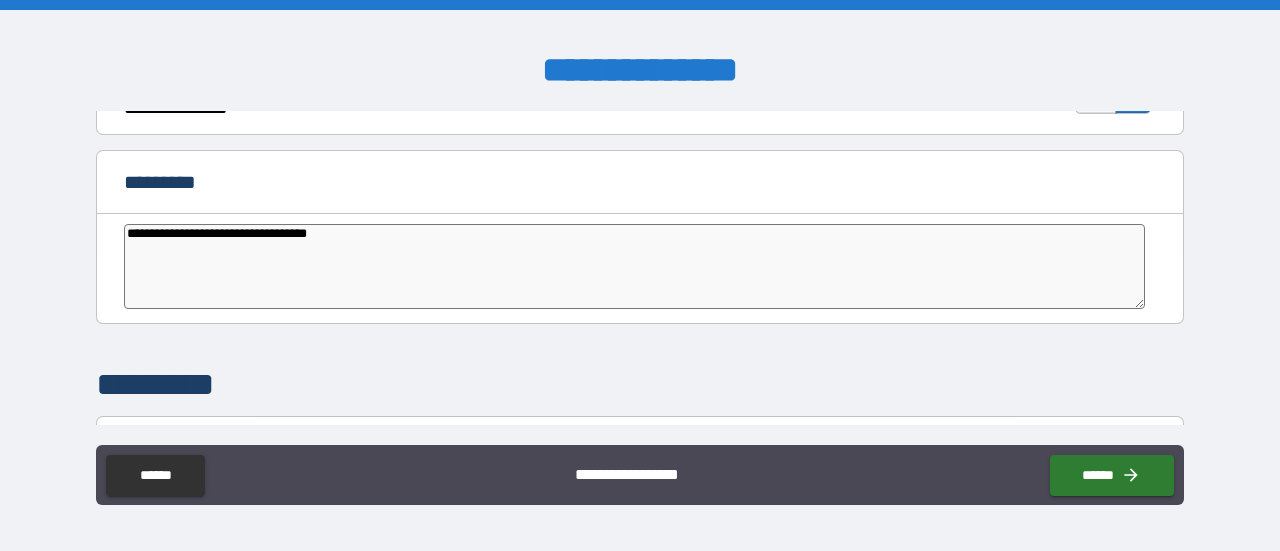 type on "*" 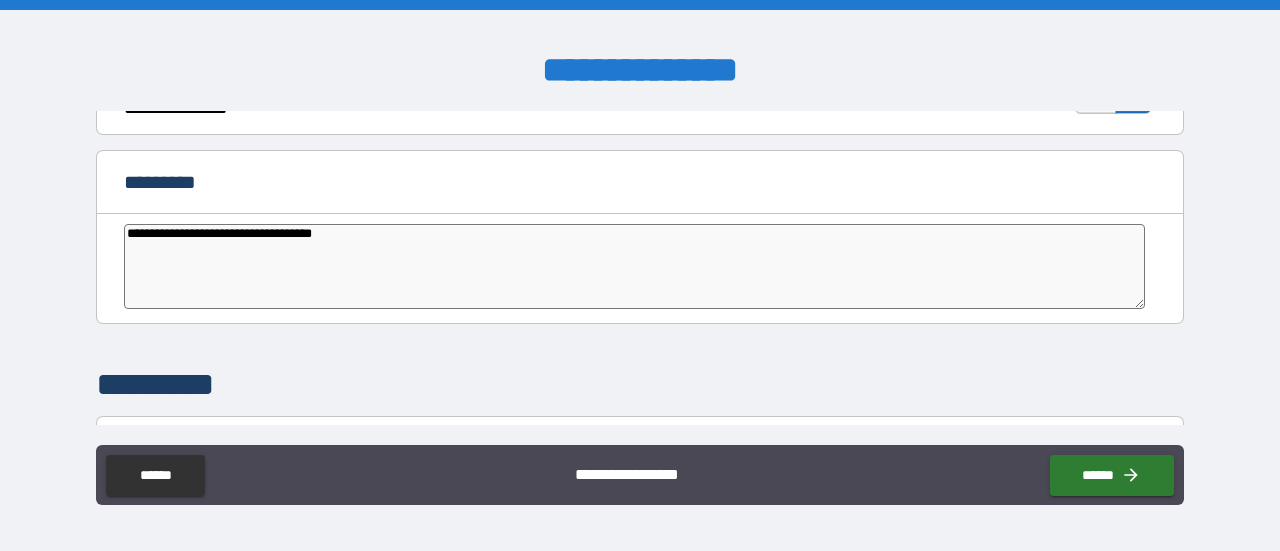 type on "**********" 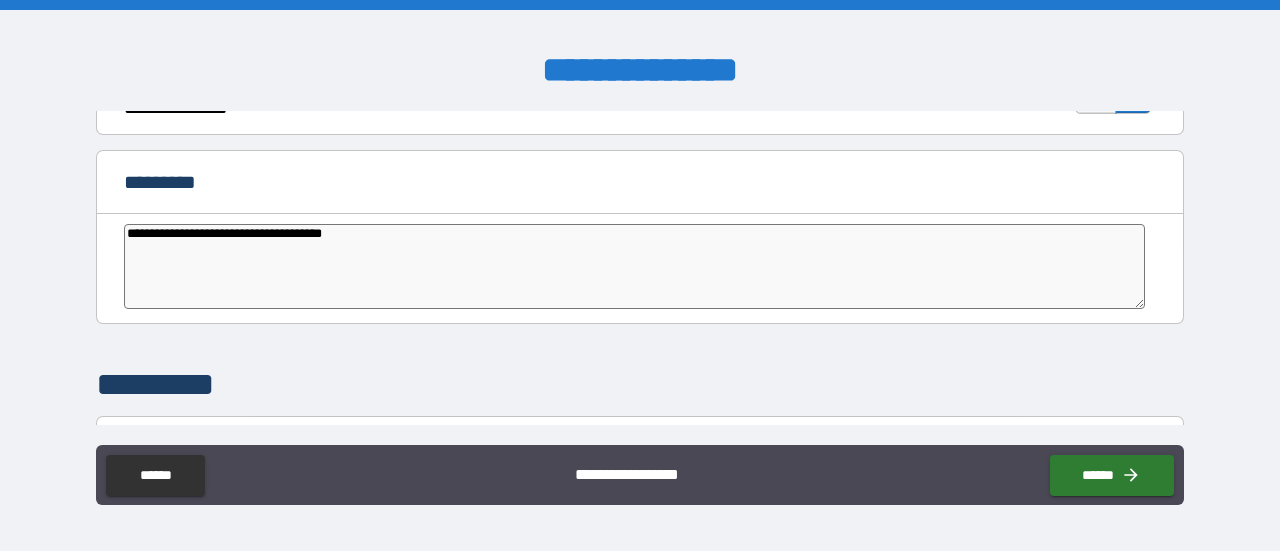 type on "**********" 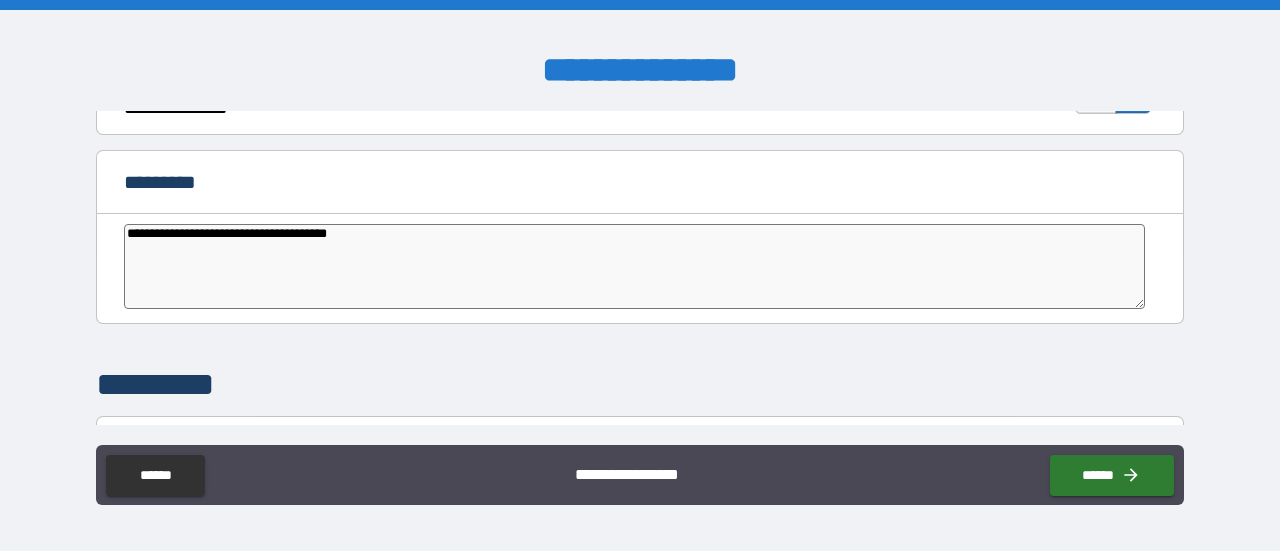 type on "**********" 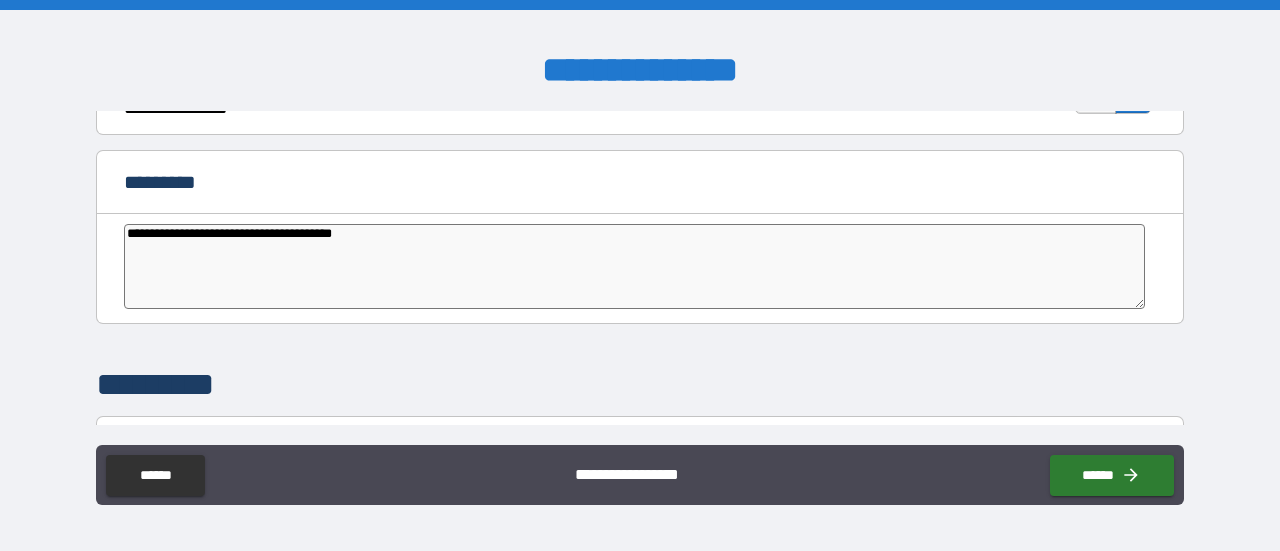 type on "*" 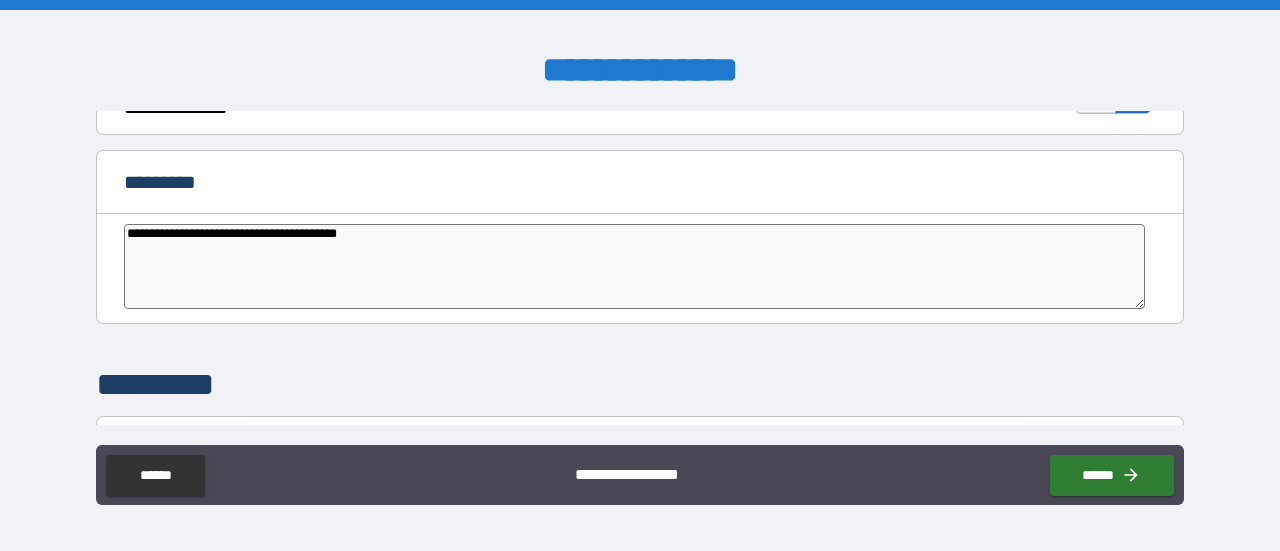 type on "**********" 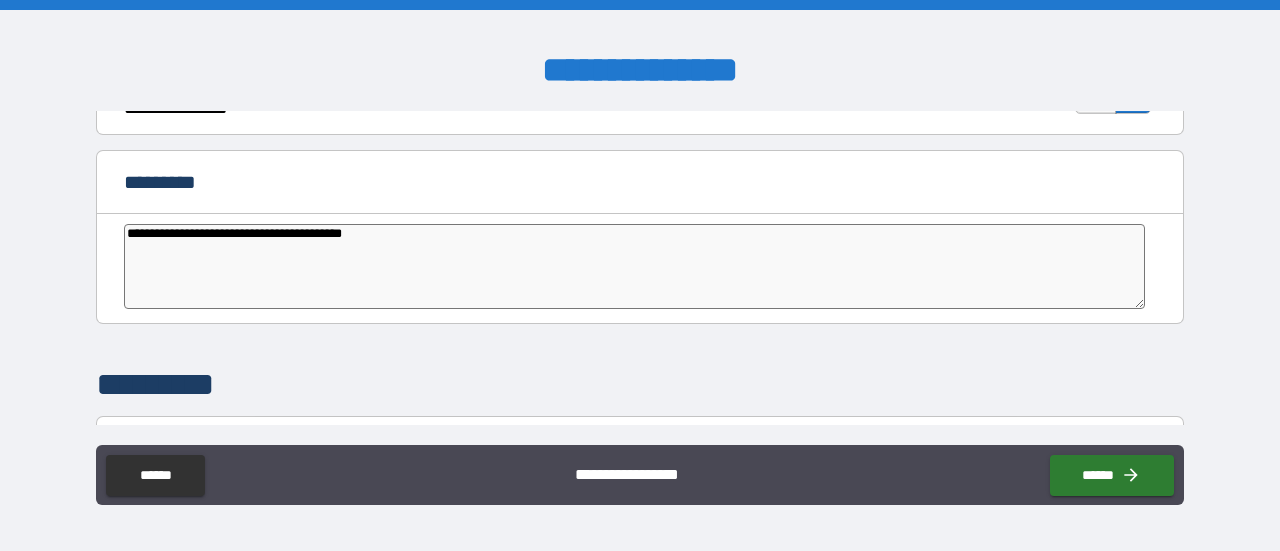 type on "*" 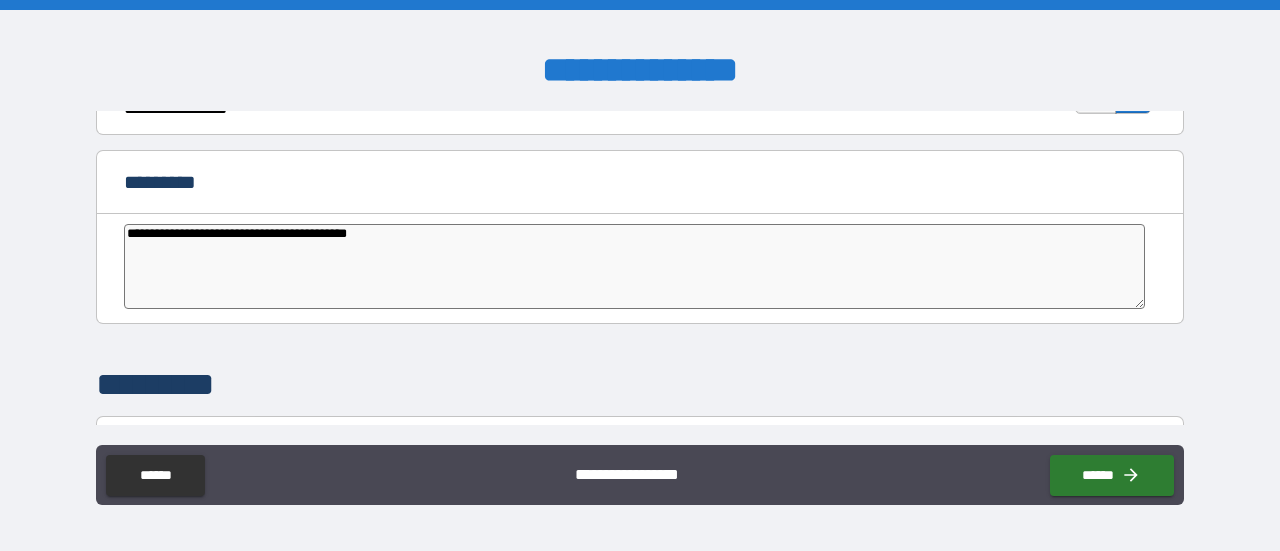 type on "**********" 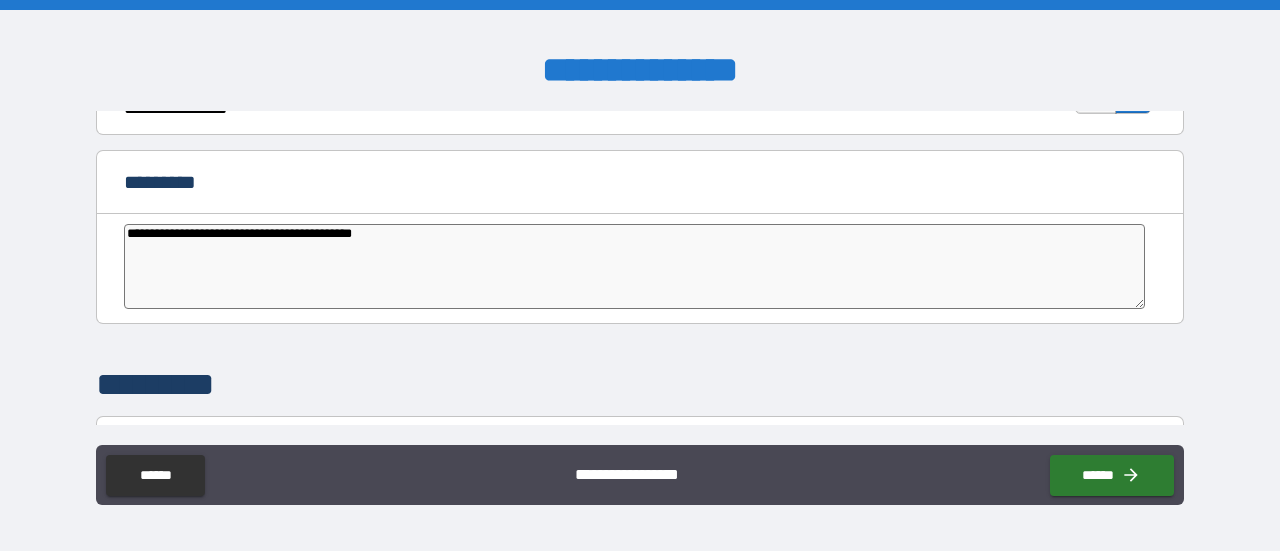 type on "*" 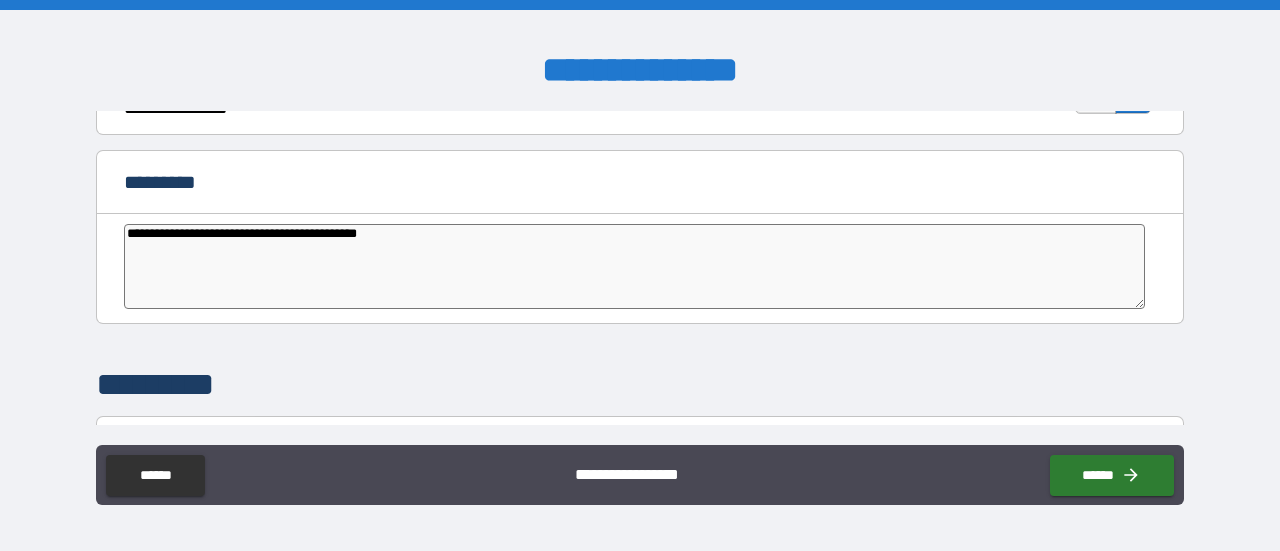 type on "*" 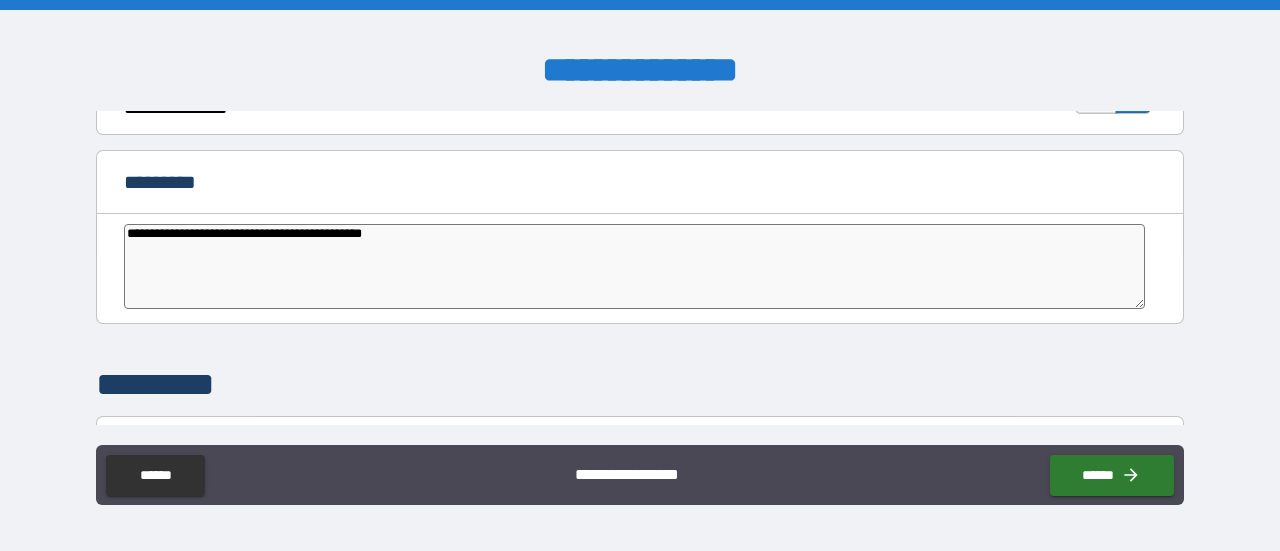 type on "*" 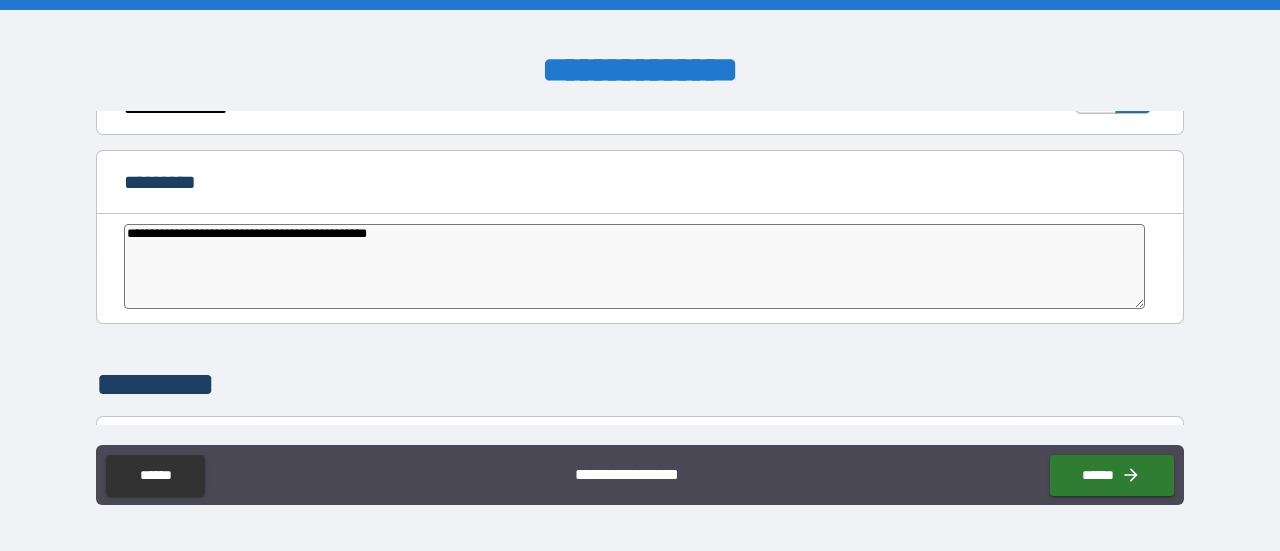 type on "*" 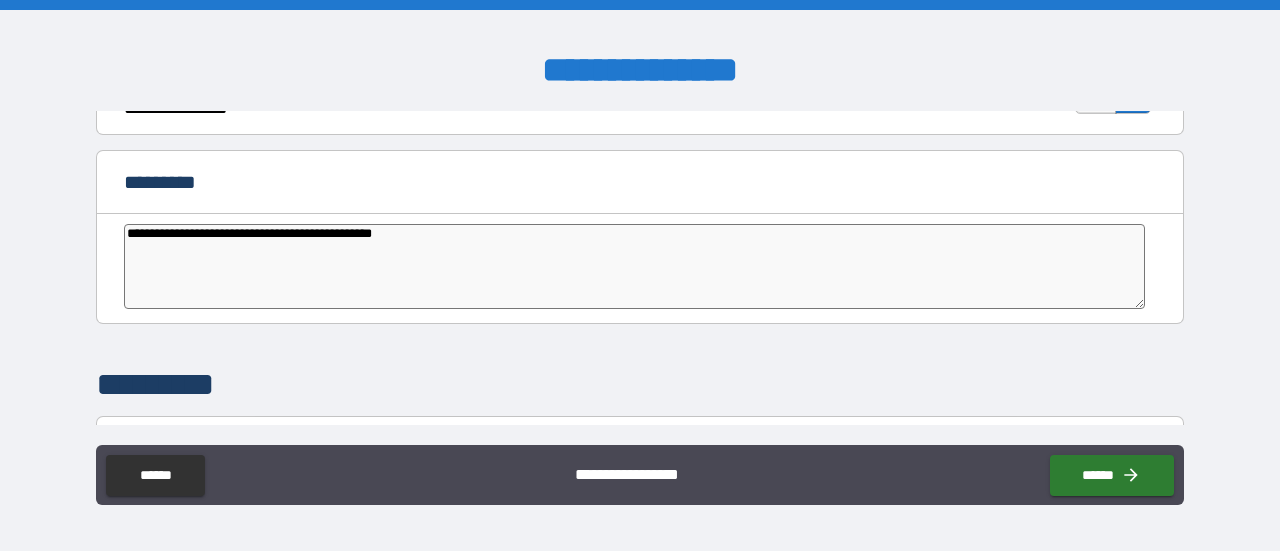 type on "*" 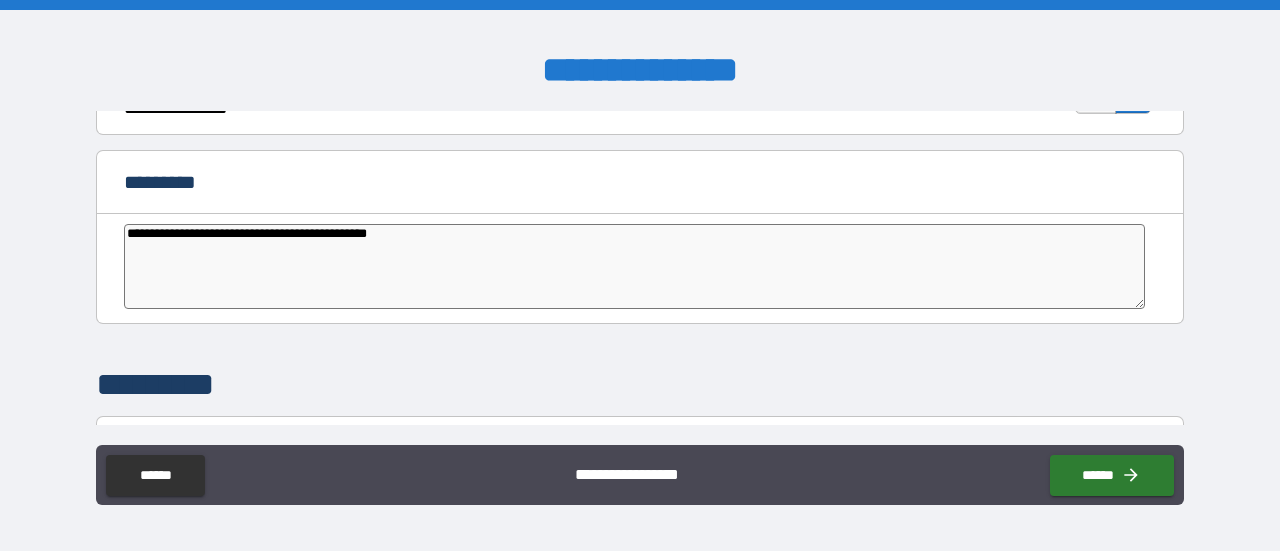 type on "*" 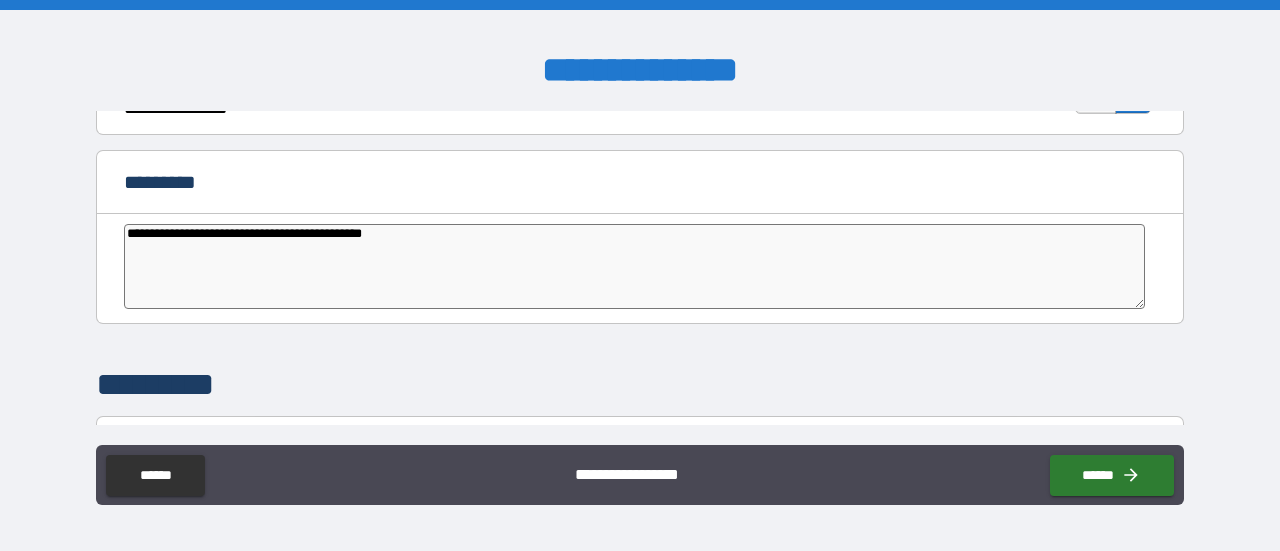 type on "*" 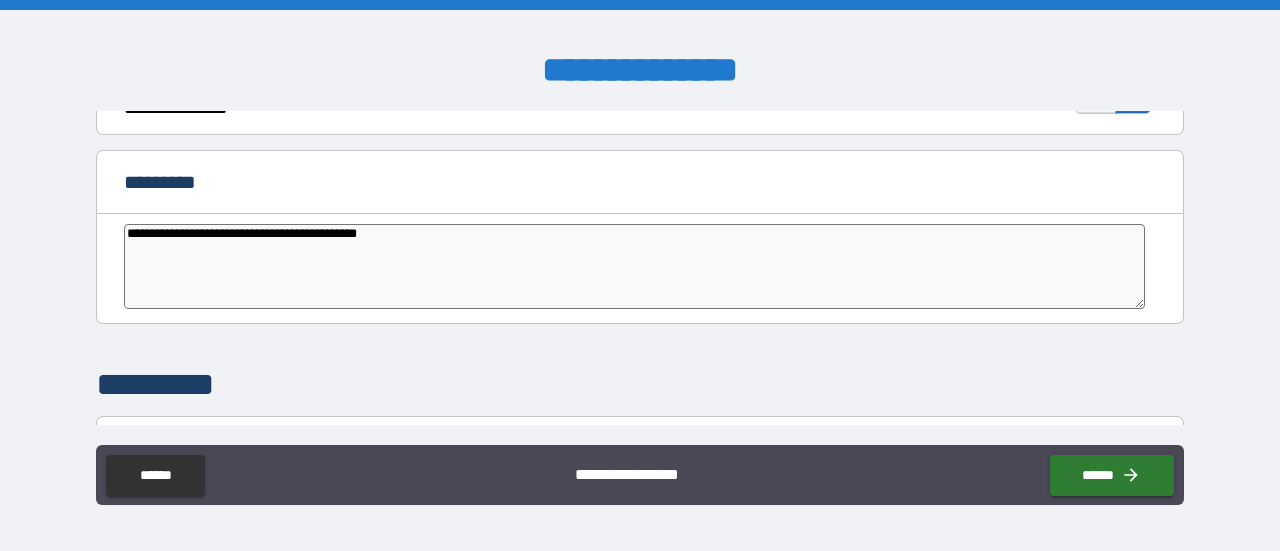 type on "*" 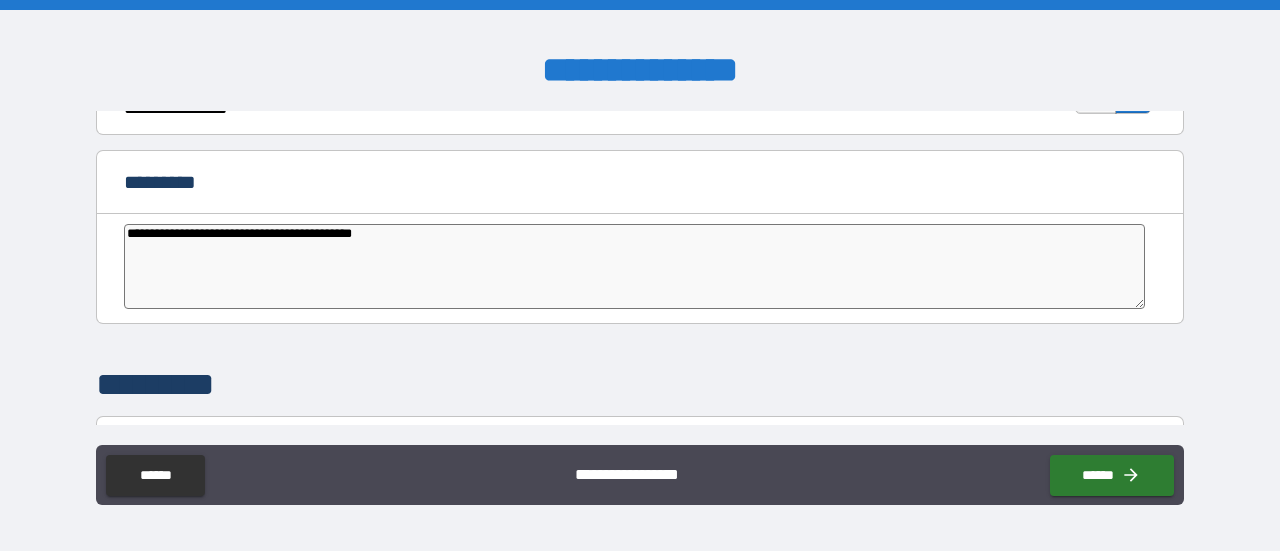 type on "**********" 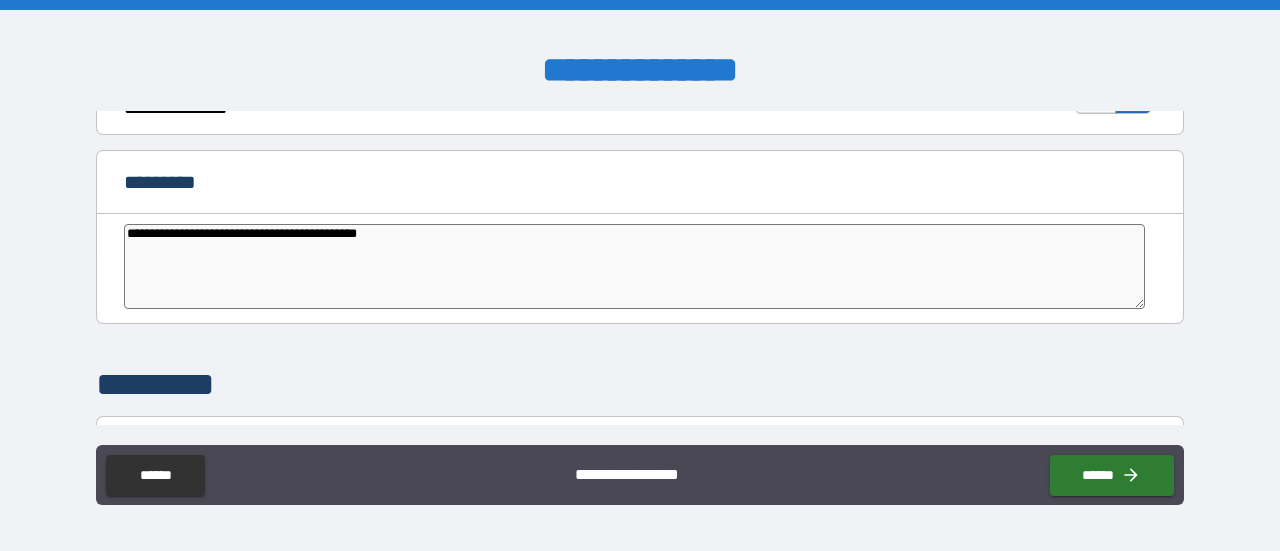 type on "**********" 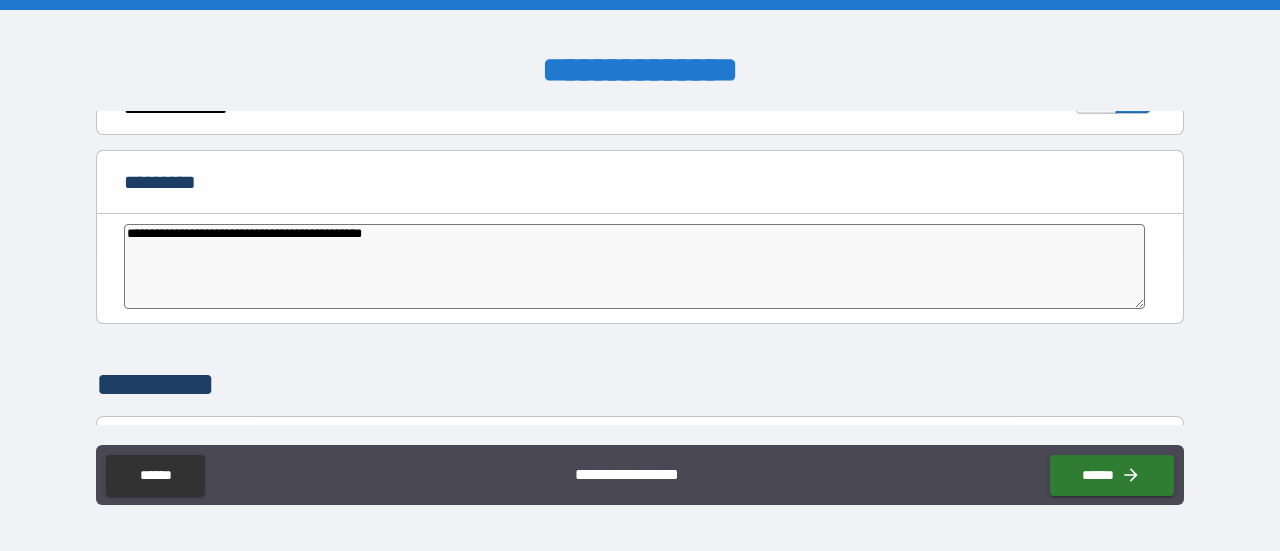 type on "*" 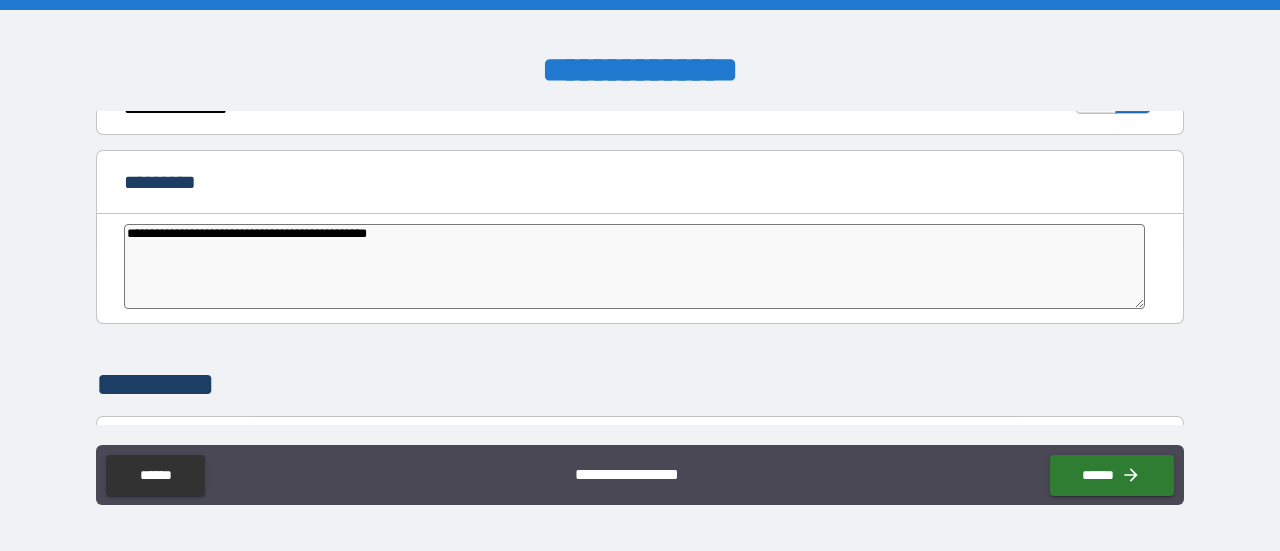 type on "*" 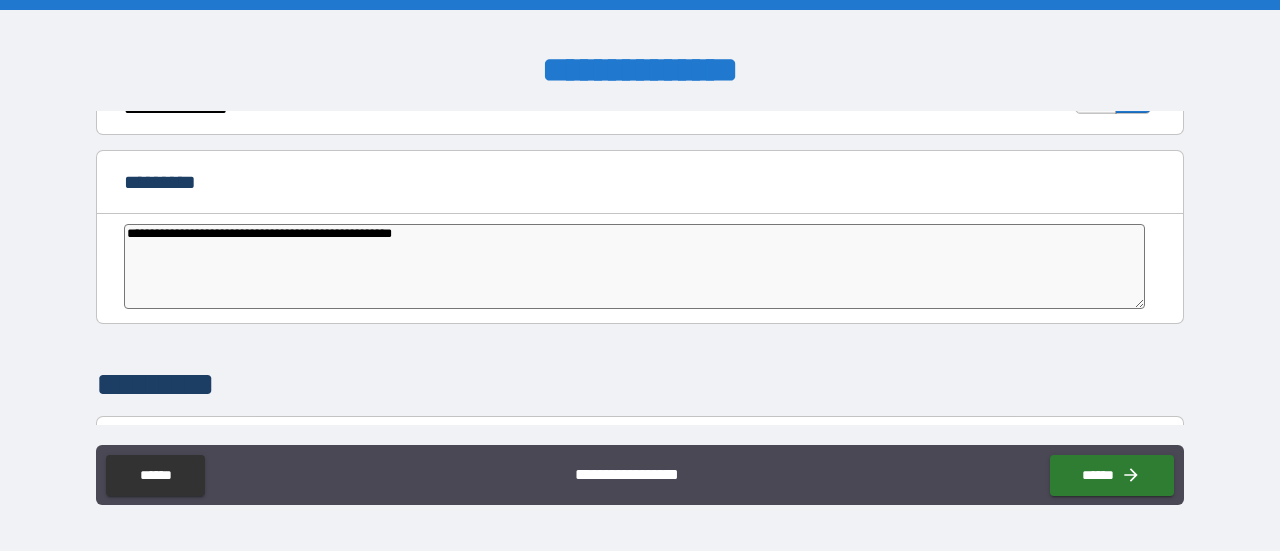 type on "**********" 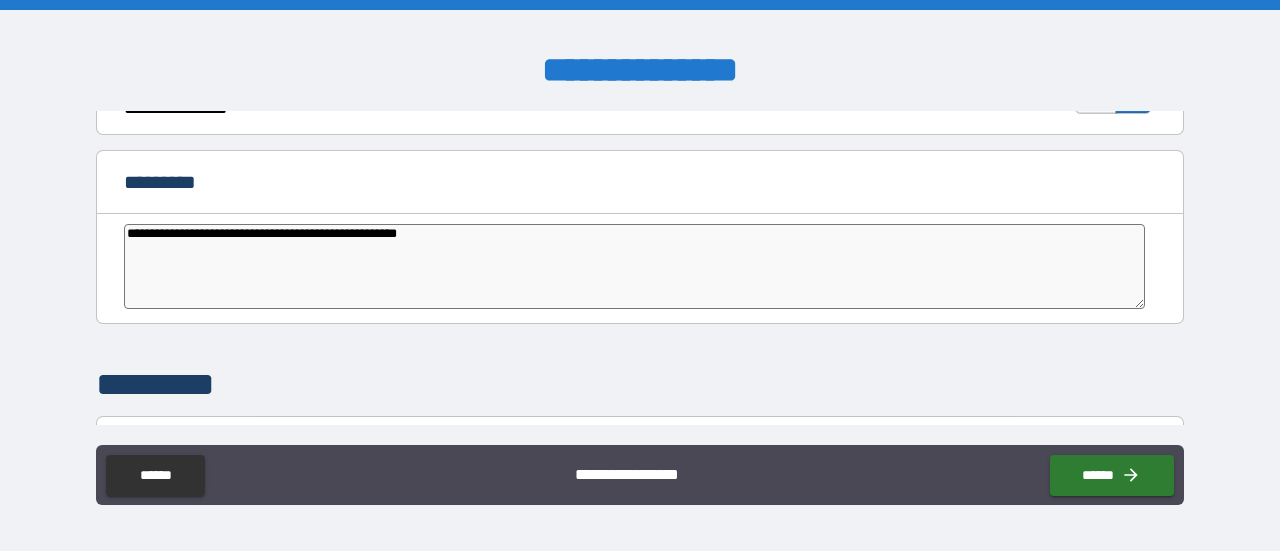 type on "**********" 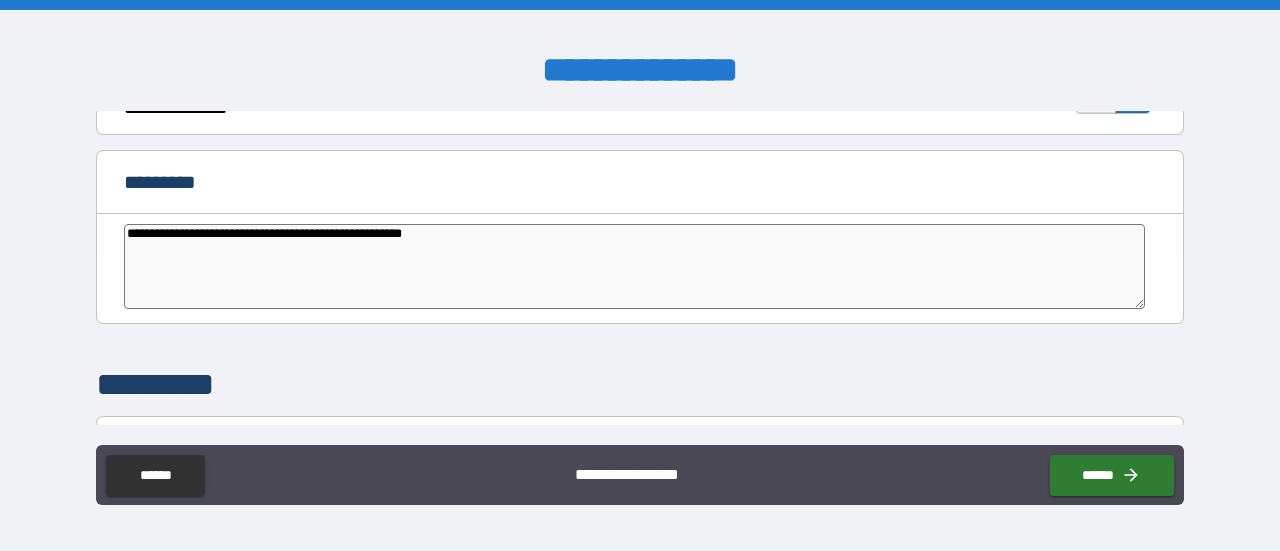 type on "*" 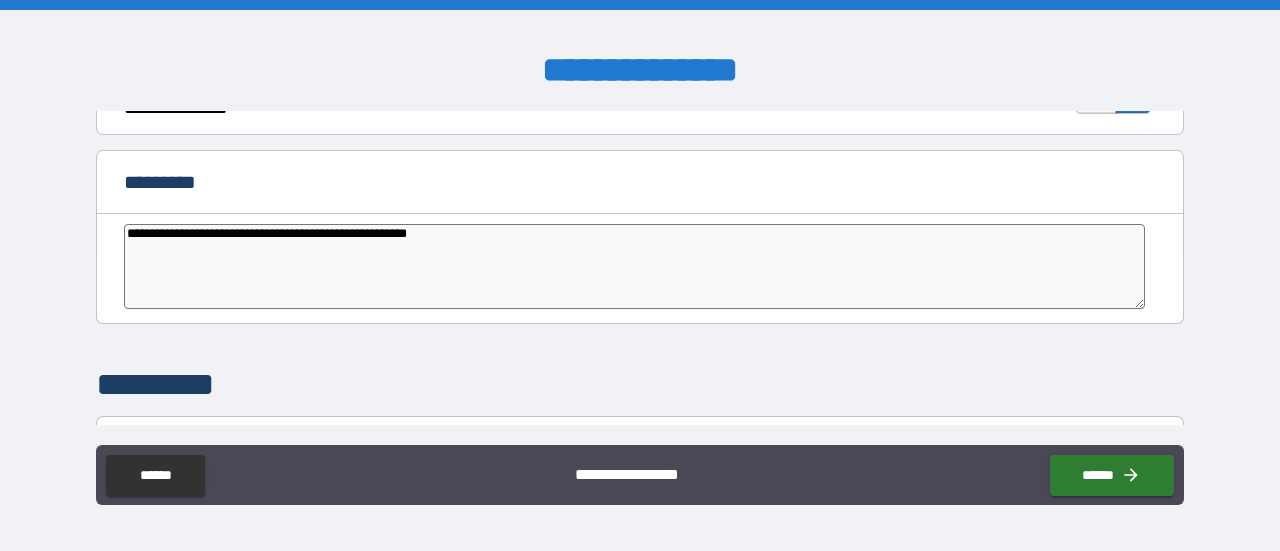type on "**********" 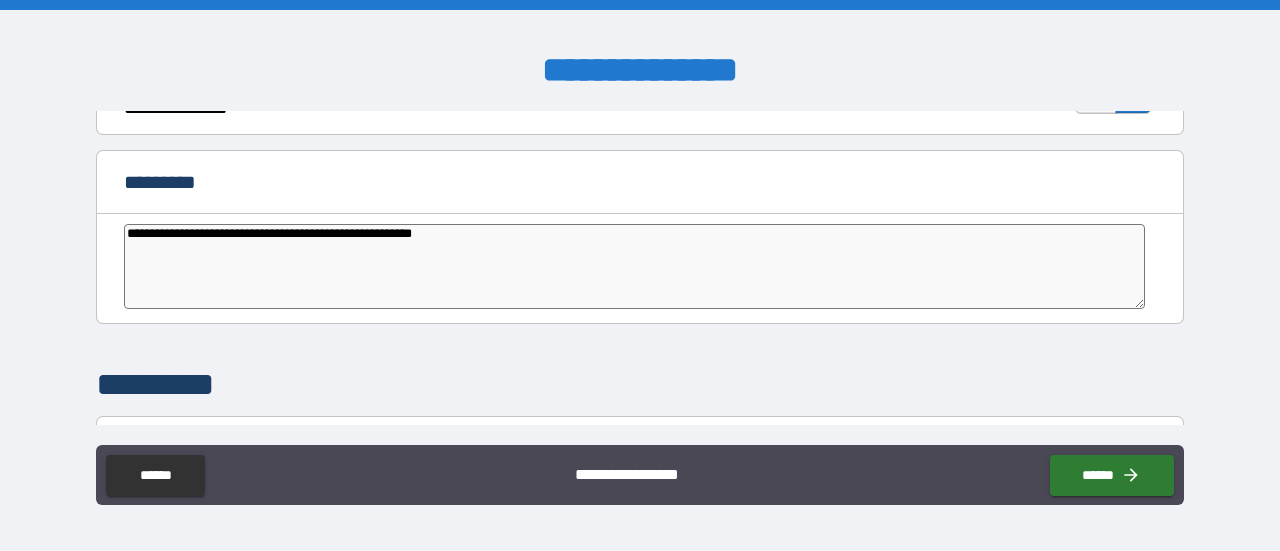 type on "**********" 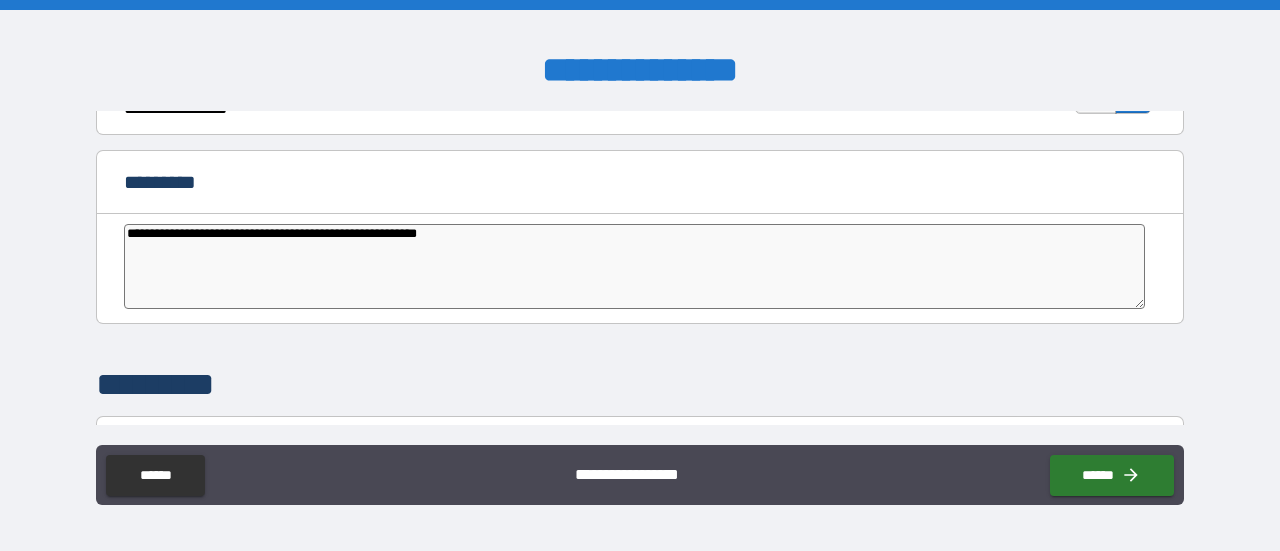 type on "**********" 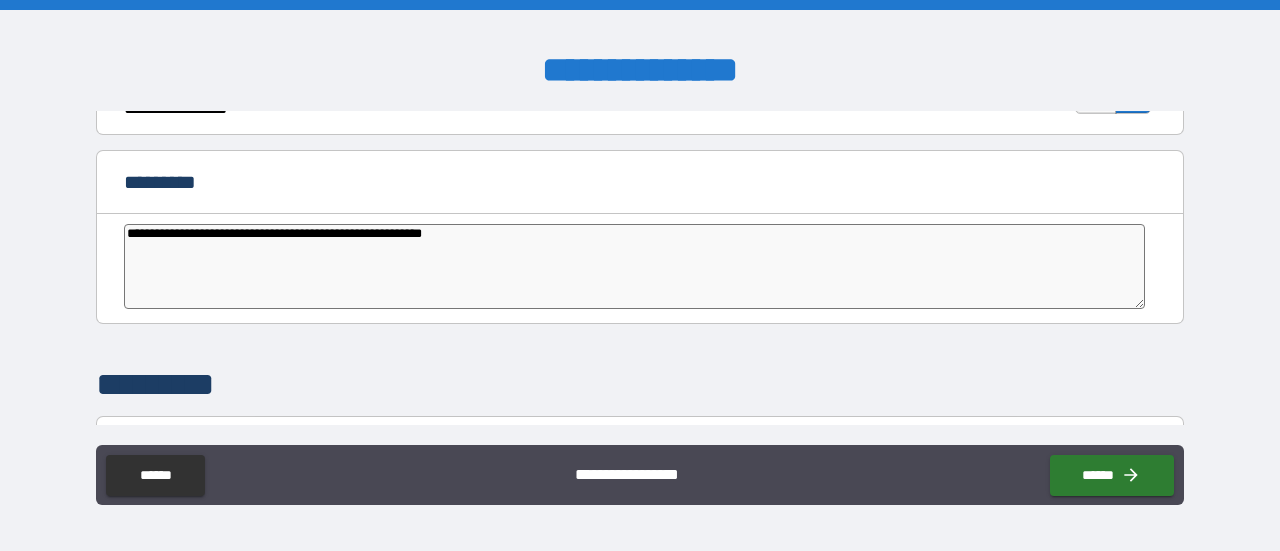 type on "**********" 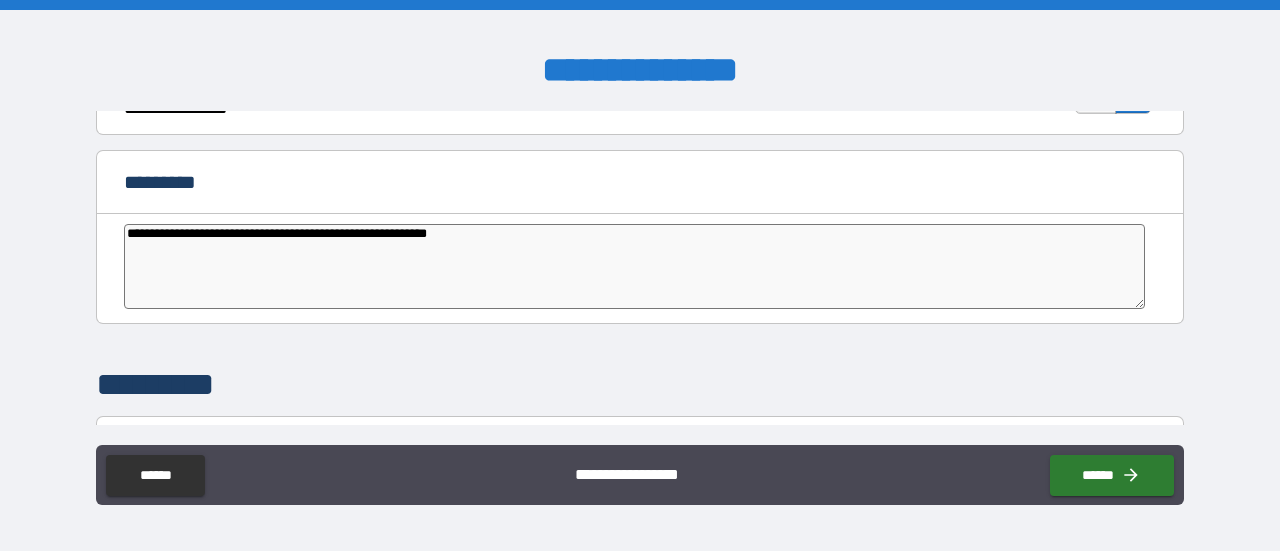 type on "**********" 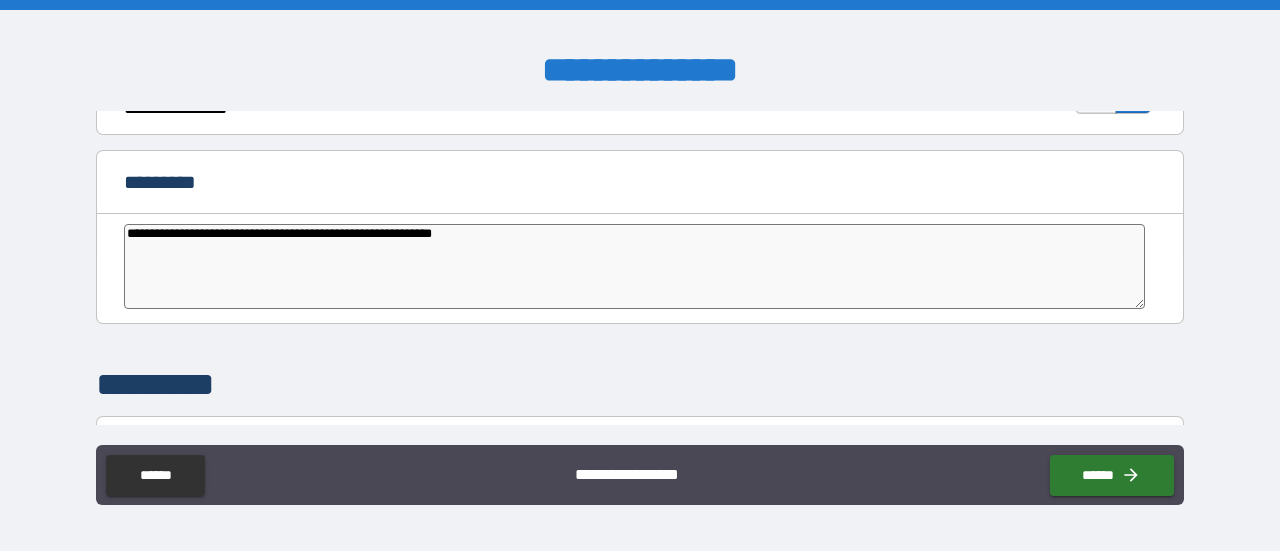 type on "*" 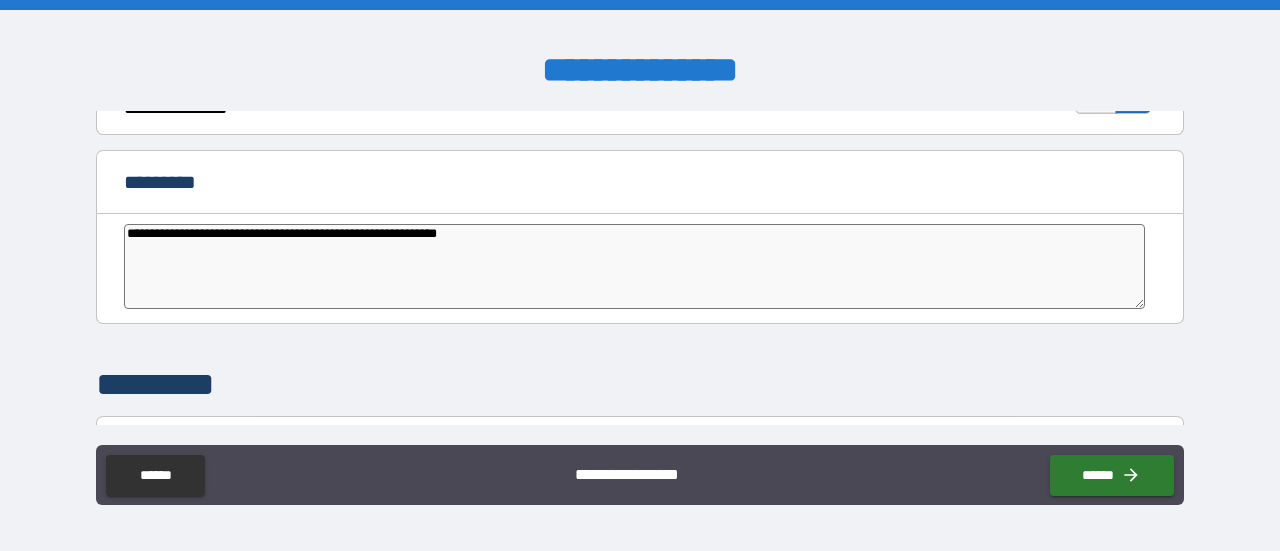 type on "*" 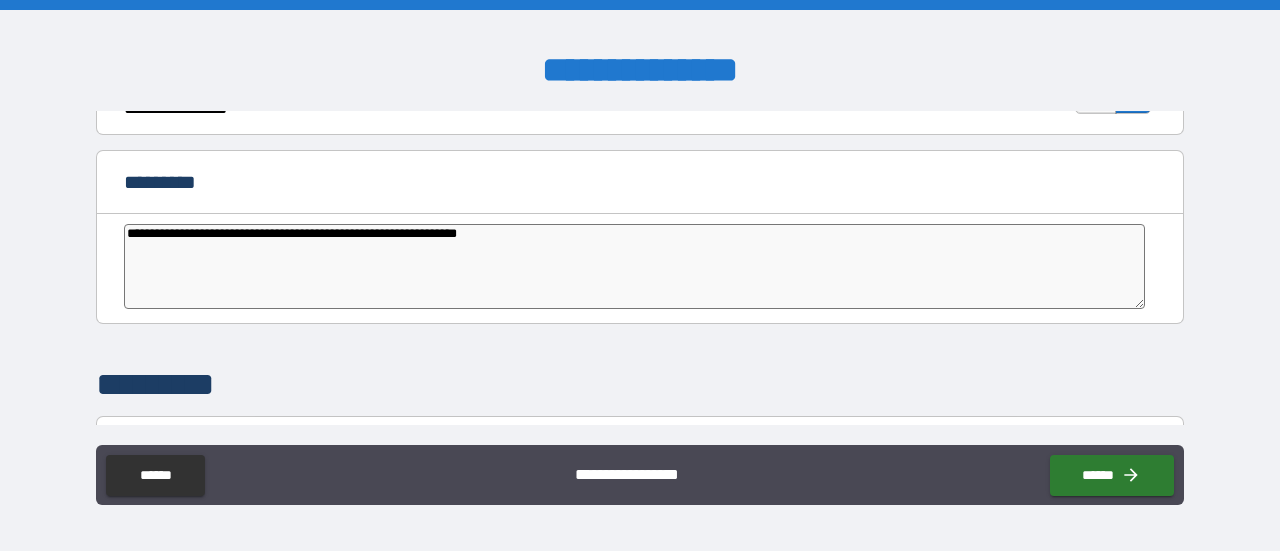 type on "**********" 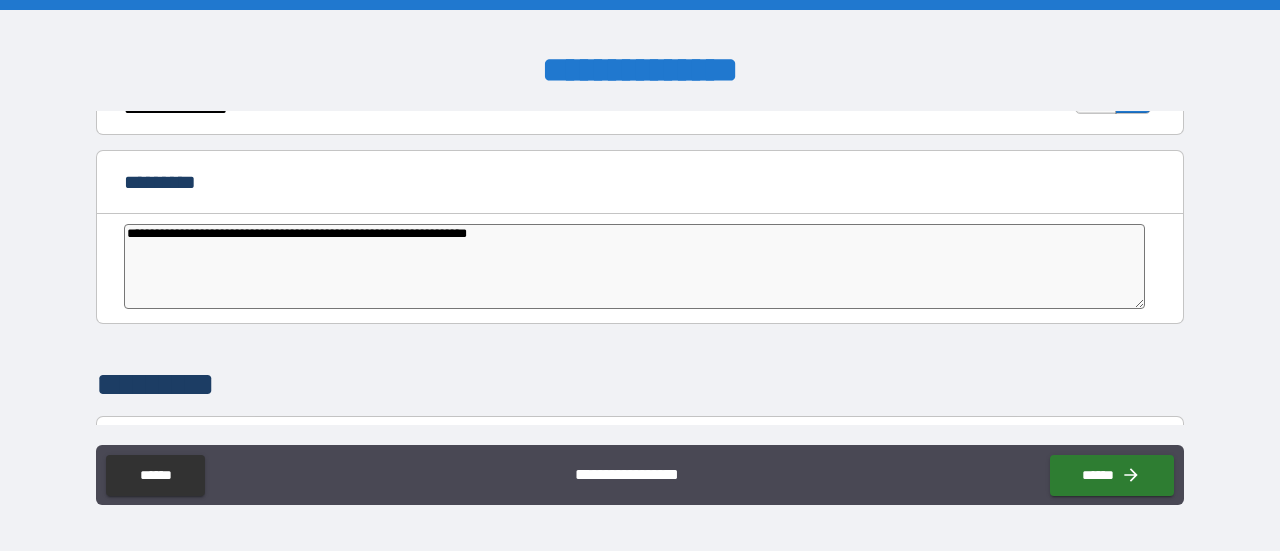 type on "**********" 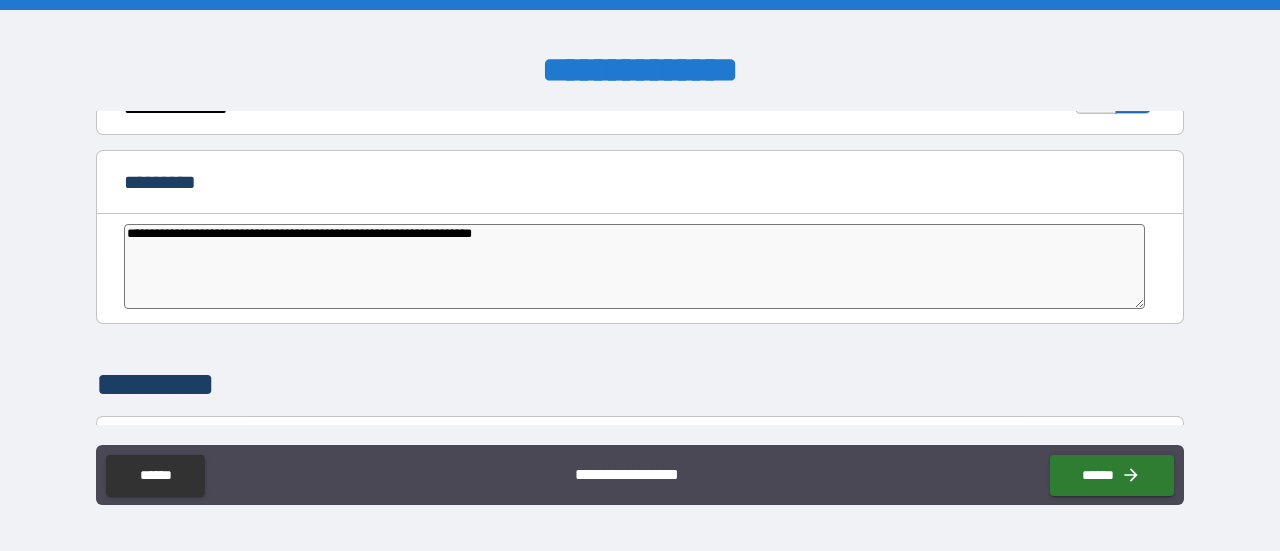 type on "*" 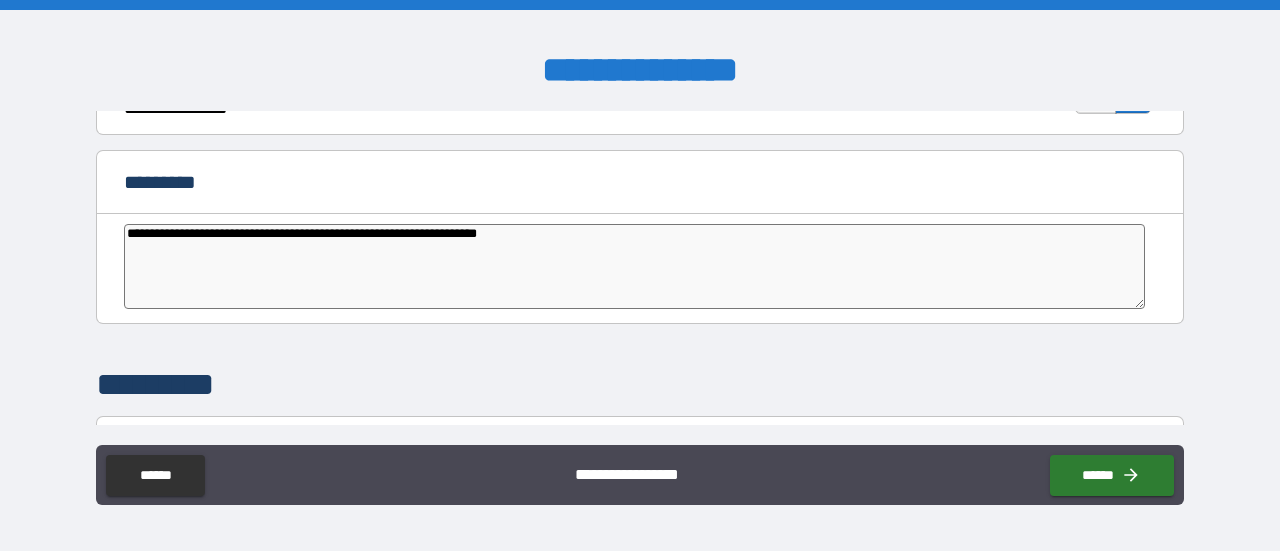 type on "*" 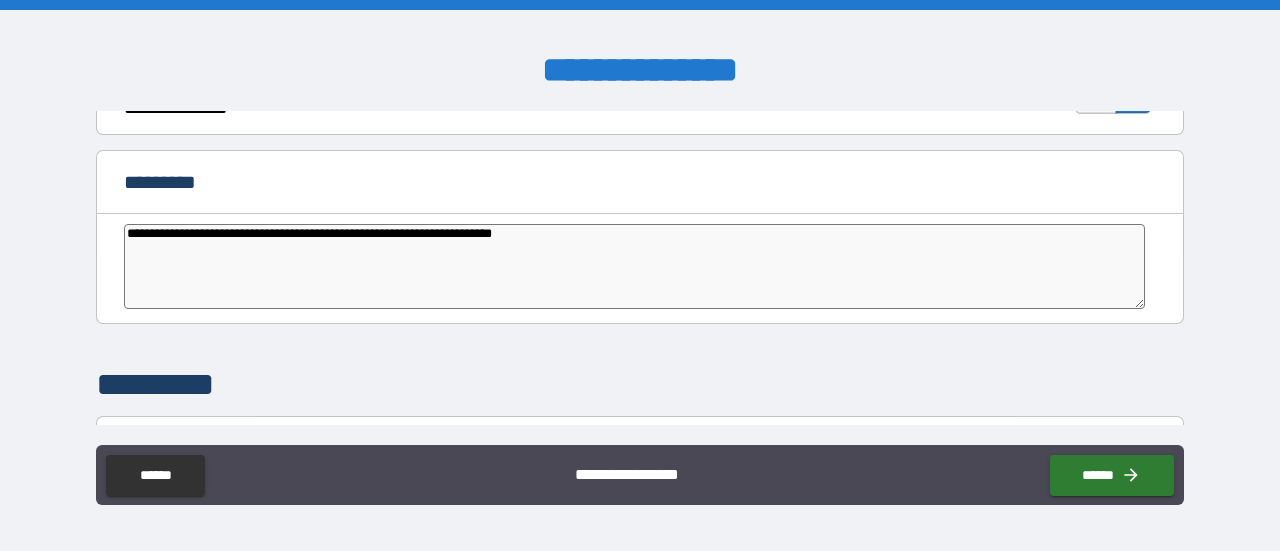 type on "**********" 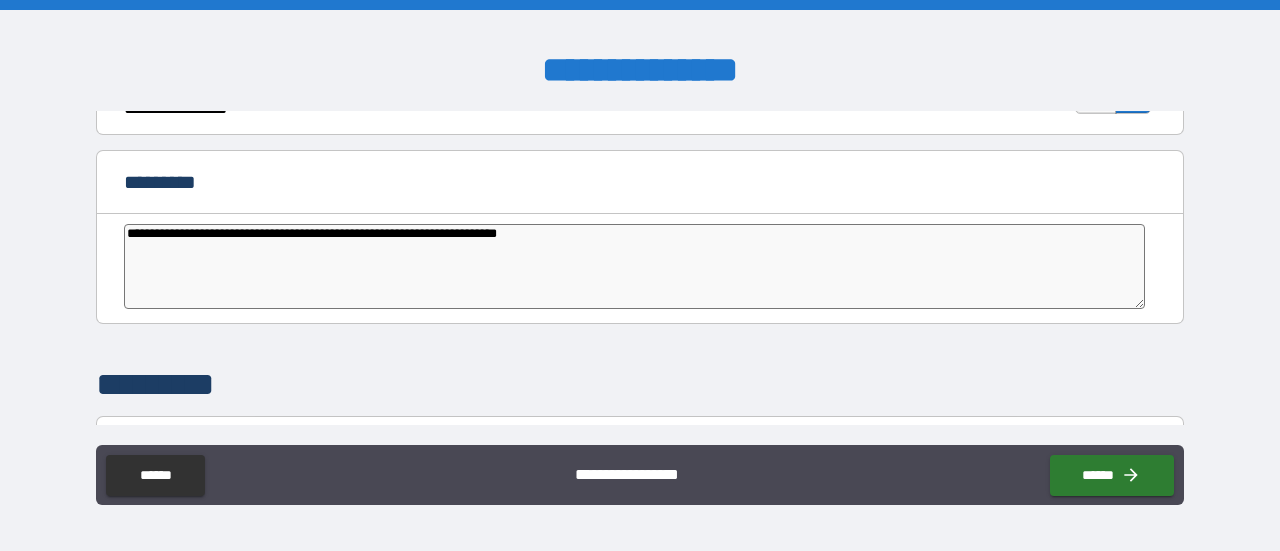 type on "**********" 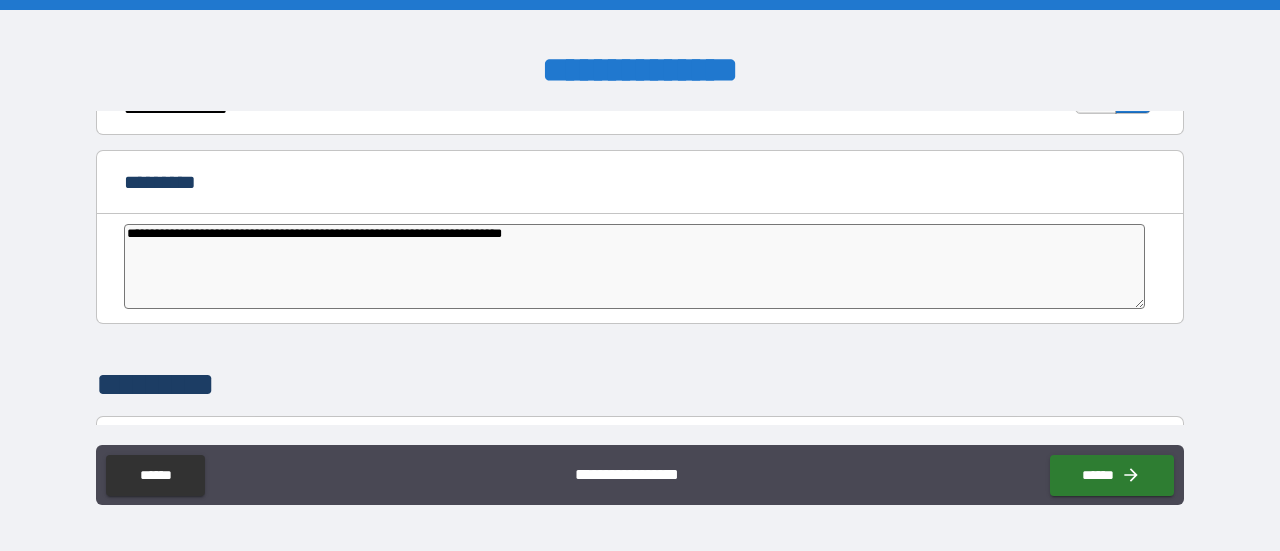type on "*" 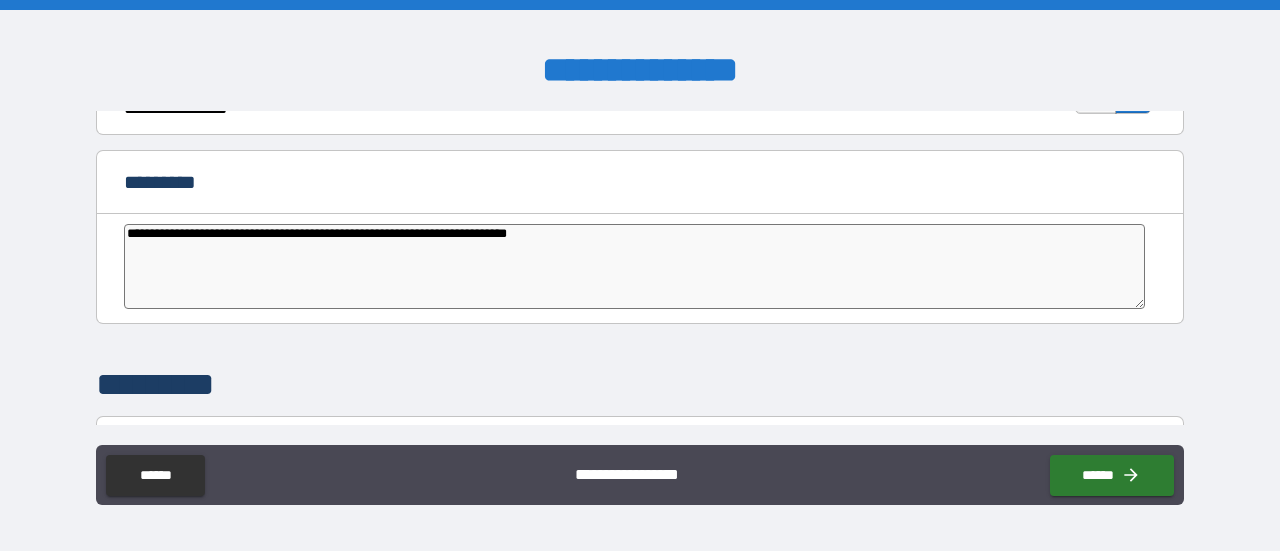 type on "**********" 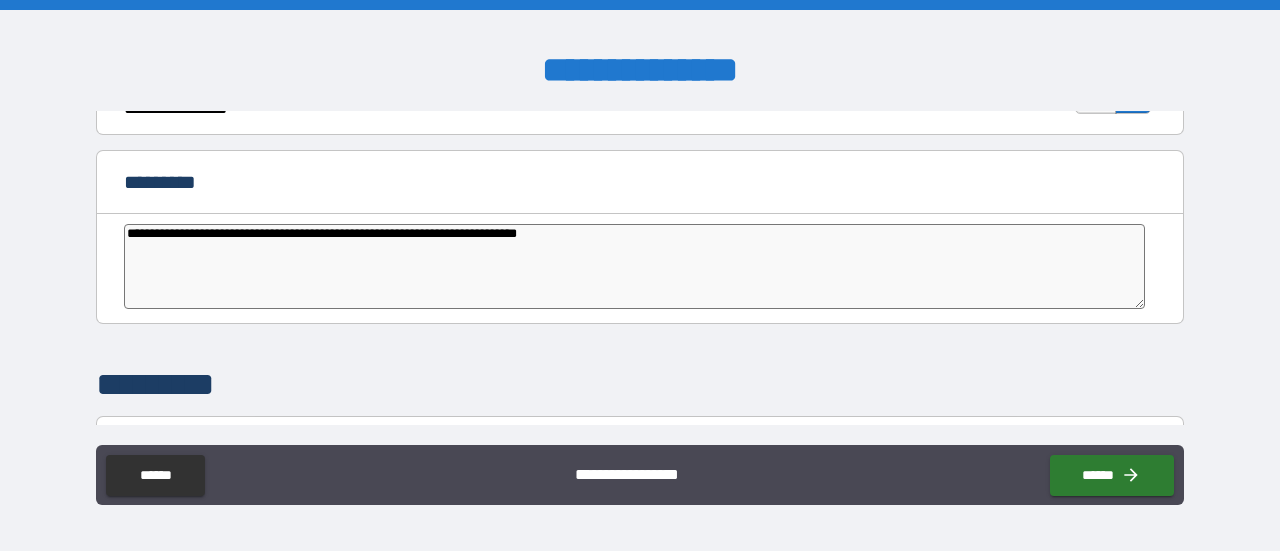 type on "**********" 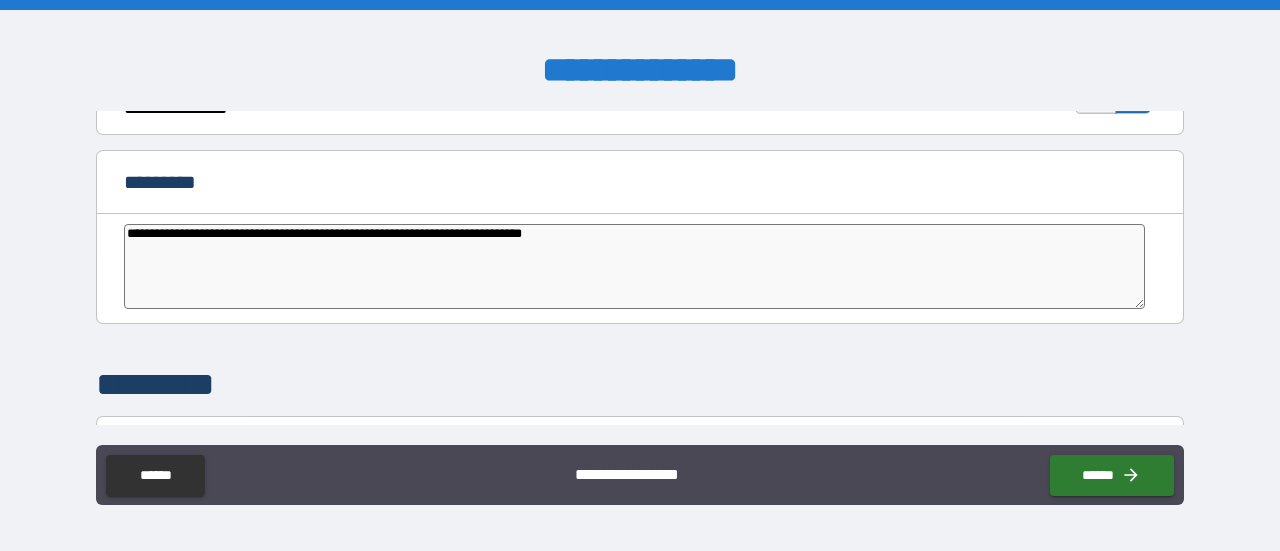 type on "**********" 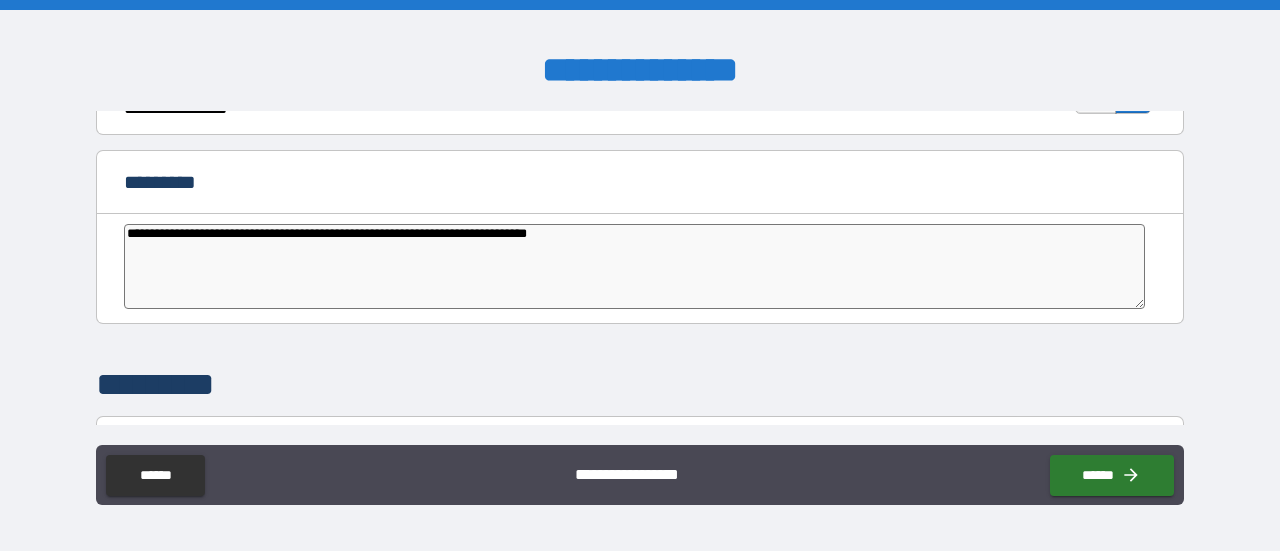 type on "*" 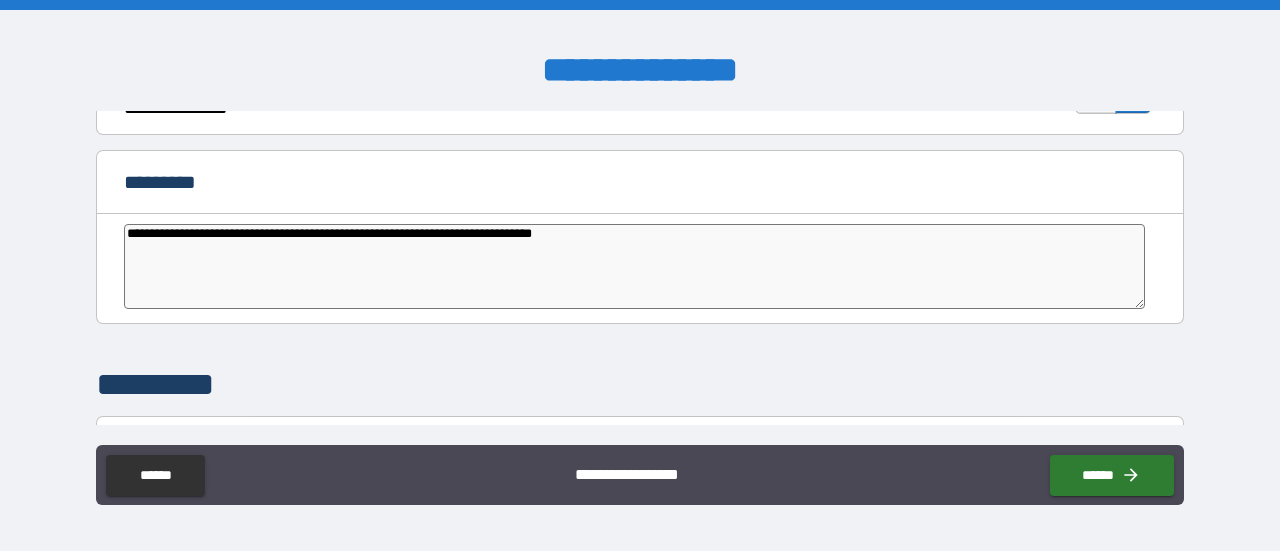 type on "*" 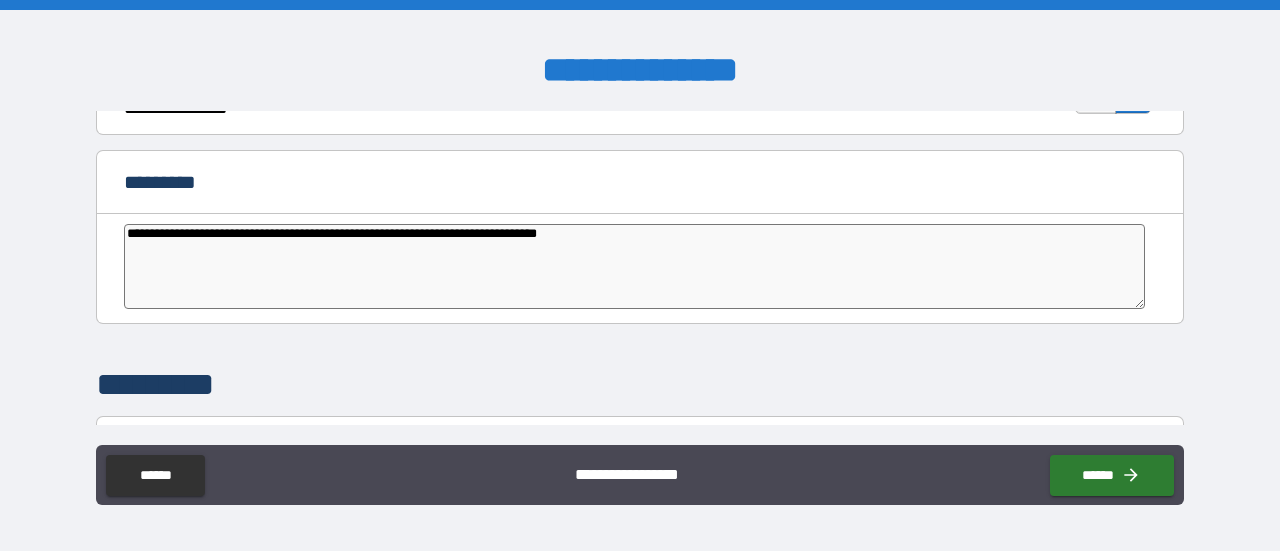 type on "**********" 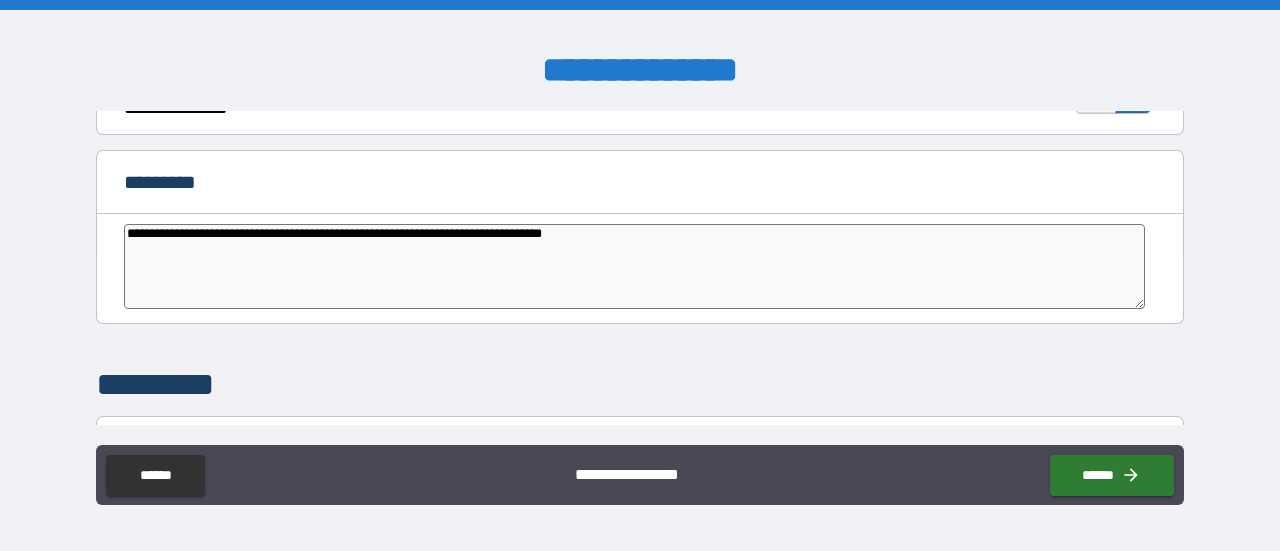 type on "*" 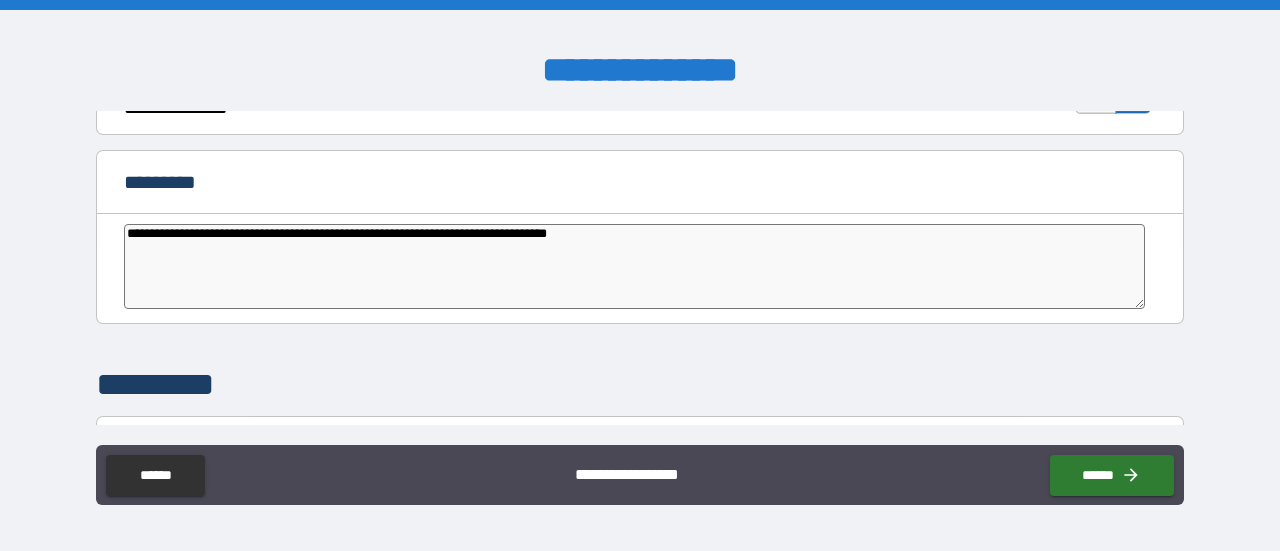 type on "**********" 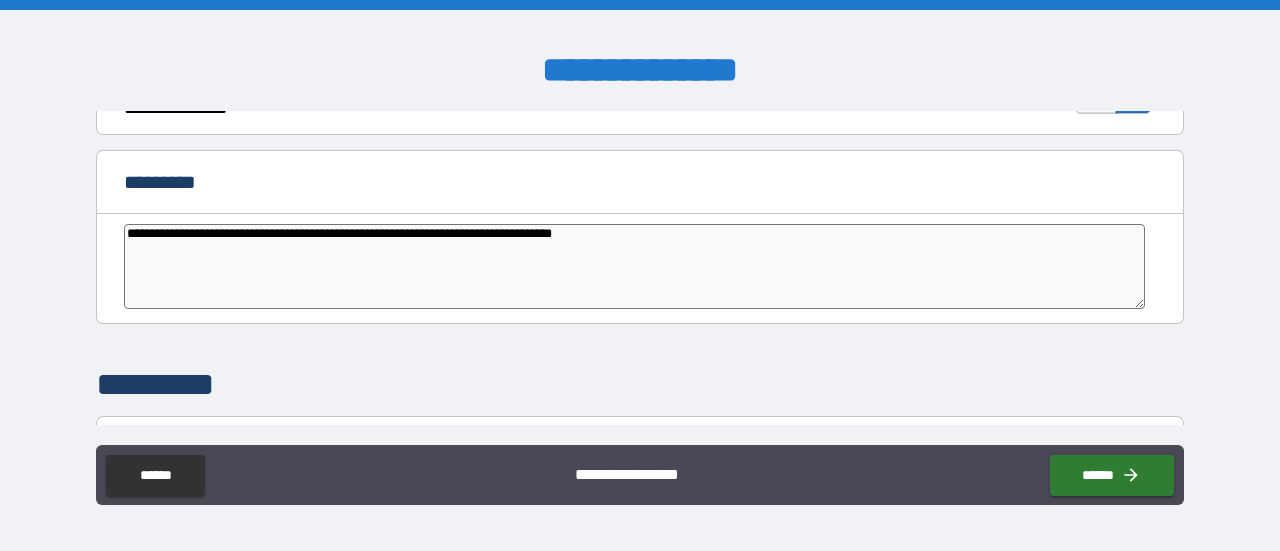 type on "**********" 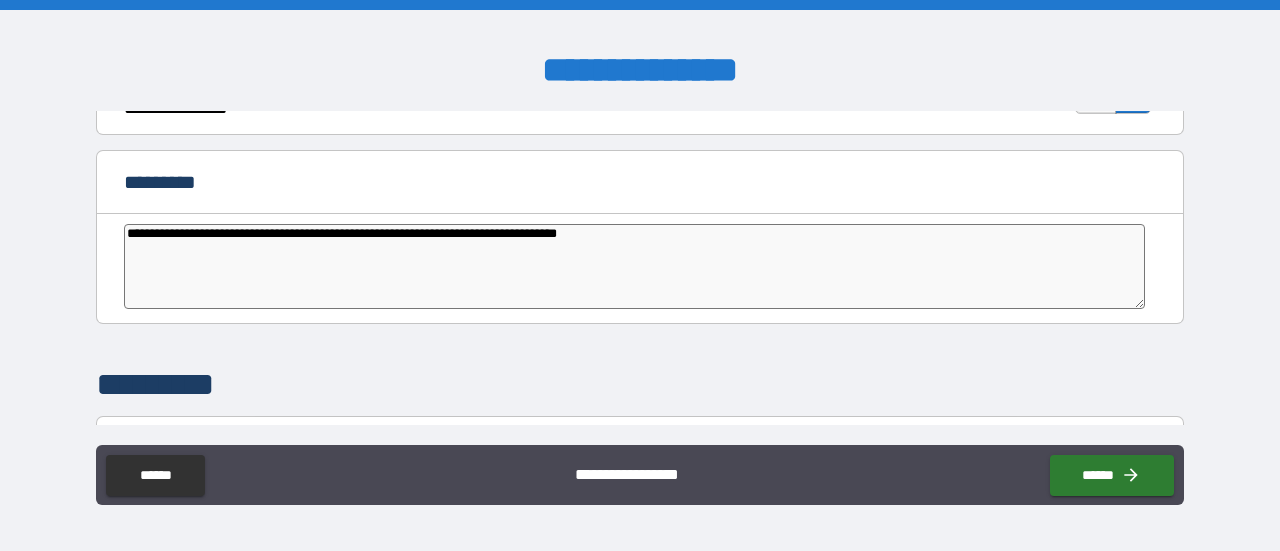 type on "**********" 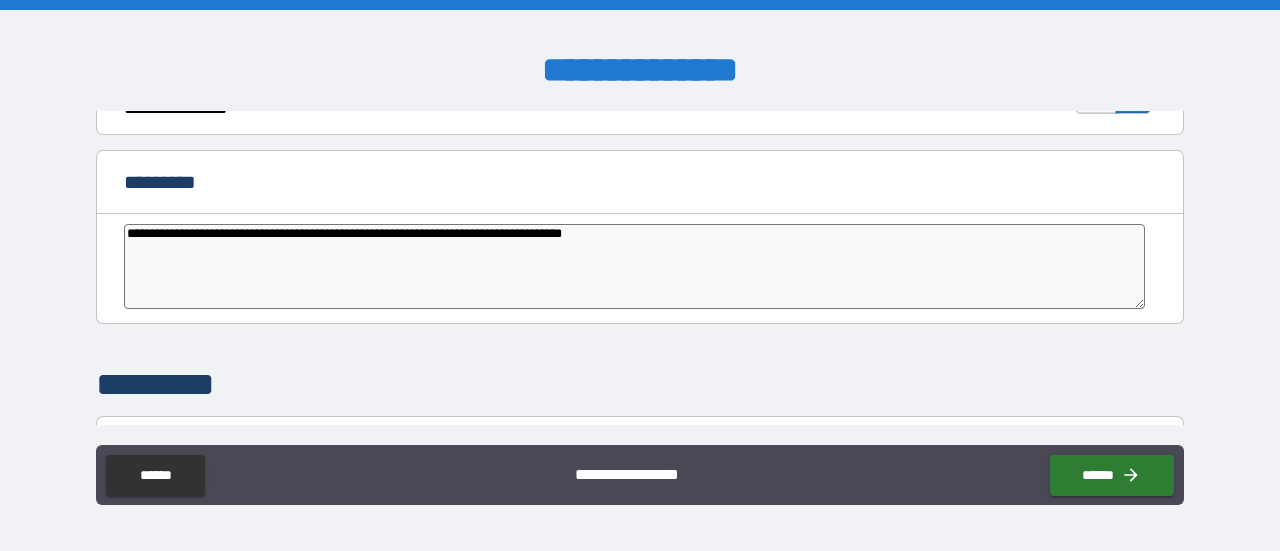 type on "*" 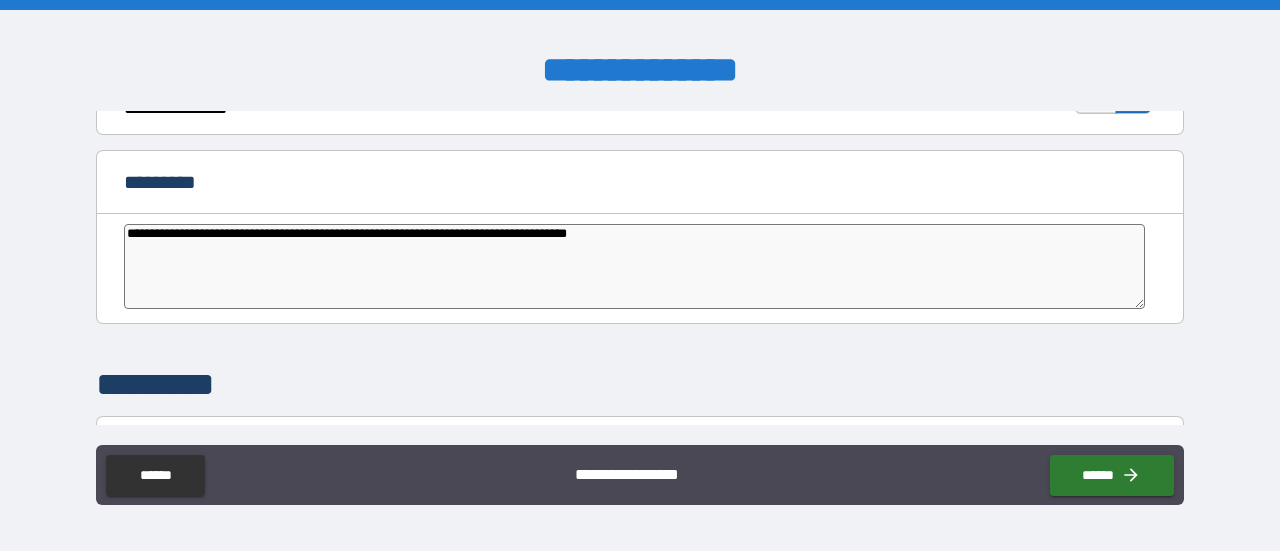 type on "*" 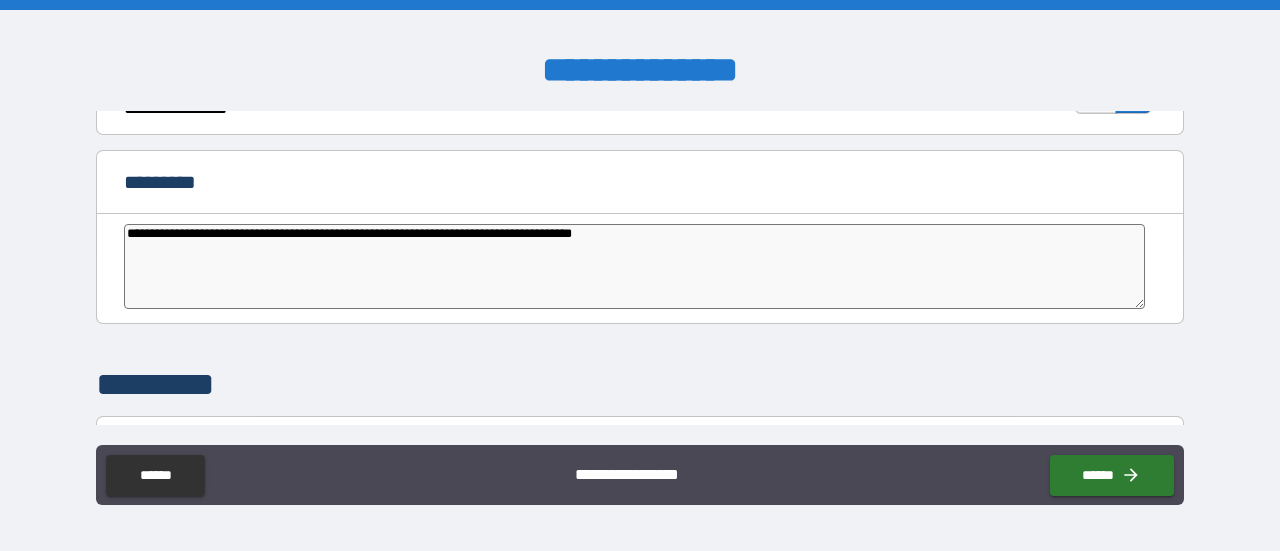 type on "*" 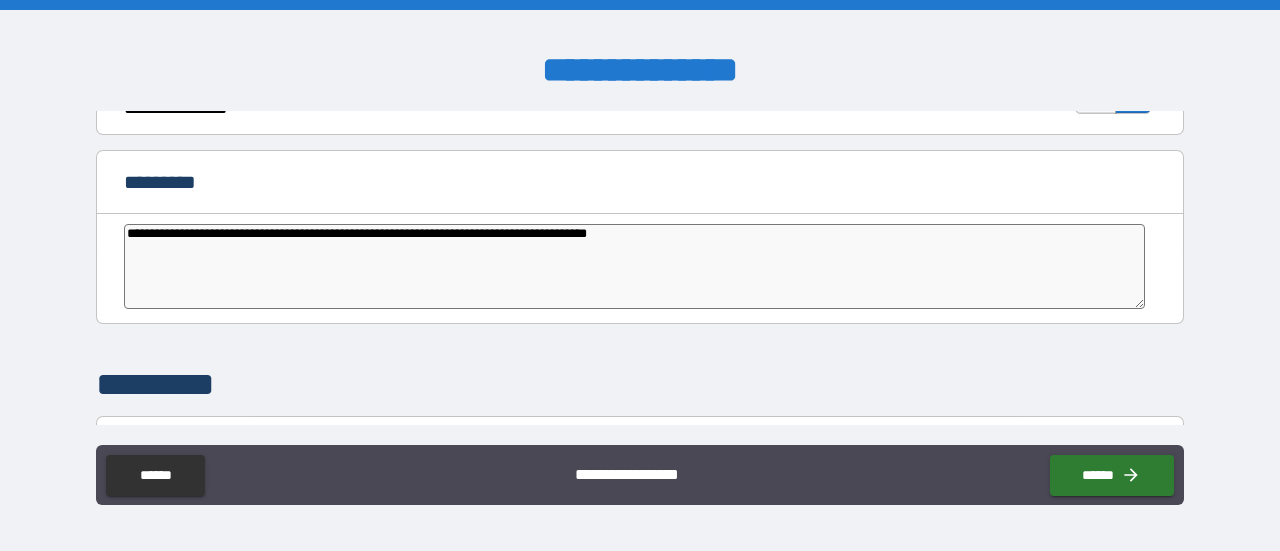 type on "**********" 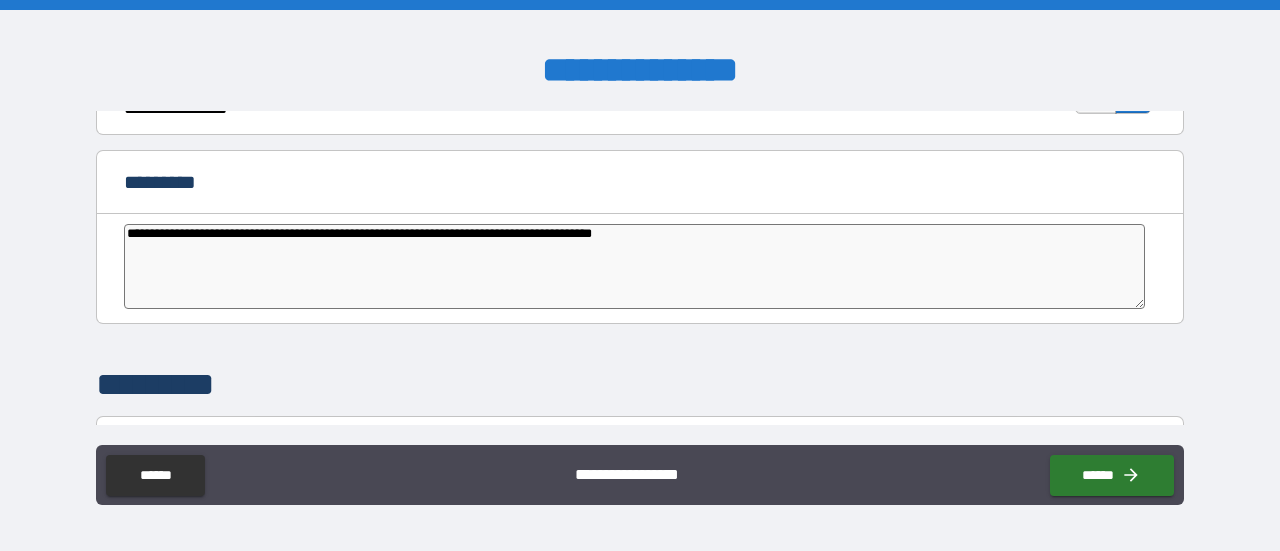type on "*" 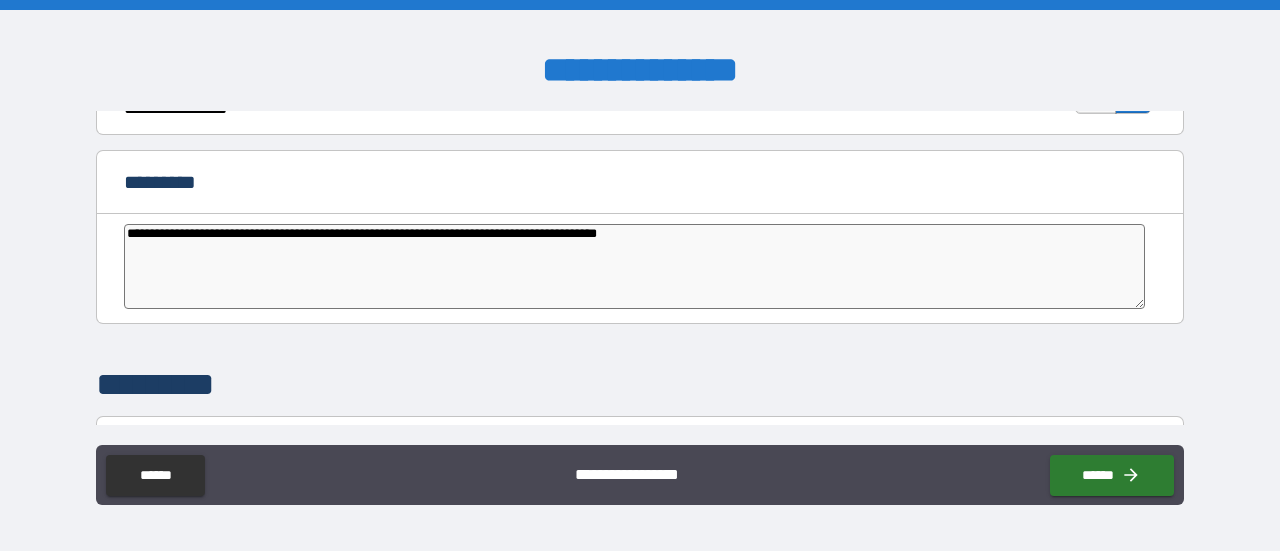 type on "**********" 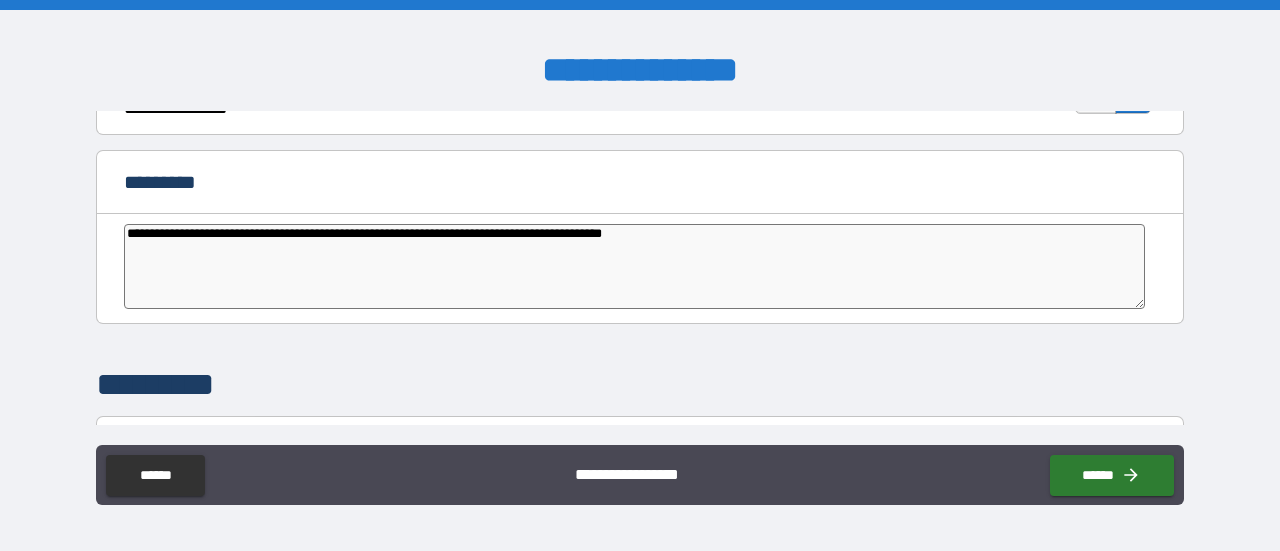 type on "*" 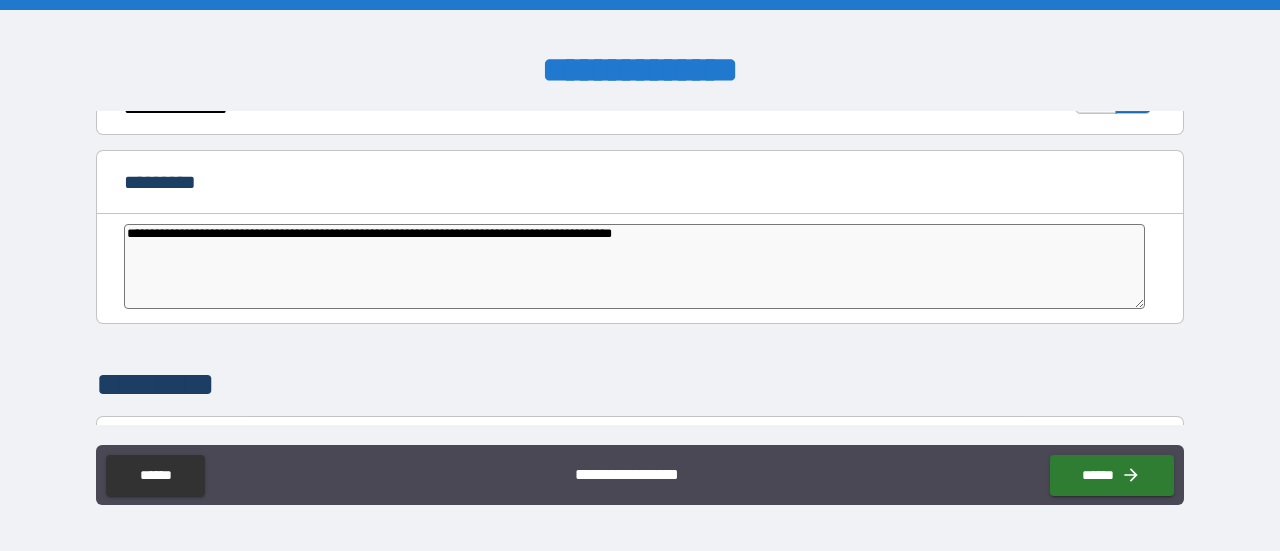 type on "**********" 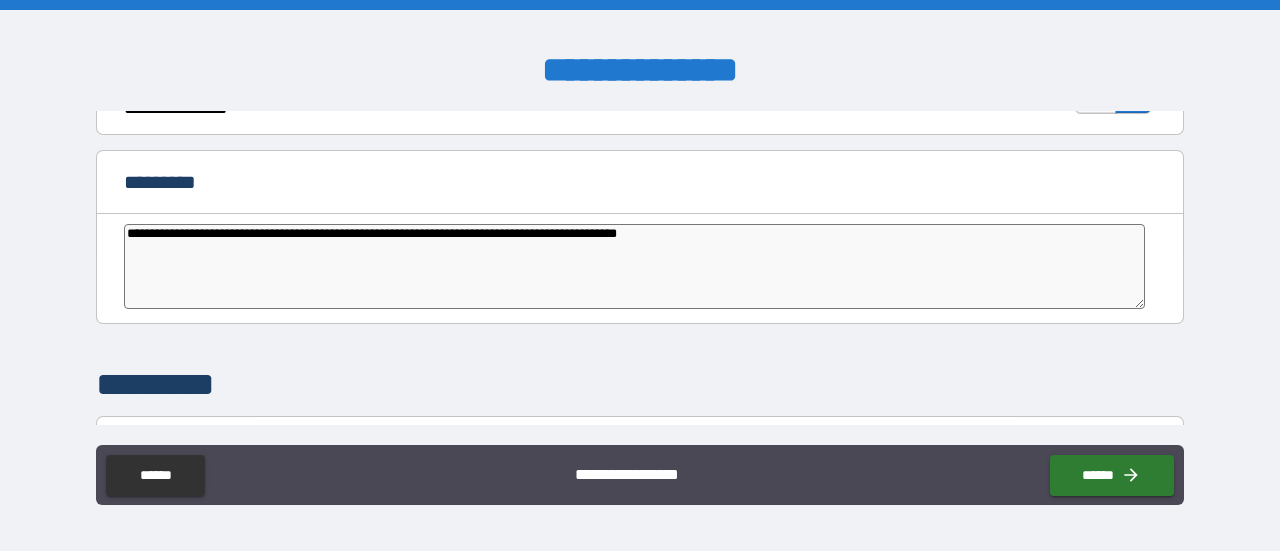 type on "*" 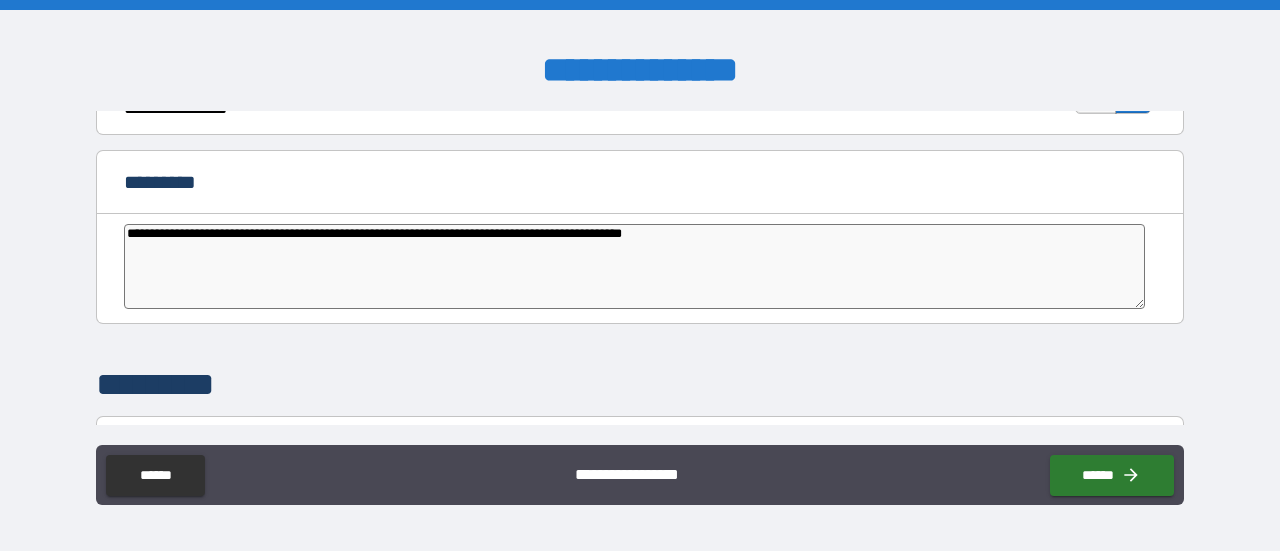 type on "**********" 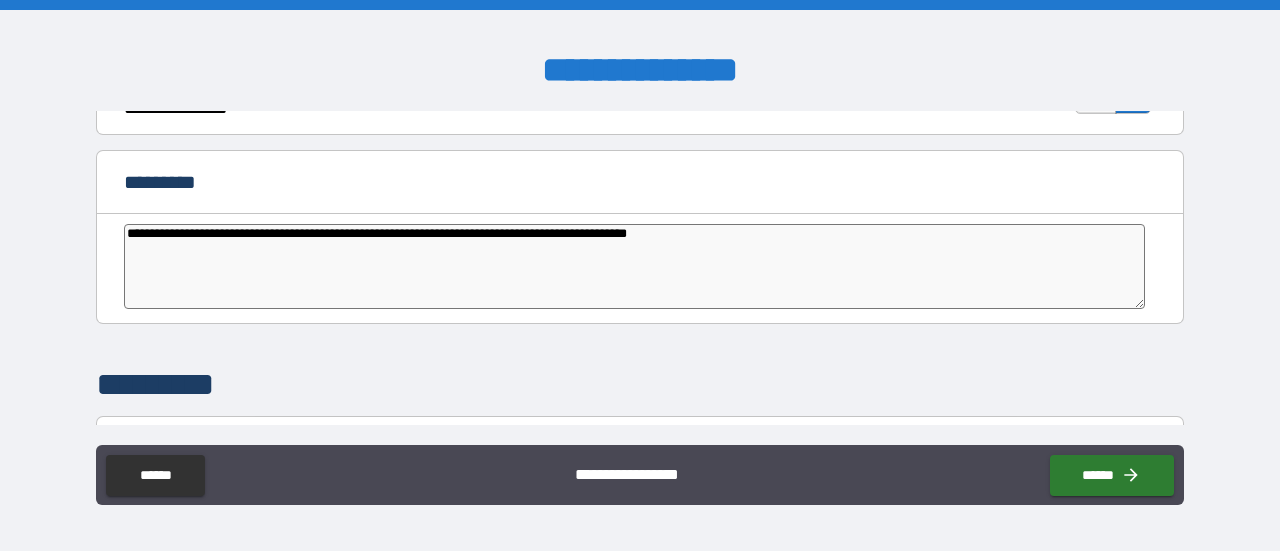 type on "**********" 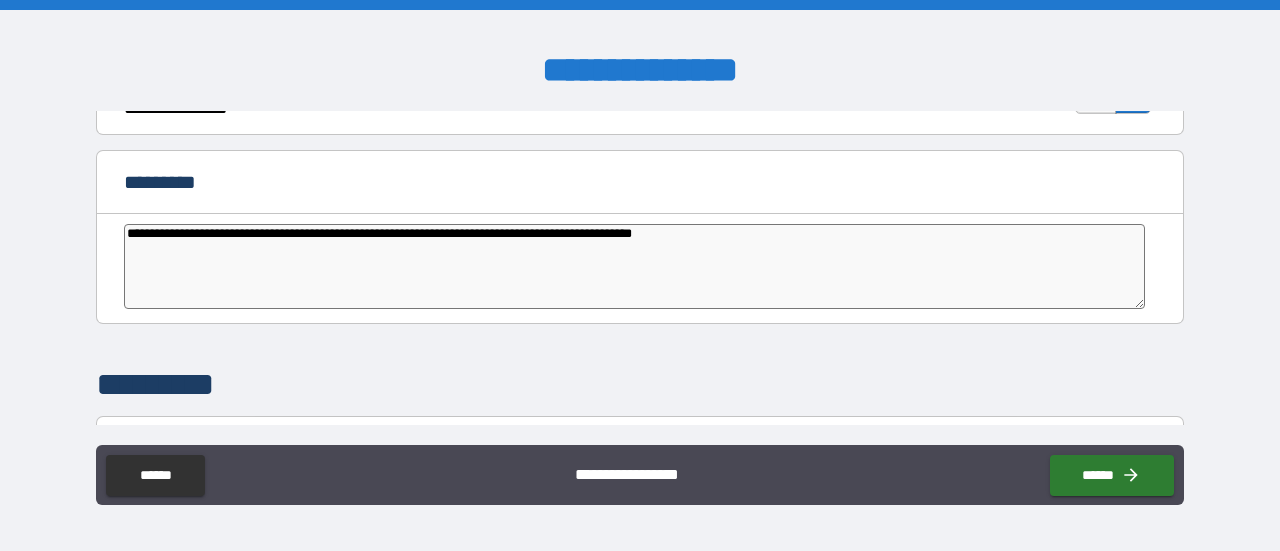 type on "**********" 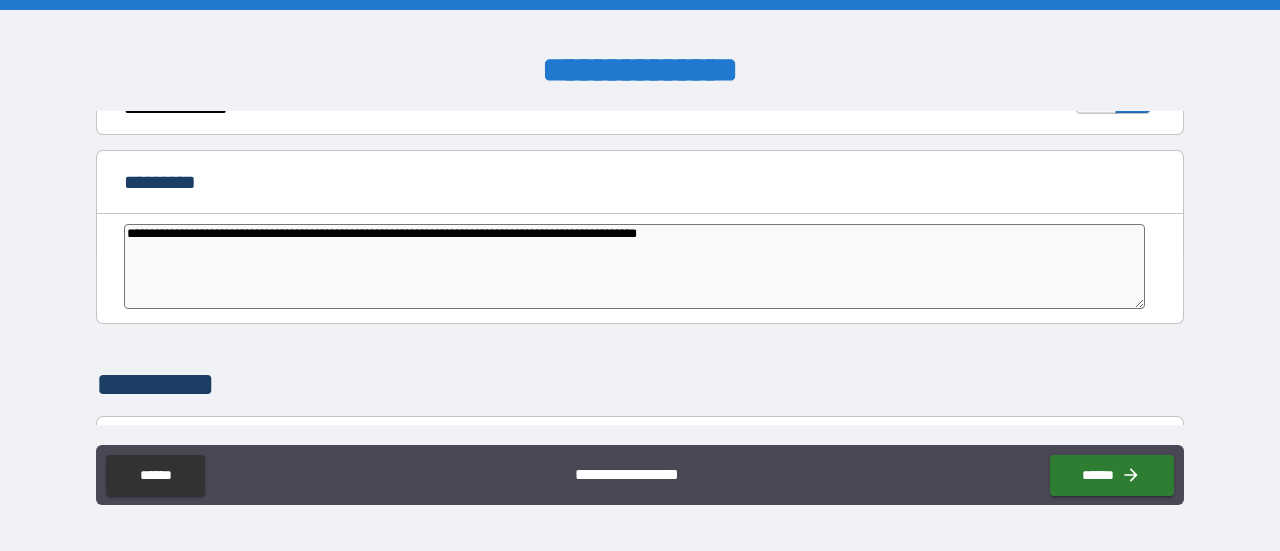 type on "*" 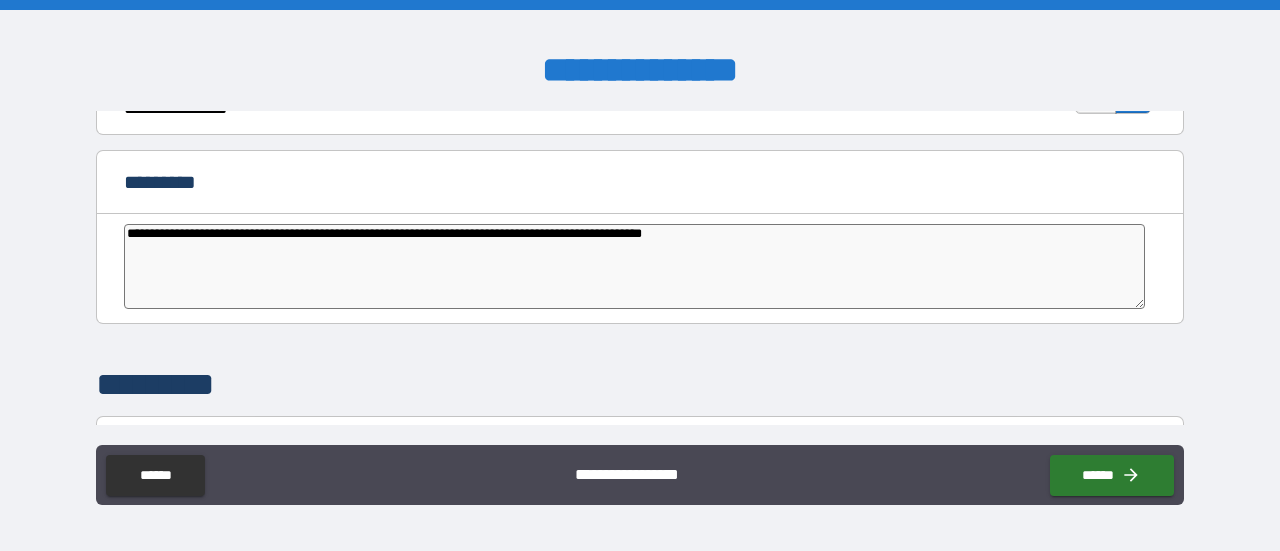 type on "*" 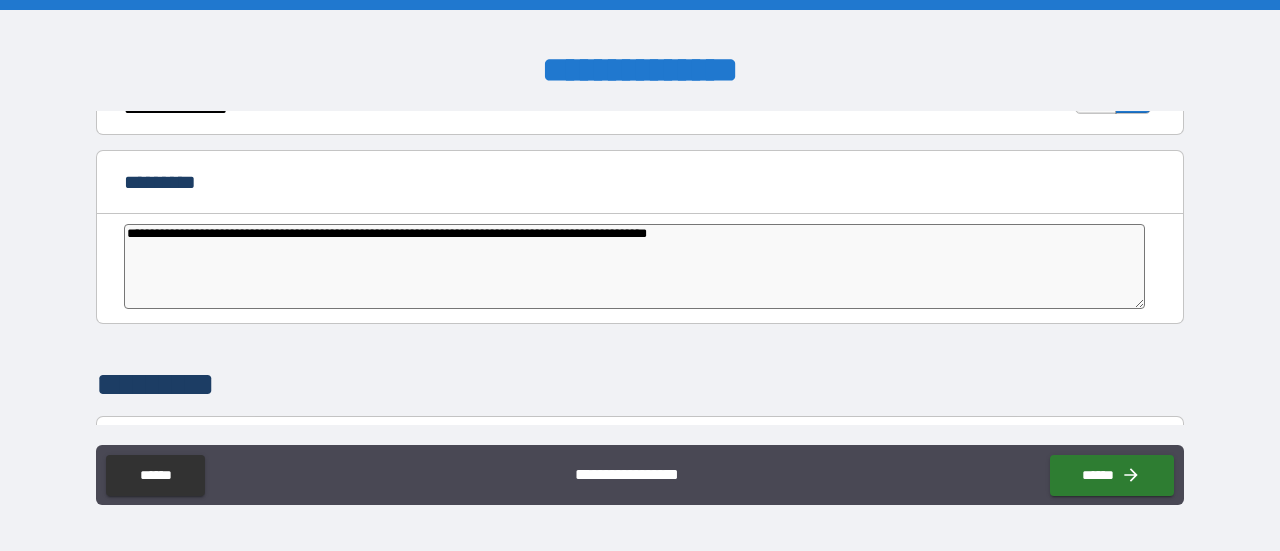 type on "*" 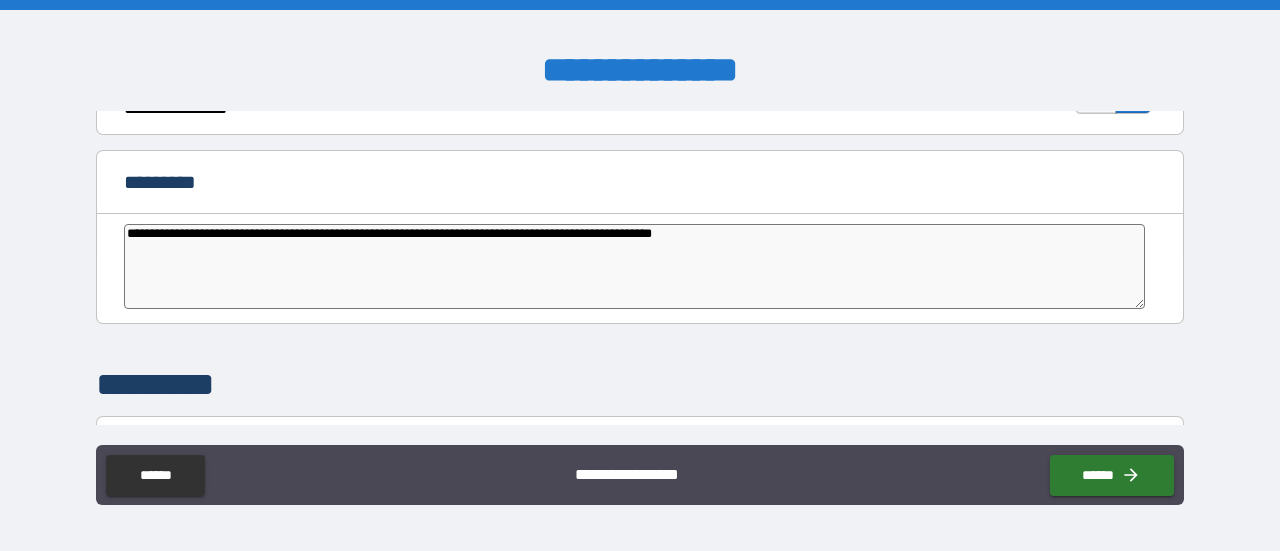 type on "*" 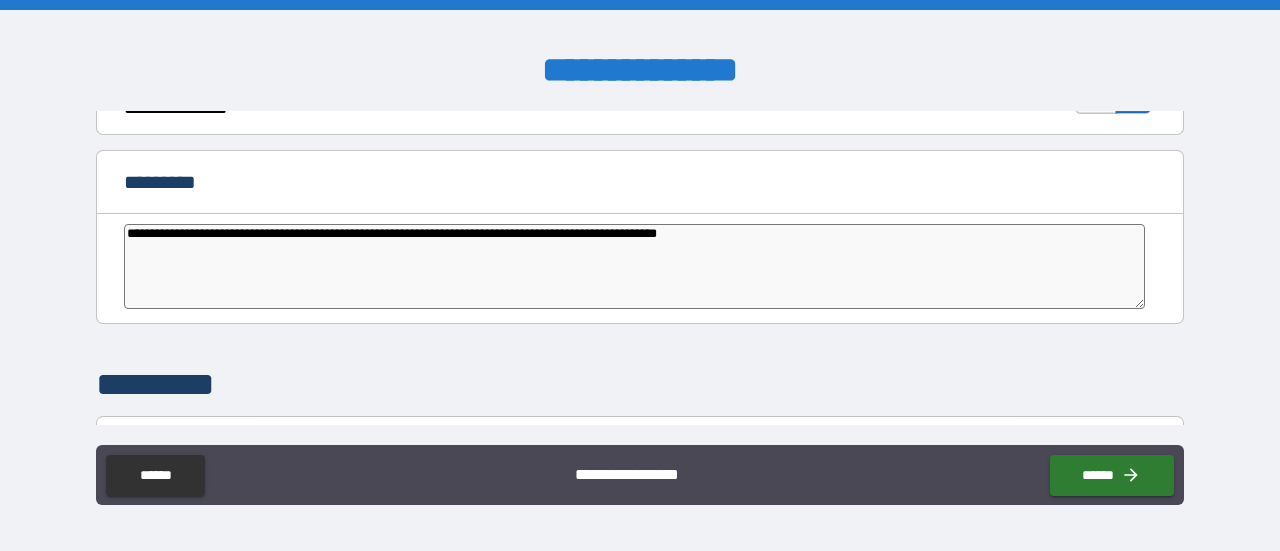 type on "**********" 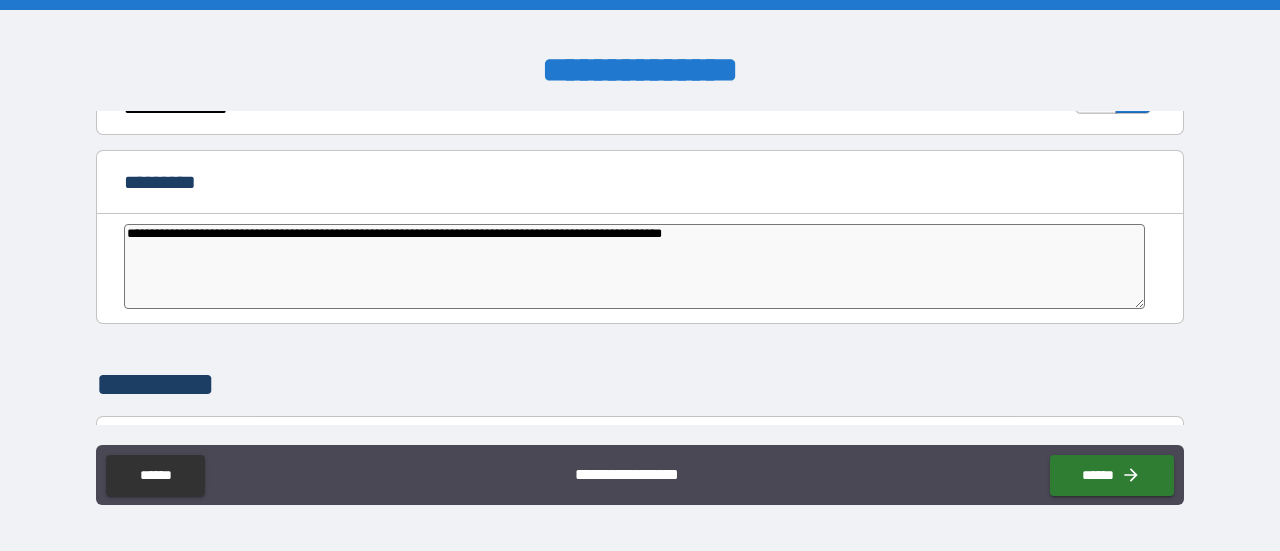 type on "*" 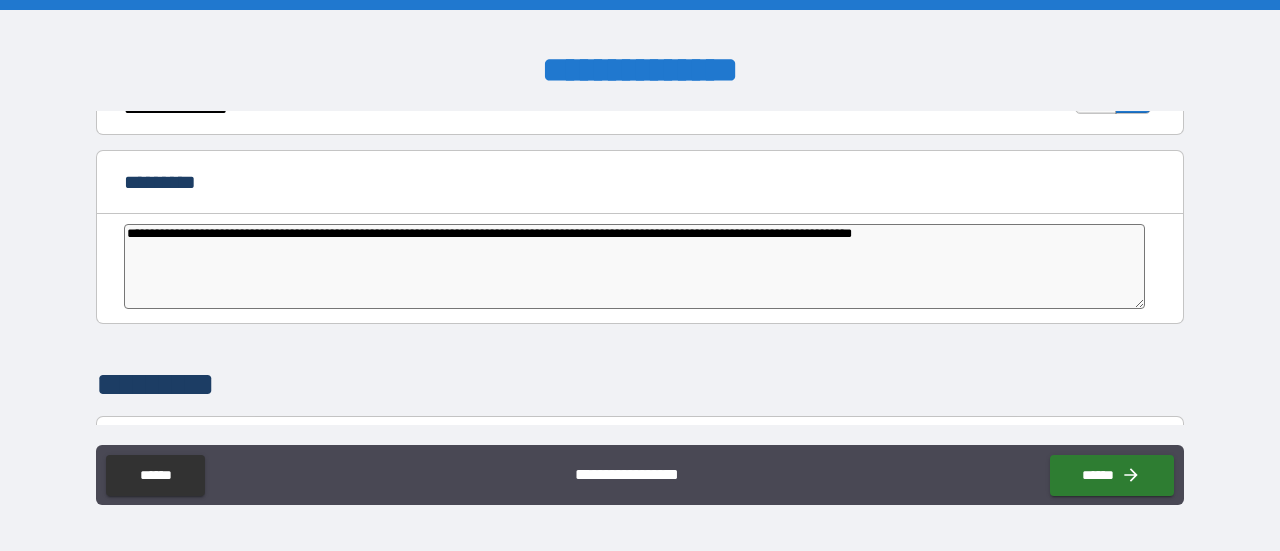 click on "**********" at bounding box center [634, 266] 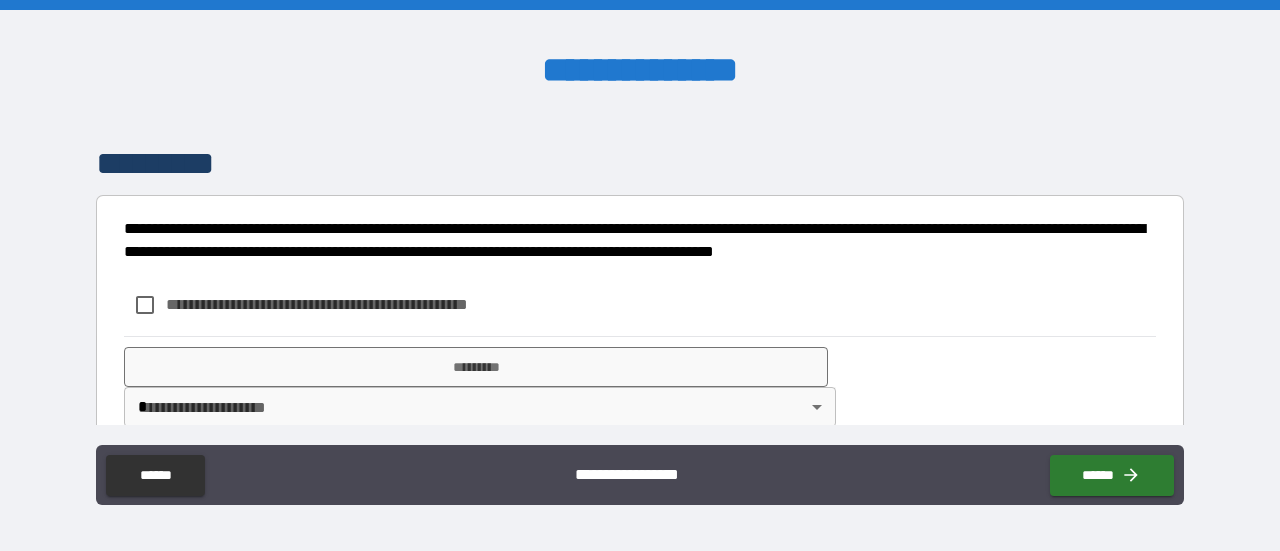 scroll, scrollTop: 4230, scrollLeft: 0, axis: vertical 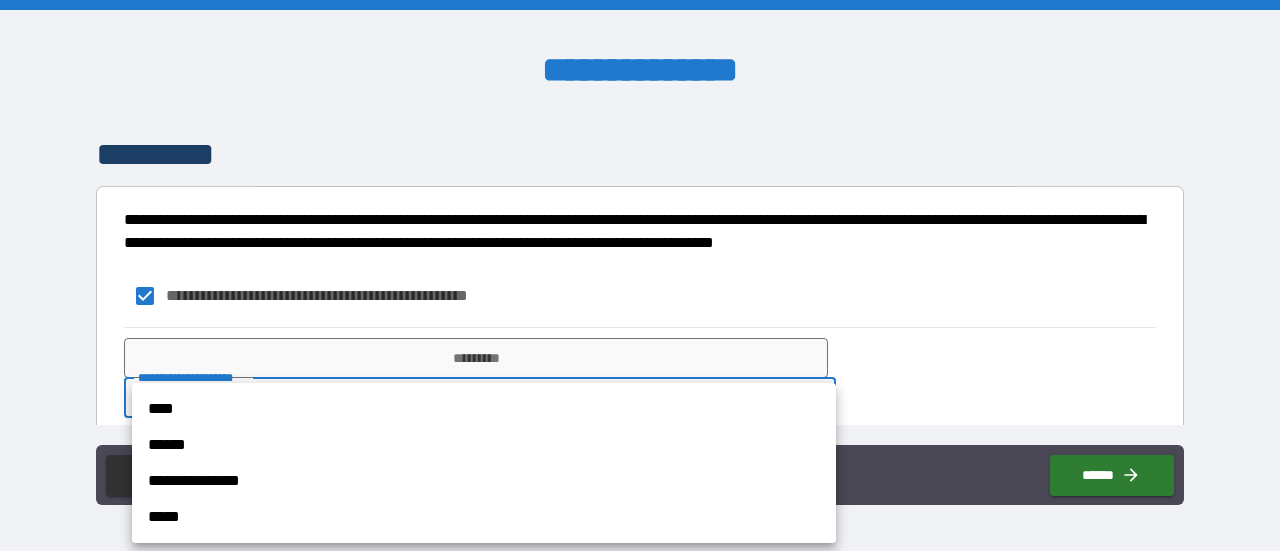 click on "**********" at bounding box center (640, 275) 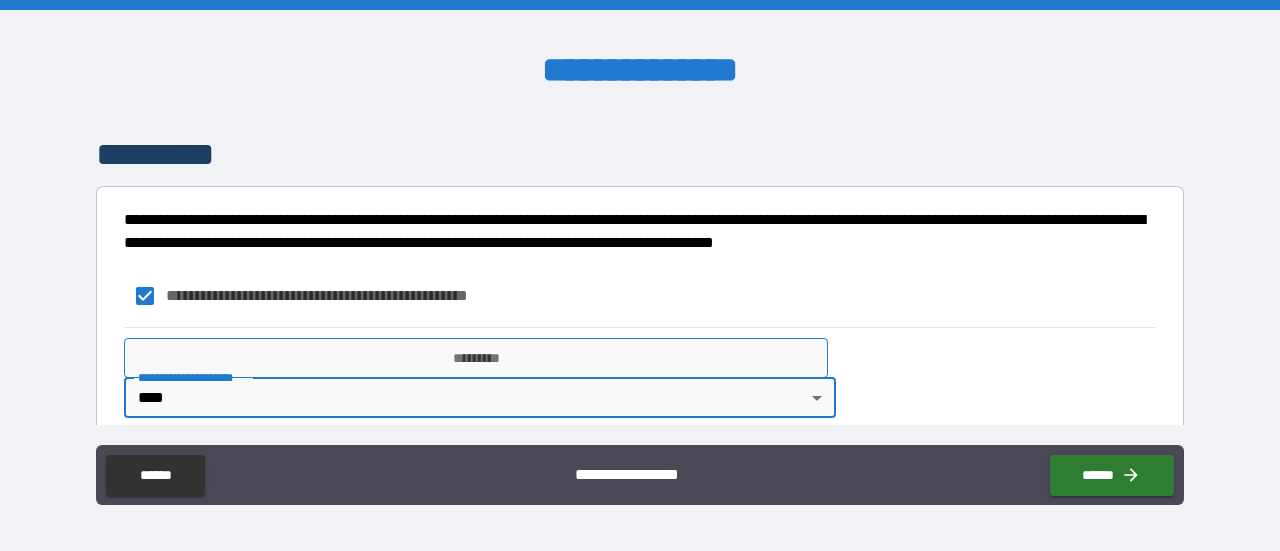 click on "*********" at bounding box center [476, 358] 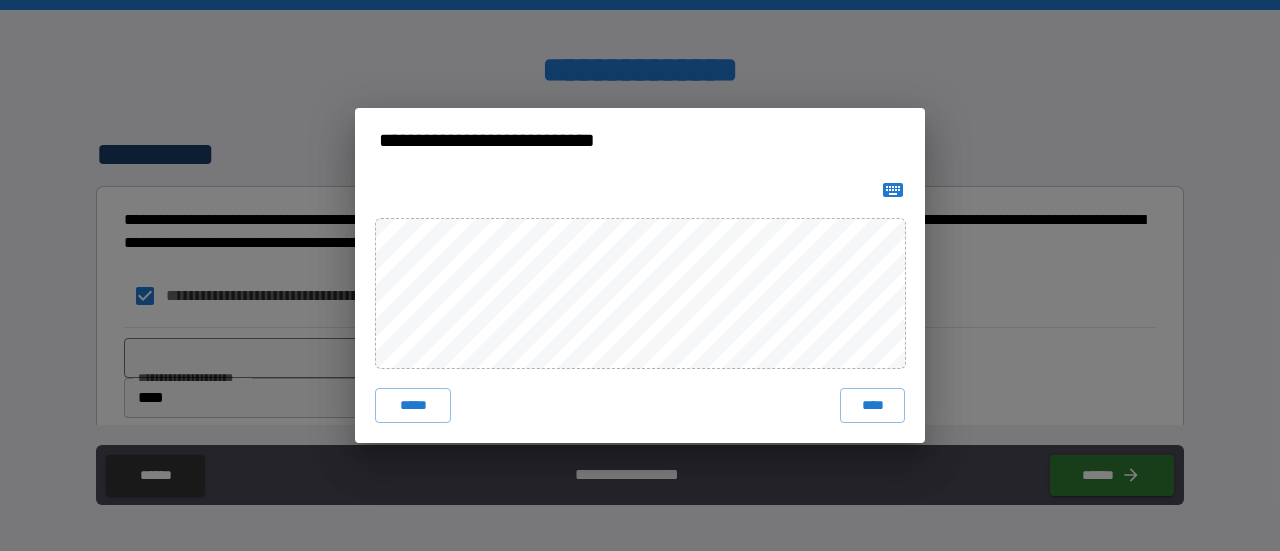 click on "****" at bounding box center (872, 406) 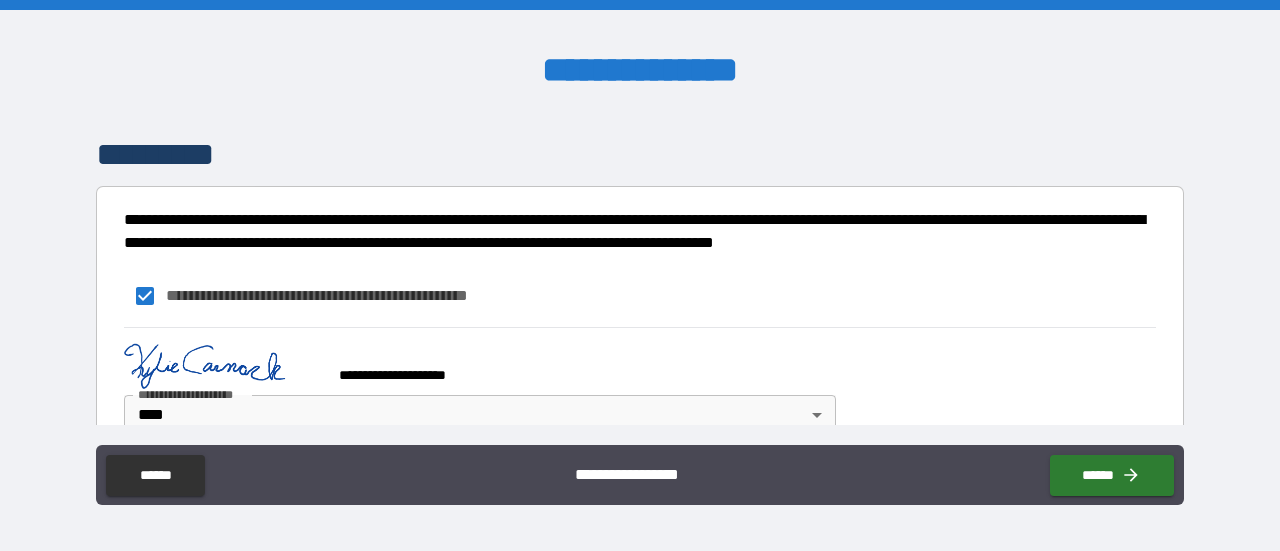 scroll, scrollTop: 4246, scrollLeft: 0, axis: vertical 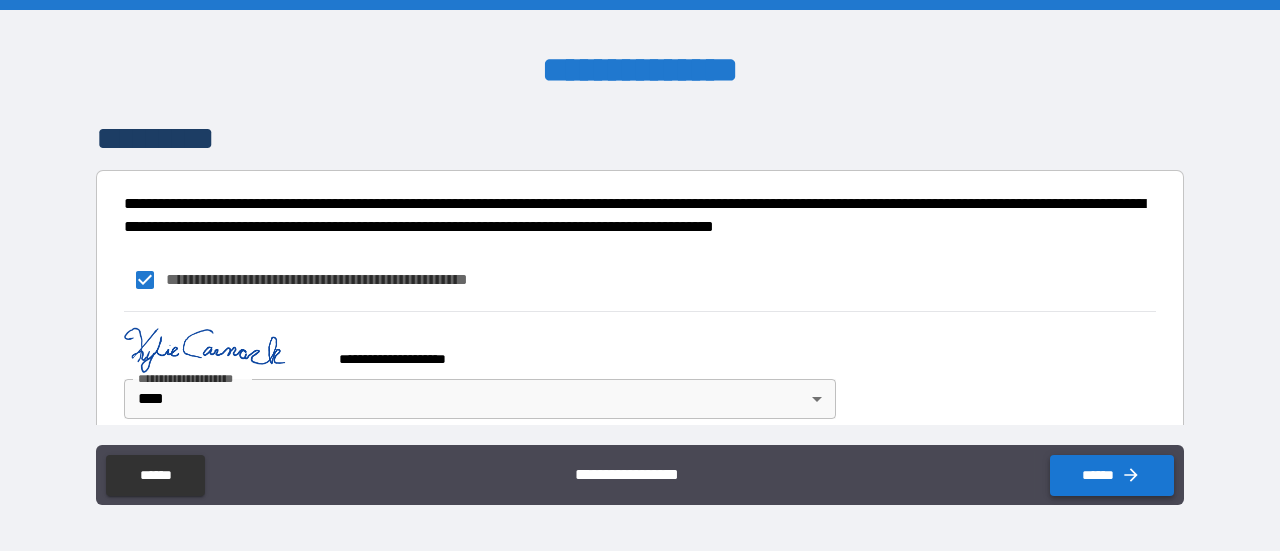 click on "******" at bounding box center (1112, 475) 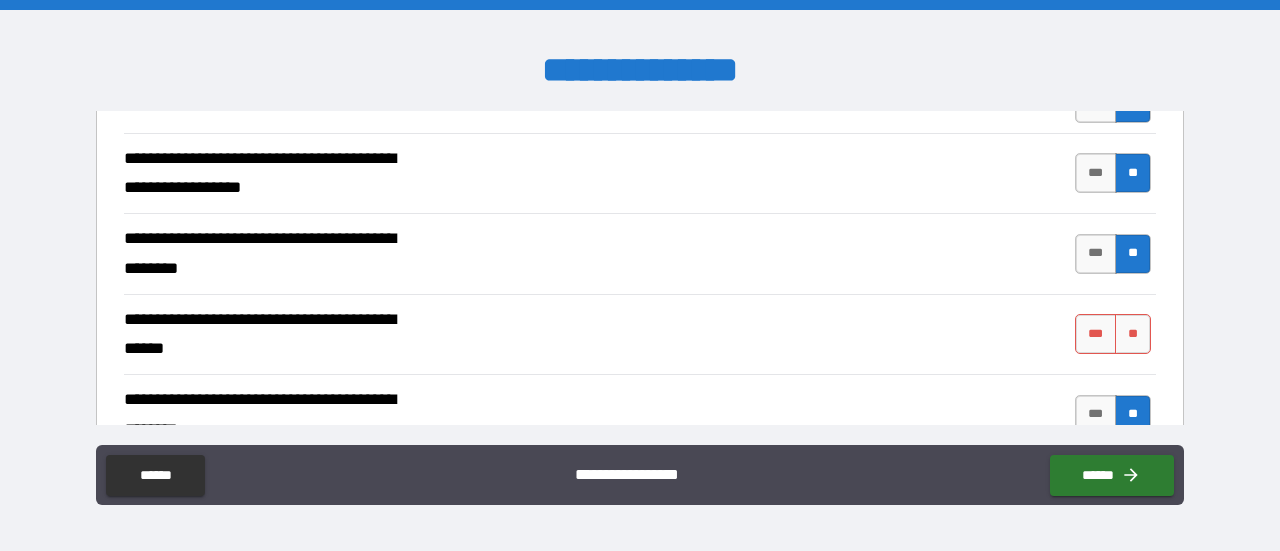 scroll, scrollTop: 300, scrollLeft: 0, axis: vertical 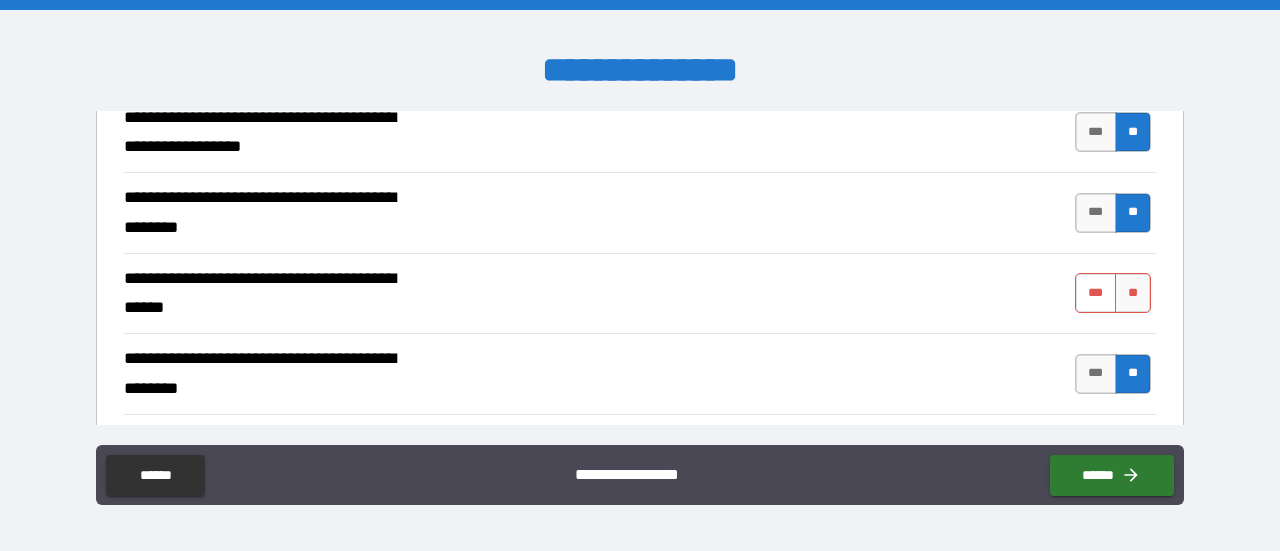click on "***" at bounding box center [1096, 293] 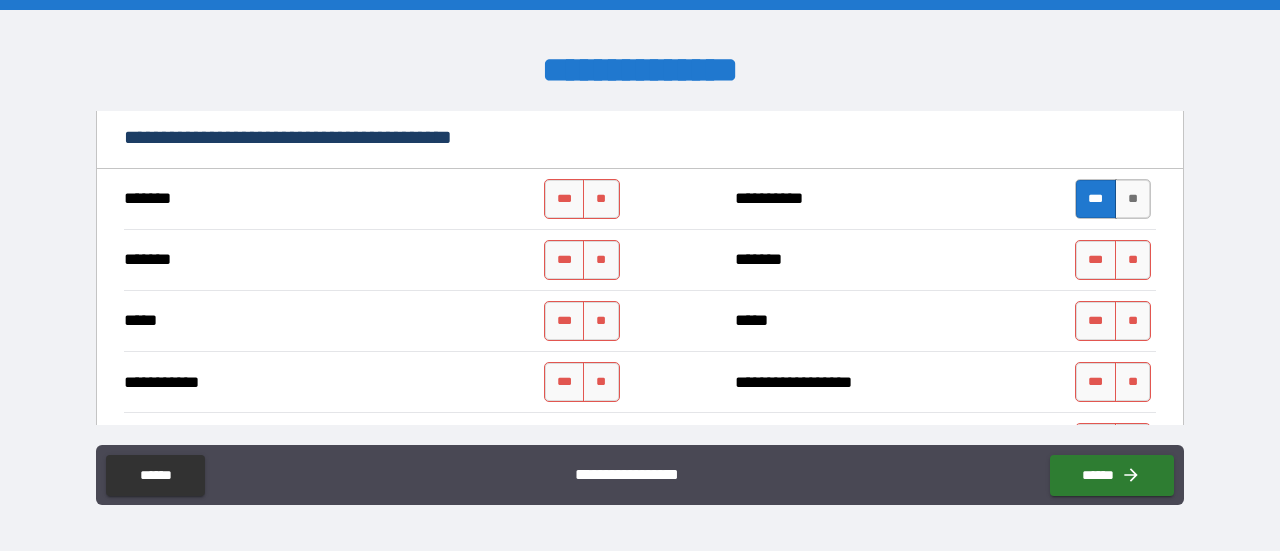 scroll, scrollTop: 1100, scrollLeft: 0, axis: vertical 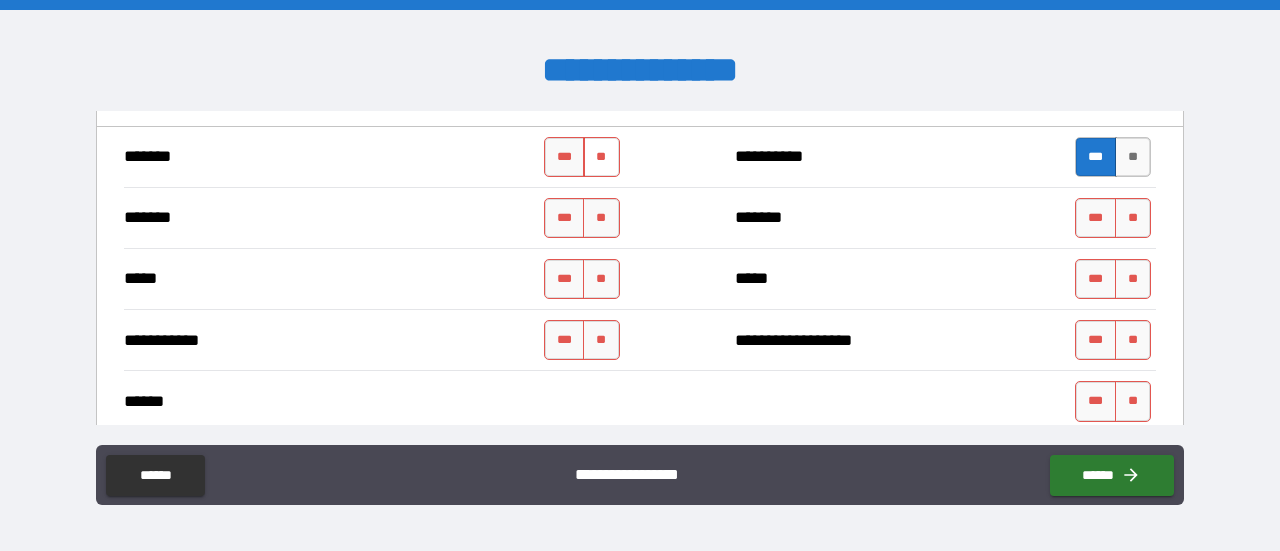 click on "**" at bounding box center [601, 157] 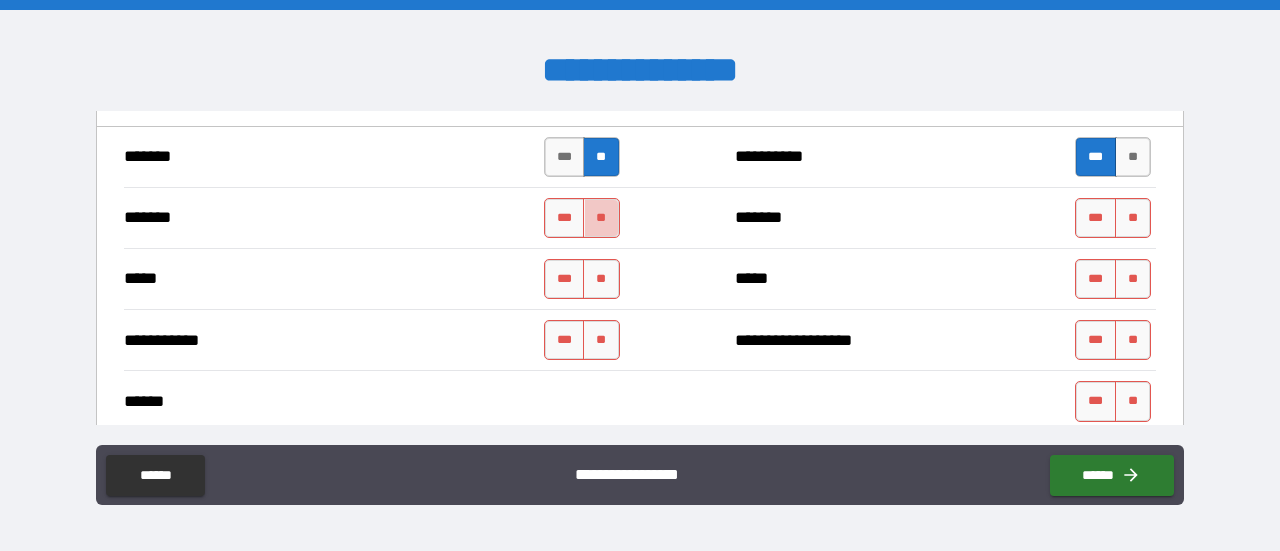 drag, startPoint x: 594, startPoint y: 197, endPoint x: 600, endPoint y: 249, distance: 52.34501 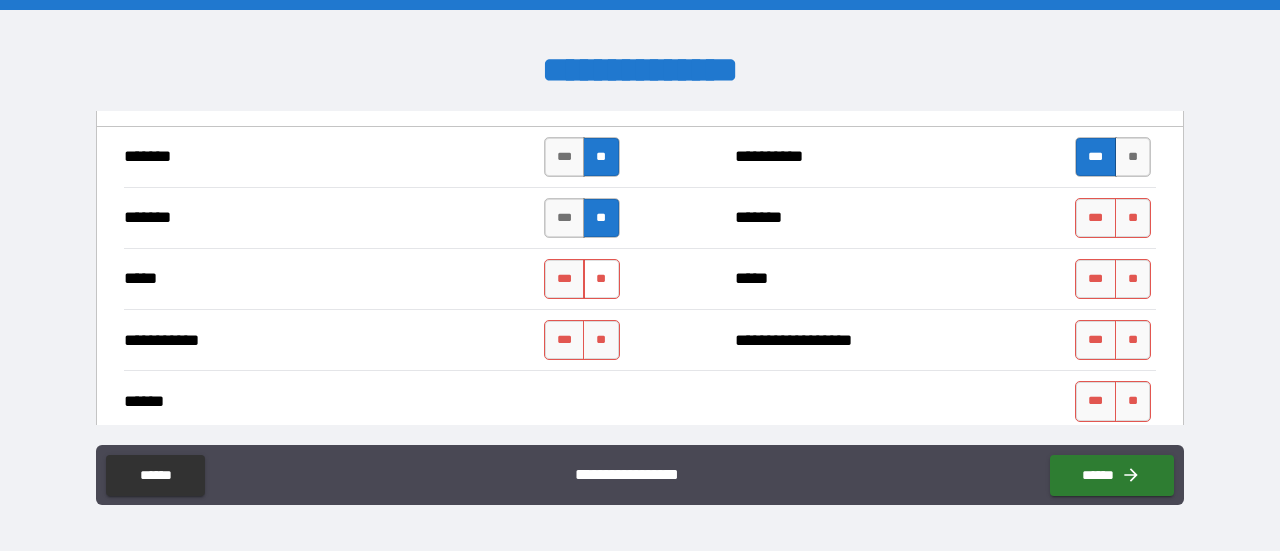 drag, startPoint x: 596, startPoint y: 270, endPoint x: 598, endPoint y: 292, distance: 22.090721 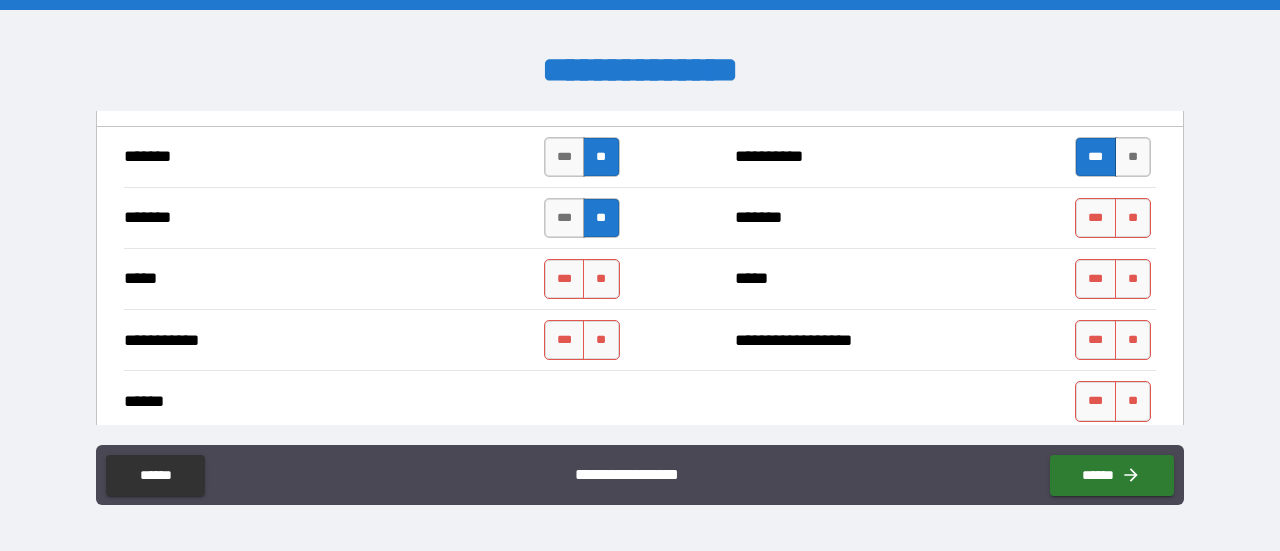 click on "**" at bounding box center (601, 279) 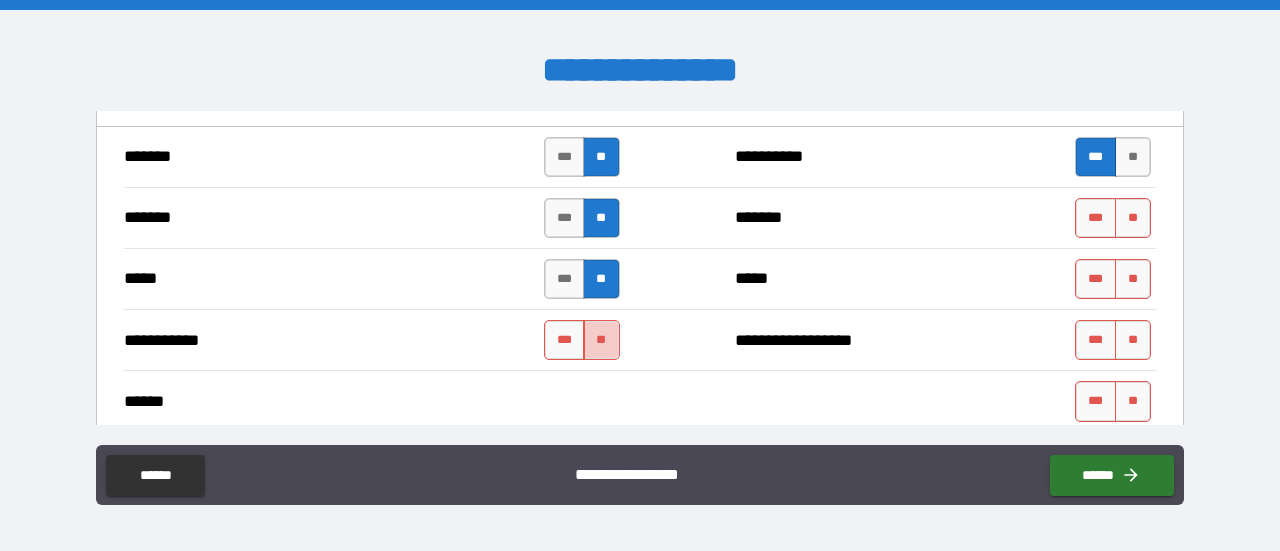 click on "**" at bounding box center [601, 340] 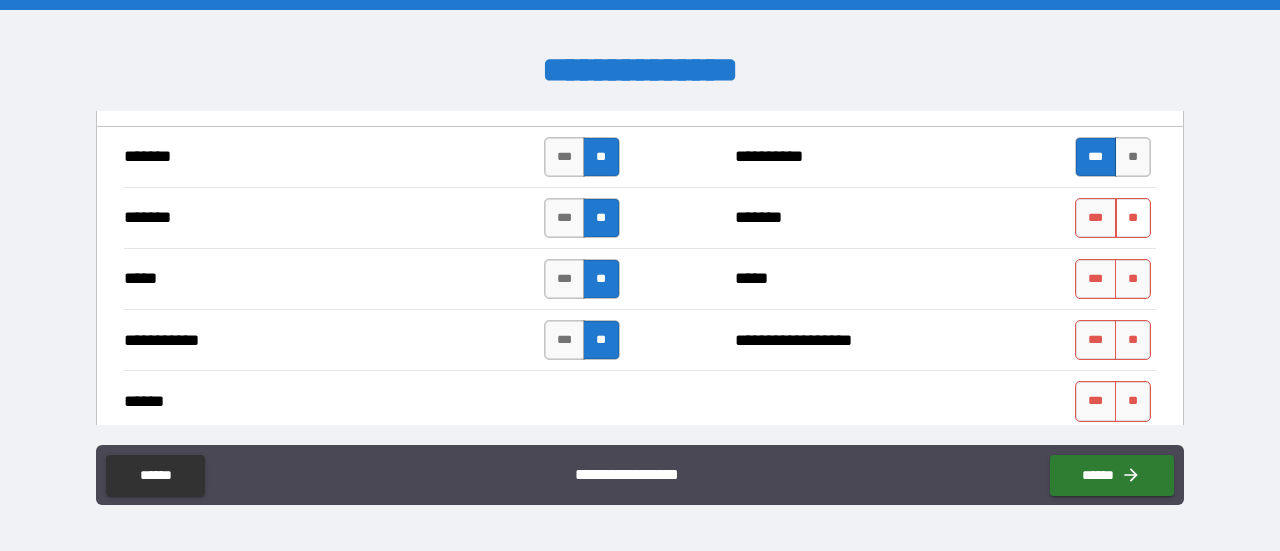 click on "**" at bounding box center [1133, 218] 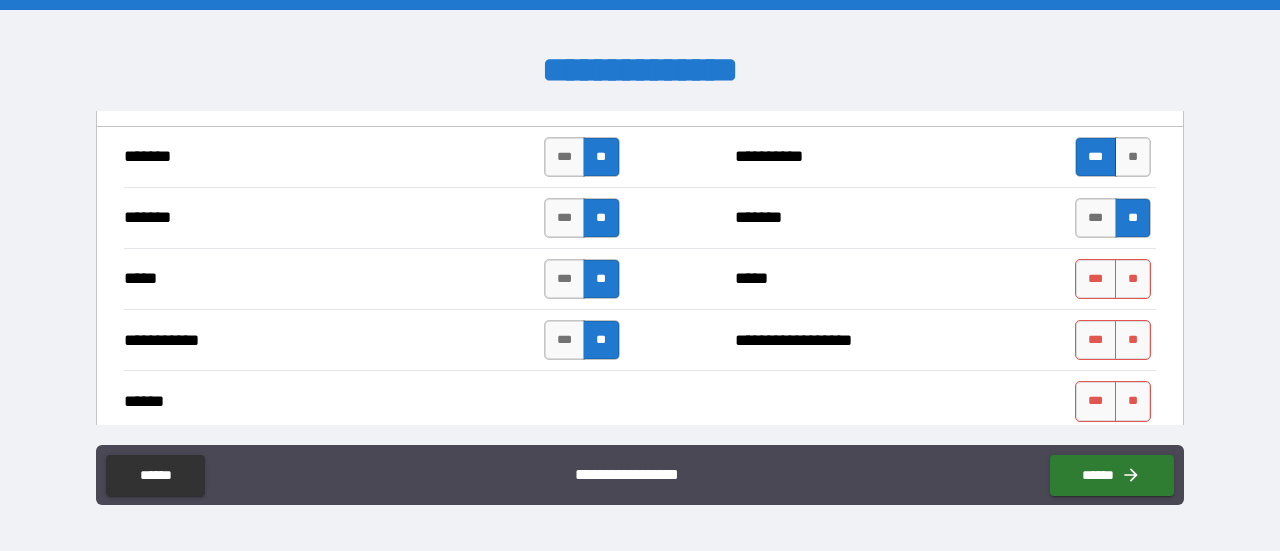 click on "**" at bounding box center (1133, 279) 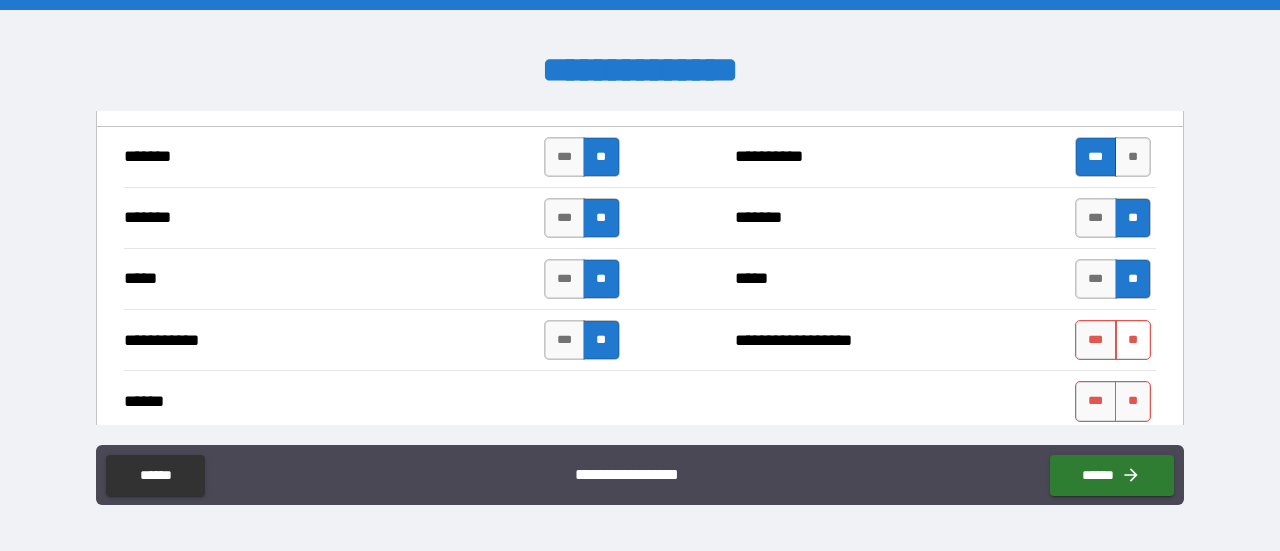 click on "**" at bounding box center [1133, 340] 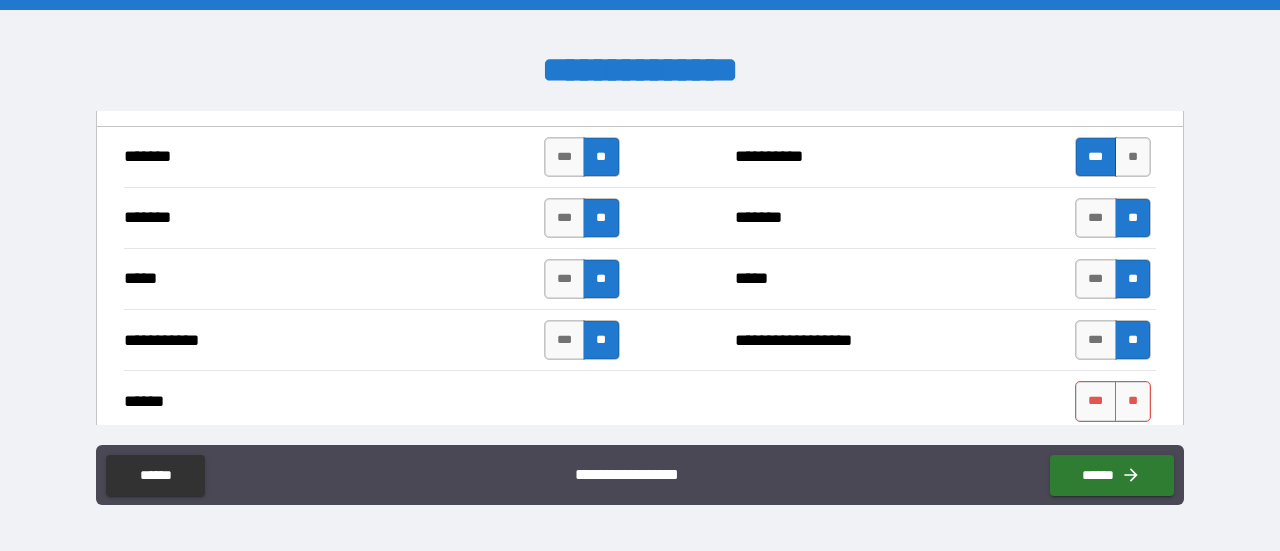 click on "**********" at bounding box center [640, 339] 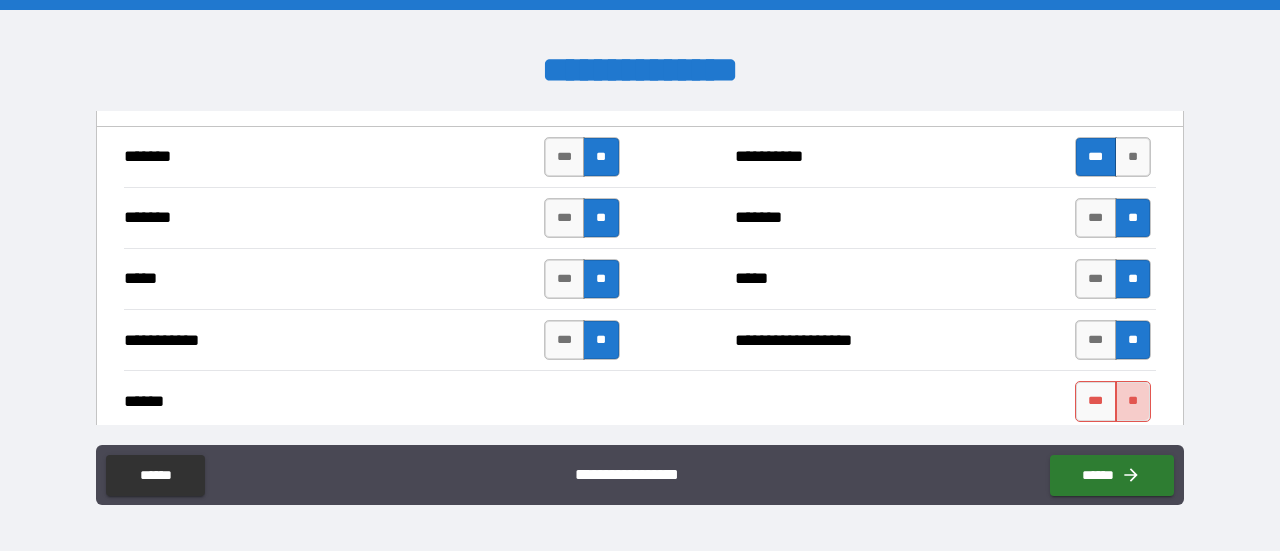 click on "**" at bounding box center (1133, 401) 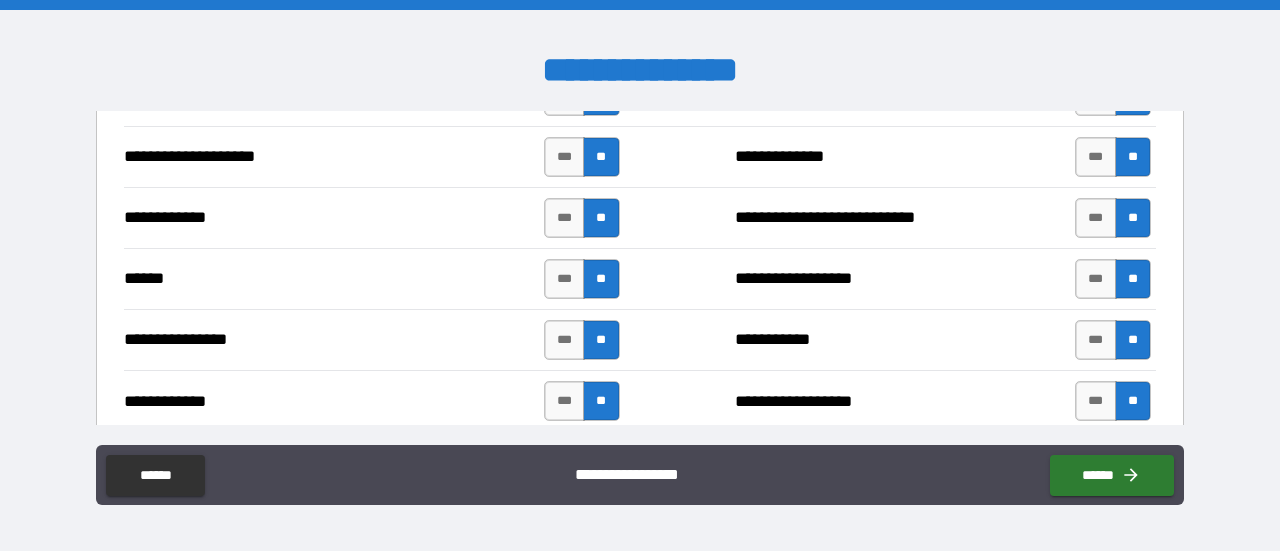 scroll, scrollTop: 4246, scrollLeft: 0, axis: vertical 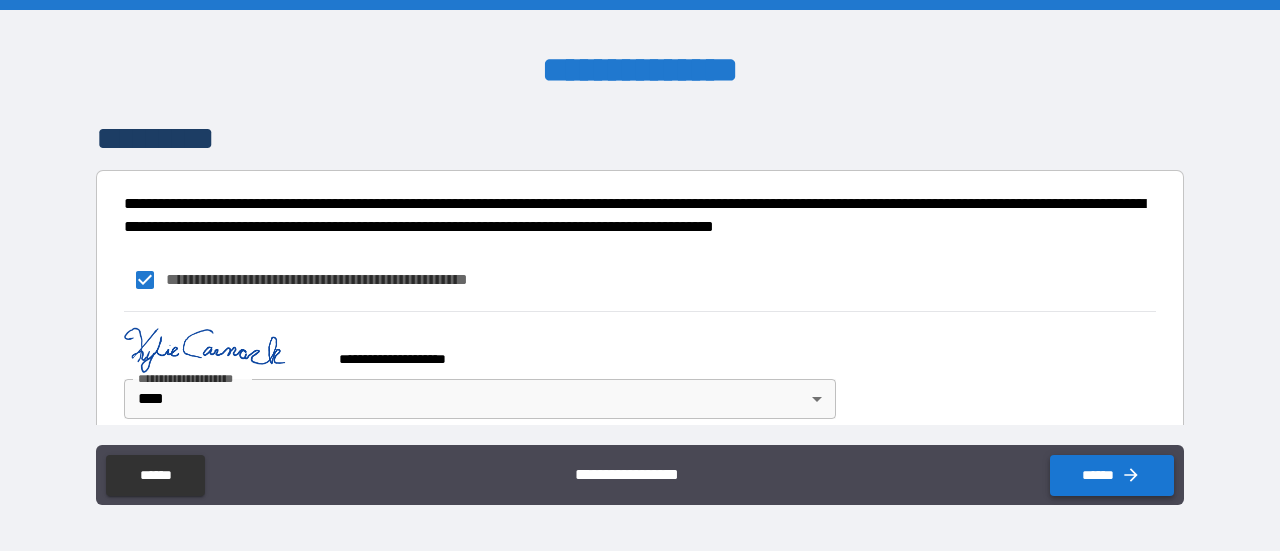 click on "******" at bounding box center [1112, 475] 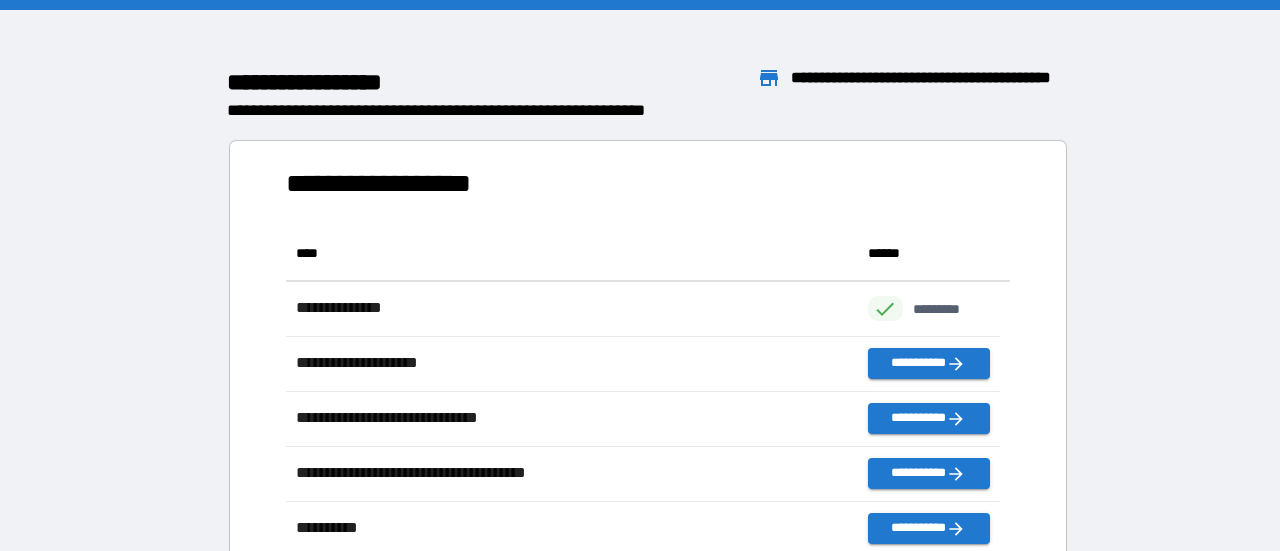 scroll, scrollTop: 16, scrollLeft: 16, axis: both 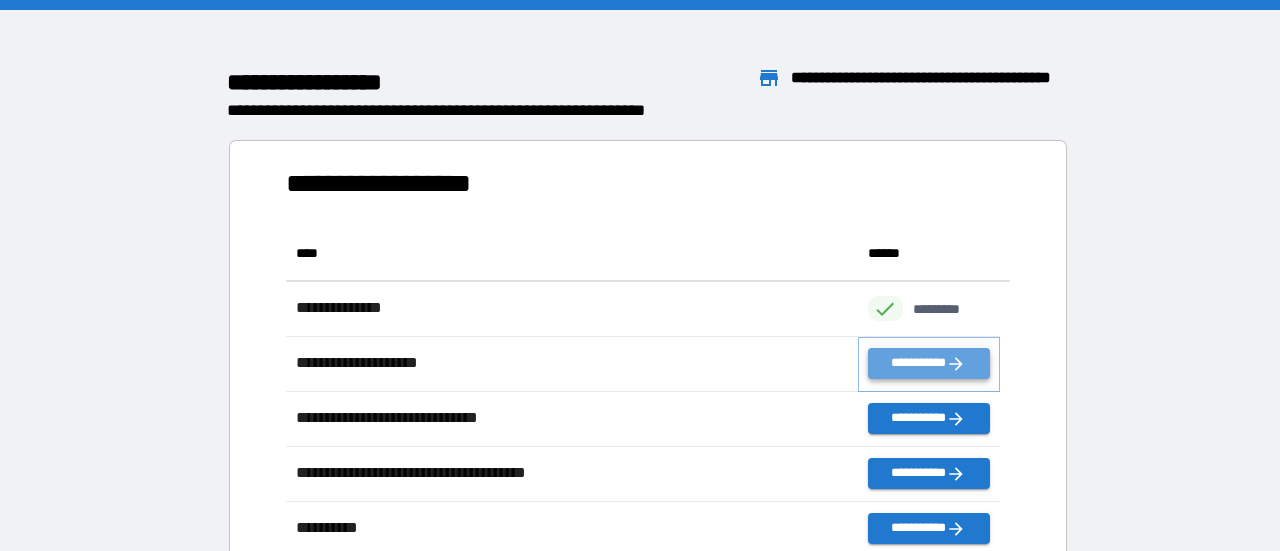 click on "**********" at bounding box center (929, 363) 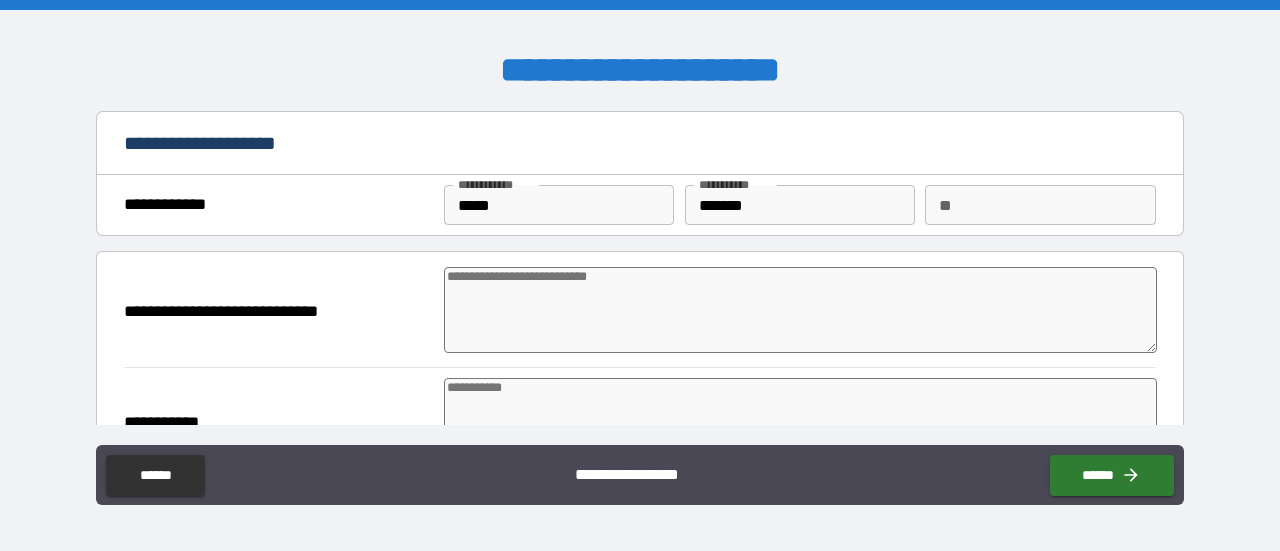 click at bounding box center (800, 310) 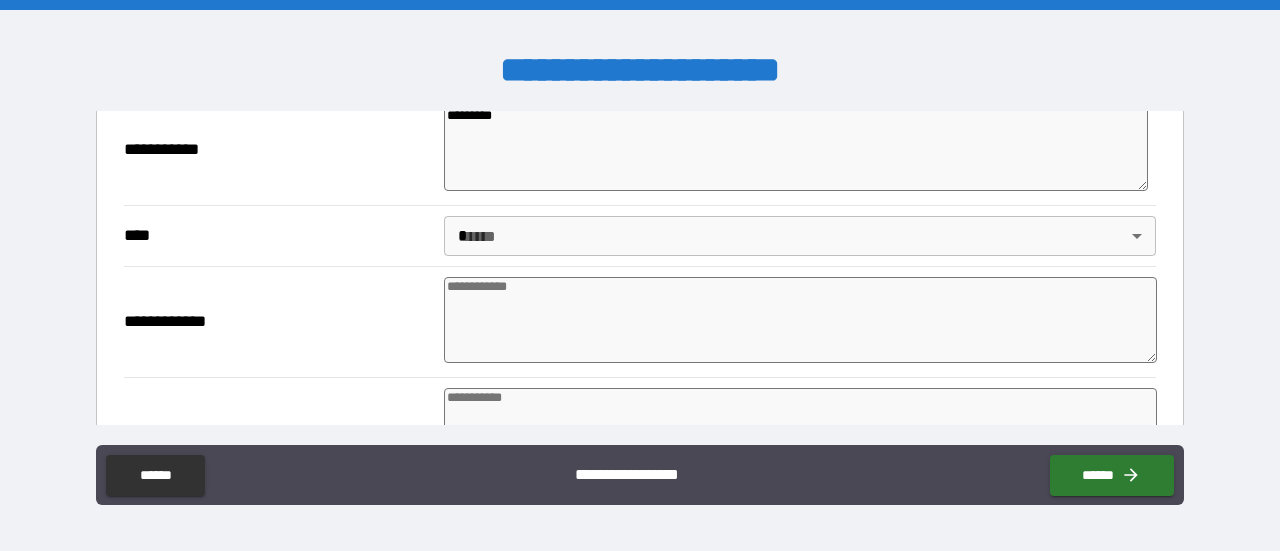 scroll, scrollTop: 300, scrollLeft: 0, axis: vertical 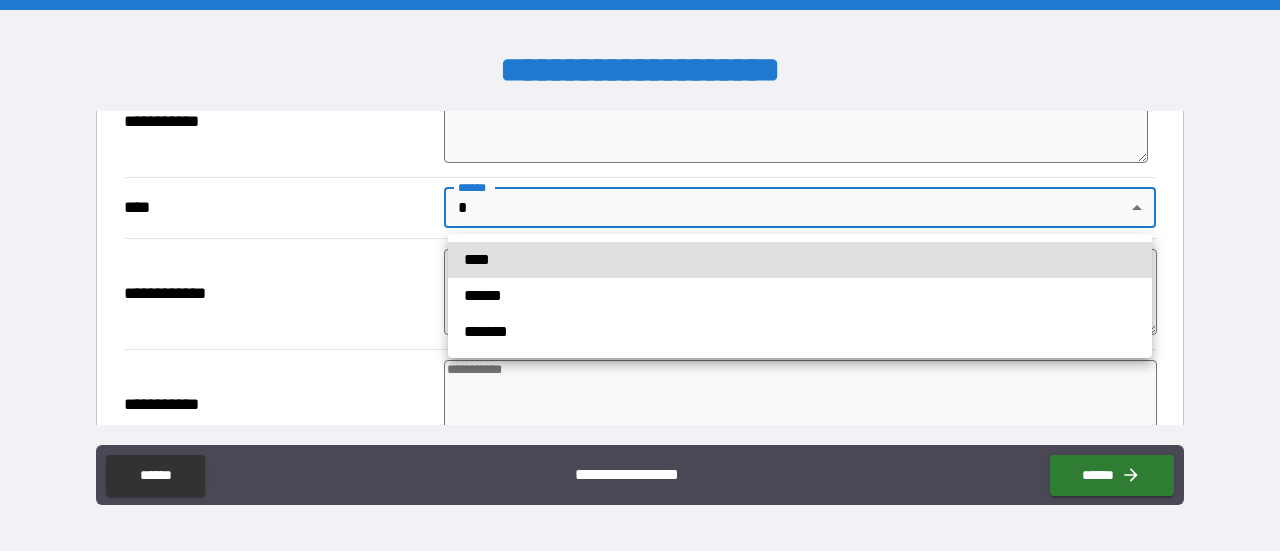 click on "**********" at bounding box center [640, 275] 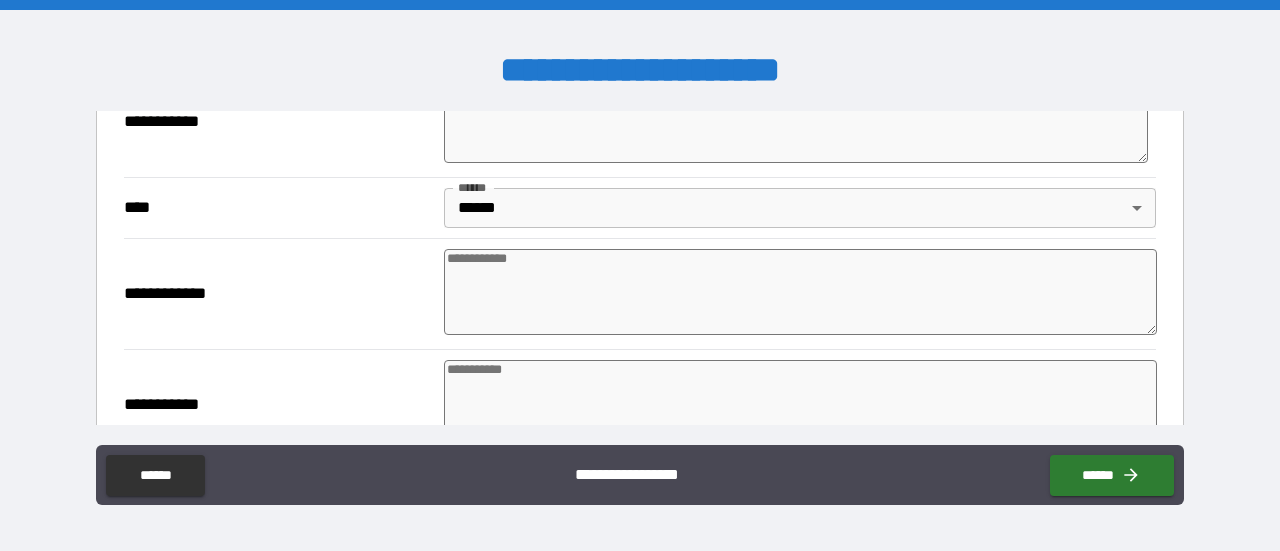 click at bounding box center (800, 292) 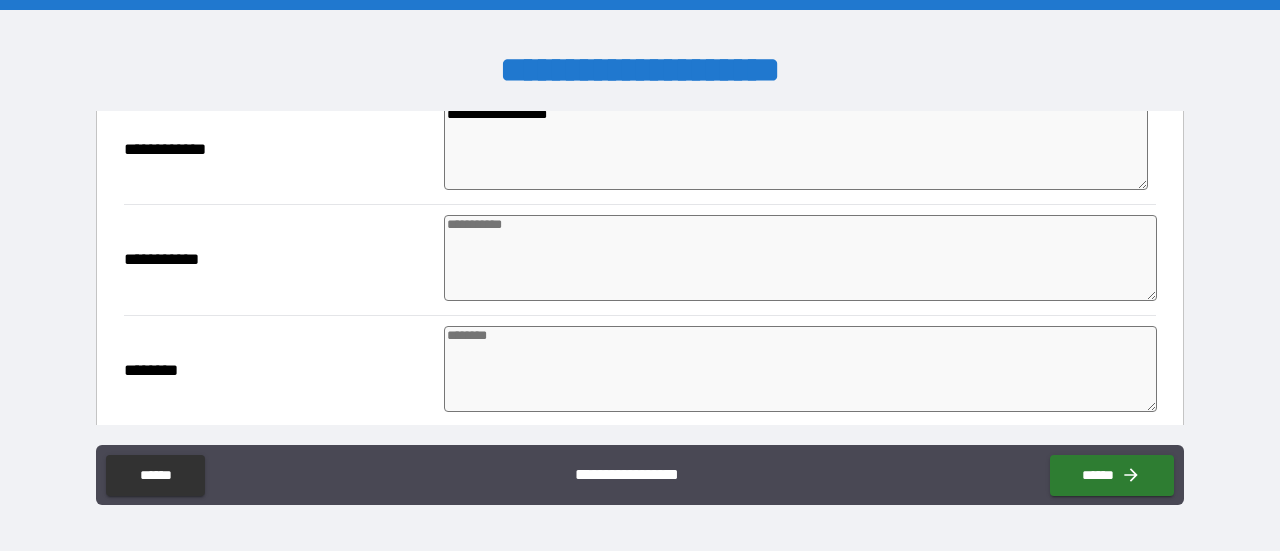 scroll, scrollTop: 400, scrollLeft: 0, axis: vertical 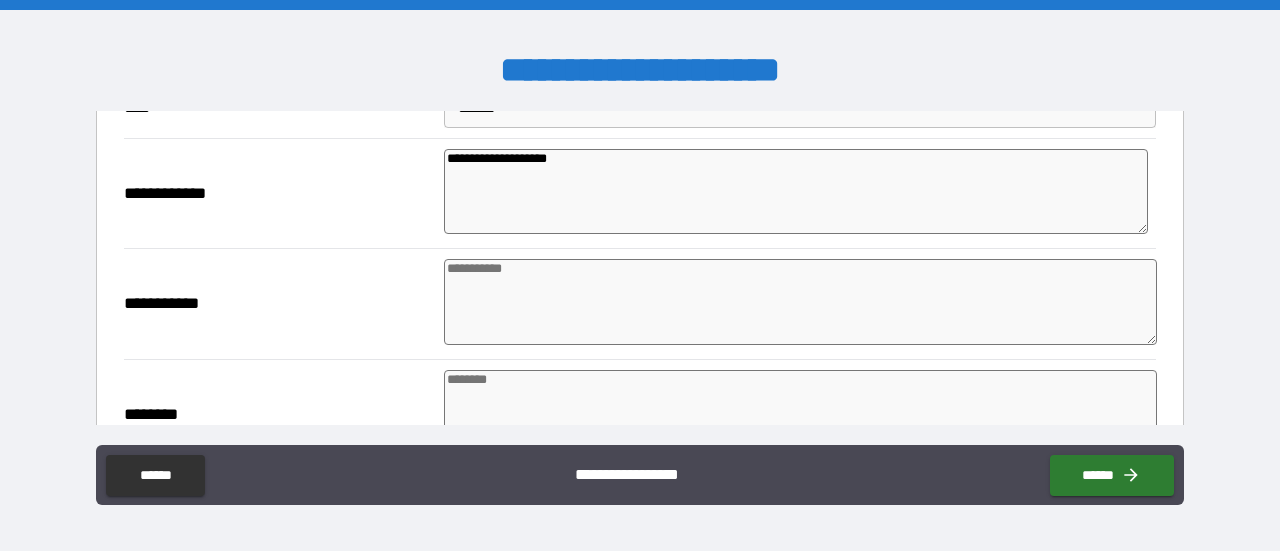 click at bounding box center (800, 302) 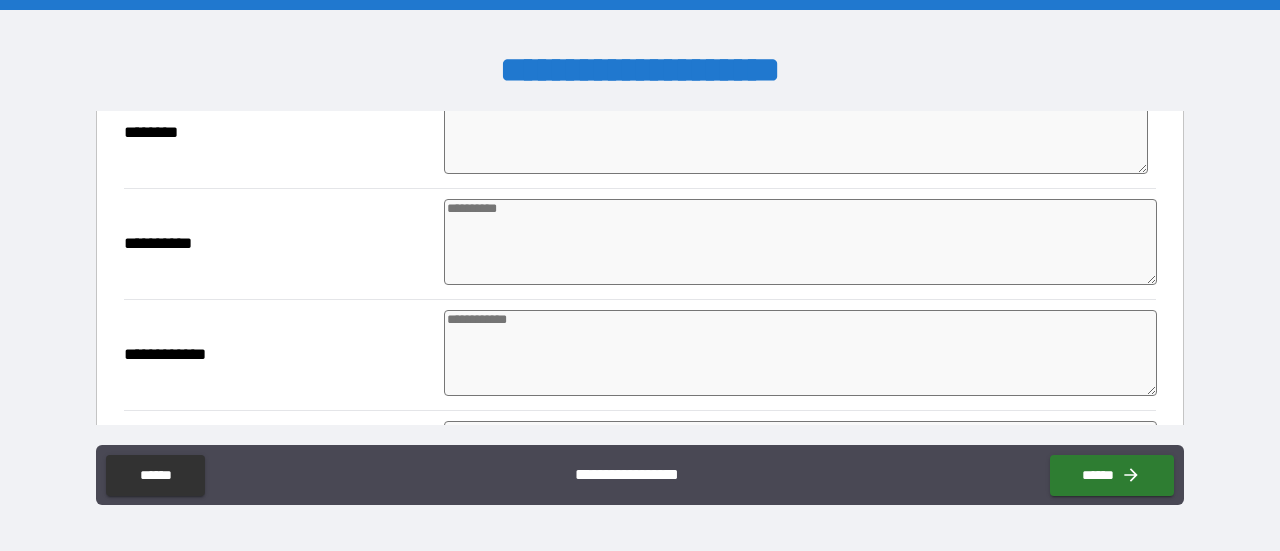 scroll, scrollTop: 700, scrollLeft: 0, axis: vertical 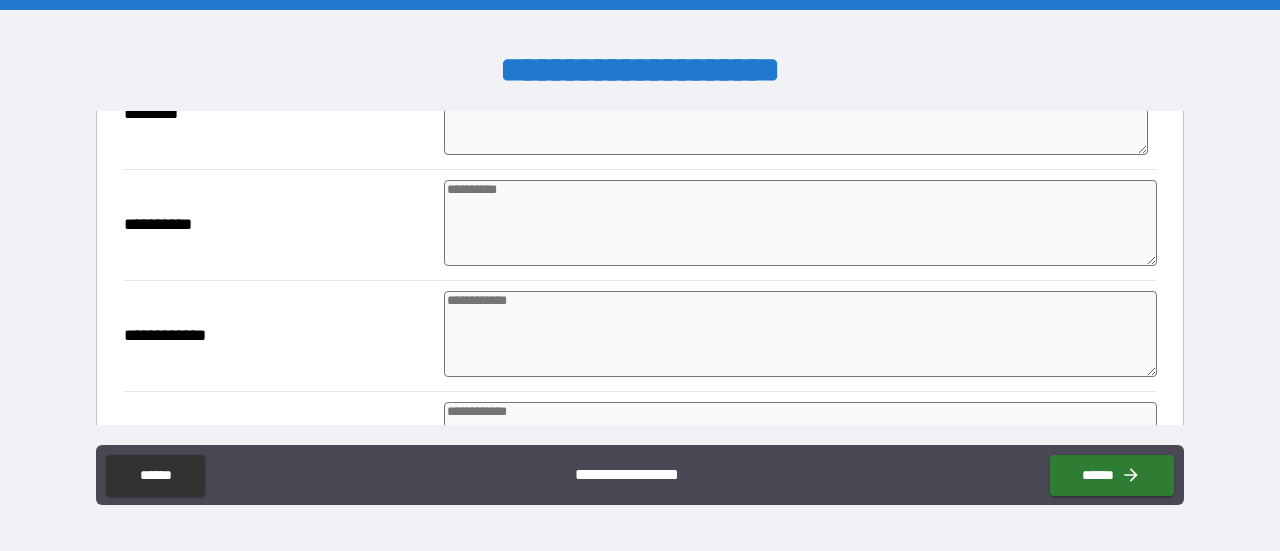 click at bounding box center (800, 223) 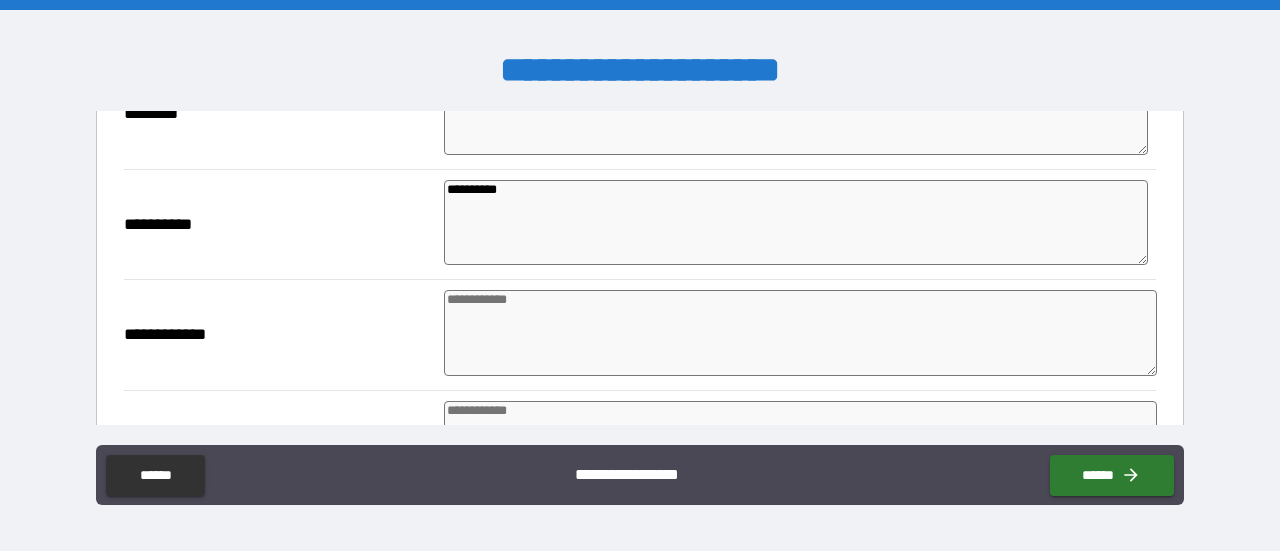 click at bounding box center [800, 333] 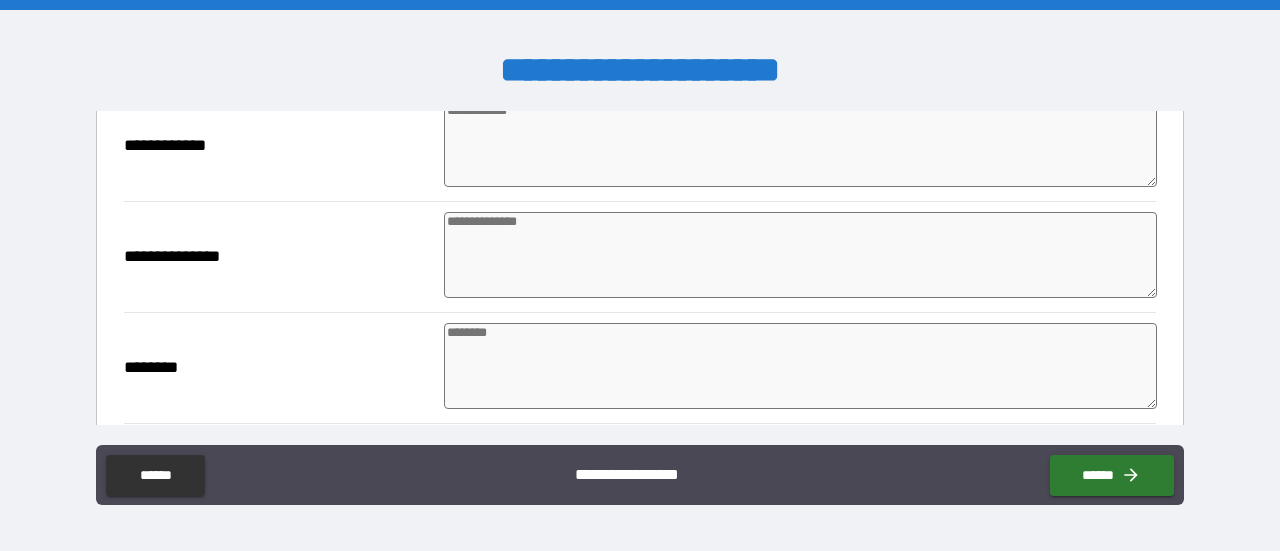 scroll, scrollTop: 878, scrollLeft: 0, axis: vertical 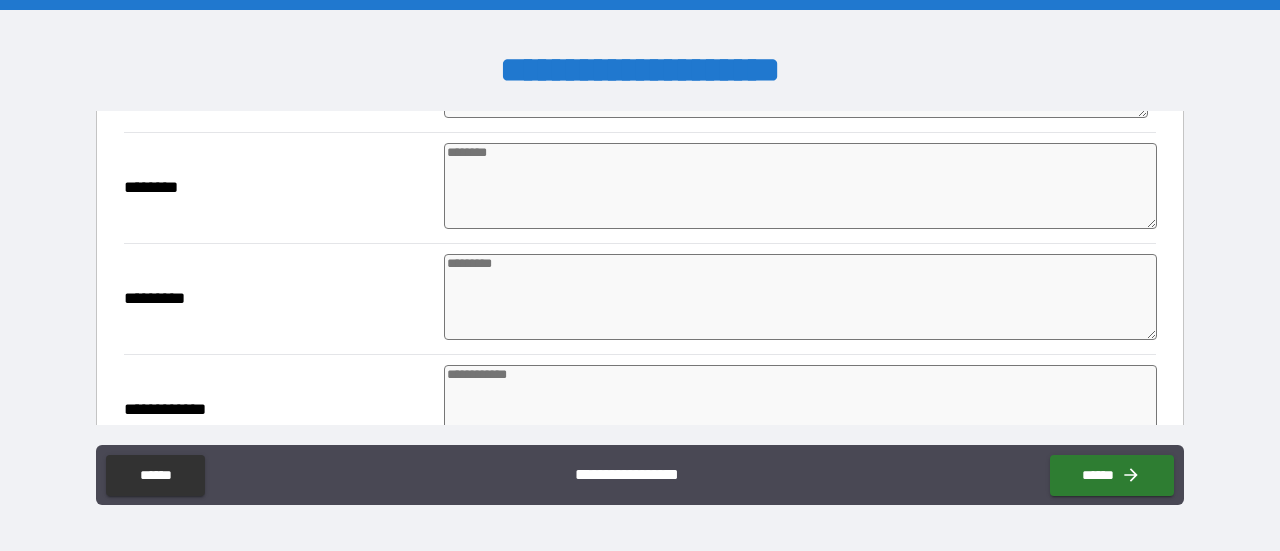 click at bounding box center (800, 186) 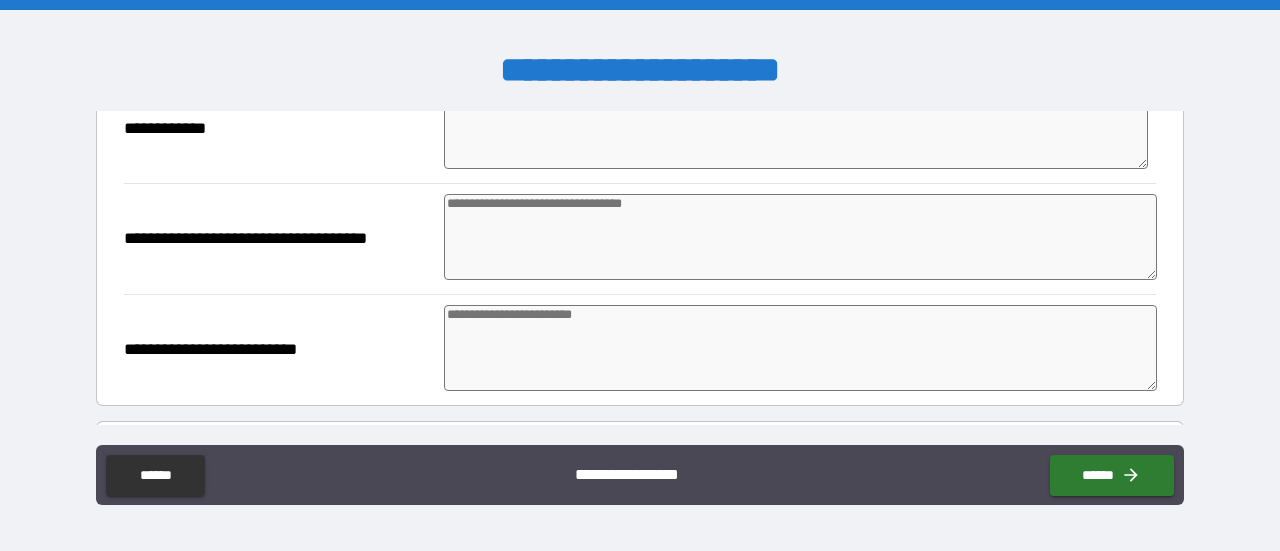 scroll, scrollTop: 1489, scrollLeft: 0, axis: vertical 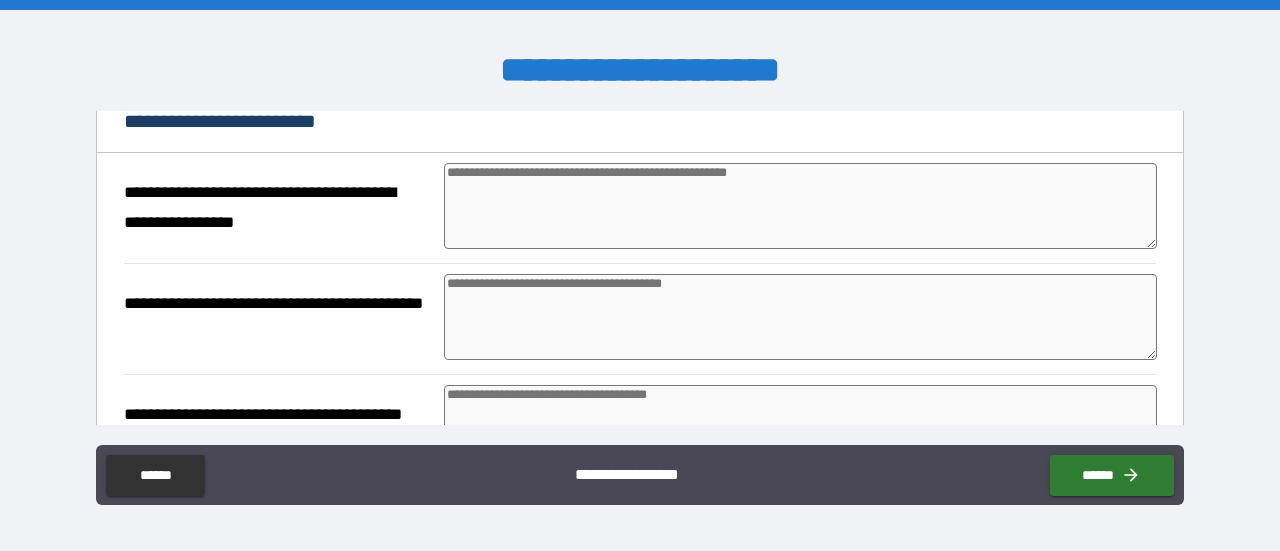 click at bounding box center [800, 206] 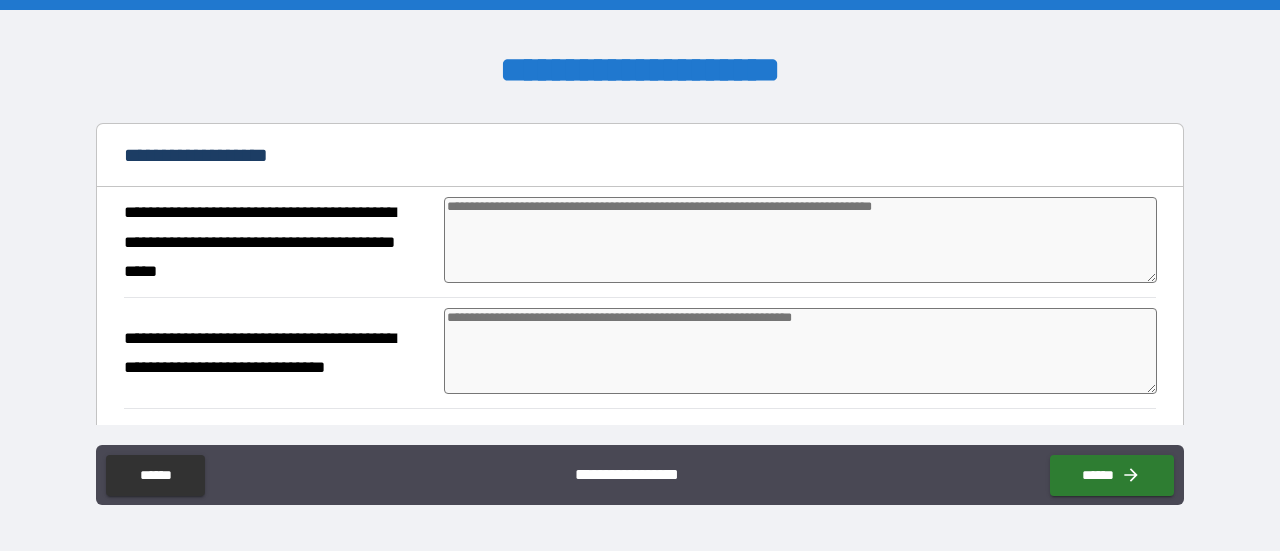 scroll, scrollTop: 2389, scrollLeft: 0, axis: vertical 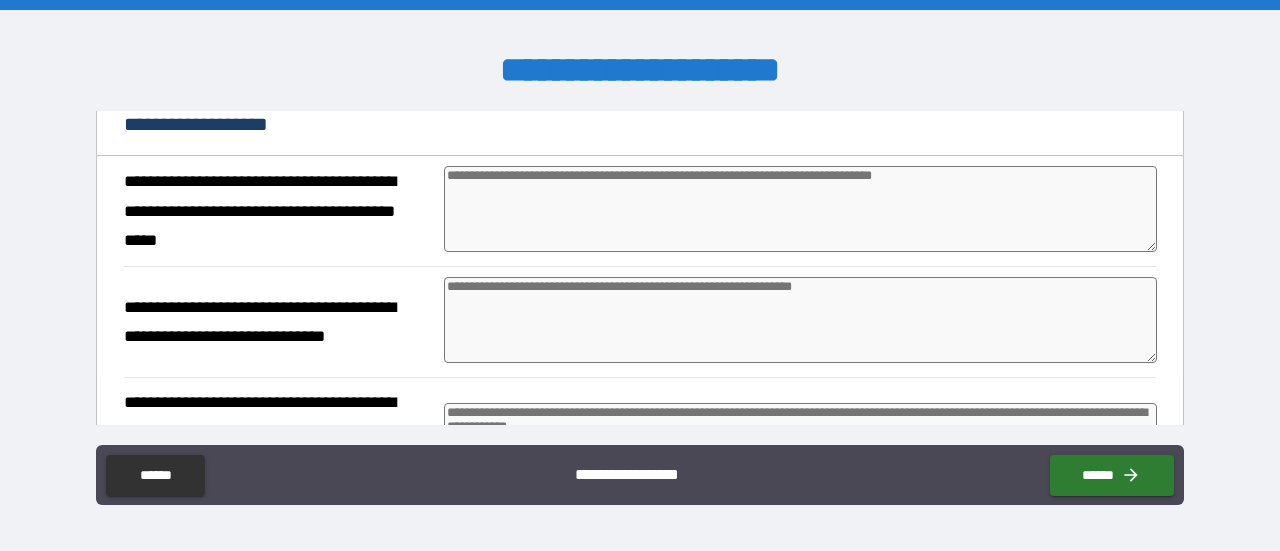 click at bounding box center [800, 209] 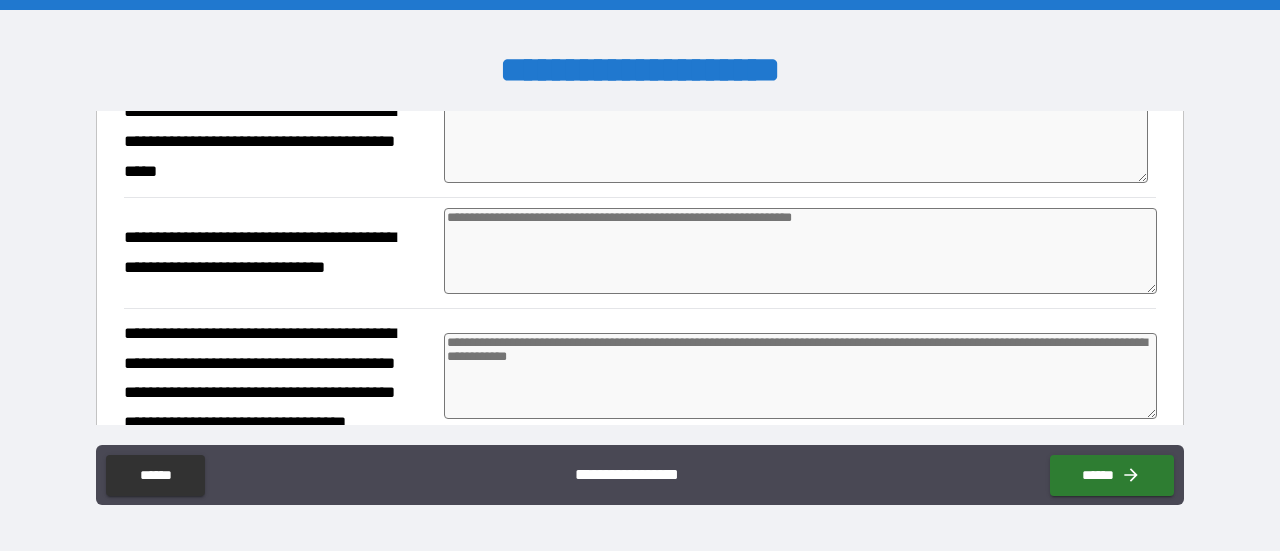 scroll, scrollTop: 2489, scrollLeft: 0, axis: vertical 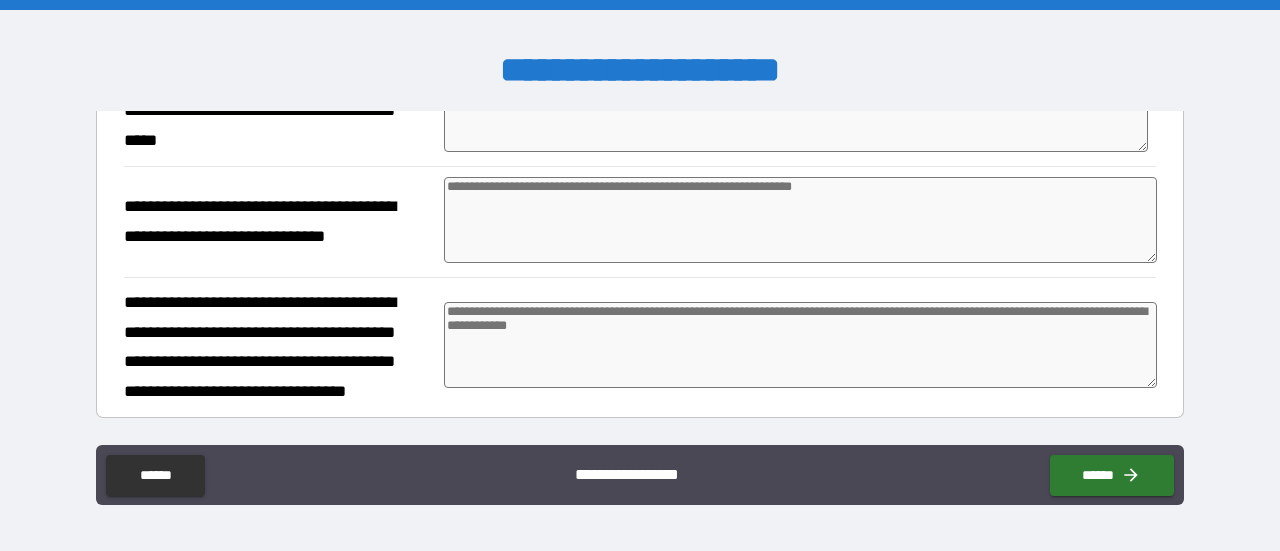 click at bounding box center (800, 220) 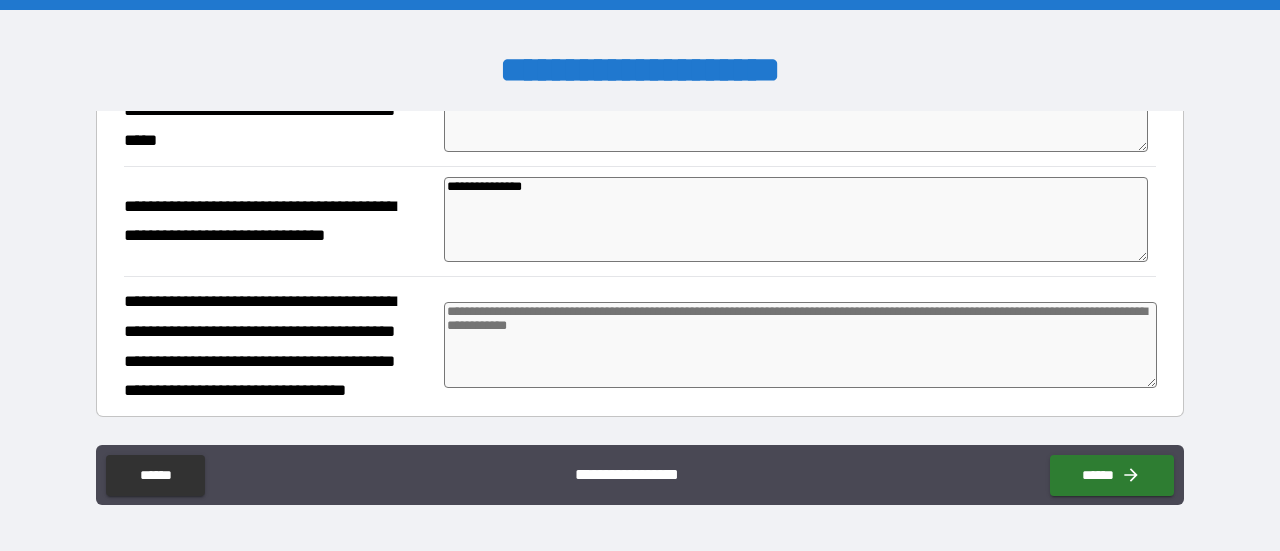 paste on "**********" 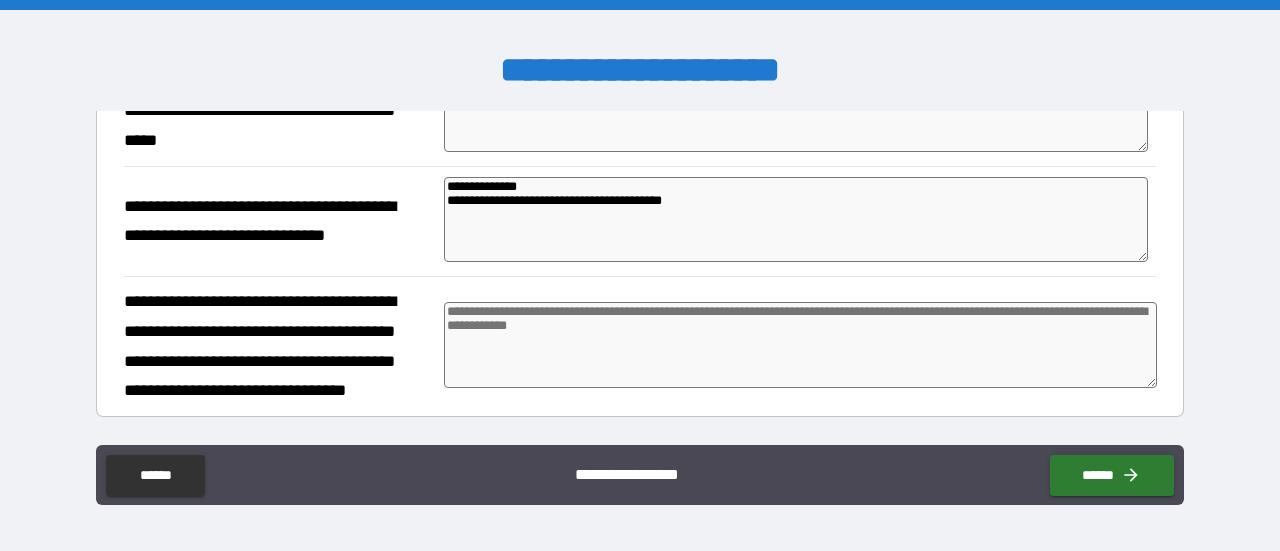 paste on "**********" 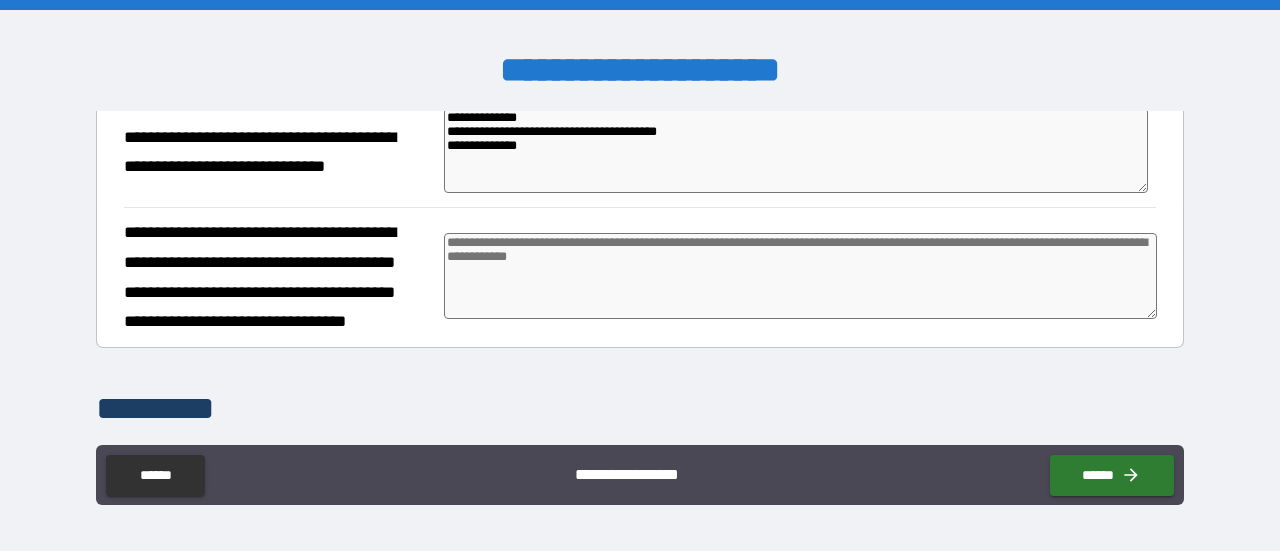 scroll, scrollTop: 2589, scrollLeft: 0, axis: vertical 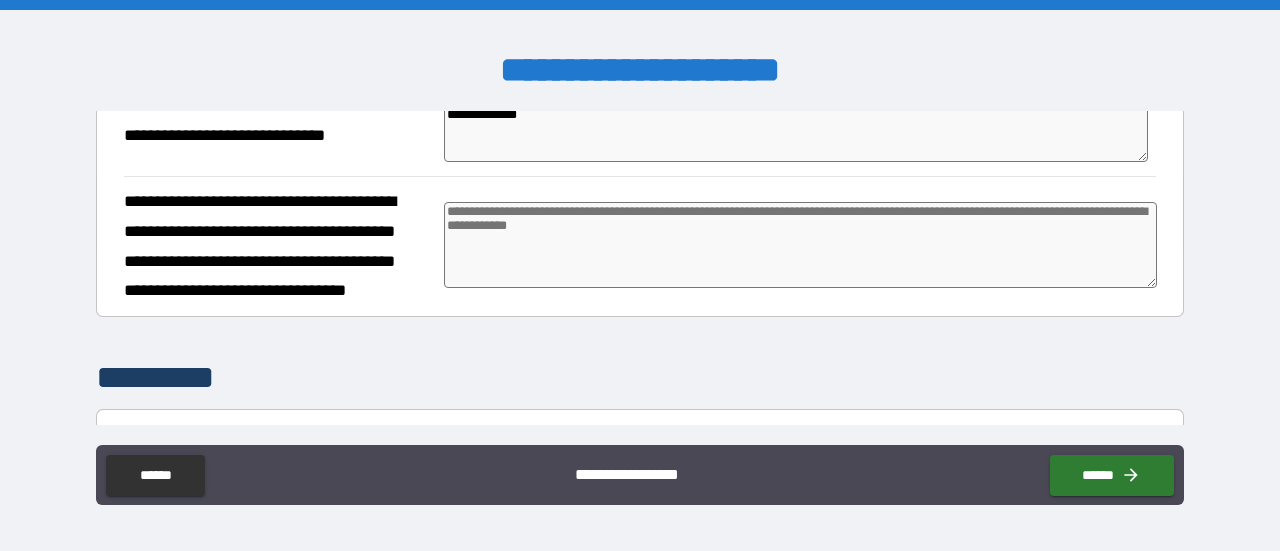 click at bounding box center (800, 245) 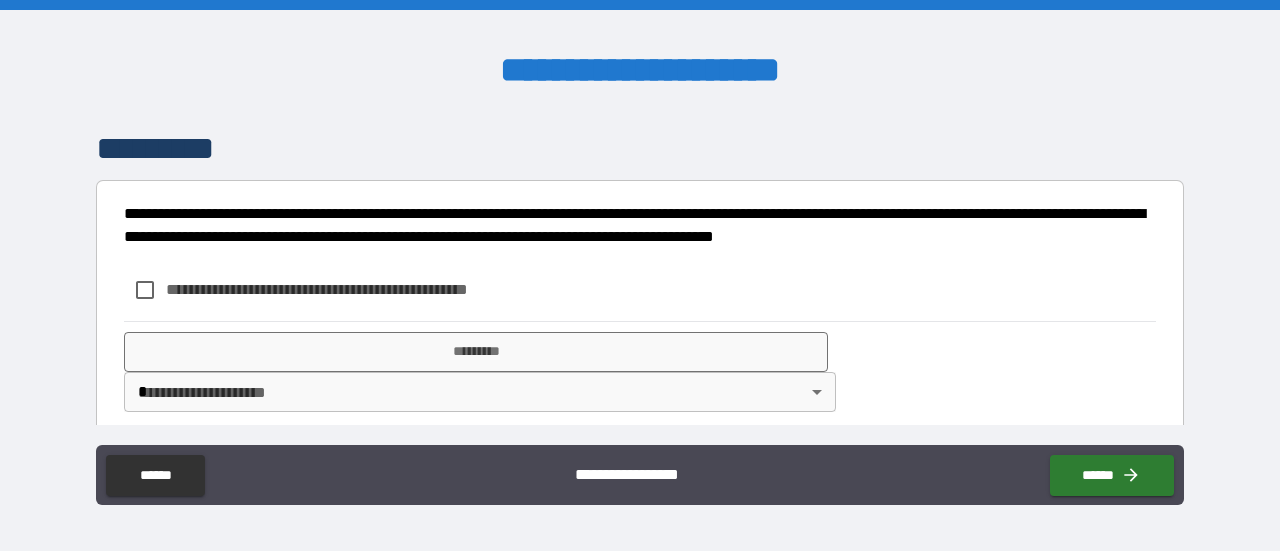scroll, scrollTop: 2821, scrollLeft: 0, axis: vertical 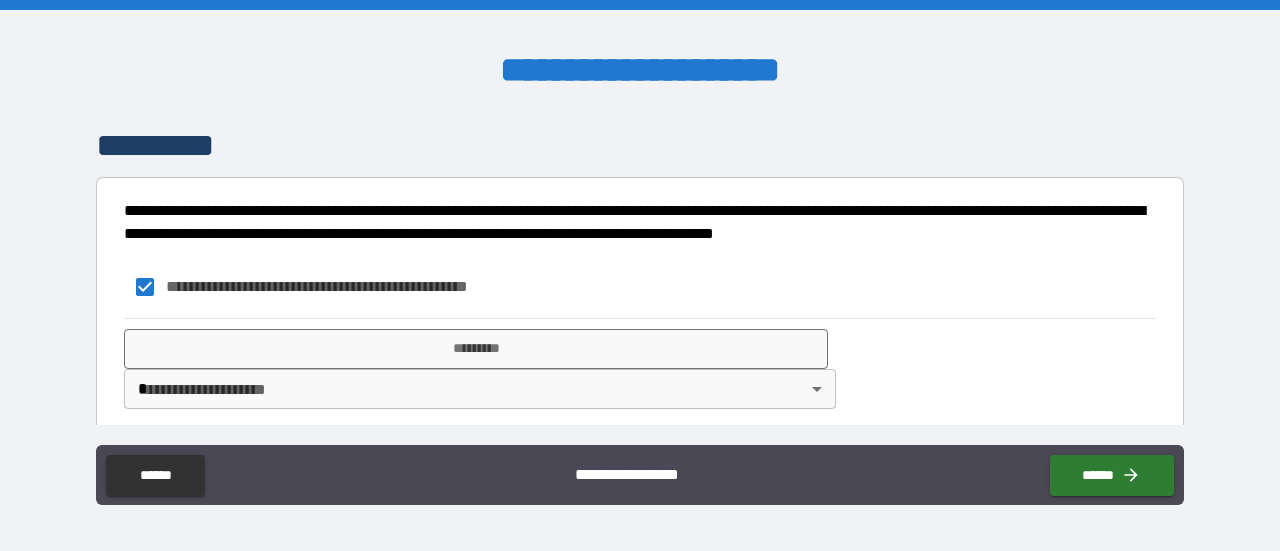 click on "**********" at bounding box center (640, 275) 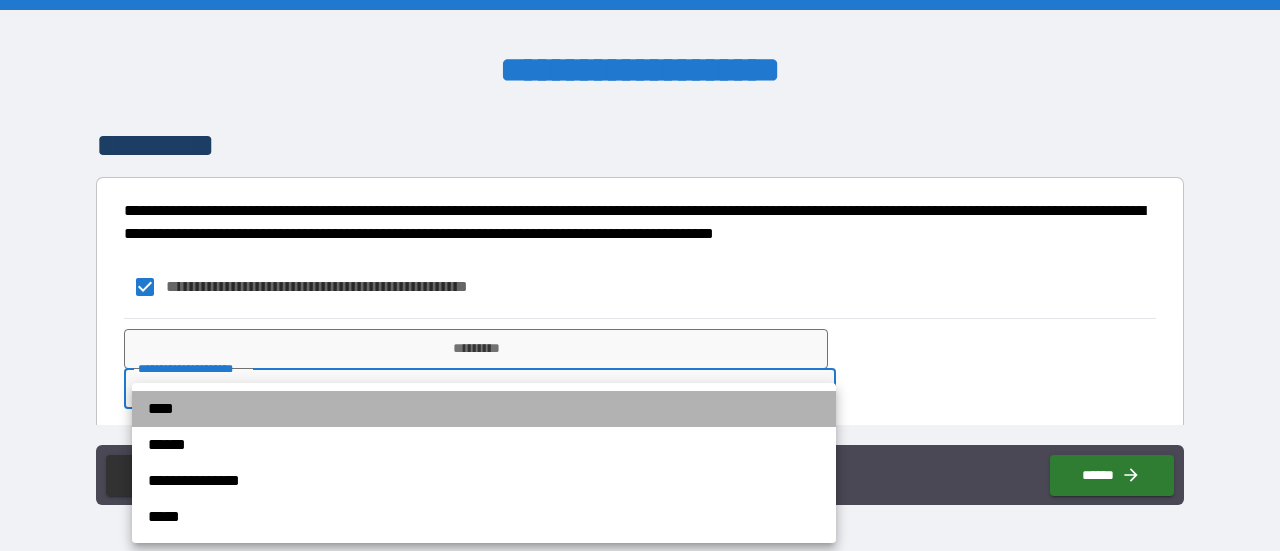 click on "****" at bounding box center [484, 409] 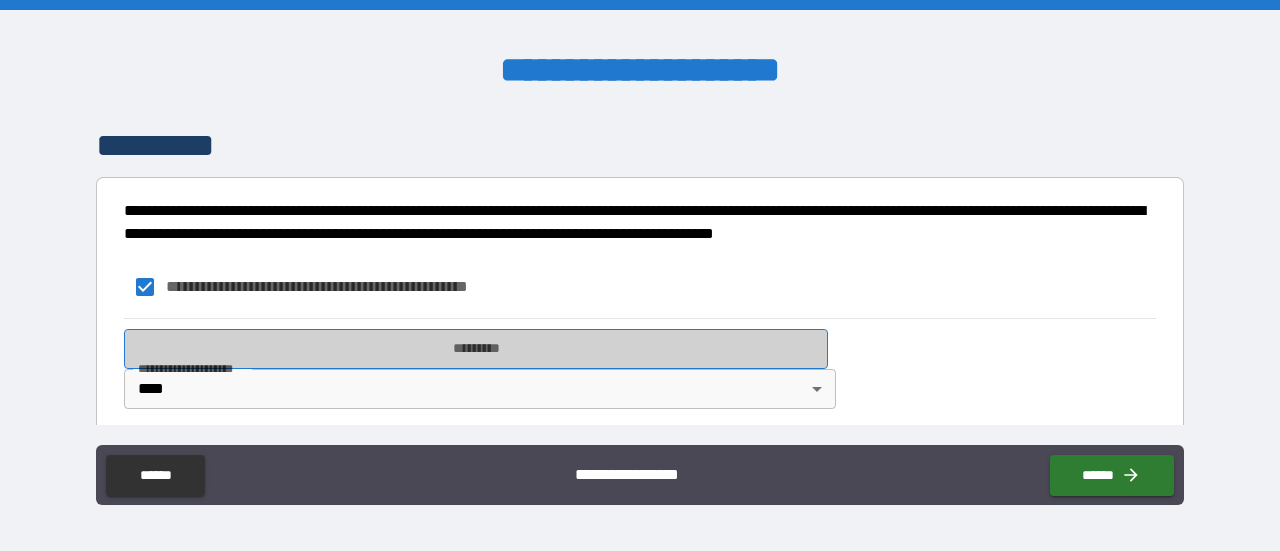 click on "*********" at bounding box center [476, 349] 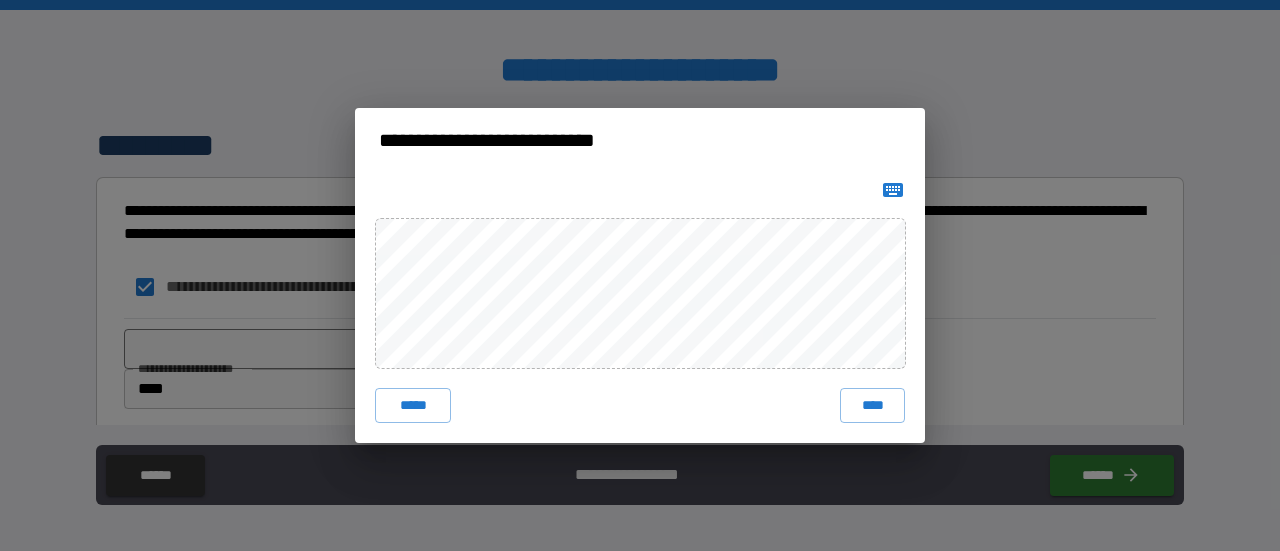 click on "****" at bounding box center (872, 406) 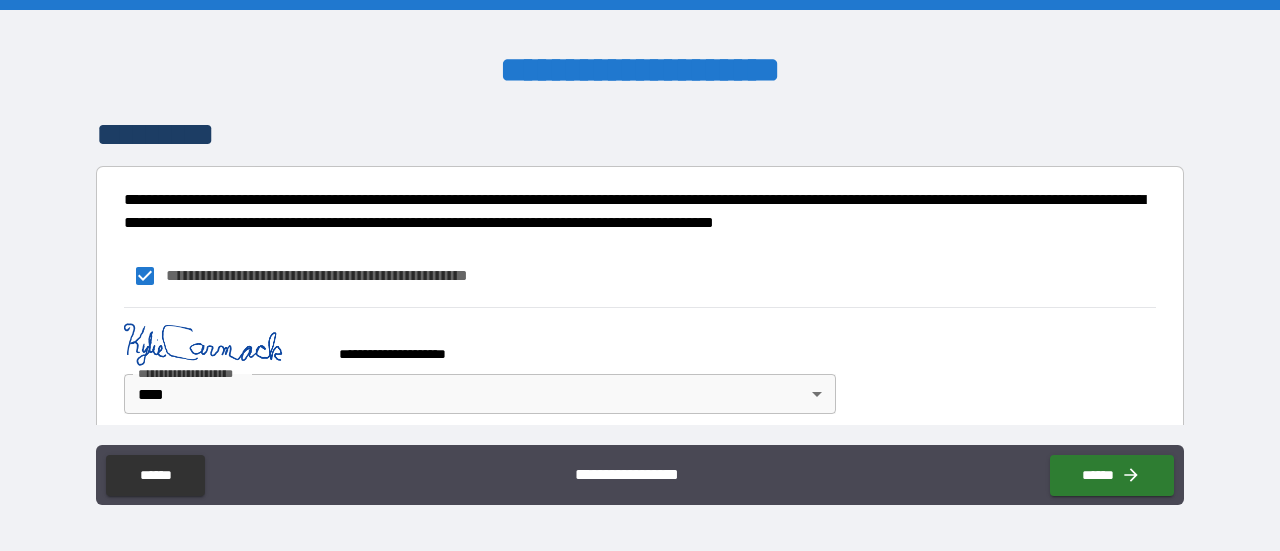 scroll, scrollTop: 2838, scrollLeft: 0, axis: vertical 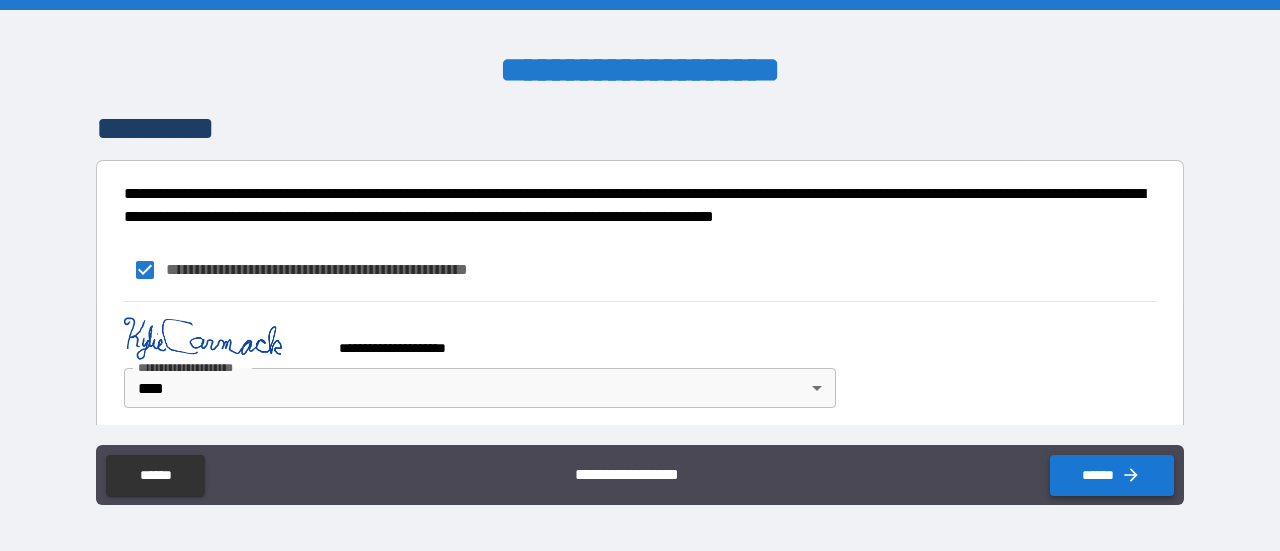 click on "******" at bounding box center (1112, 475) 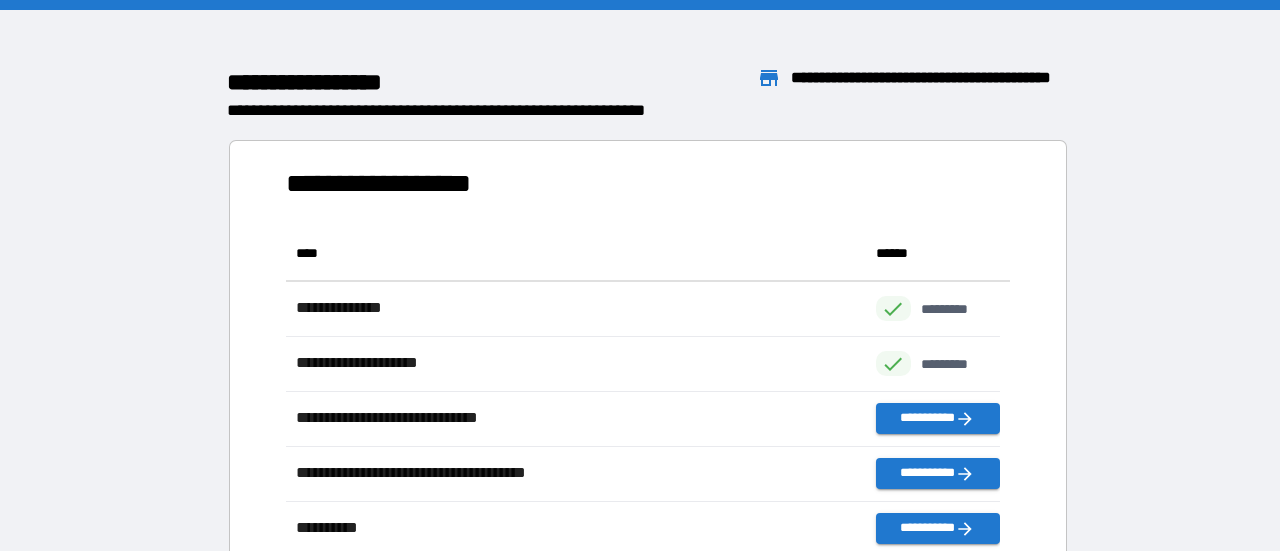 scroll, scrollTop: 315, scrollLeft: 698, axis: both 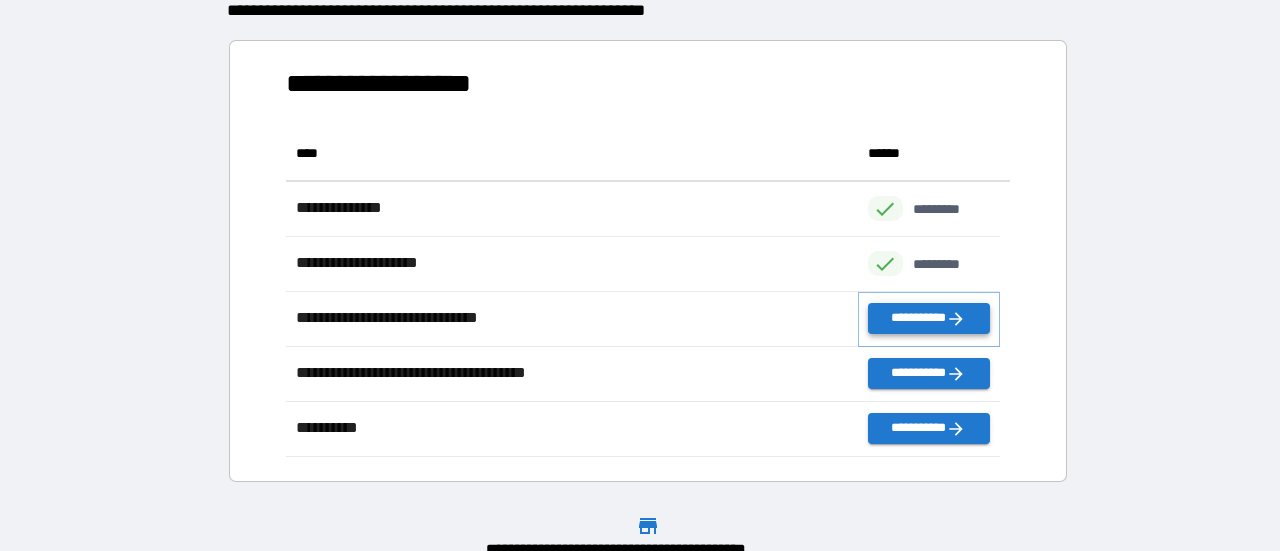 click on "**********" at bounding box center [929, 318] 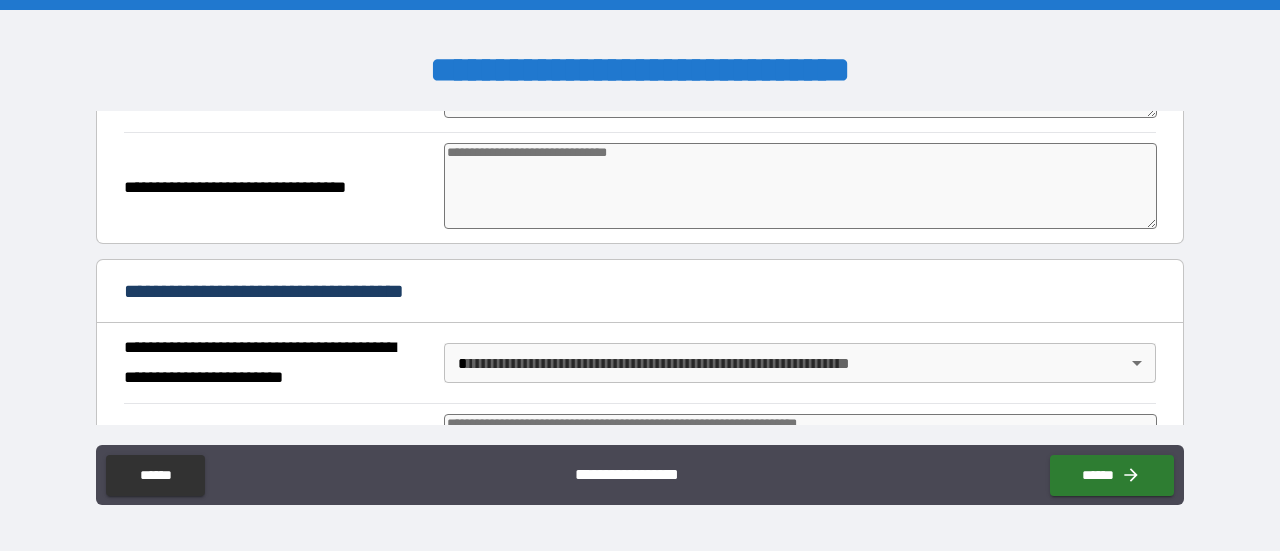 scroll, scrollTop: 400, scrollLeft: 0, axis: vertical 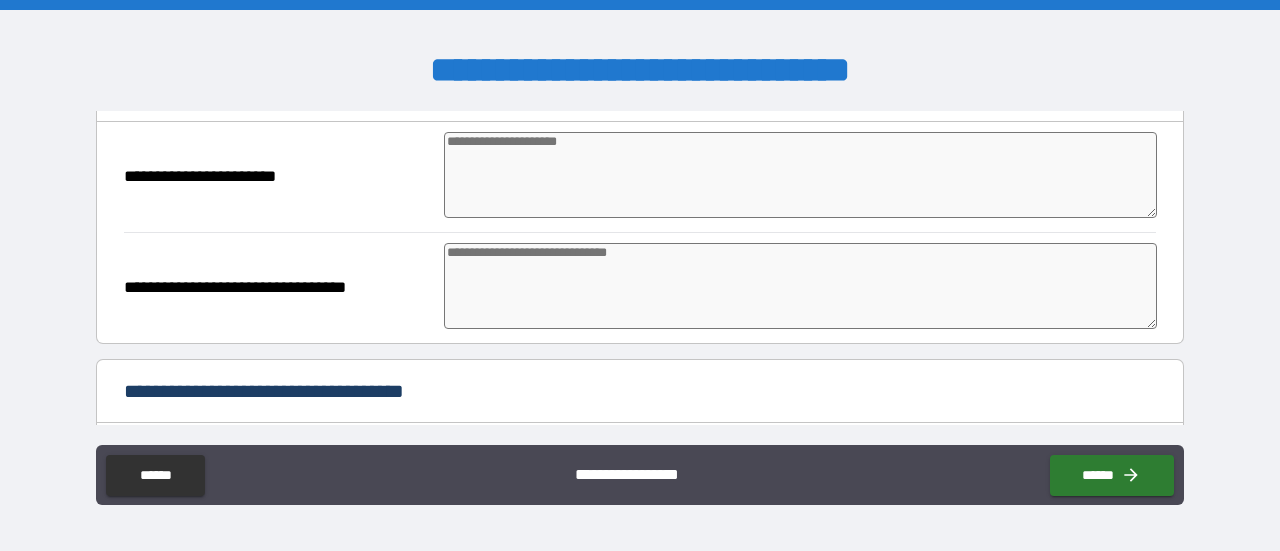 click at bounding box center [800, 175] 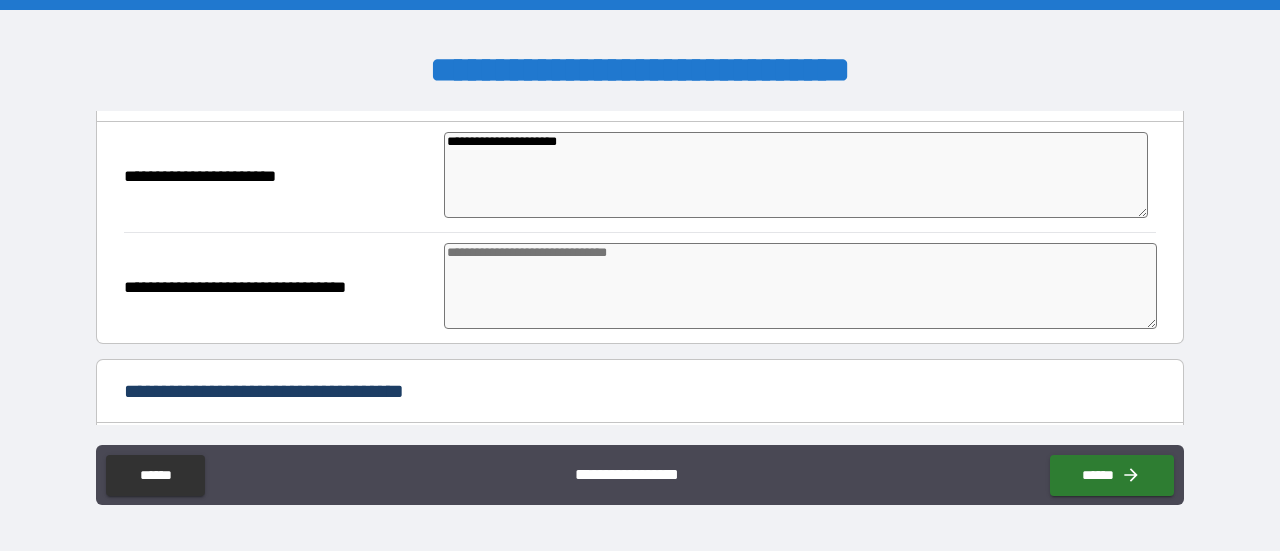 click on "**********" at bounding box center (796, 174) 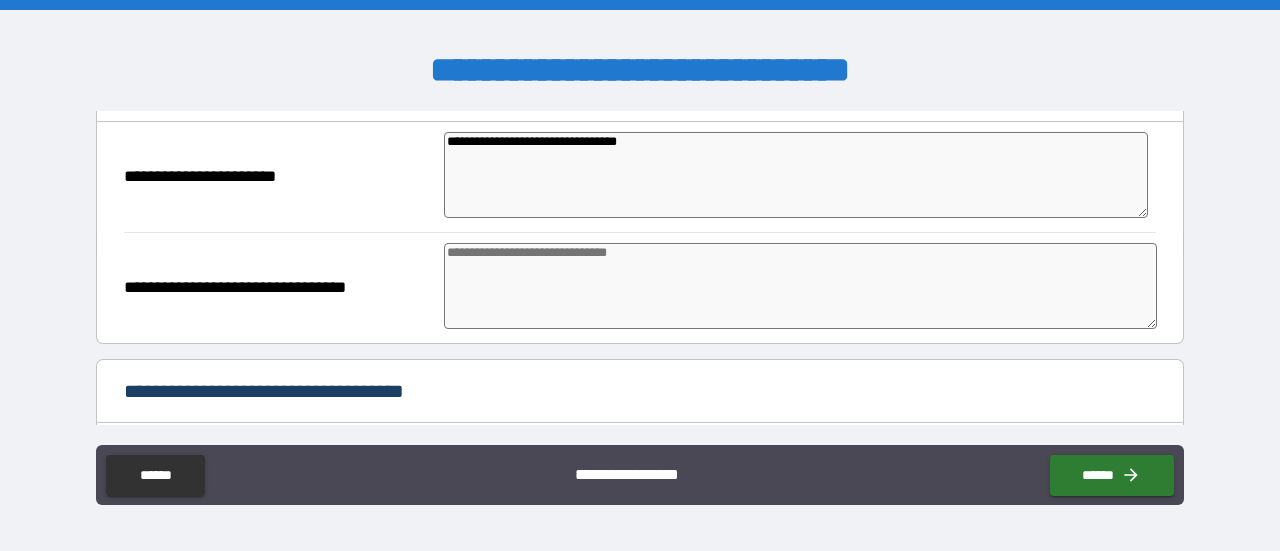 click at bounding box center (800, 286) 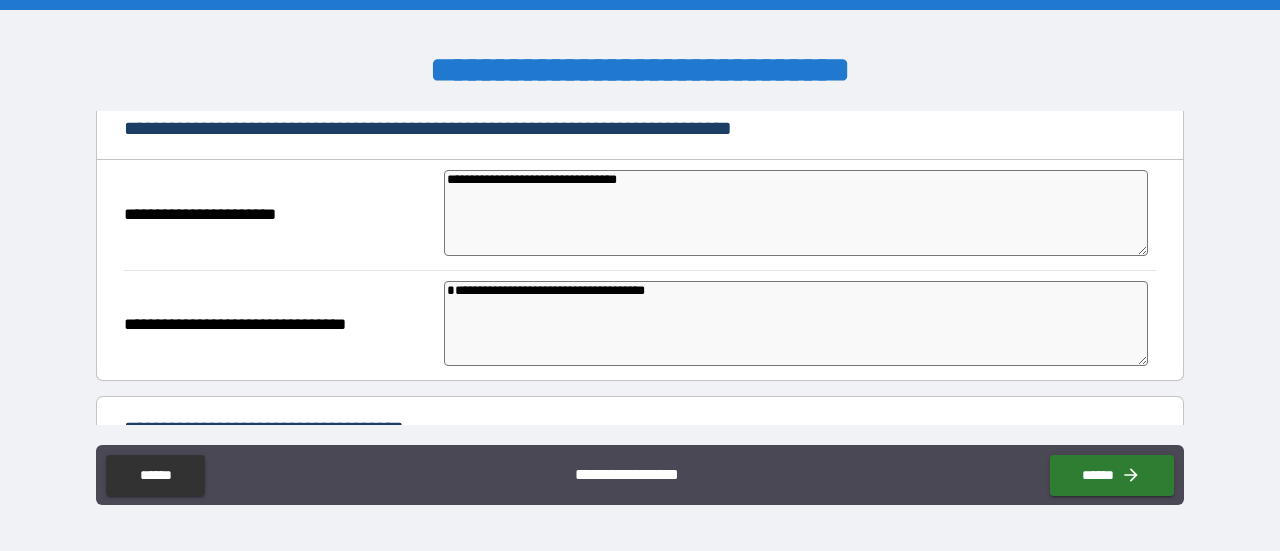 scroll, scrollTop: 300, scrollLeft: 0, axis: vertical 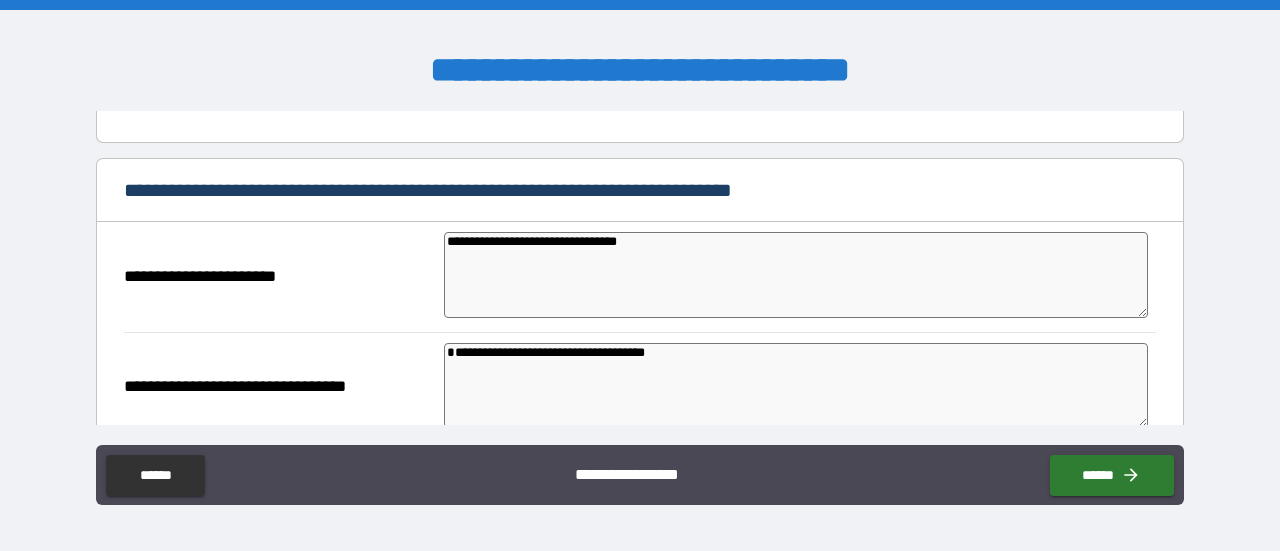 click on "**********" at bounding box center [796, 274] 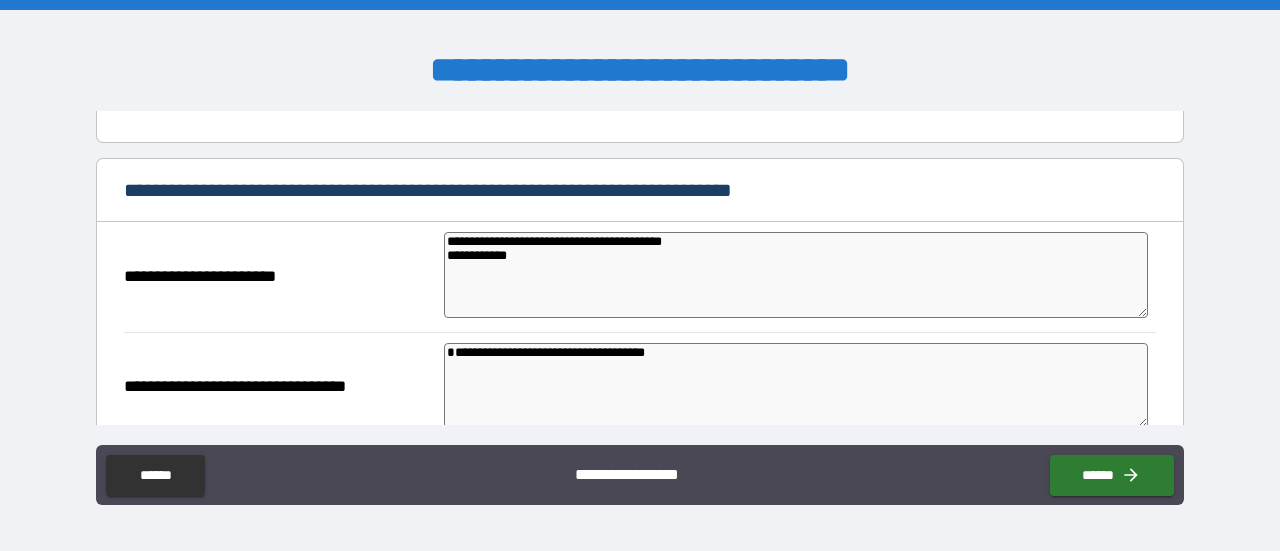 click on "**********" at bounding box center (796, 385) 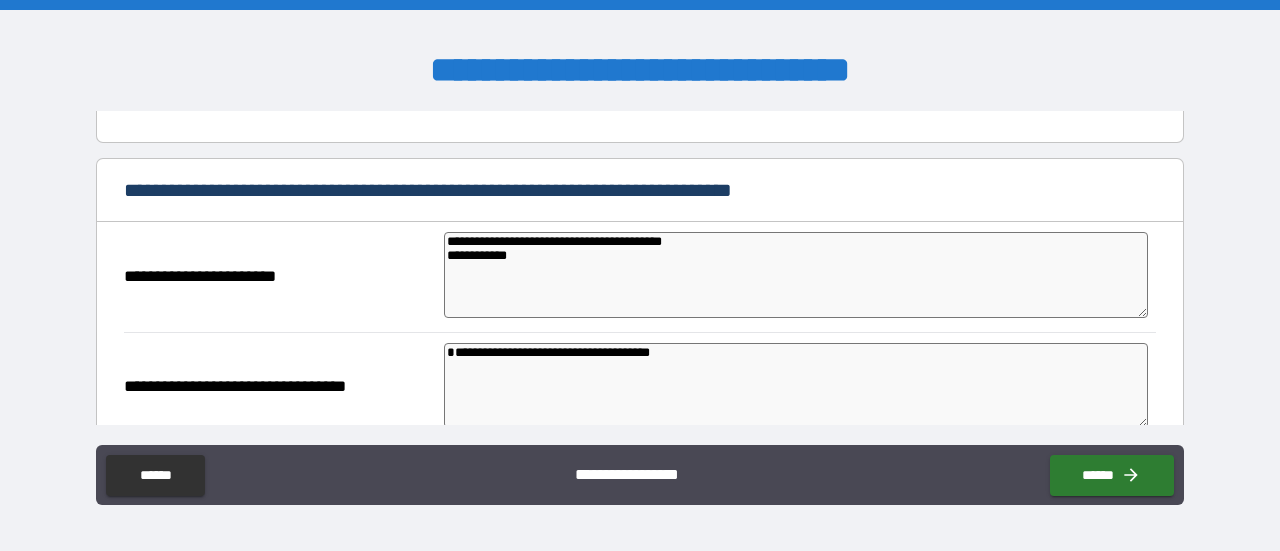 click on "**********" at bounding box center [796, 274] 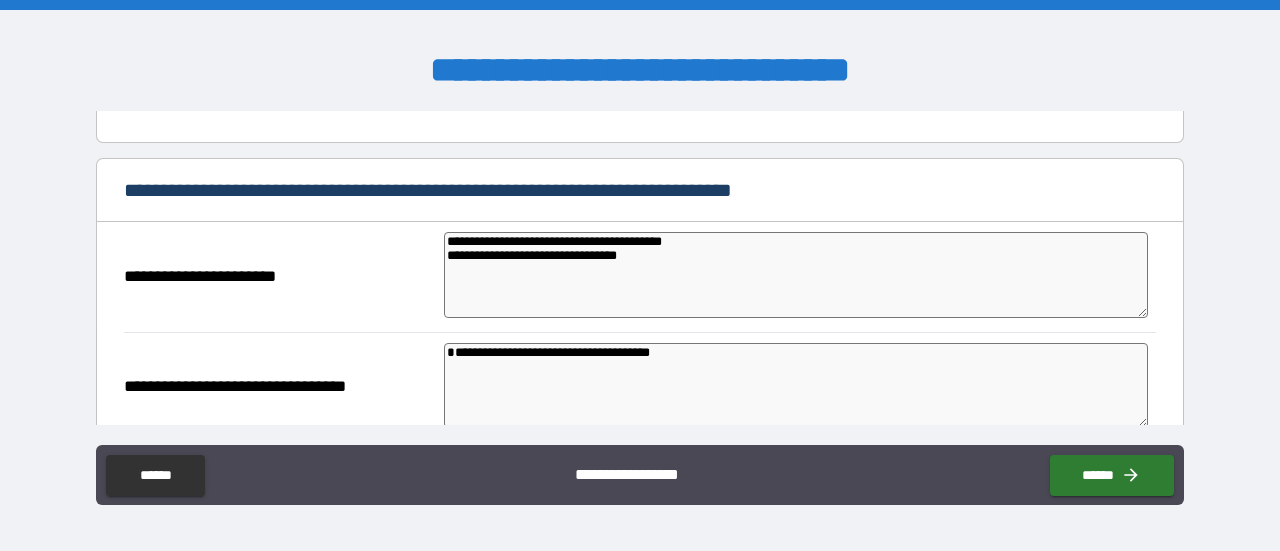click on "**********" at bounding box center [796, 385] 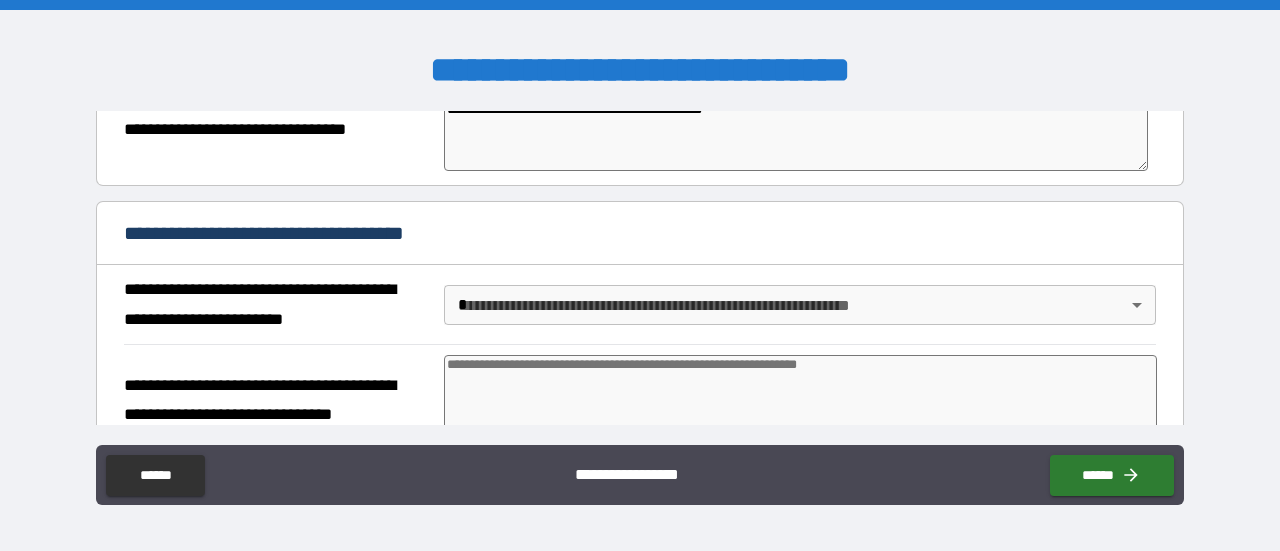 scroll, scrollTop: 600, scrollLeft: 0, axis: vertical 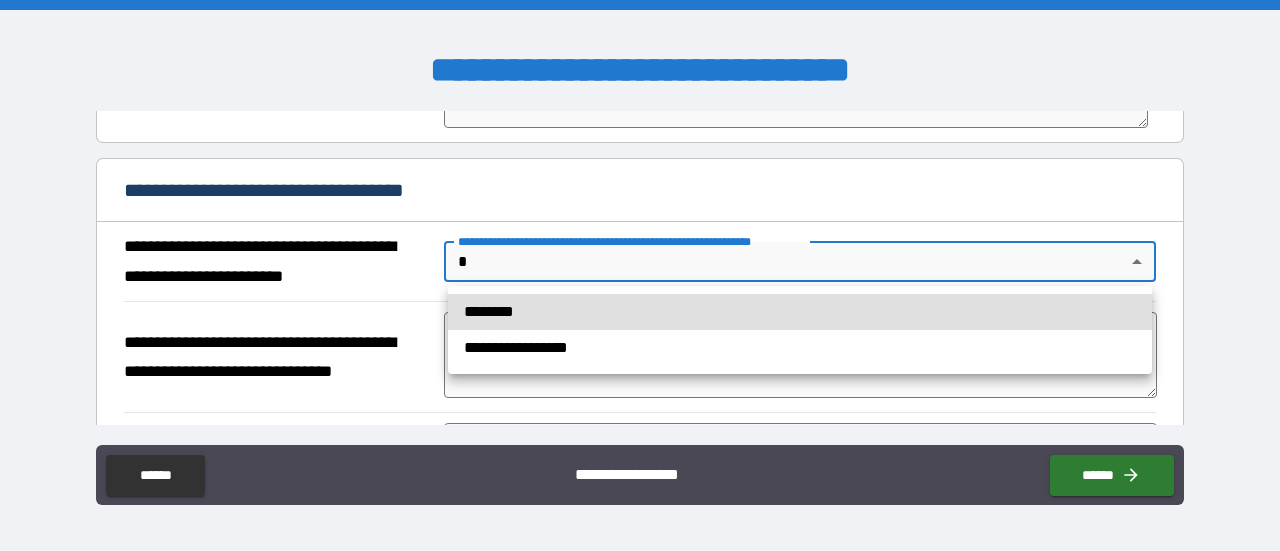 click on "**********" at bounding box center [640, 275] 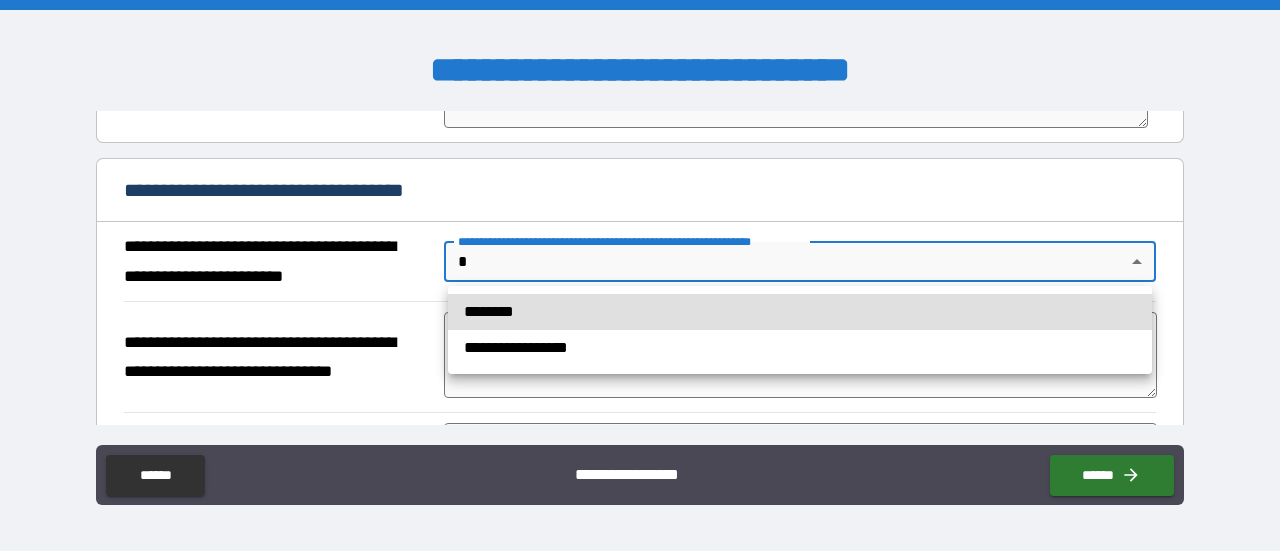 click on "********" at bounding box center (800, 312) 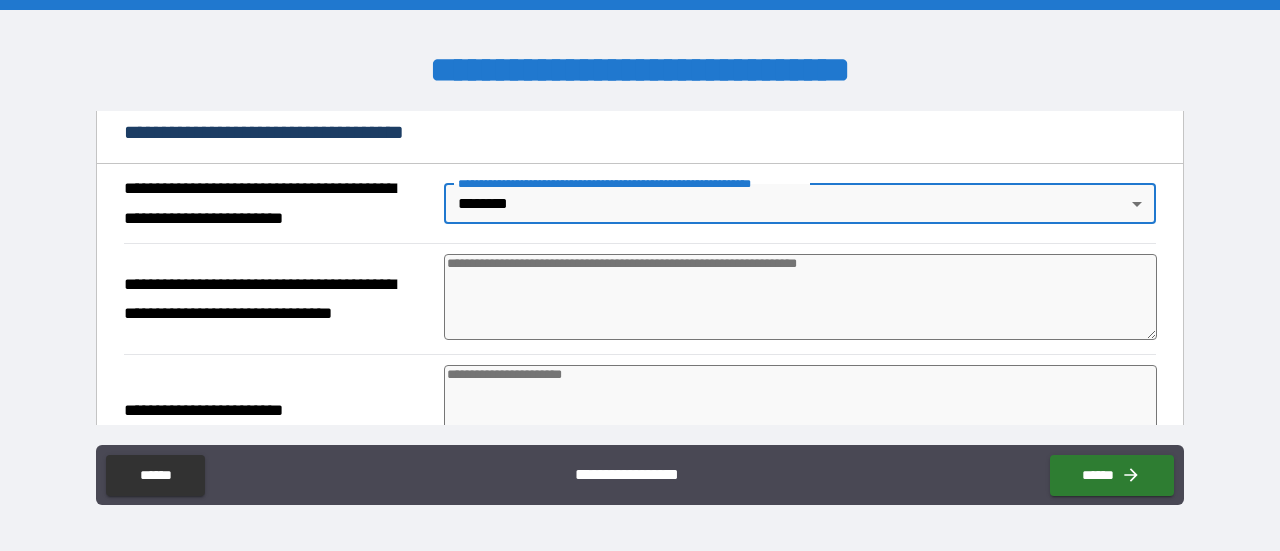 scroll, scrollTop: 700, scrollLeft: 0, axis: vertical 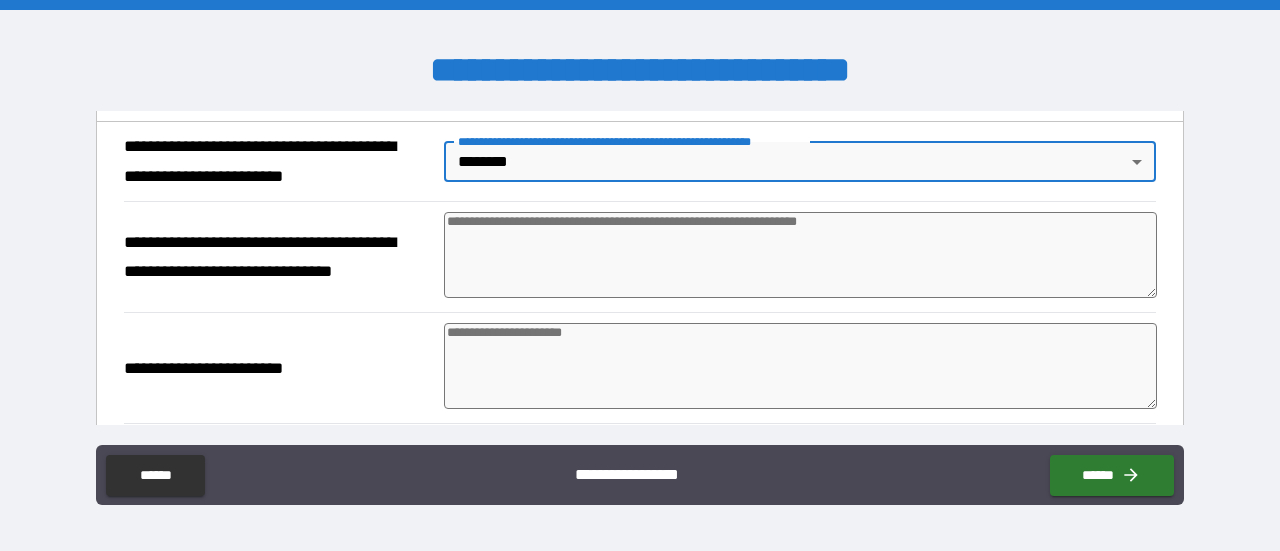 click at bounding box center (800, 255) 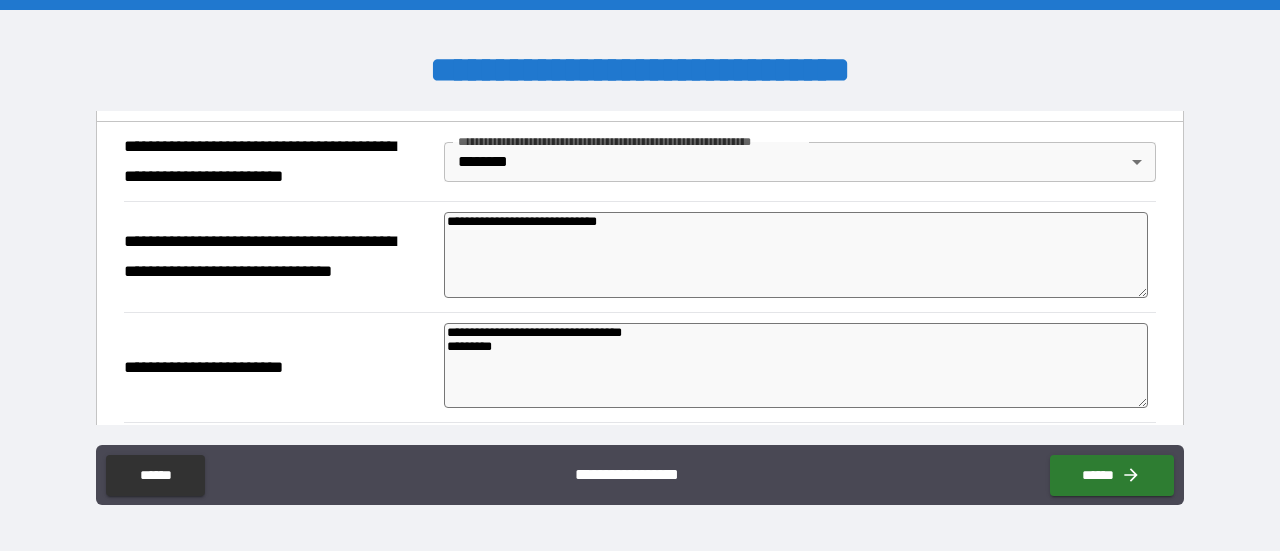 click on "**********" at bounding box center [796, 365] 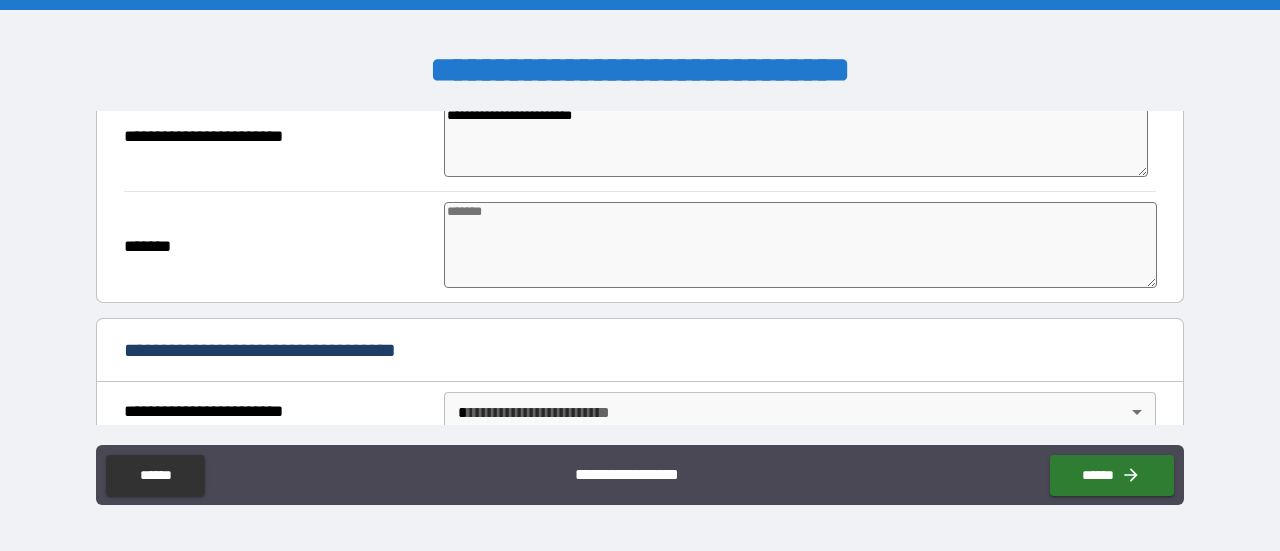 scroll, scrollTop: 900, scrollLeft: 0, axis: vertical 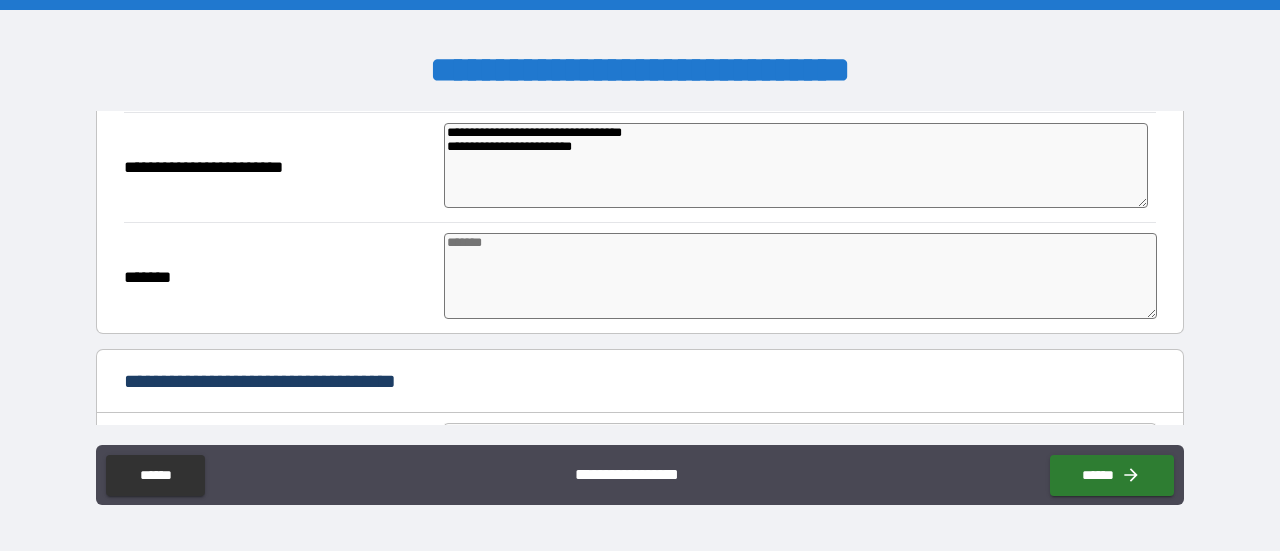 click at bounding box center (800, 276) 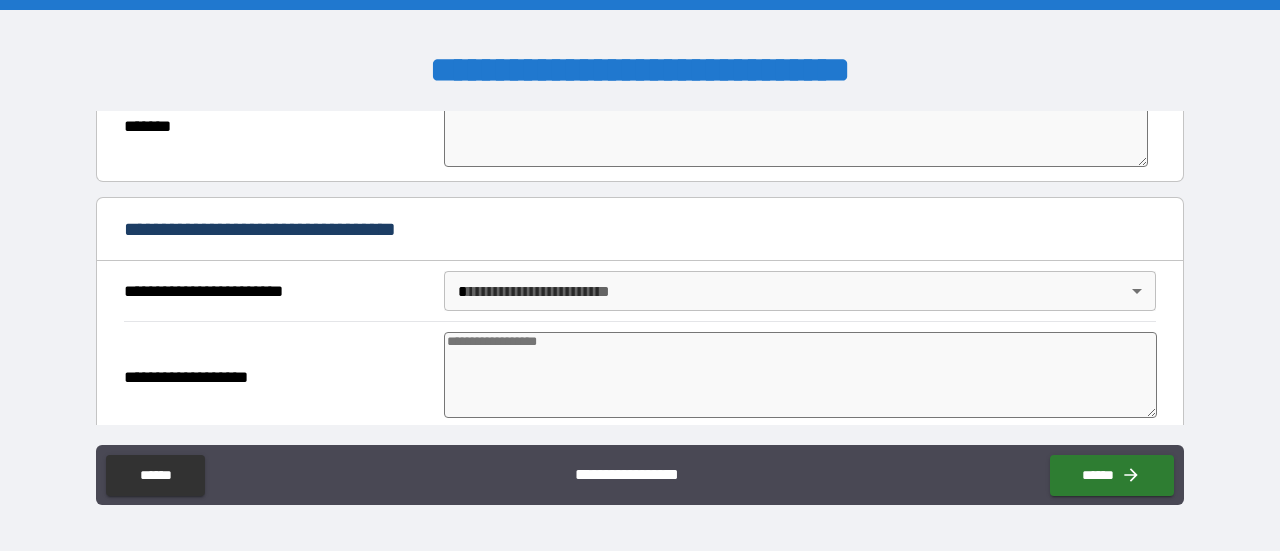 scroll, scrollTop: 1100, scrollLeft: 0, axis: vertical 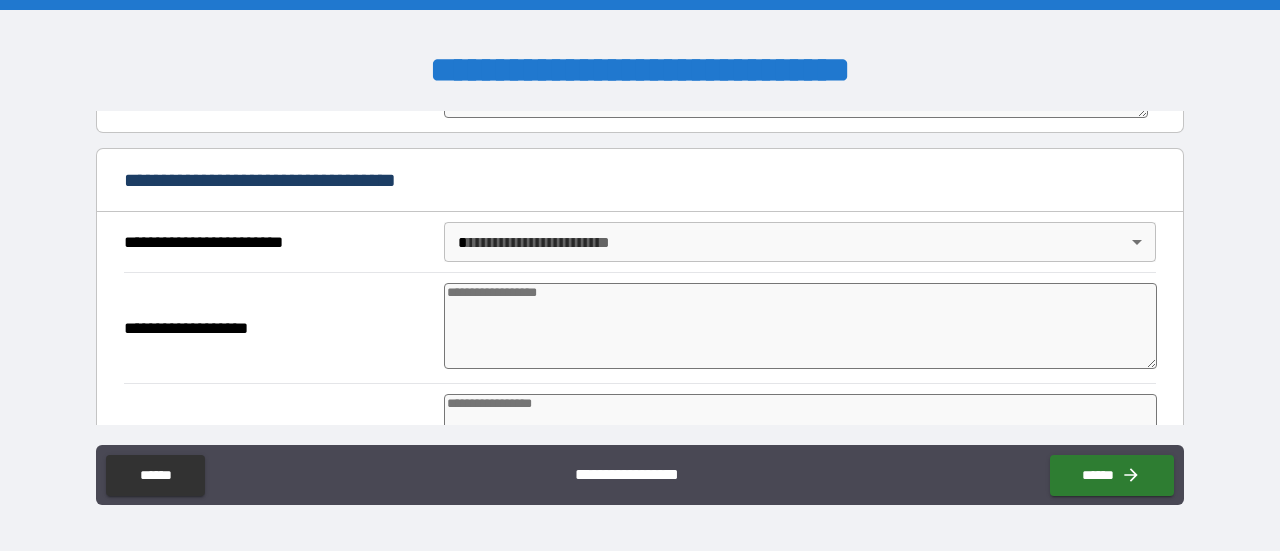 click on "**********" at bounding box center [640, 275] 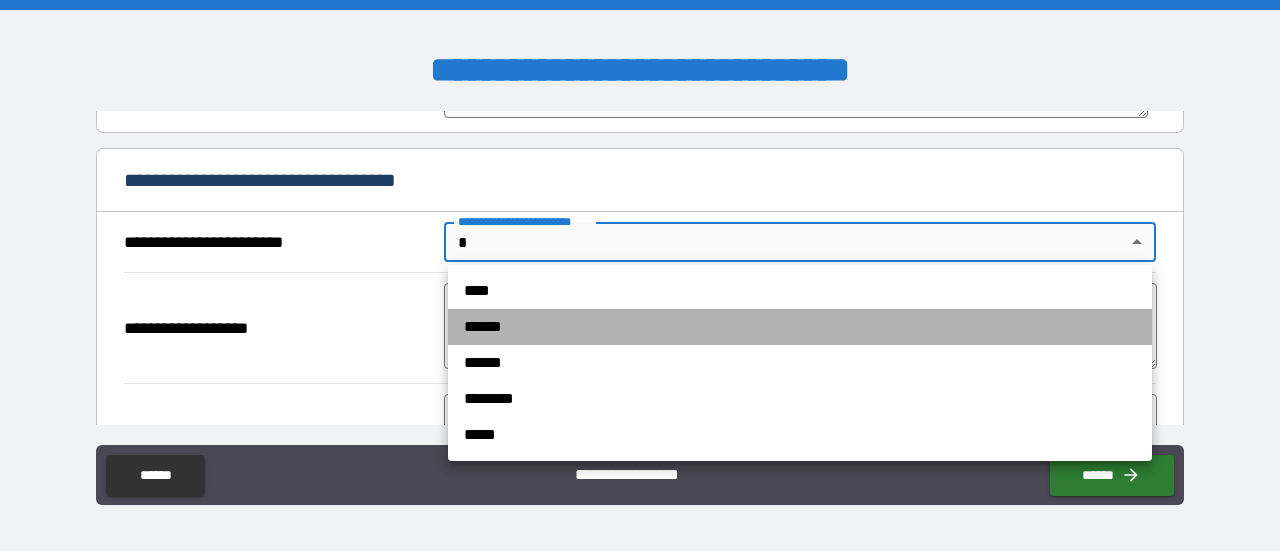 click on "******" at bounding box center (800, 327) 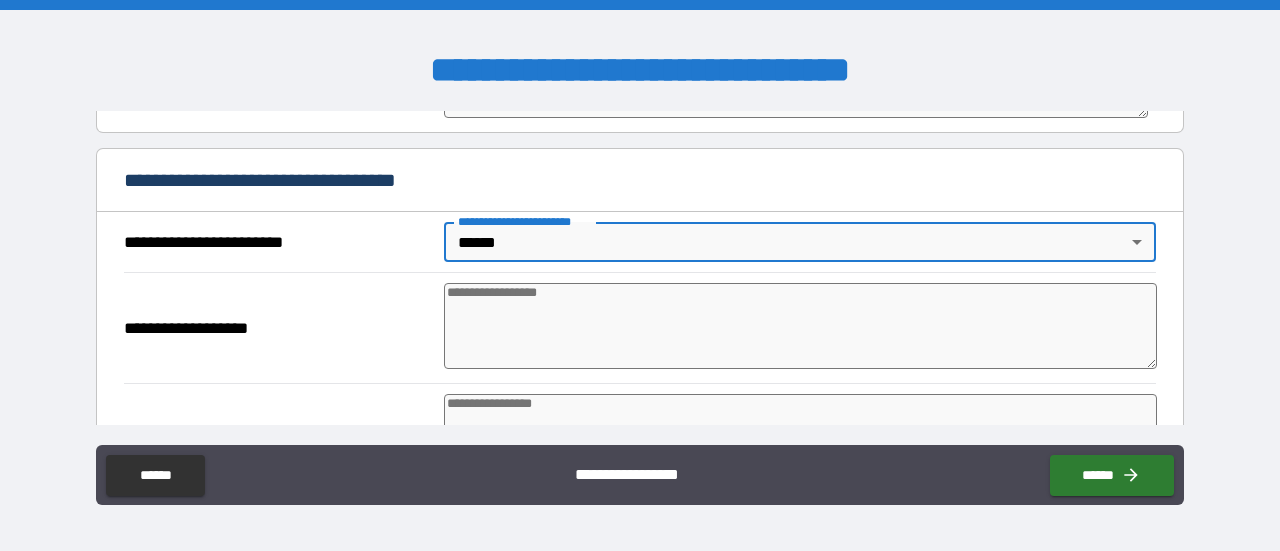 scroll, scrollTop: 1200, scrollLeft: 0, axis: vertical 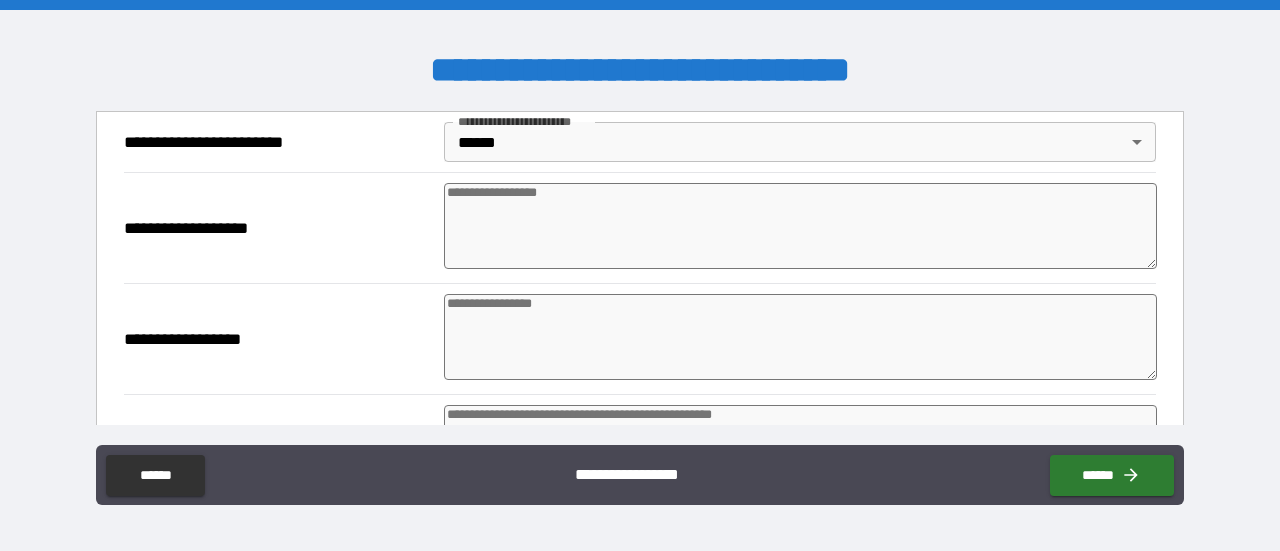 click at bounding box center [800, 226] 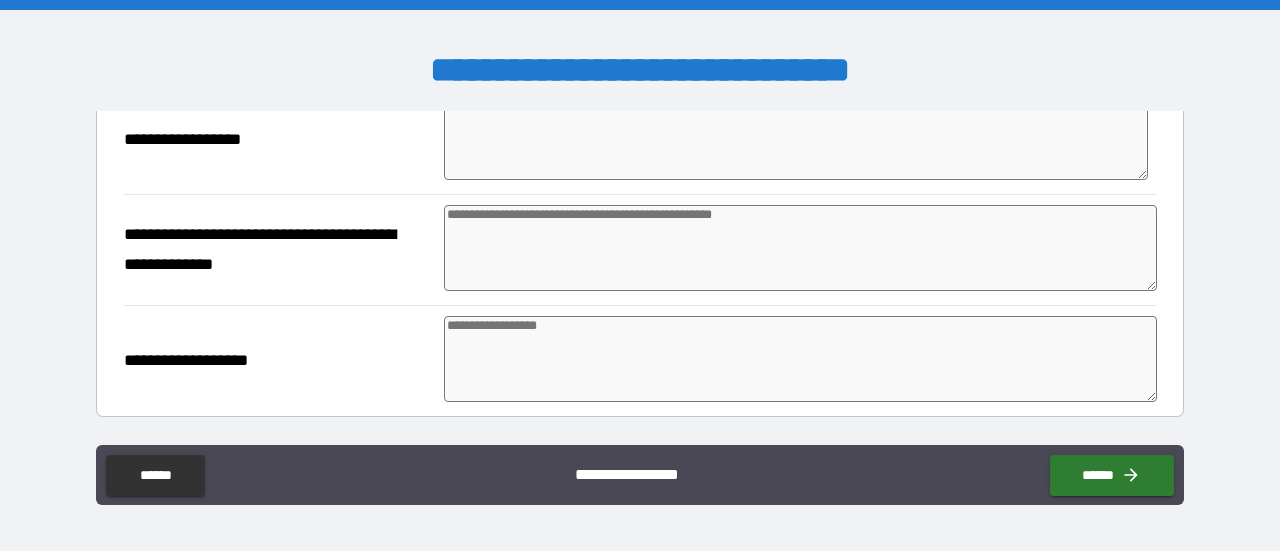 scroll, scrollTop: 1400, scrollLeft: 0, axis: vertical 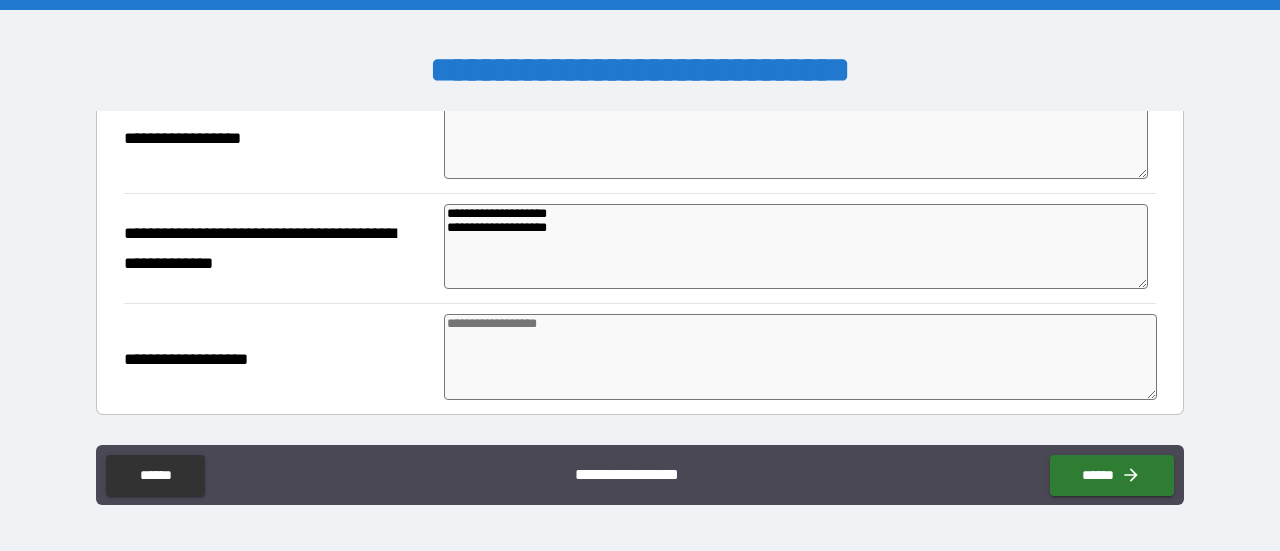 click at bounding box center (800, 357) 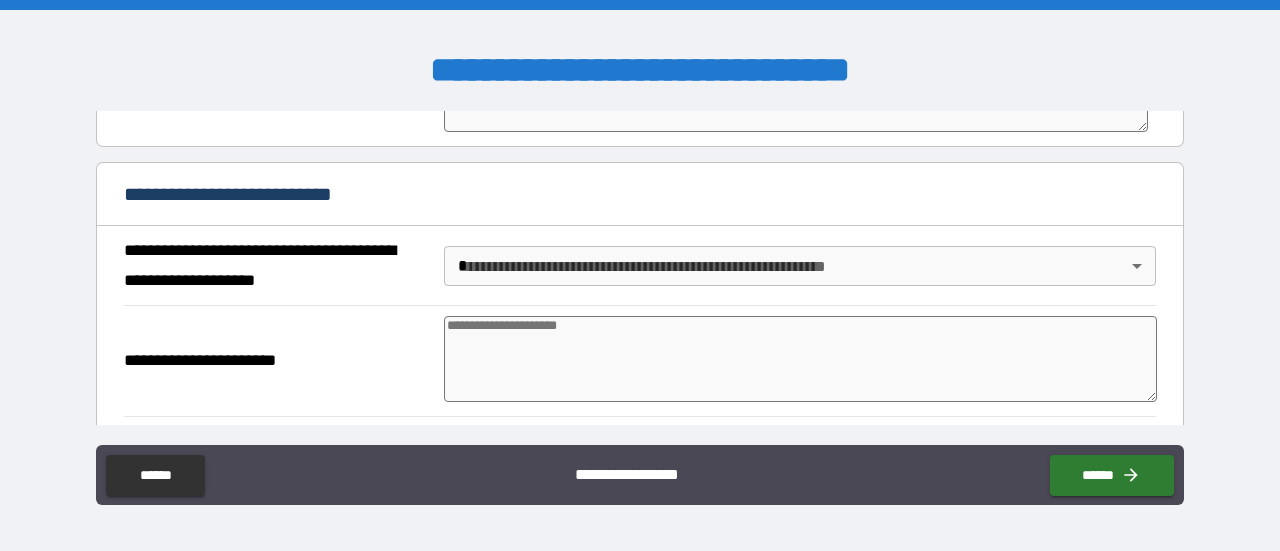 scroll, scrollTop: 1700, scrollLeft: 0, axis: vertical 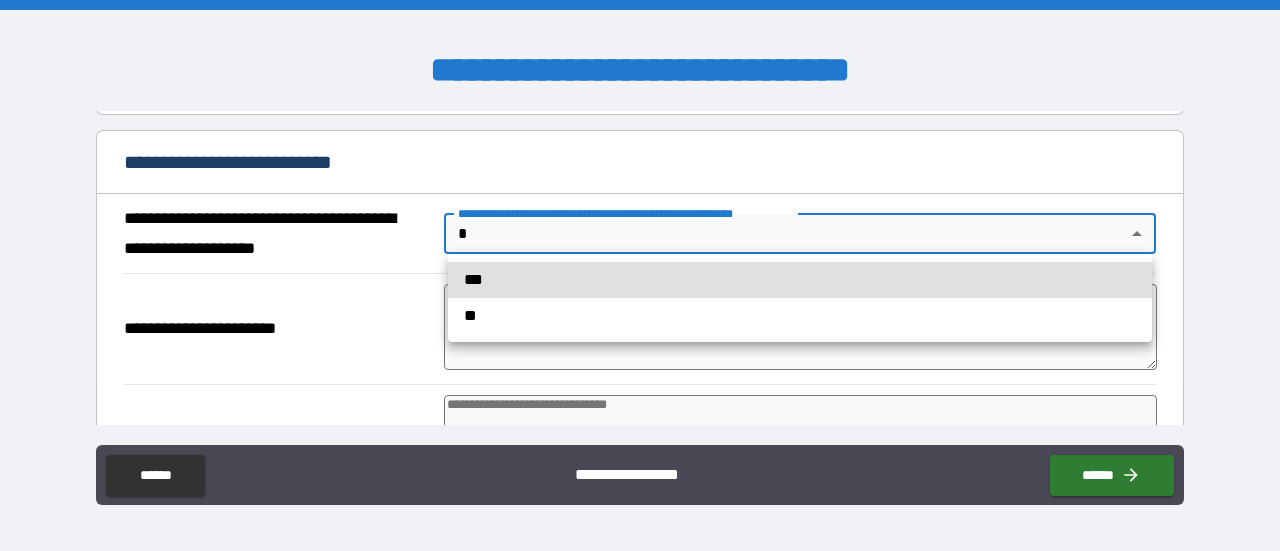 click on "**********" at bounding box center [640, 275] 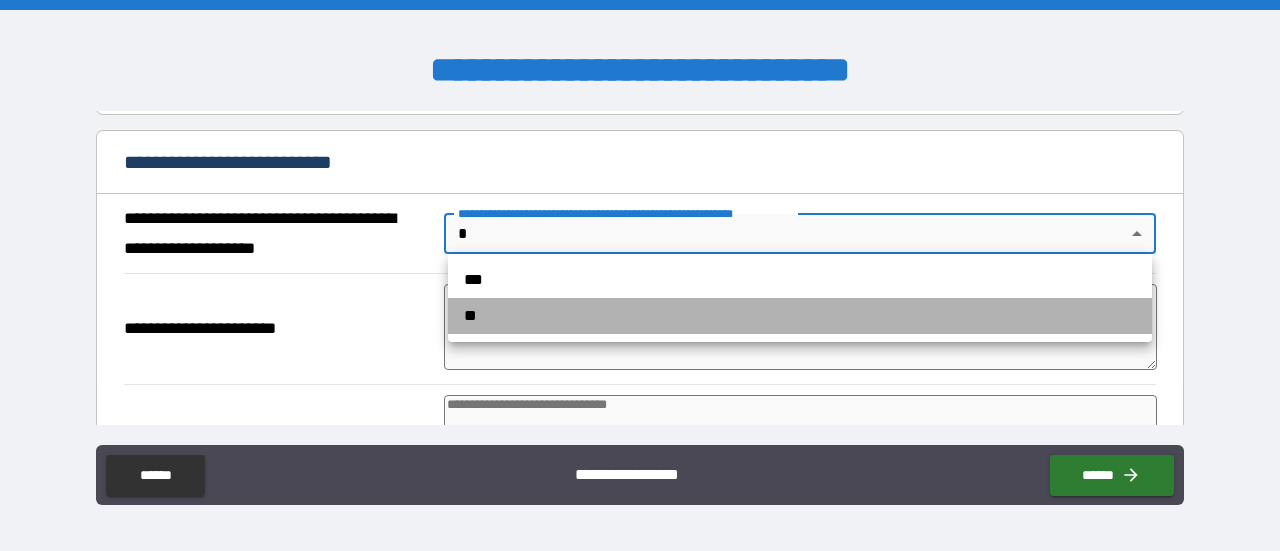 click on "**" at bounding box center (800, 316) 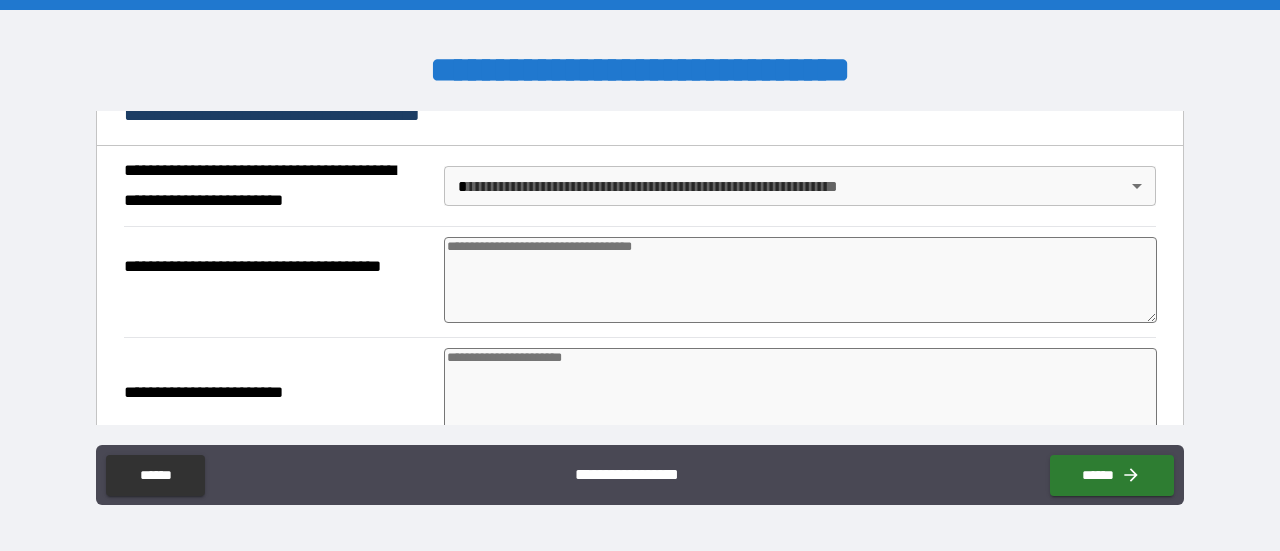 scroll, scrollTop: 2100, scrollLeft: 0, axis: vertical 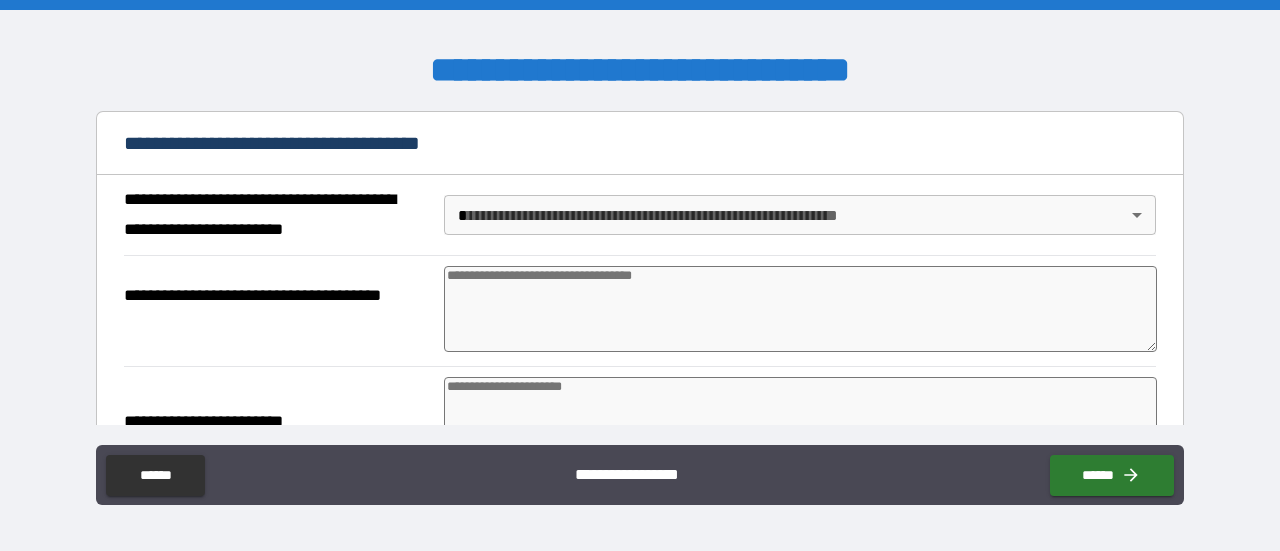 click on "**********" at bounding box center [640, 275] 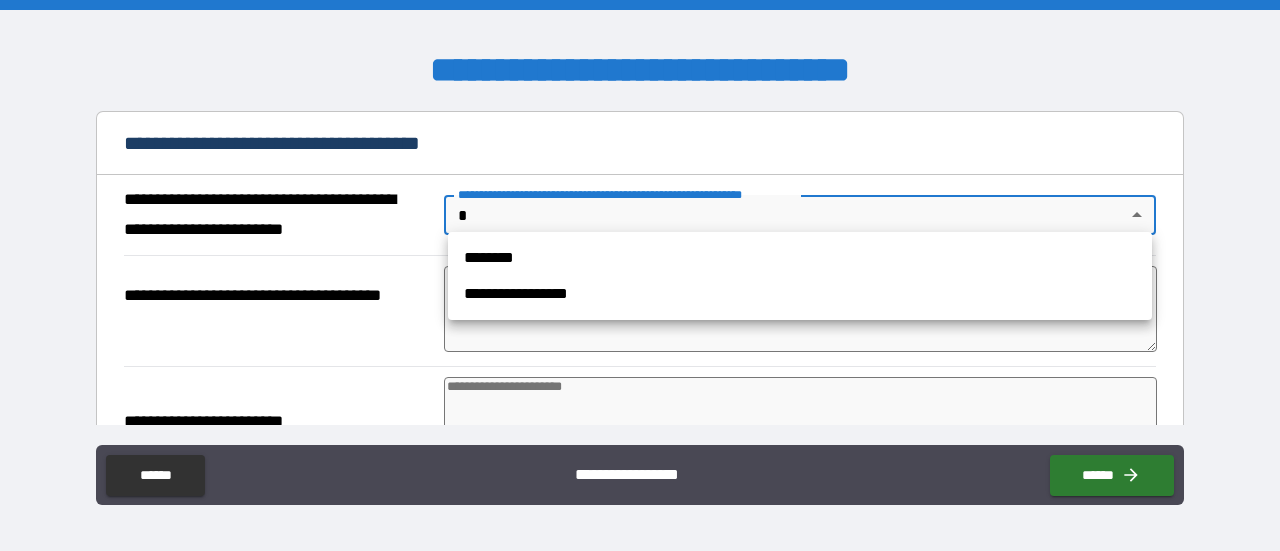 click at bounding box center (640, 275) 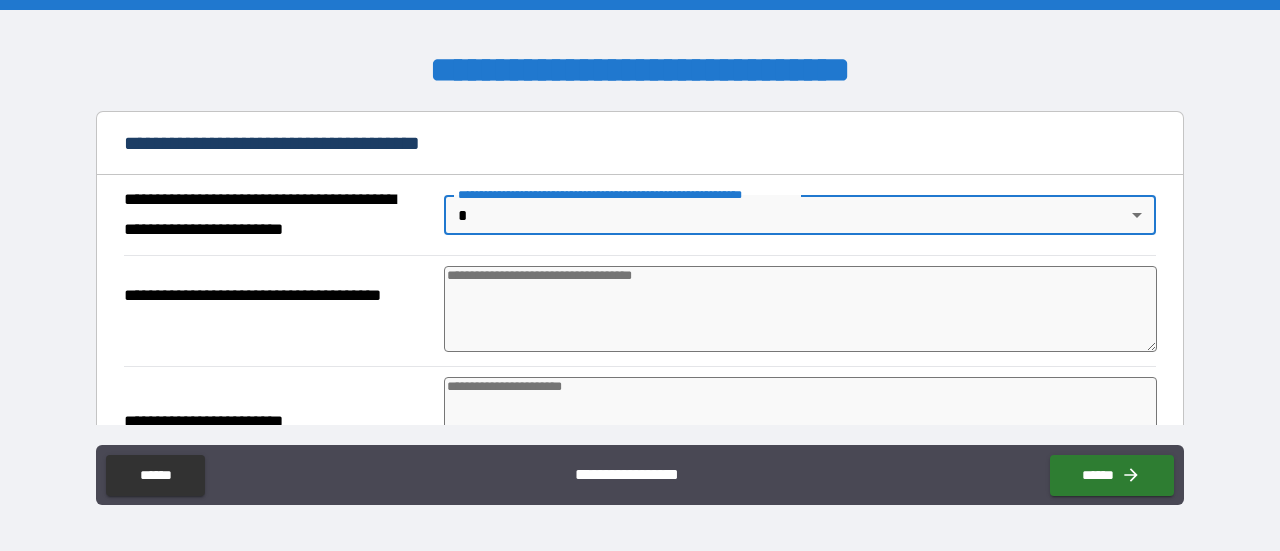 click on "**********" at bounding box center (277, 311) 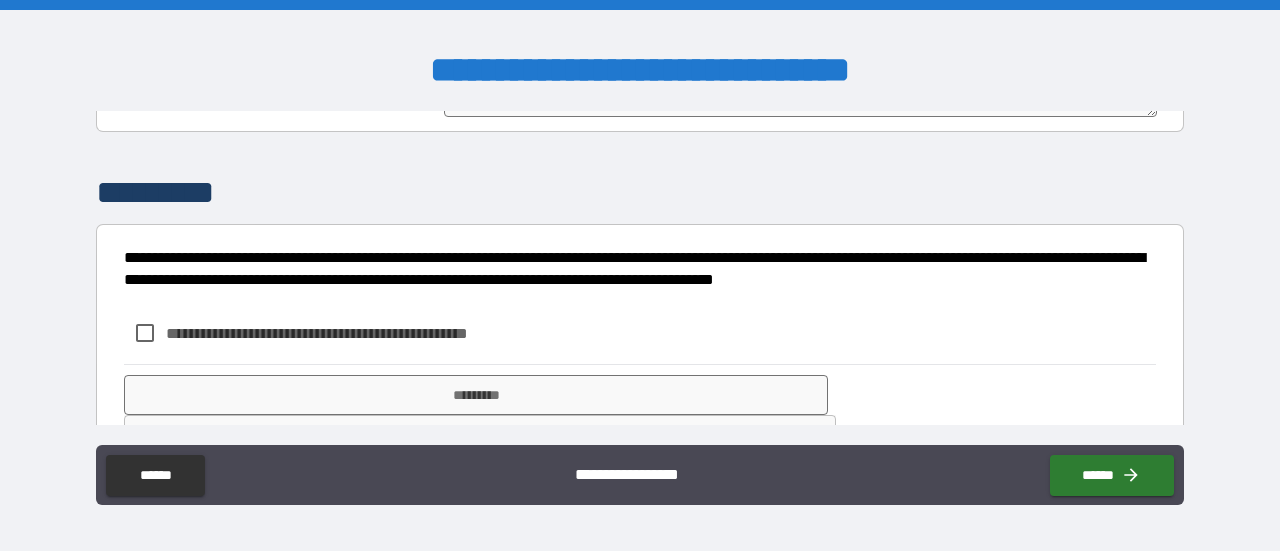 scroll, scrollTop: 3181, scrollLeft: 0, axis: vertical 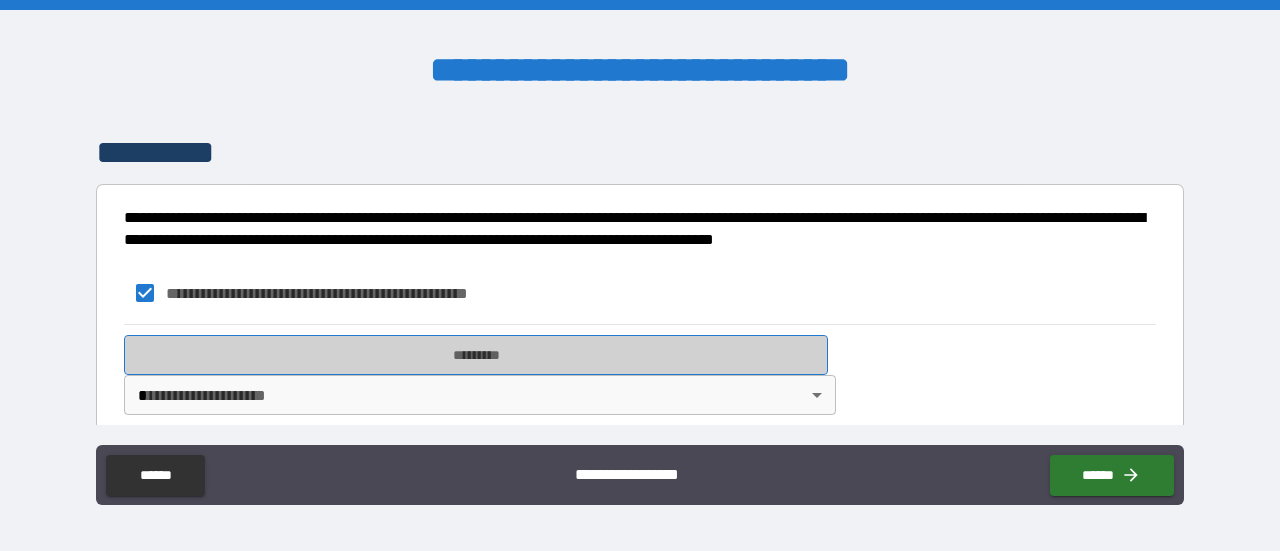 click on "*********" at bounding box center [476, 355] 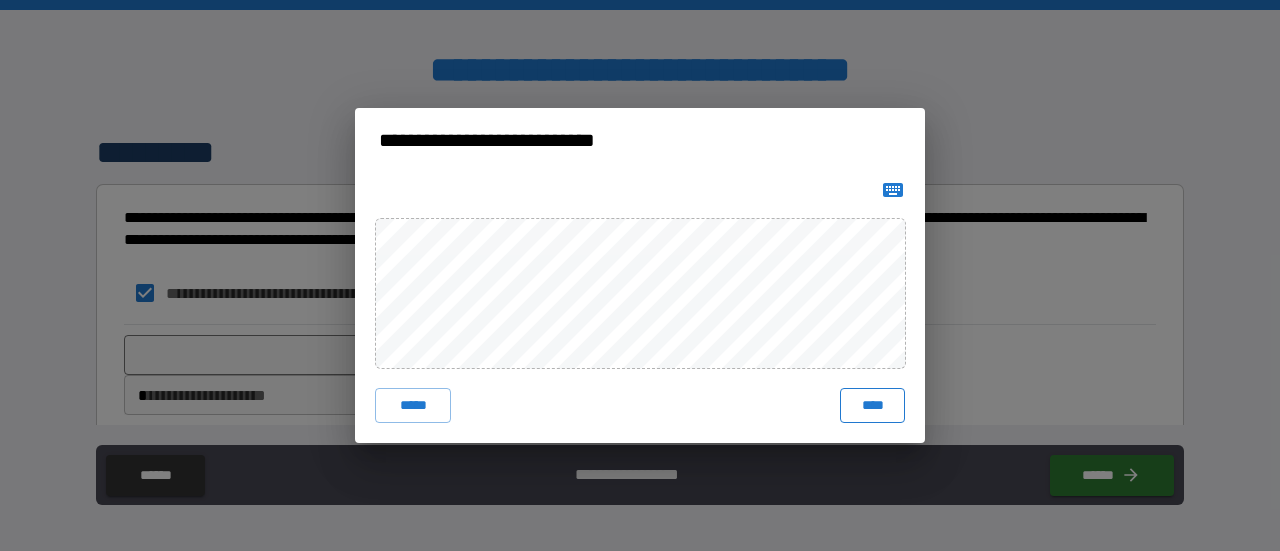 click on "****" at bounding box center [872, 406] 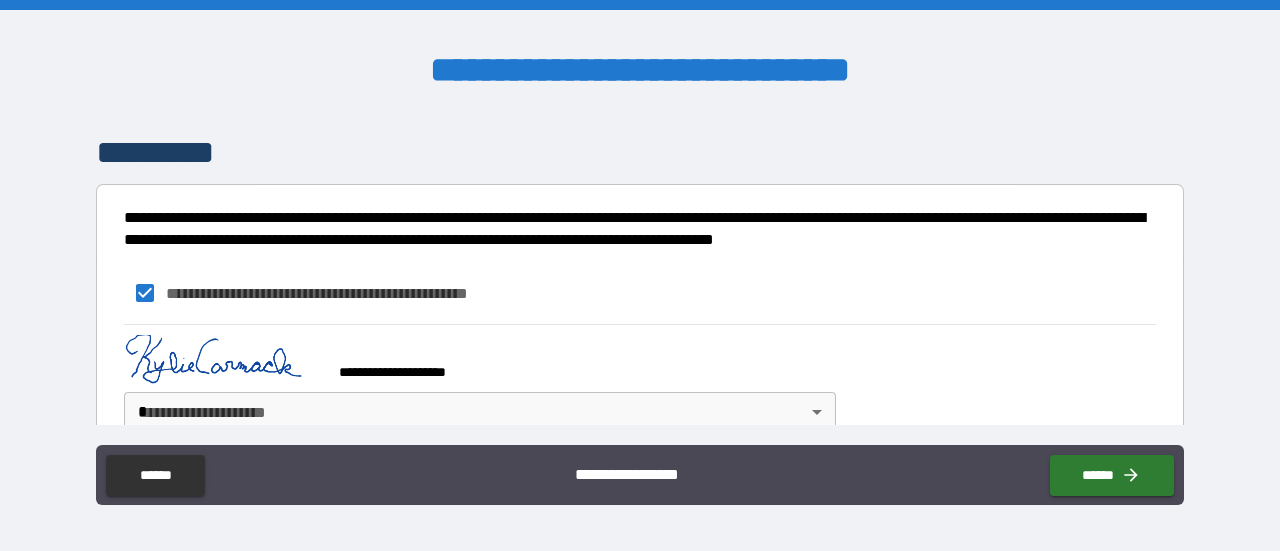 scroll, scrollTop: 3198, scrollLeft: 0, axis: vertical 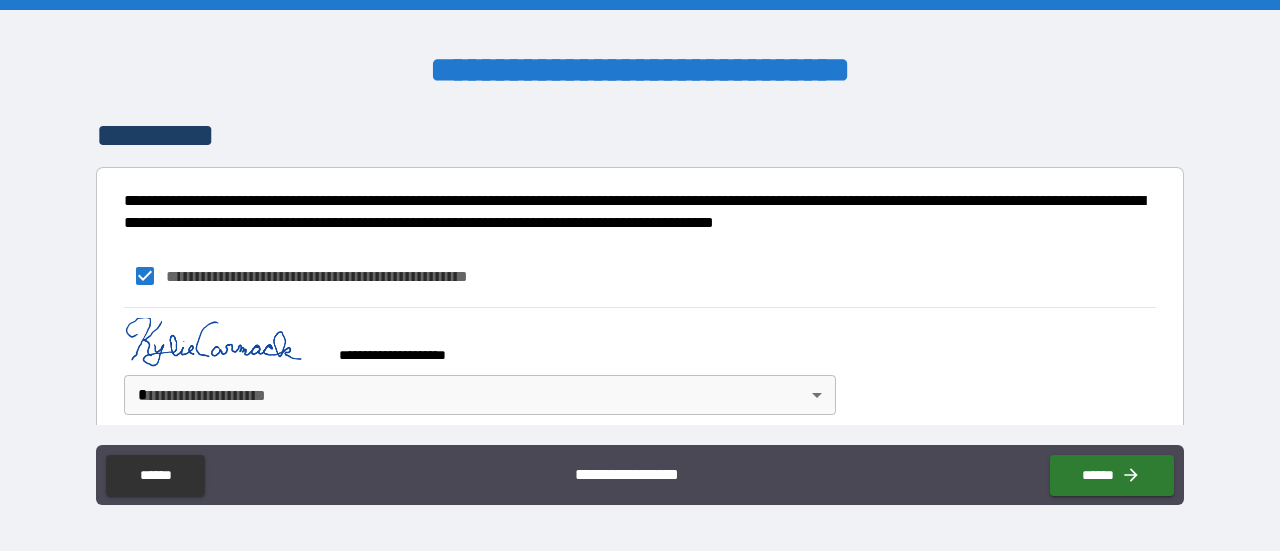 click on "**********" at bounding box center (640, 275) 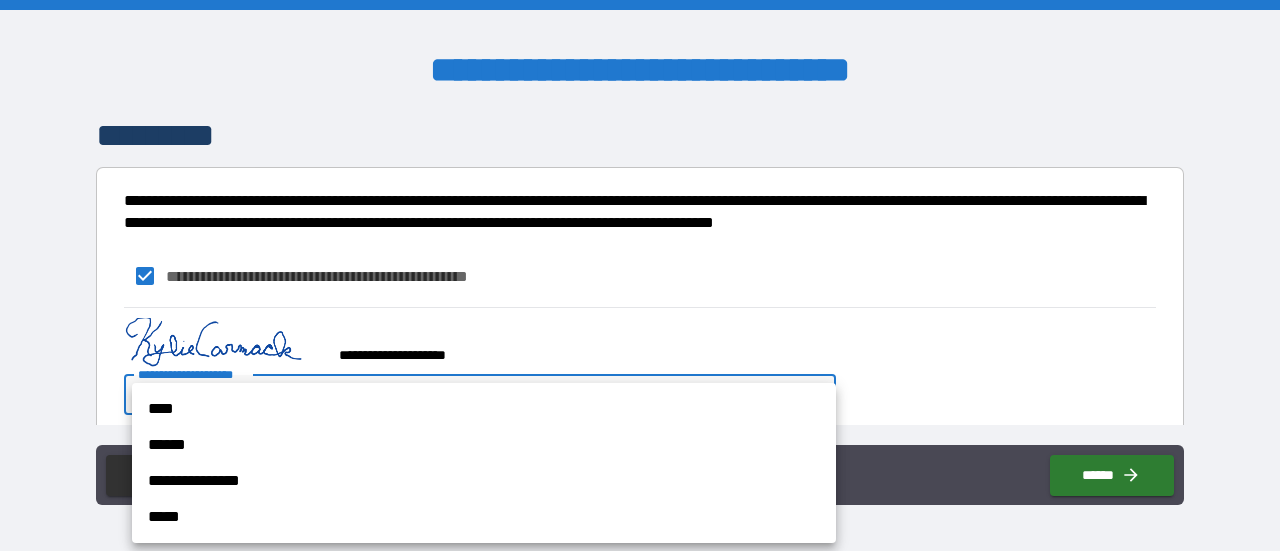 click on "****" at bounding box center [484, 409] 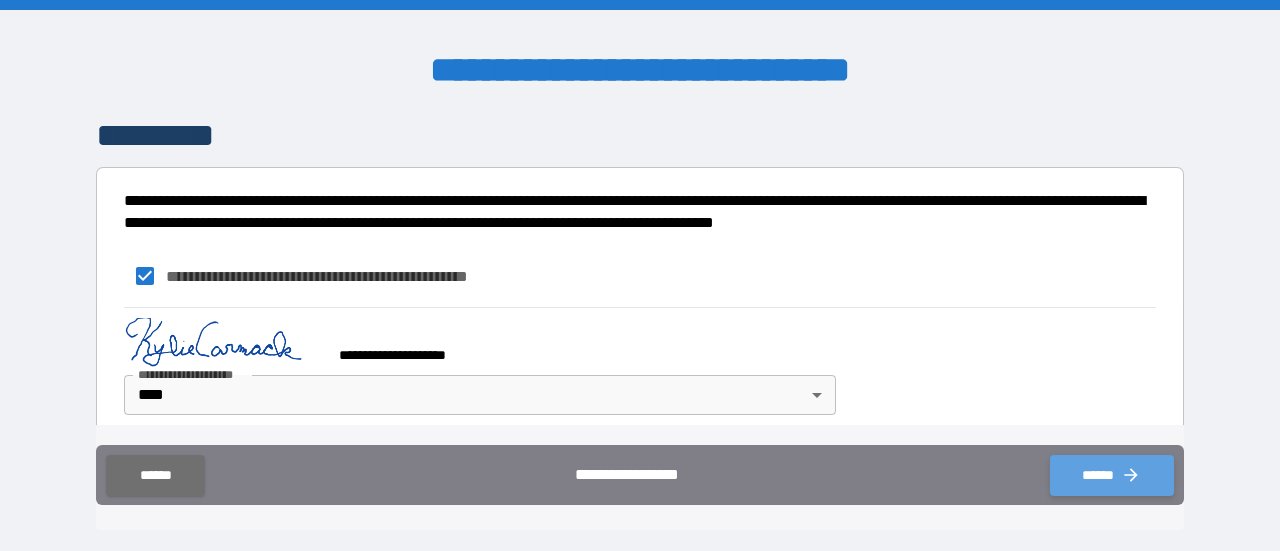 click on "******" at bounding box center (1112, 475) 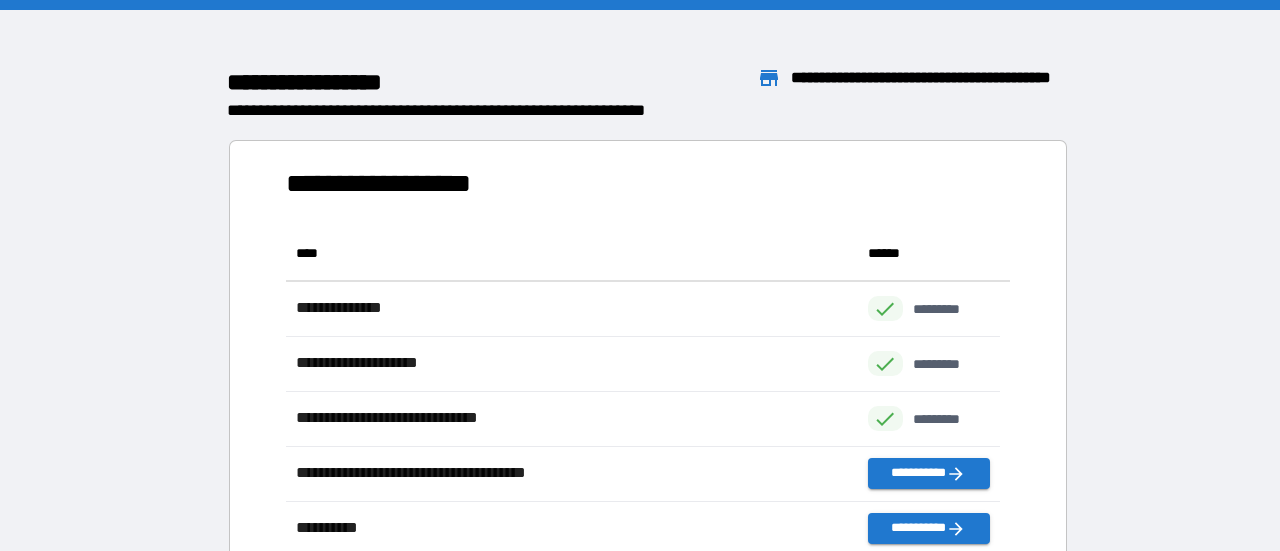 scroll, scrollTop: 16, scrollLeft: 16, axis: both 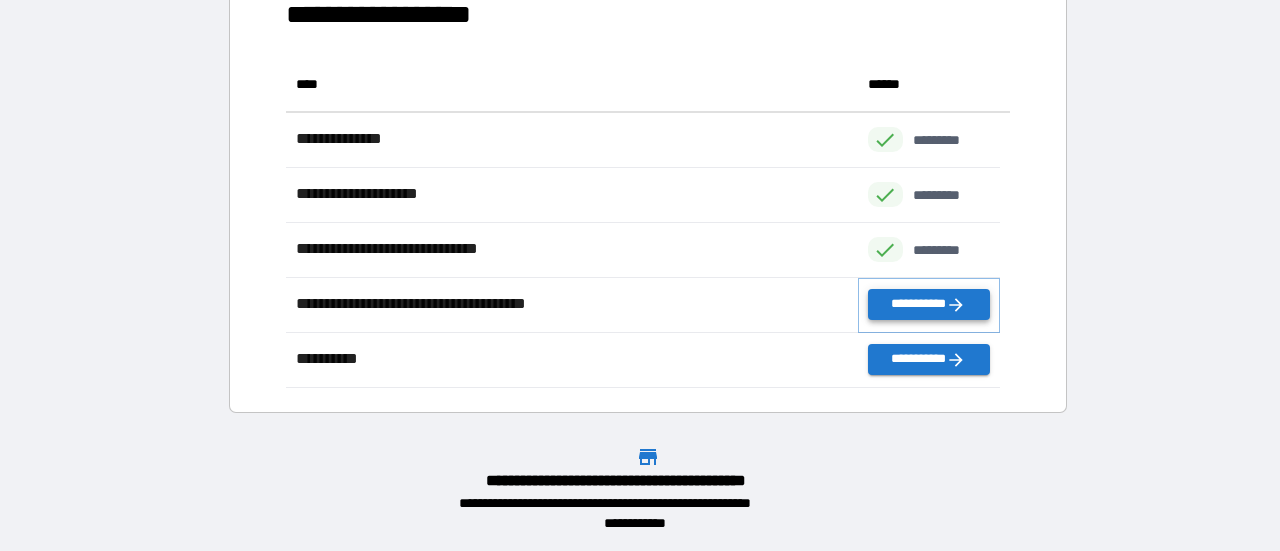 click on "**********" at bounding box center (929, 304) 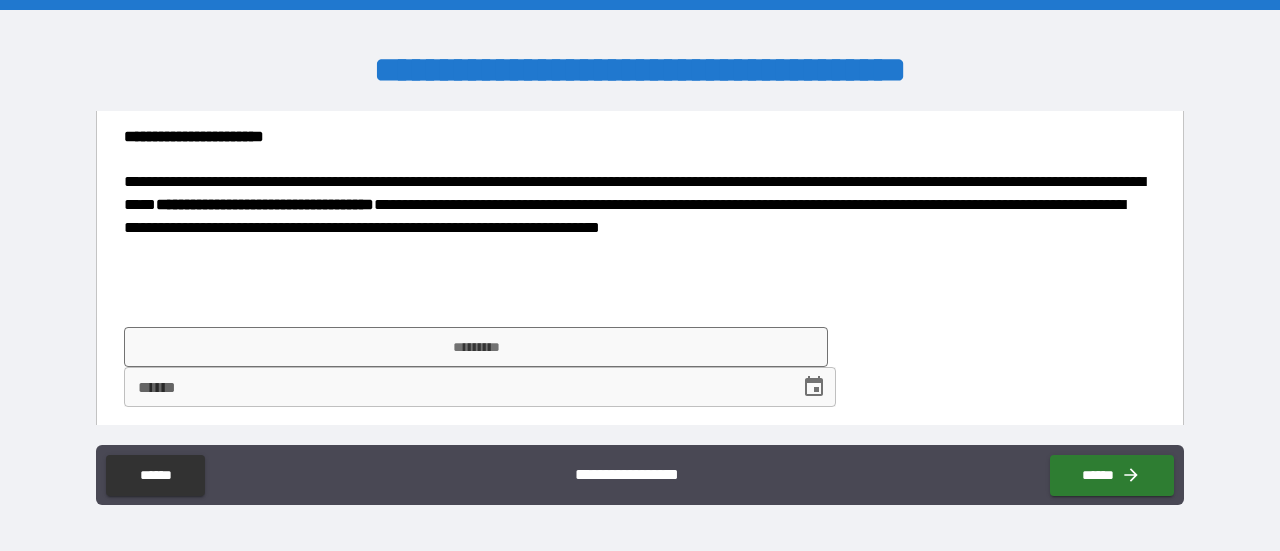 scroll, scrollTop: 1061, scrollLeft: 0, axis: vertical 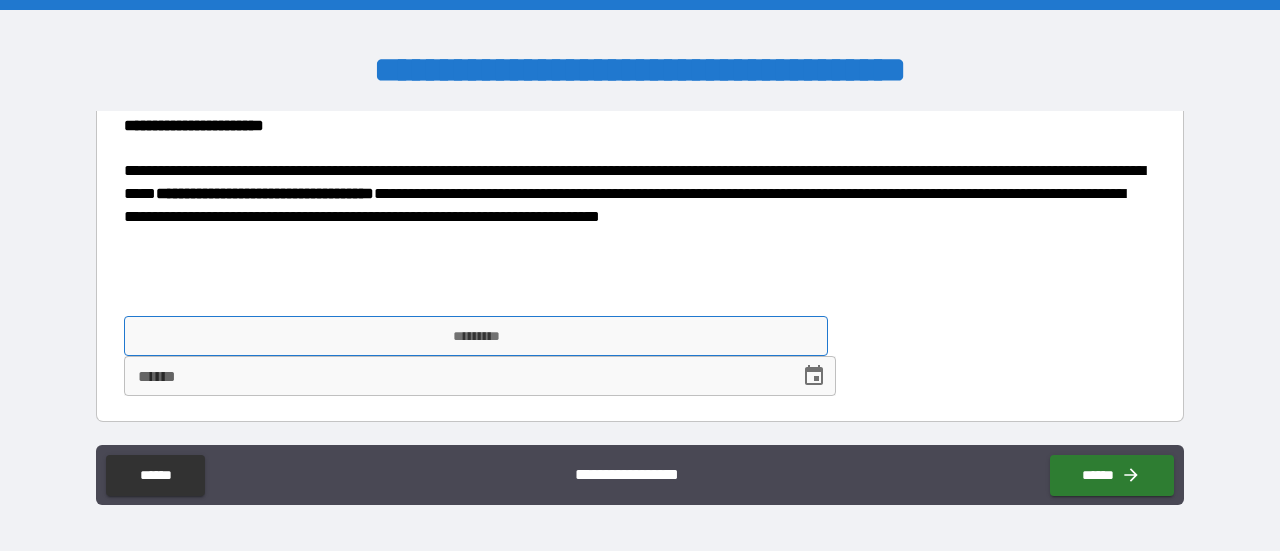 click on "*********" at bounding box center (476, 336) 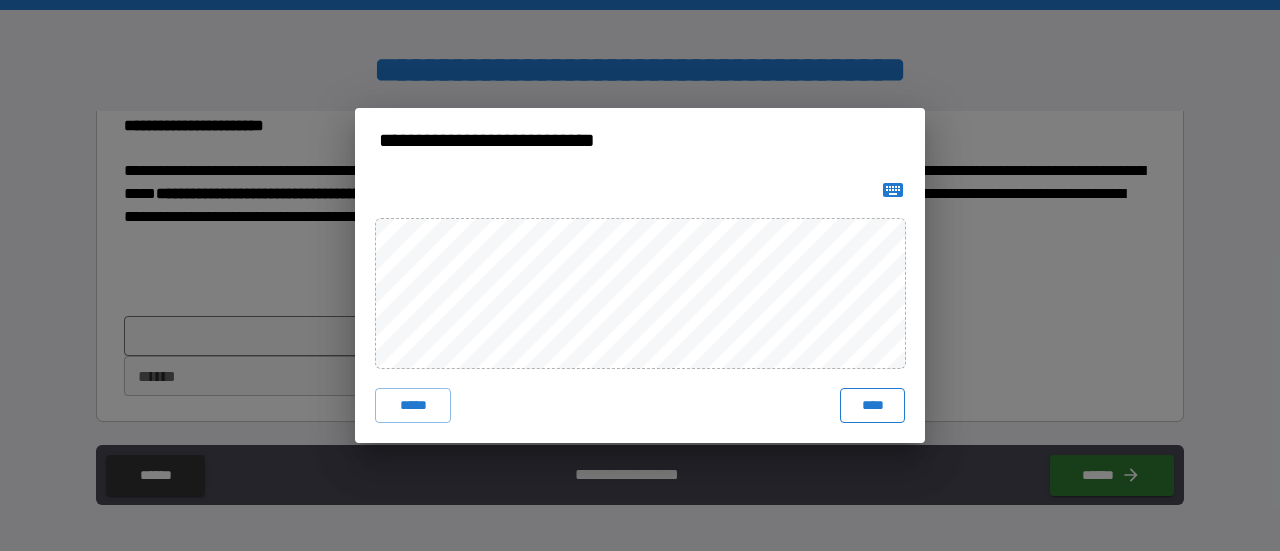 click on "****" at bounding box center [872, 406] 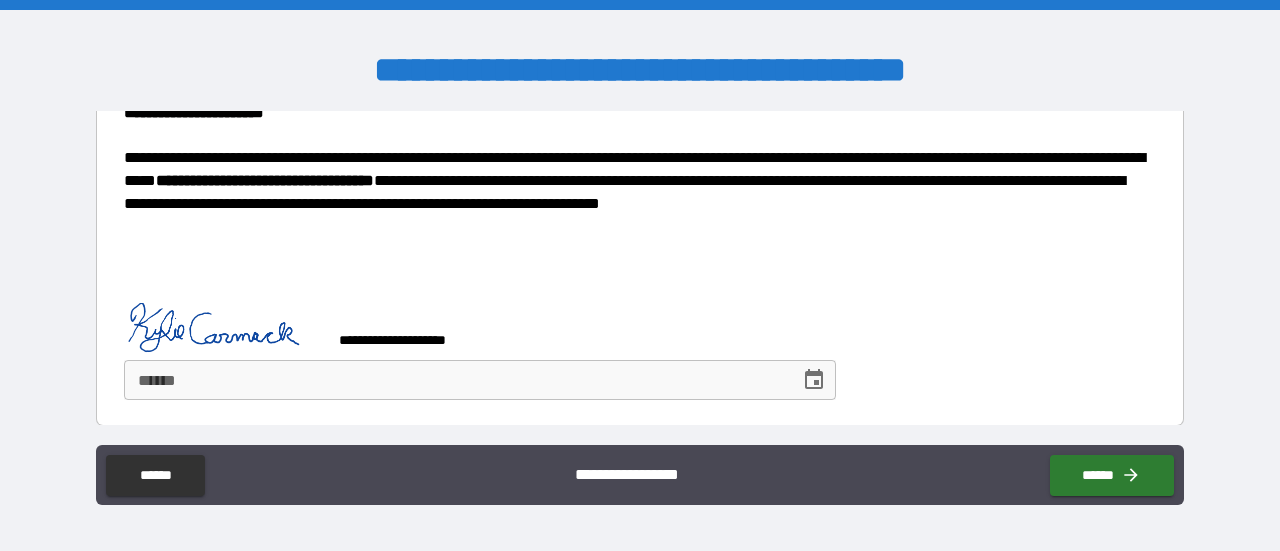 scroll, scrollTop: 1078, scrollLeft: 0, axis: vertical 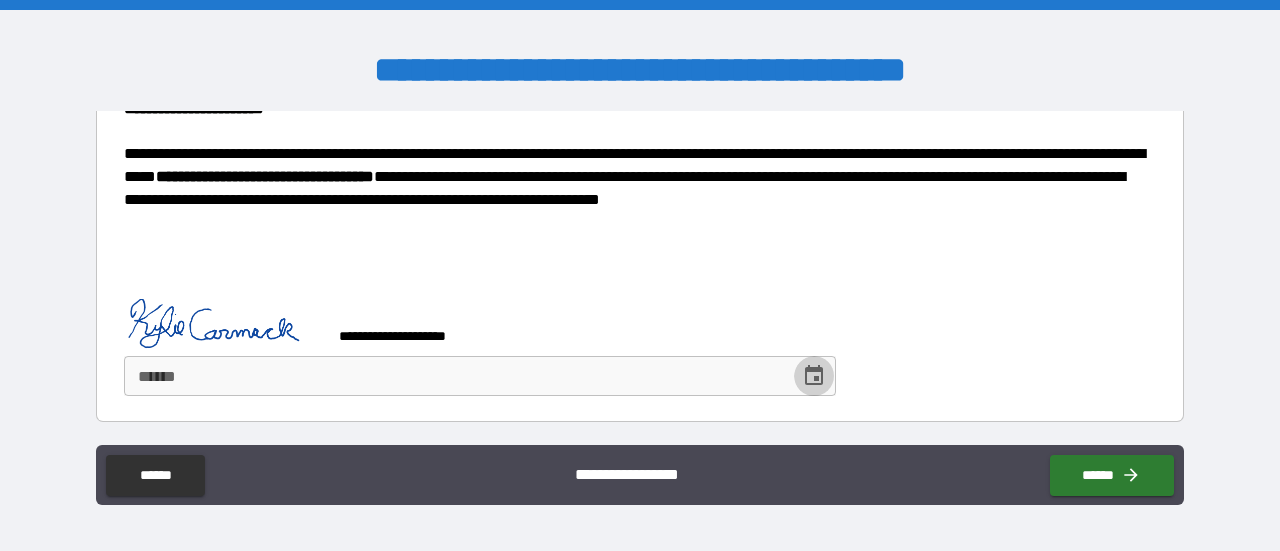 click at bounding box center [814, 376] 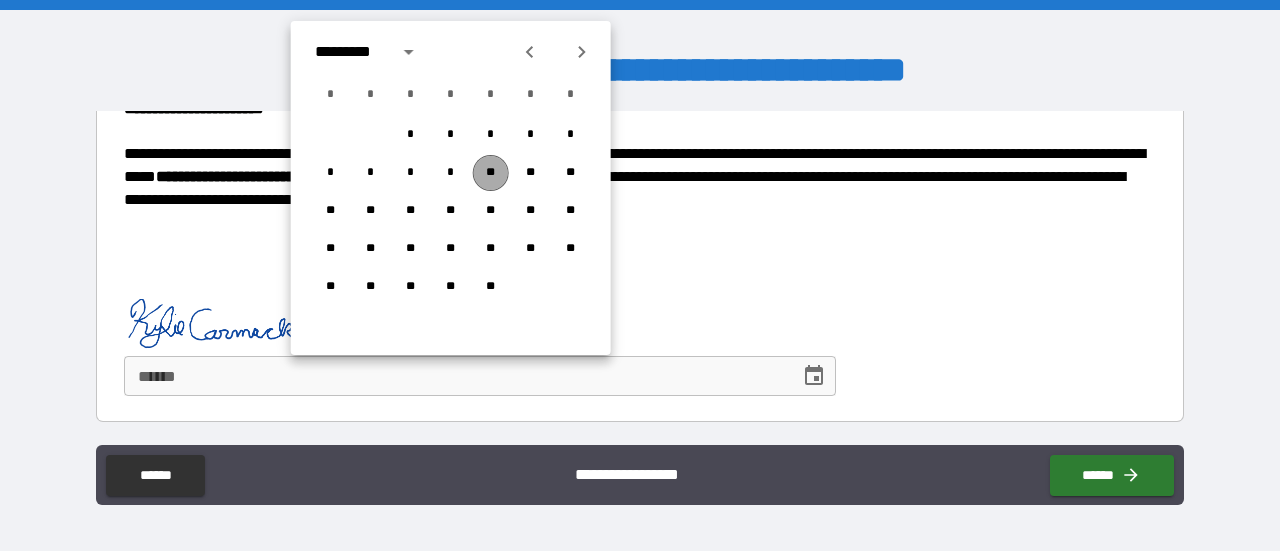click on "**" at bounding box center (491, 173) 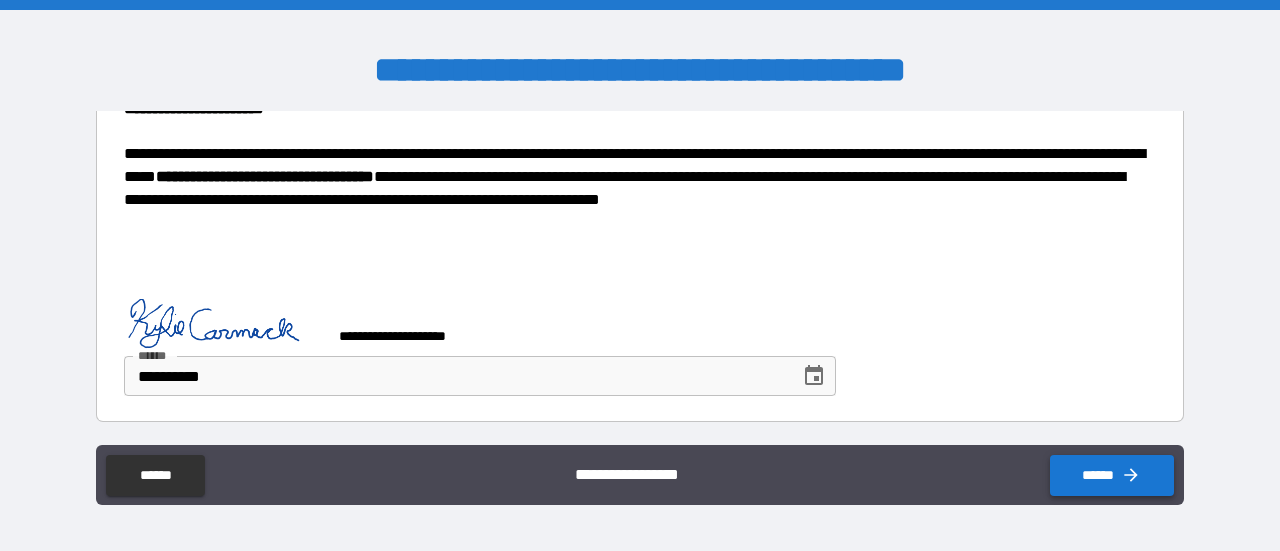click on "******" at bounding box center (1112, 475) 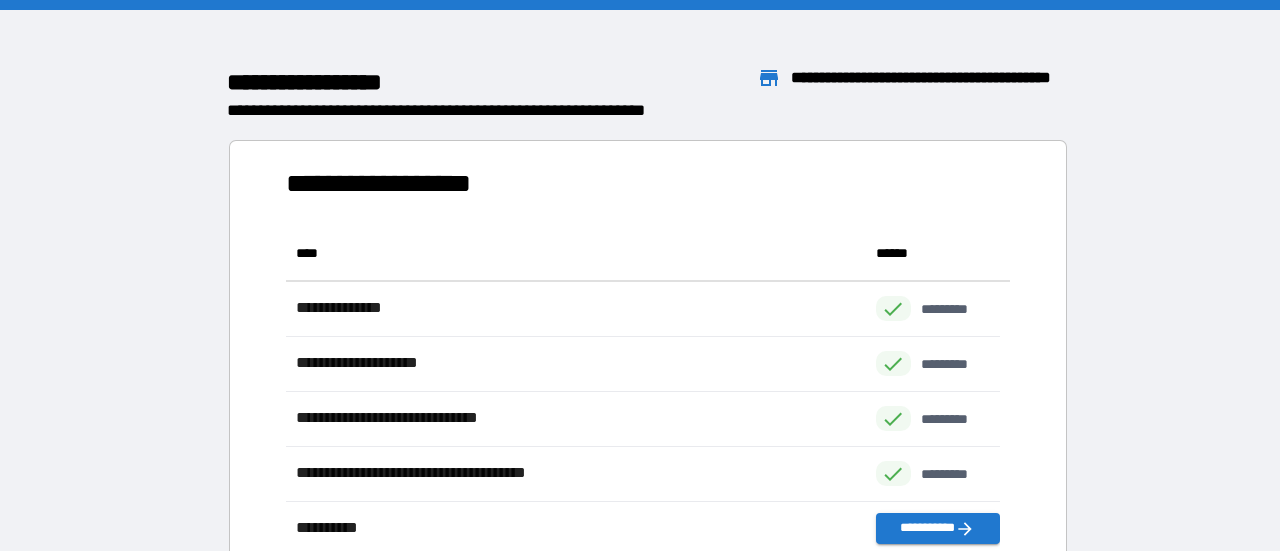 scroll, scrollTop: 16, scrollLeft: 16, axis: both 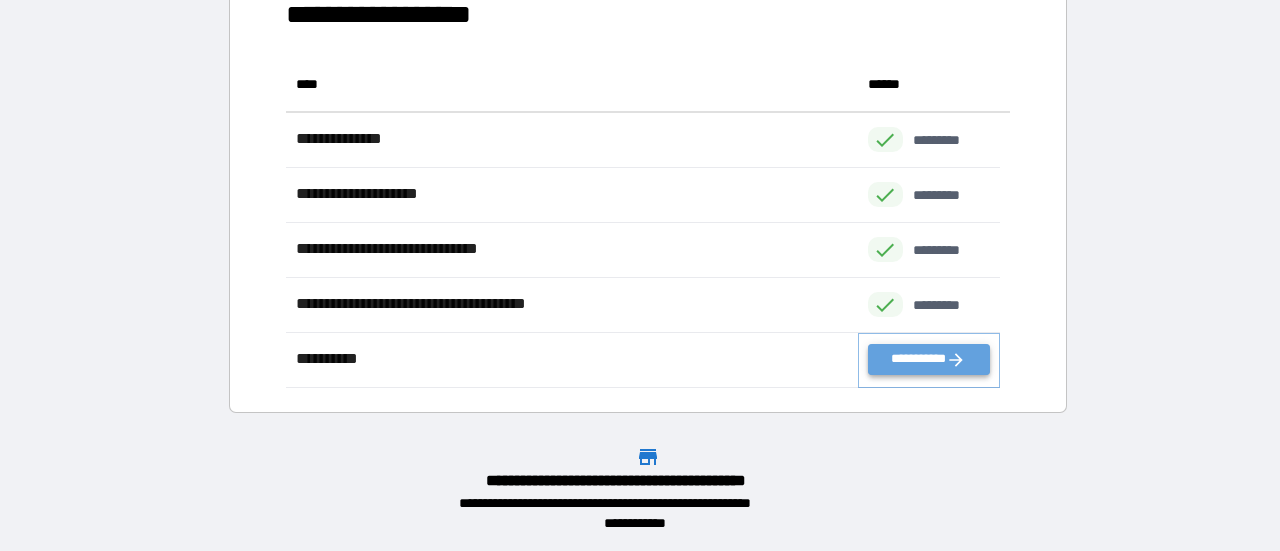 click on "**********" at bounding box center [929, 359] 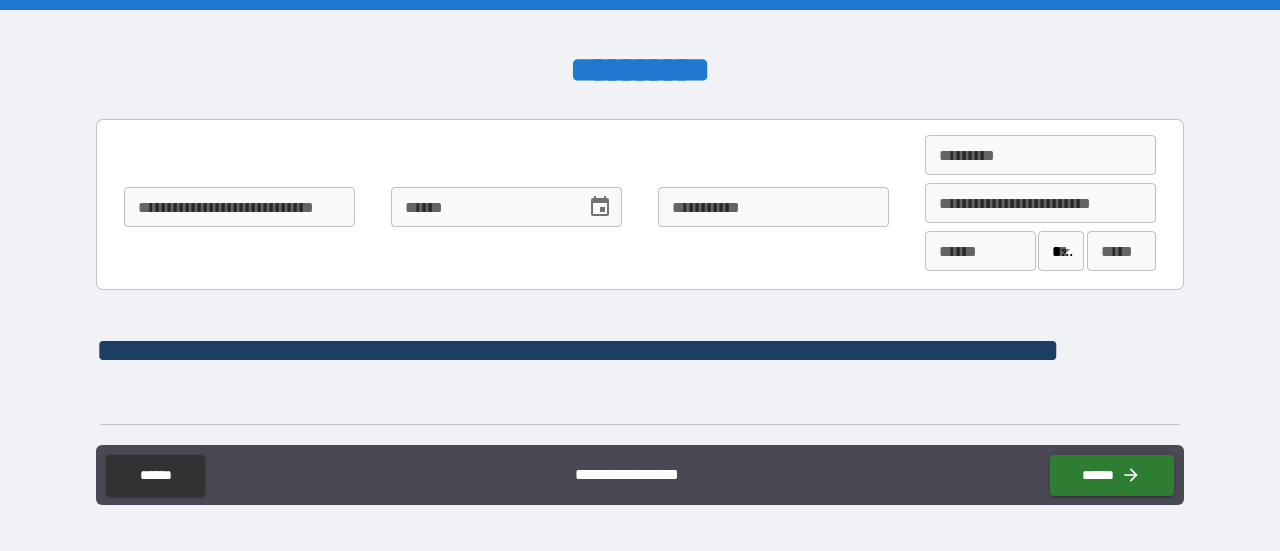scroll, scrollTop: 500, scrollLeft: 0, axis: vertical 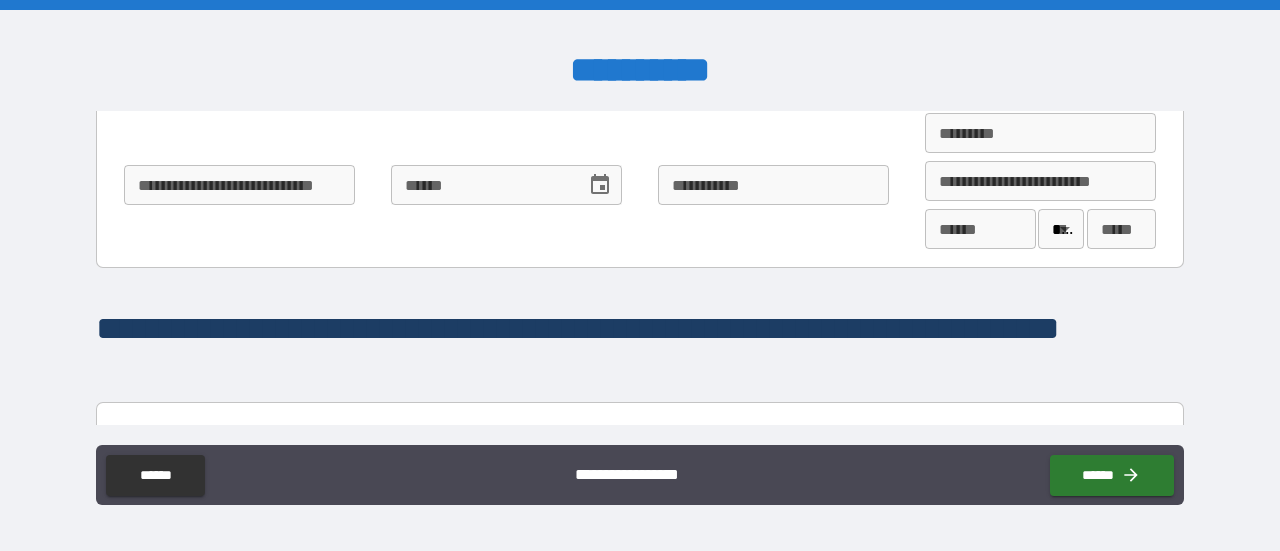 click on "**********" at bounding box center (239, 185) 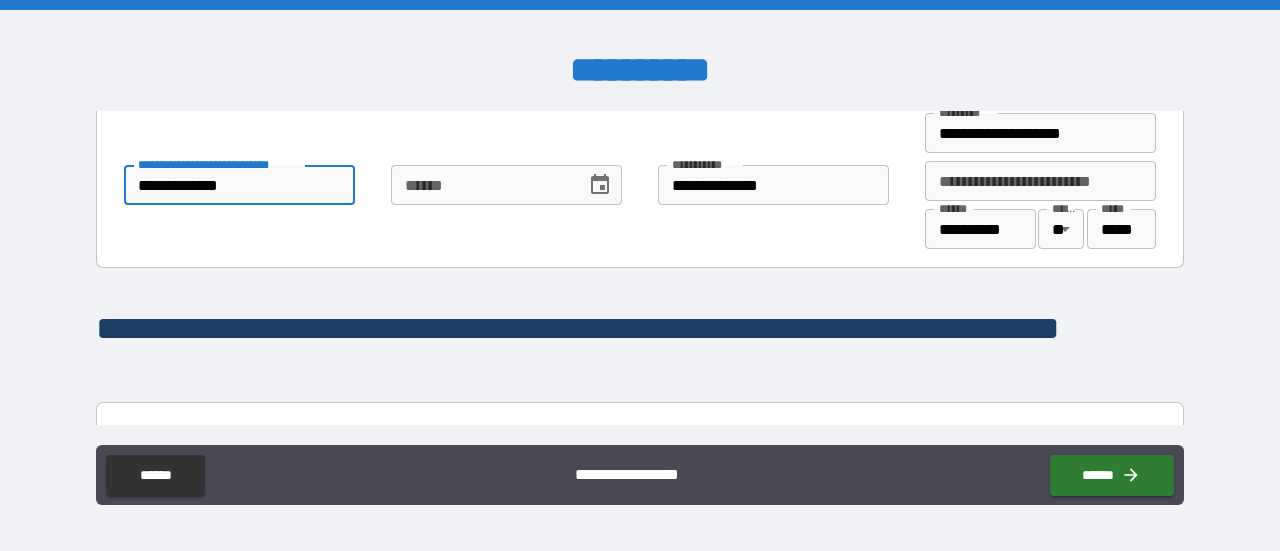 click 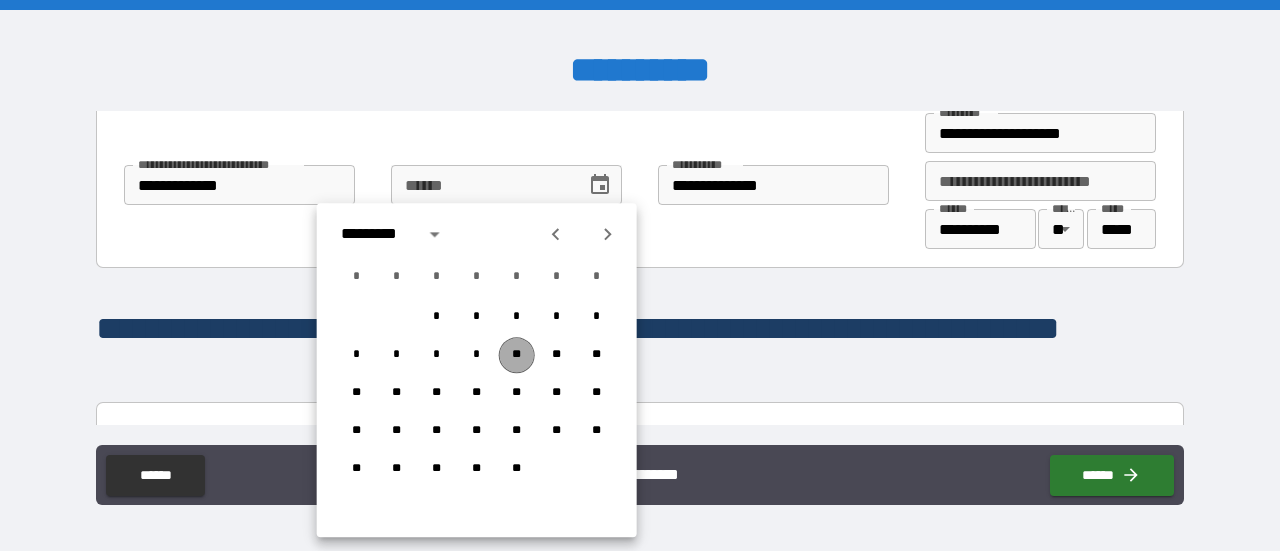 click on "**" at bounding box center (517, 355) 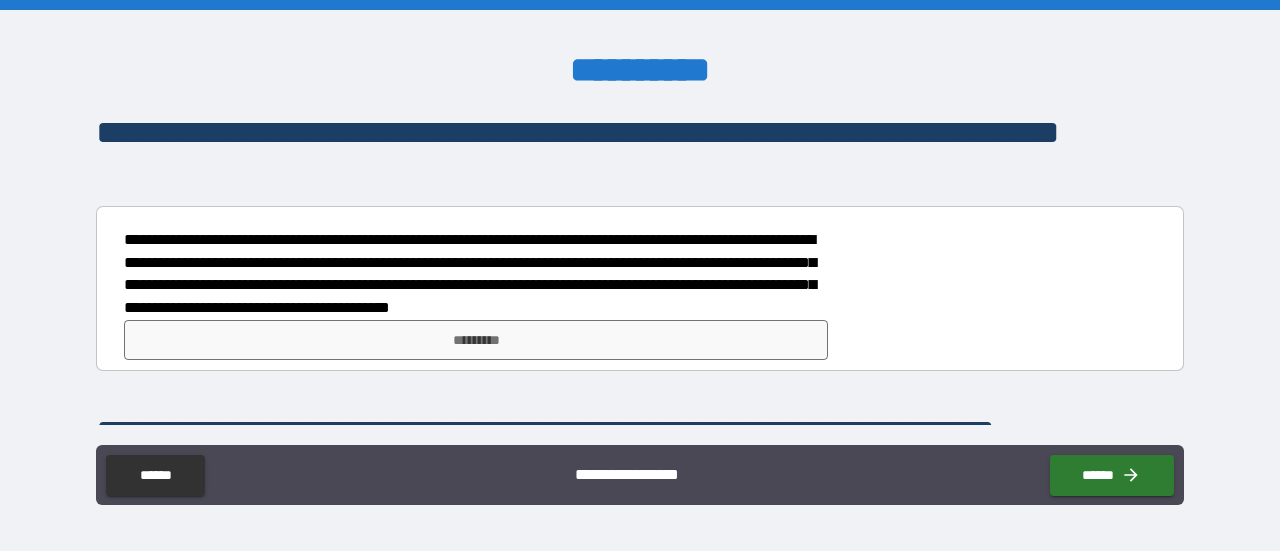 scroll, scrollTop: 700, scrollLeft: 0, axis: vertical 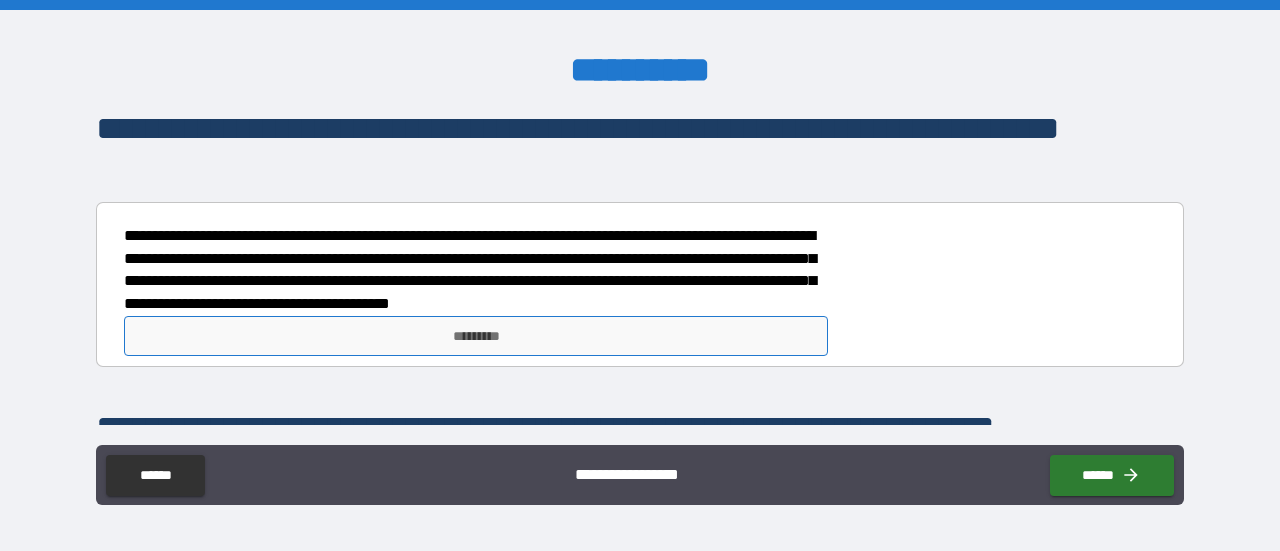 click on "*********" at bounding box center (476, 336) 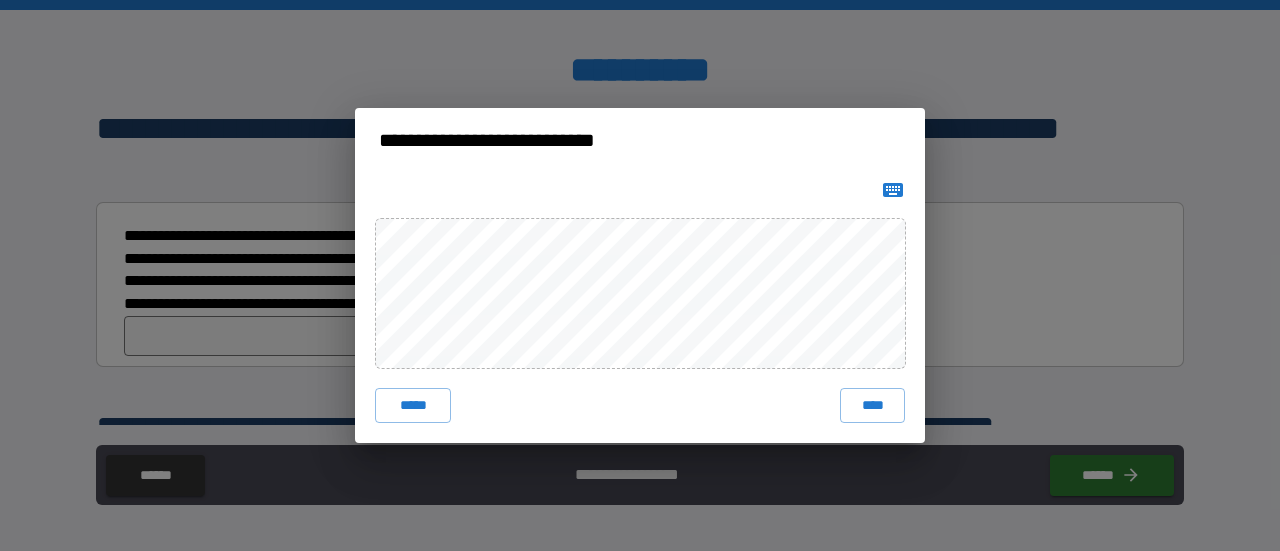 click on "****" at bounding box center (872, 406) 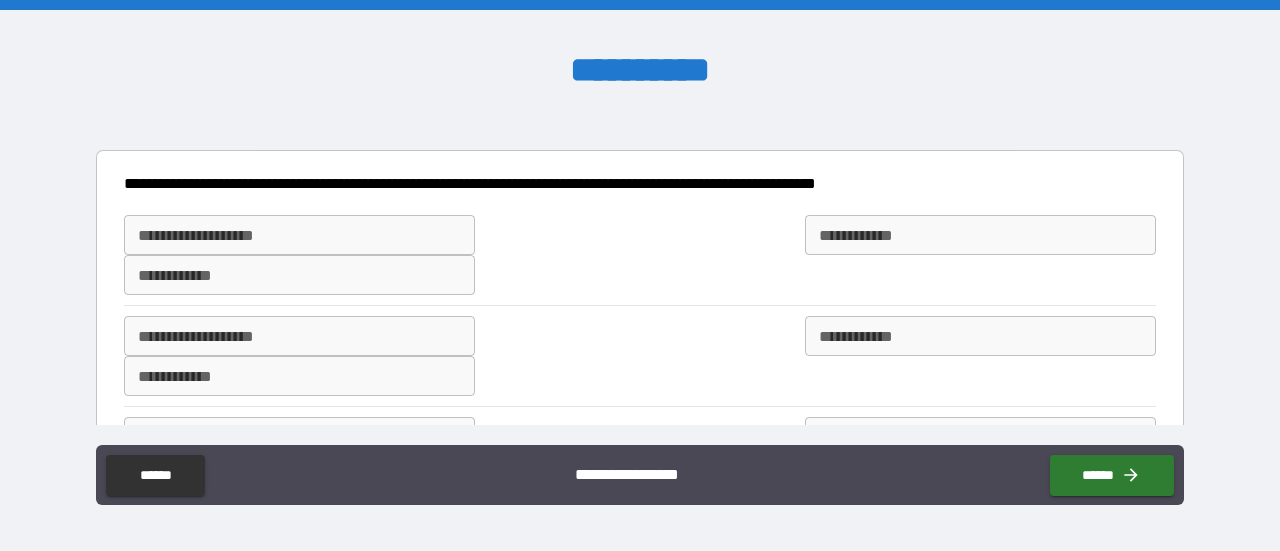 scroll, scrollTop: 1100, scrollLeft: 0, axis: vertical 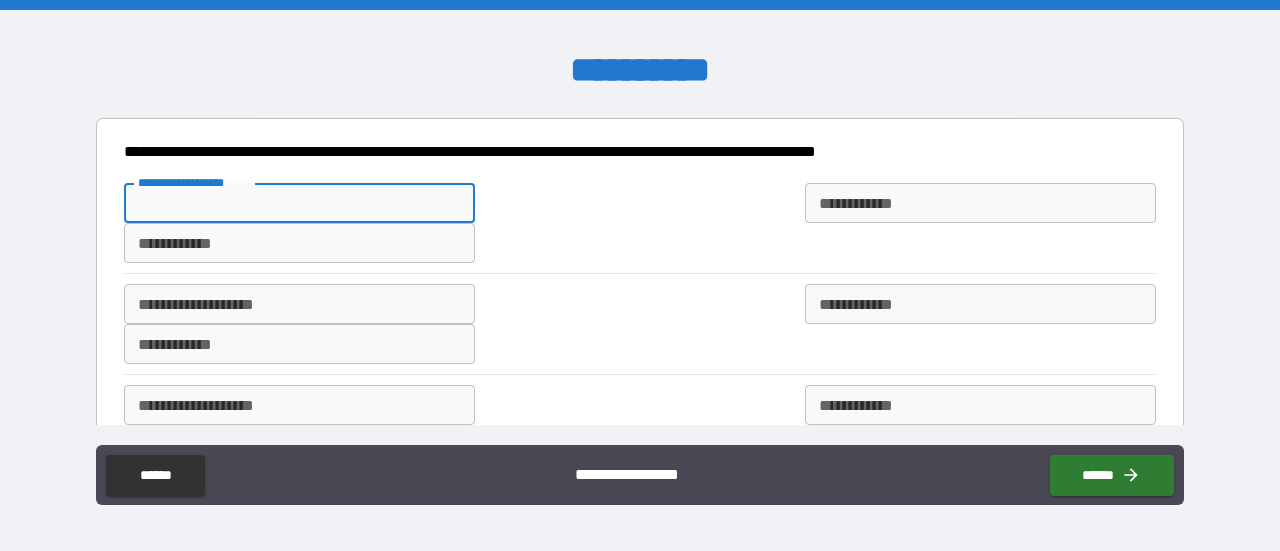 click on "**********" at bounding box center [299, 203] 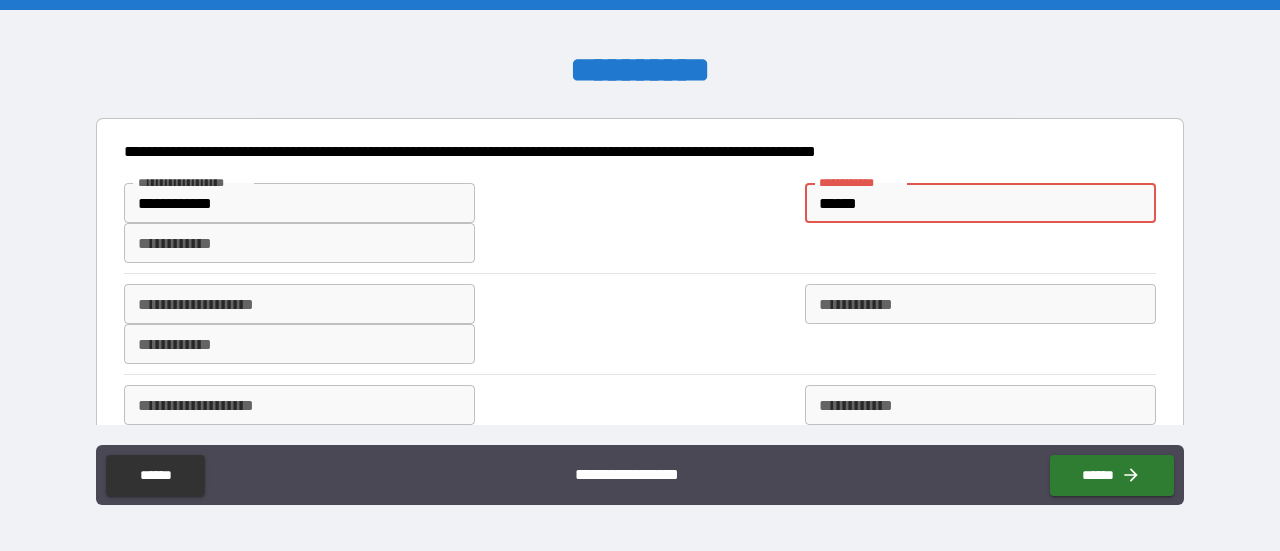 drag, startPoint x: 888, startPoint y: 205, endPoint x: 756, endPoint y: 211, distance: 132.13629 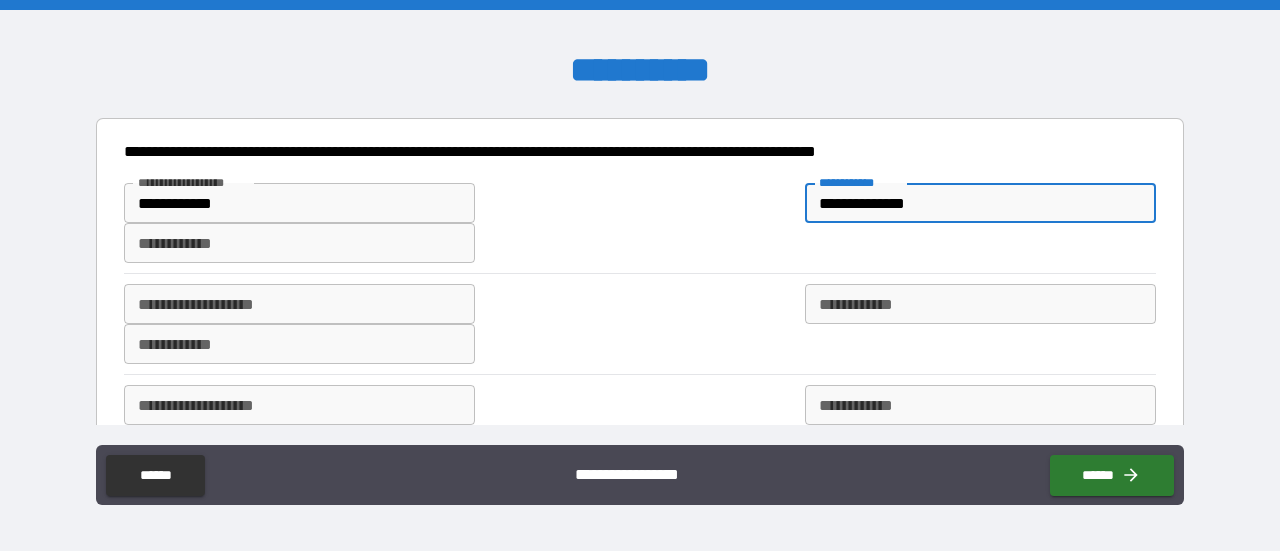 click on "**********" at bounding box center (299, 243) 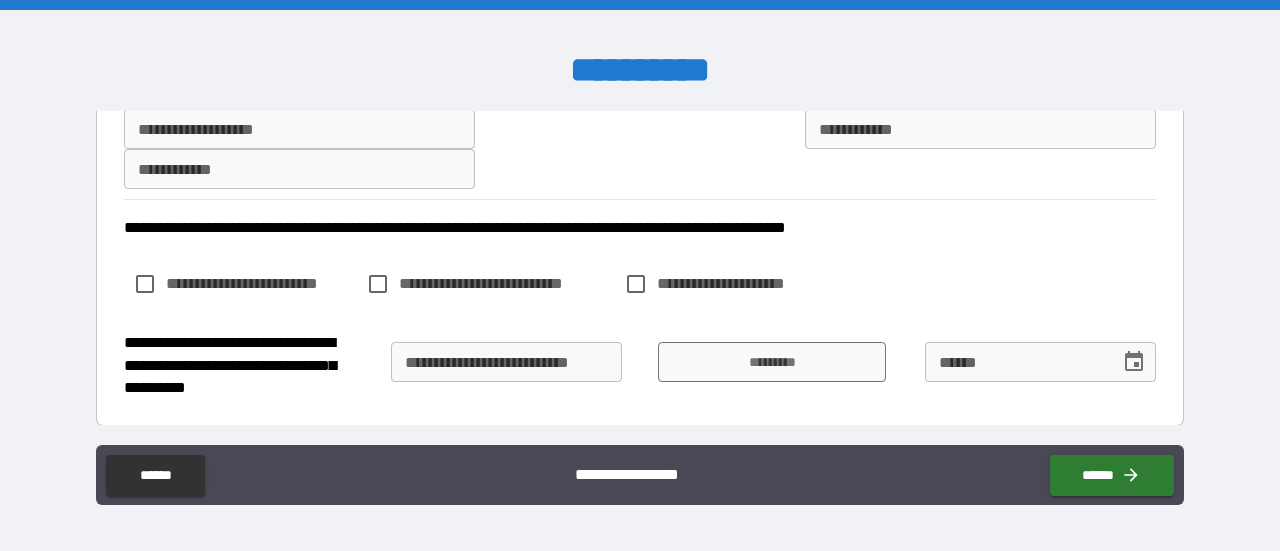 scroll, scrollTop: 1478, scrollLeft: 0, axis: vertical 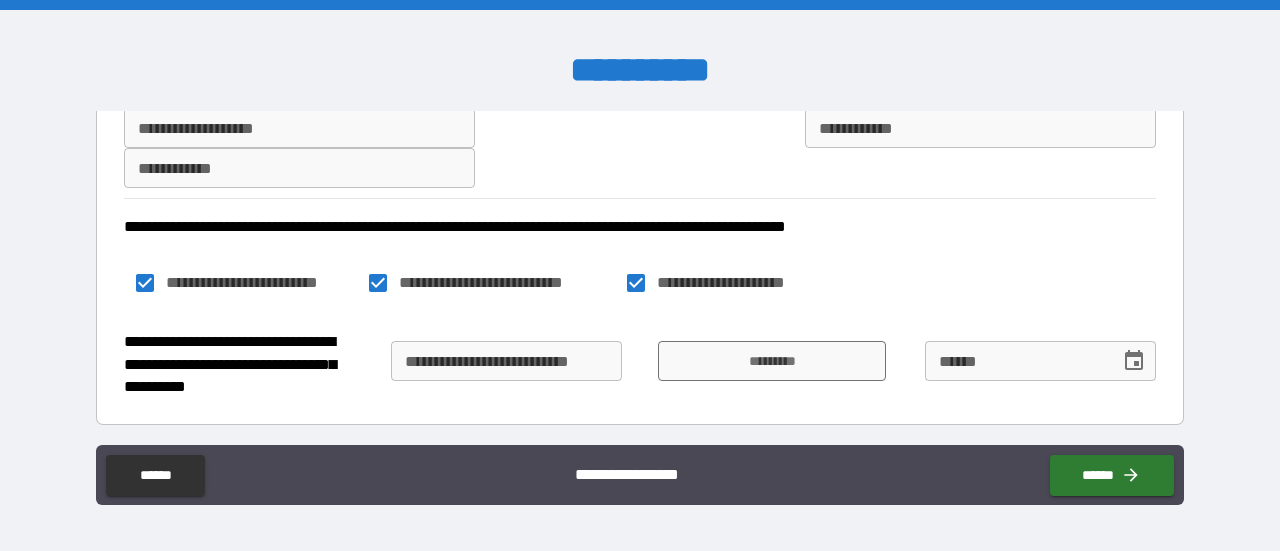 click on "**********" at bounding box center [506, 361] 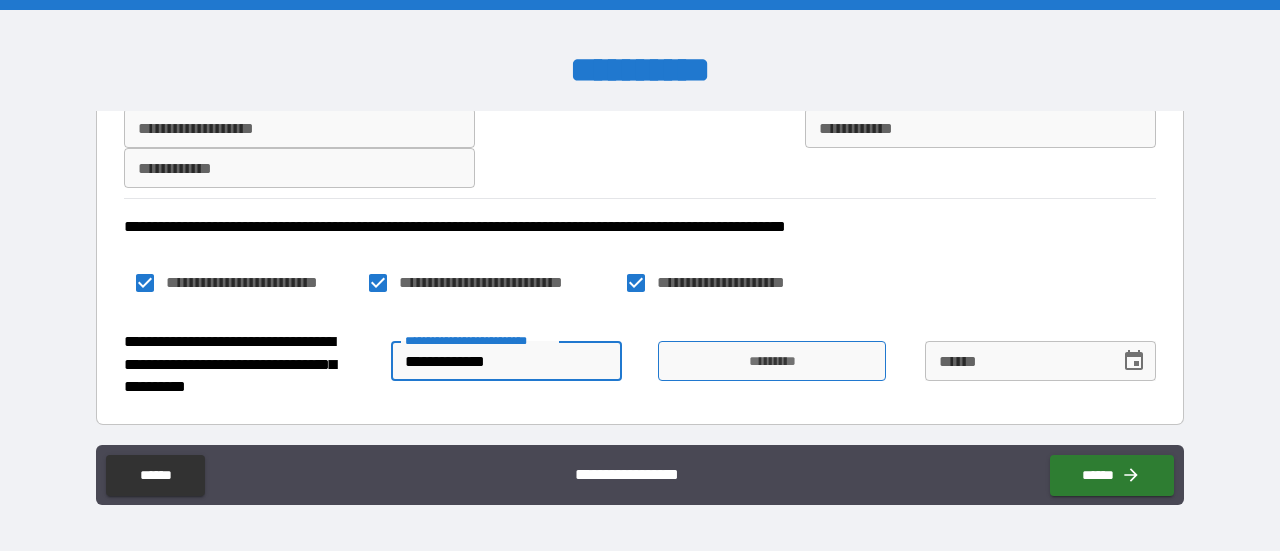 click on "*********" at bounding box center [772, 361] 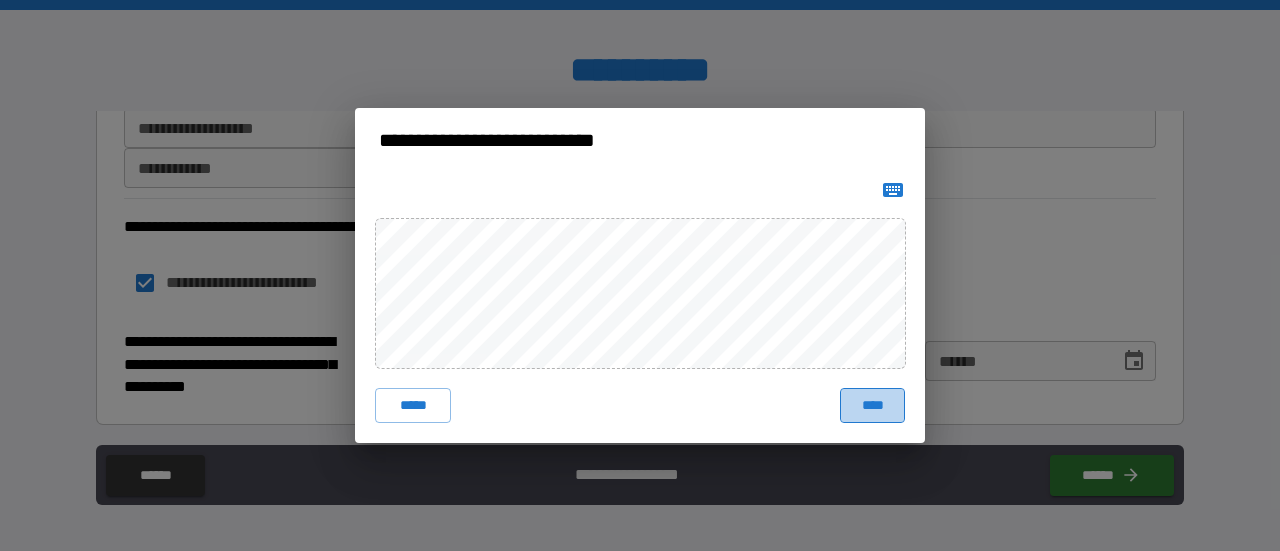 click on "****" at bounding box center (872, 406) 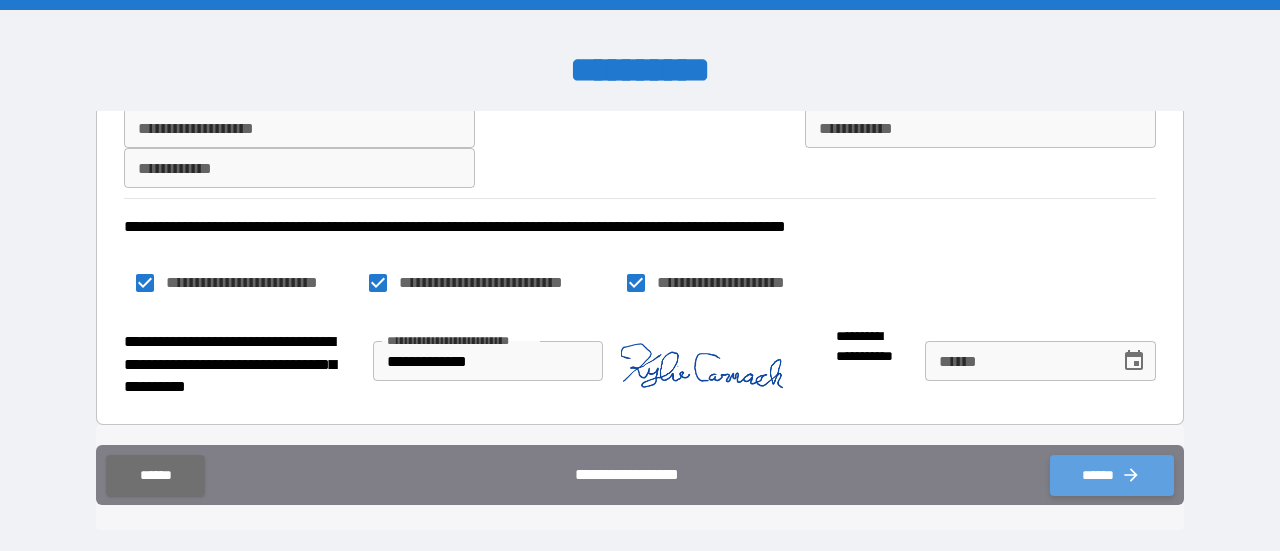 click on "******" at bounding box center [1112, 475] 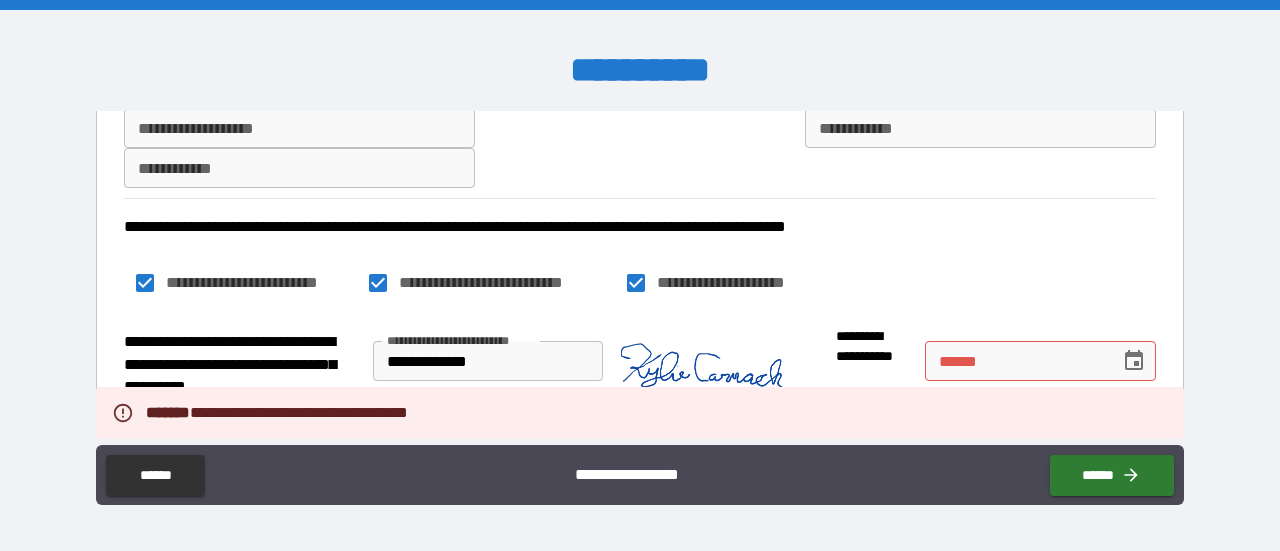 click 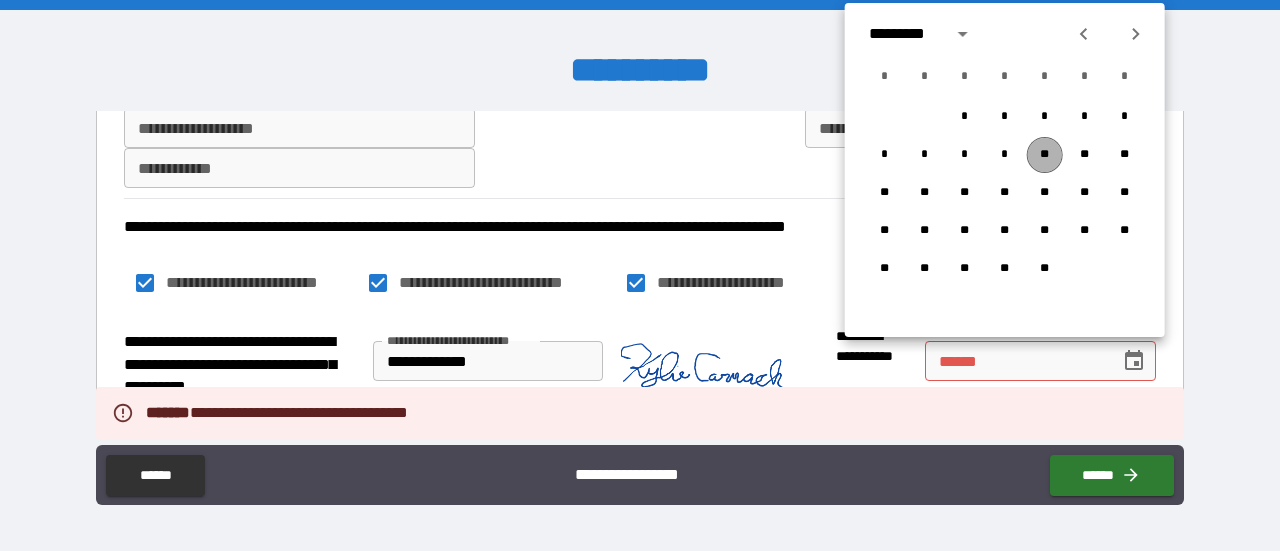 drag, startPoint x: 1045, startPoint y: 159, endPoint x: 1068, endPoint y: 272, distance: 115.316956 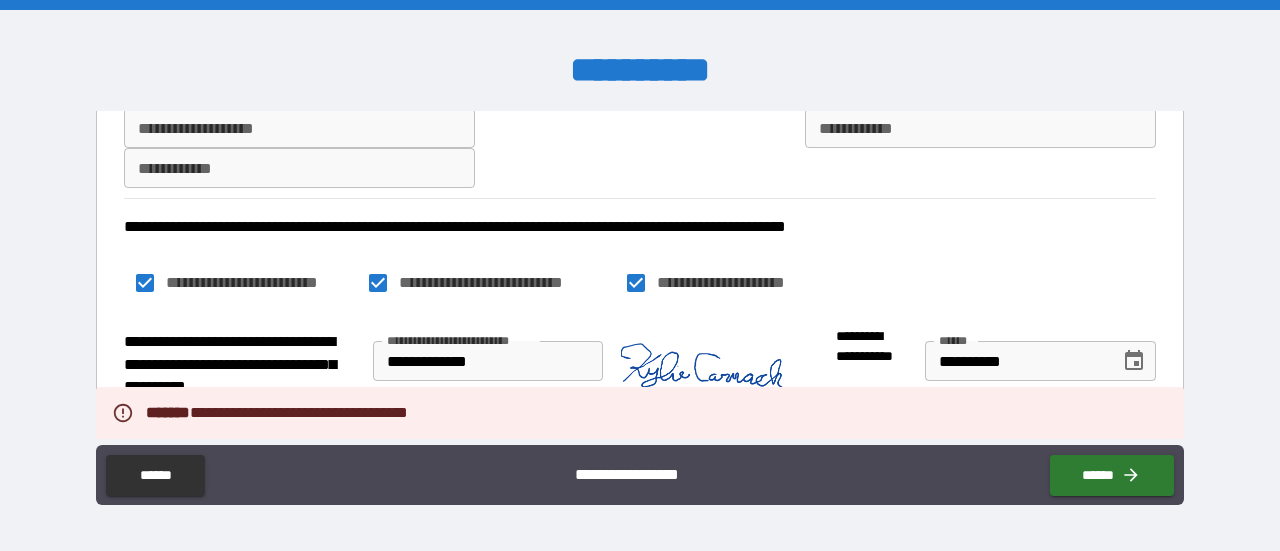 click on "**********" at bounding box center [640, 475] 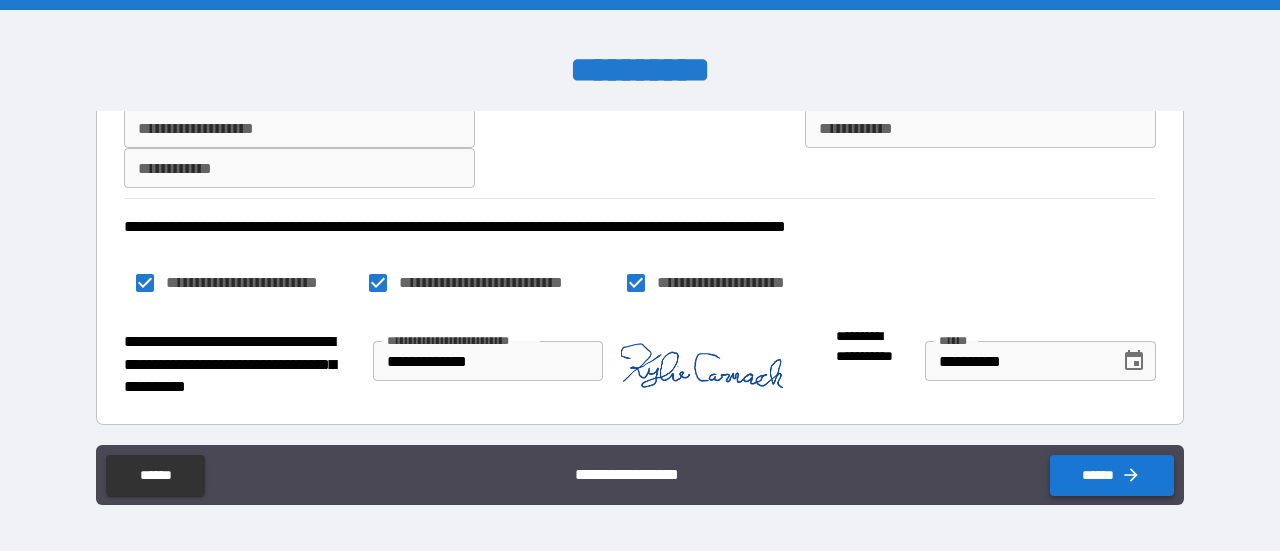 click on "******" at bounding box center [1112, 475] 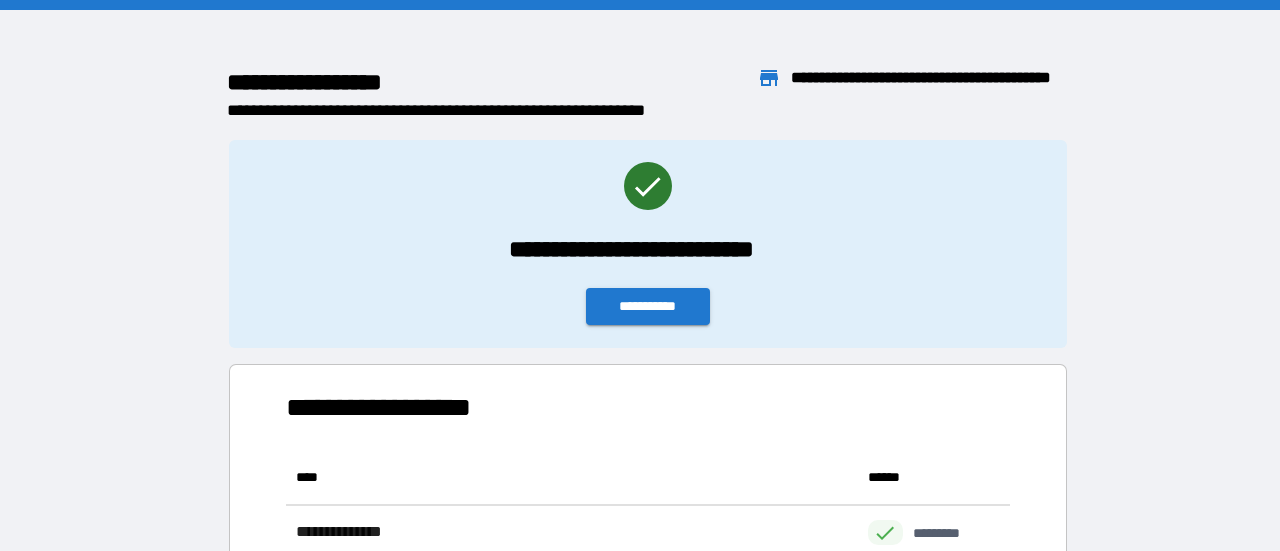 scroll, scrollTop: 16, scrollLeft: 16, axis: both 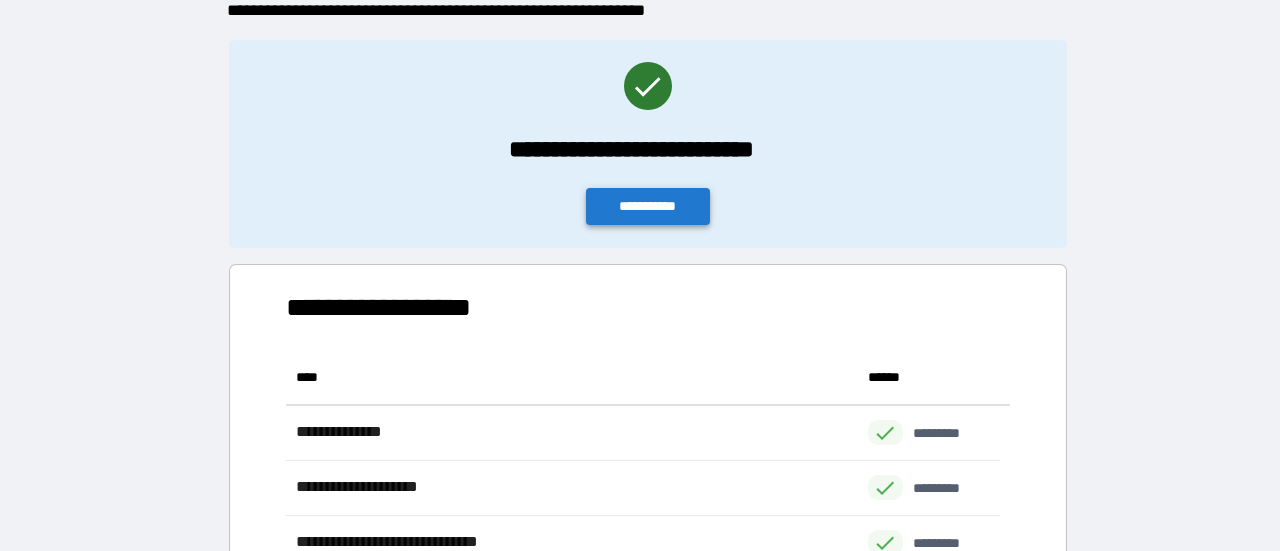 click on "**********" at bounding box center (648, 206) 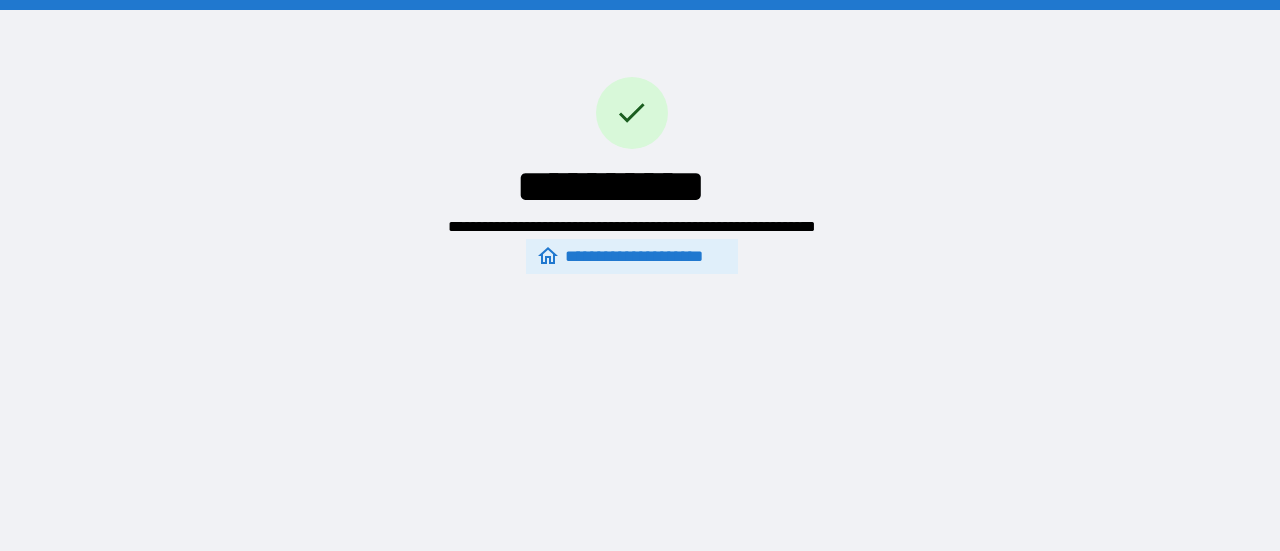 scroll, scrollTop: 0, scrollLeft: 0, axis: both 